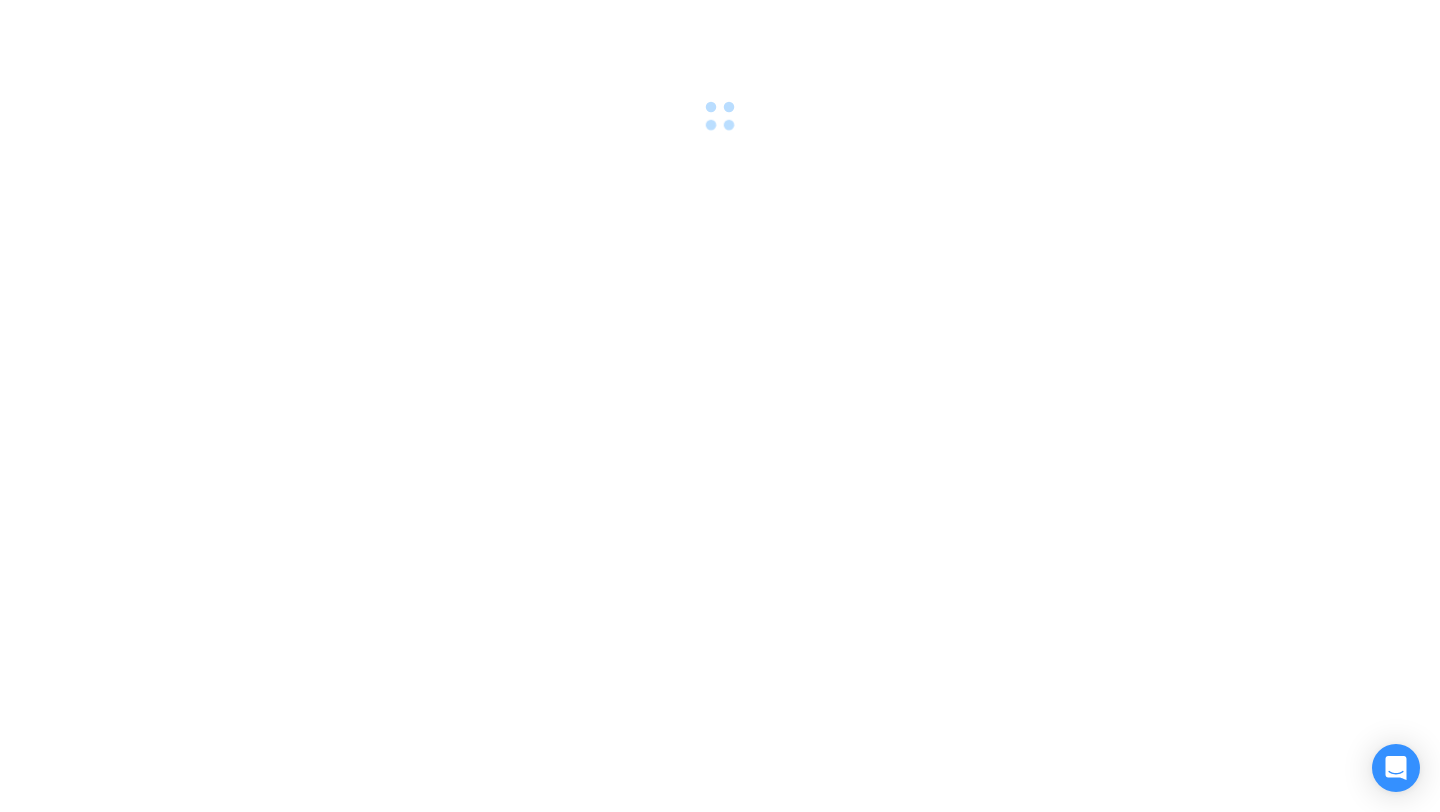 scroll, scrollTop: 0, scrollLeft: 0, axis: both 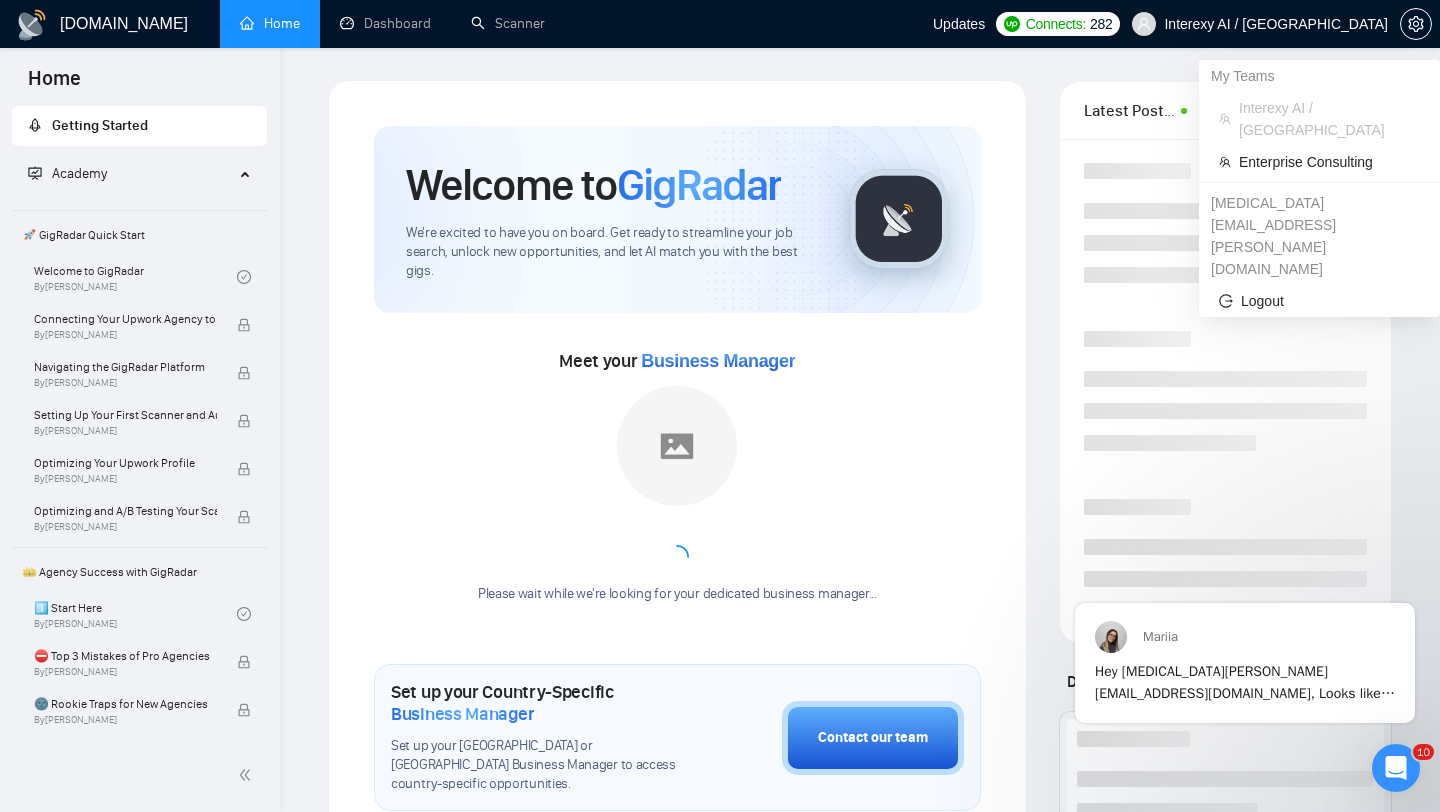 click on "Interexy AI / US" at bounding box center (1276, 24) 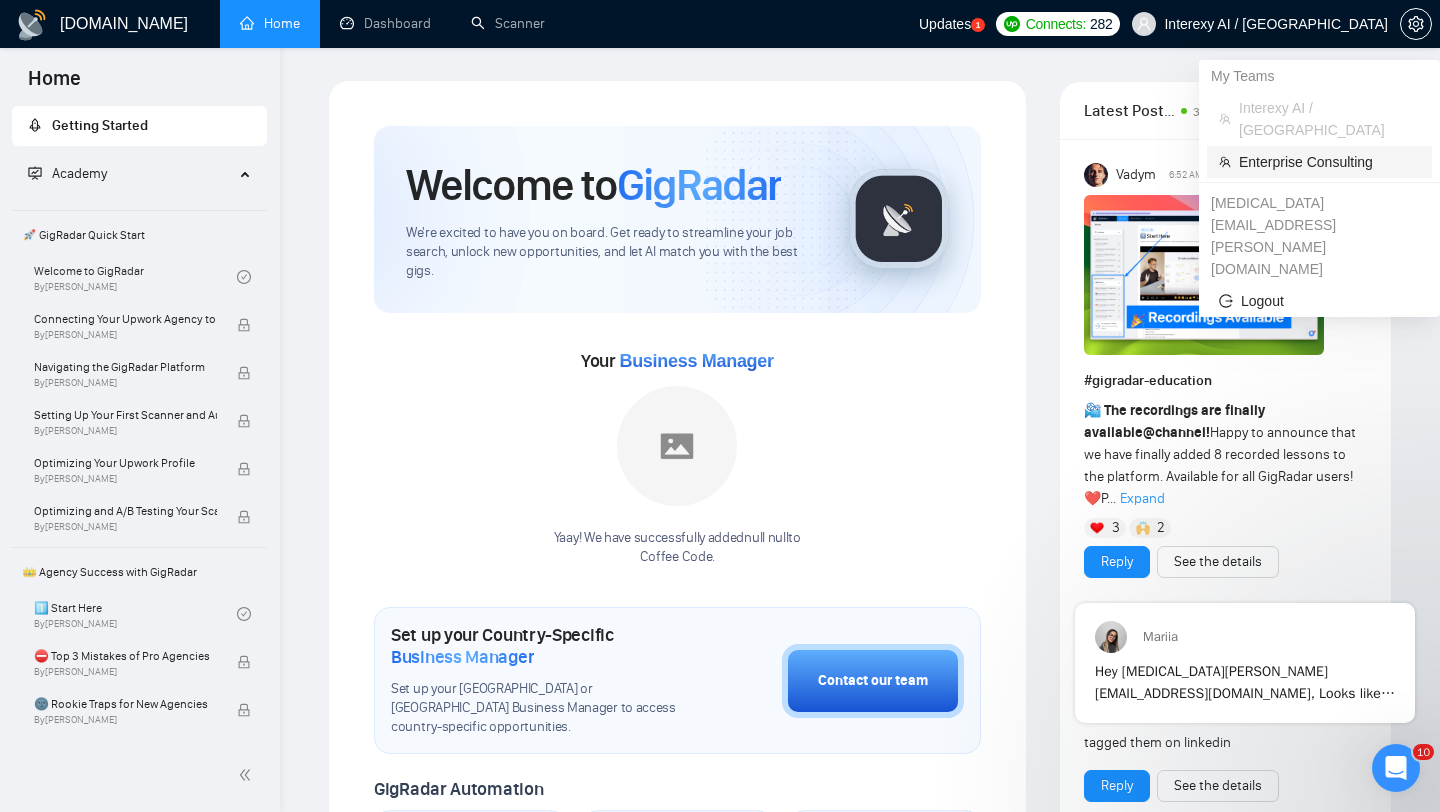click on "Enterprise Consulting" at bounding box center (1329, 162) 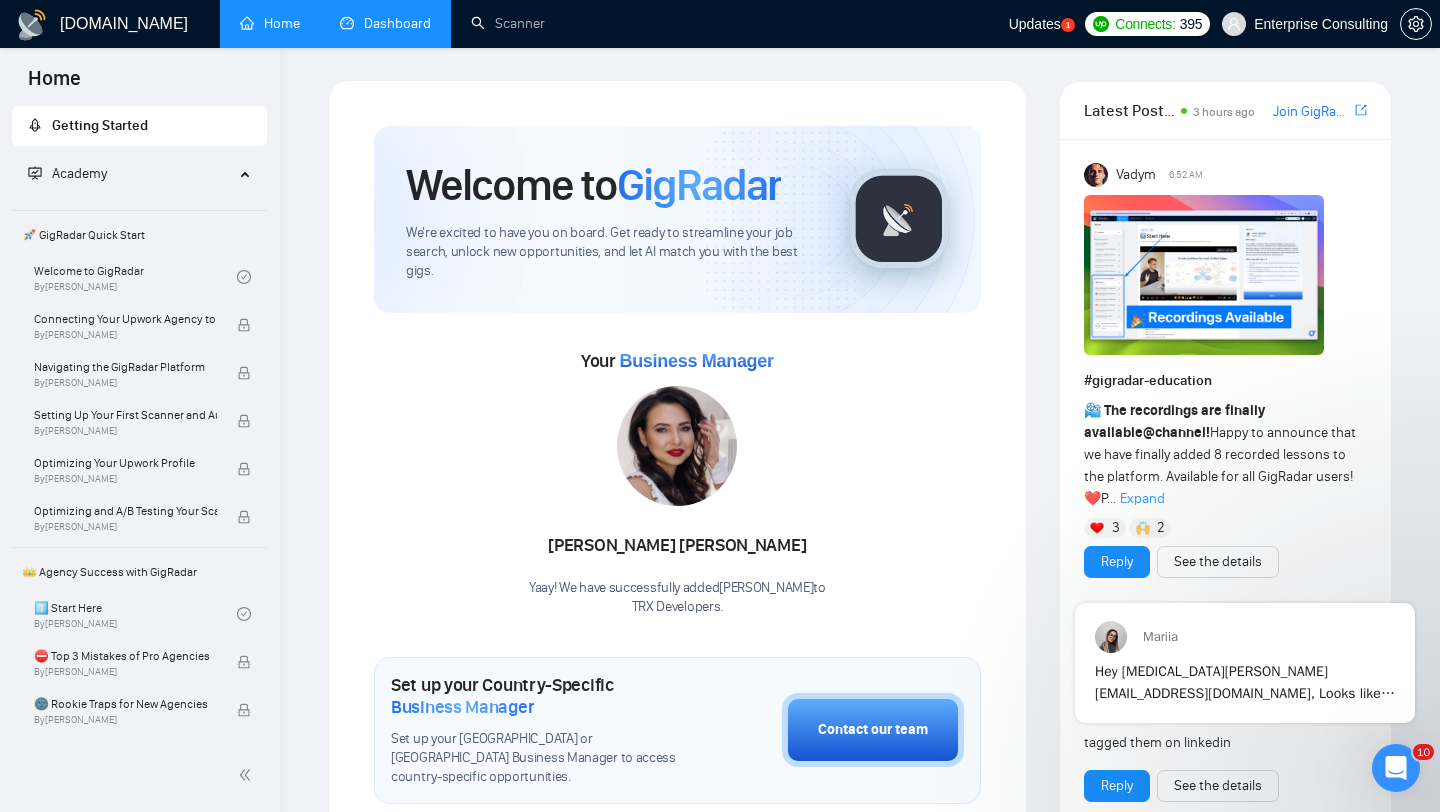 click on "Dashboard" at bounding box center (385, 23) 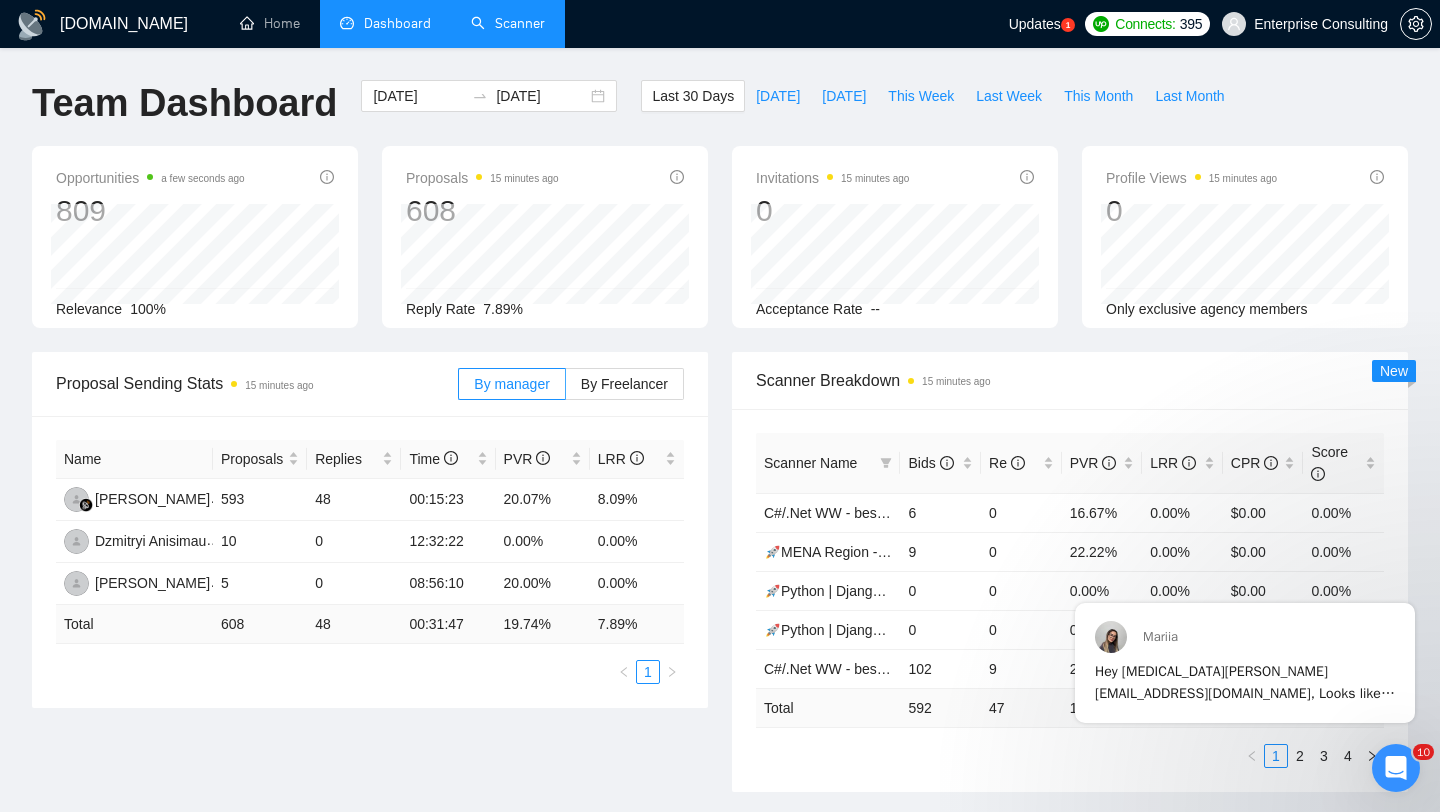 click on "Scanner" at bounding box center (508, 23) 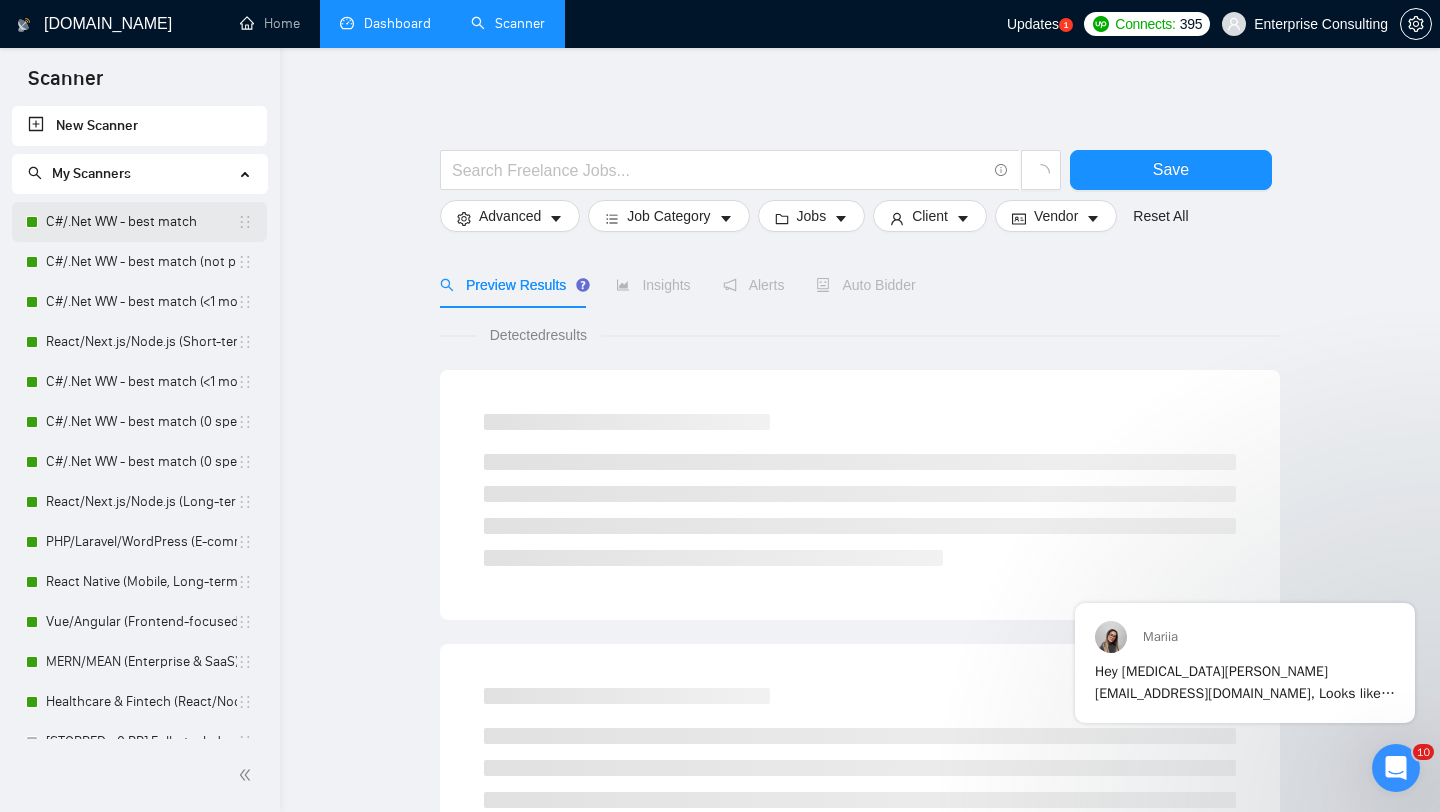 click on "C#/.Net WW - best match" at bounding box center [141, 222] 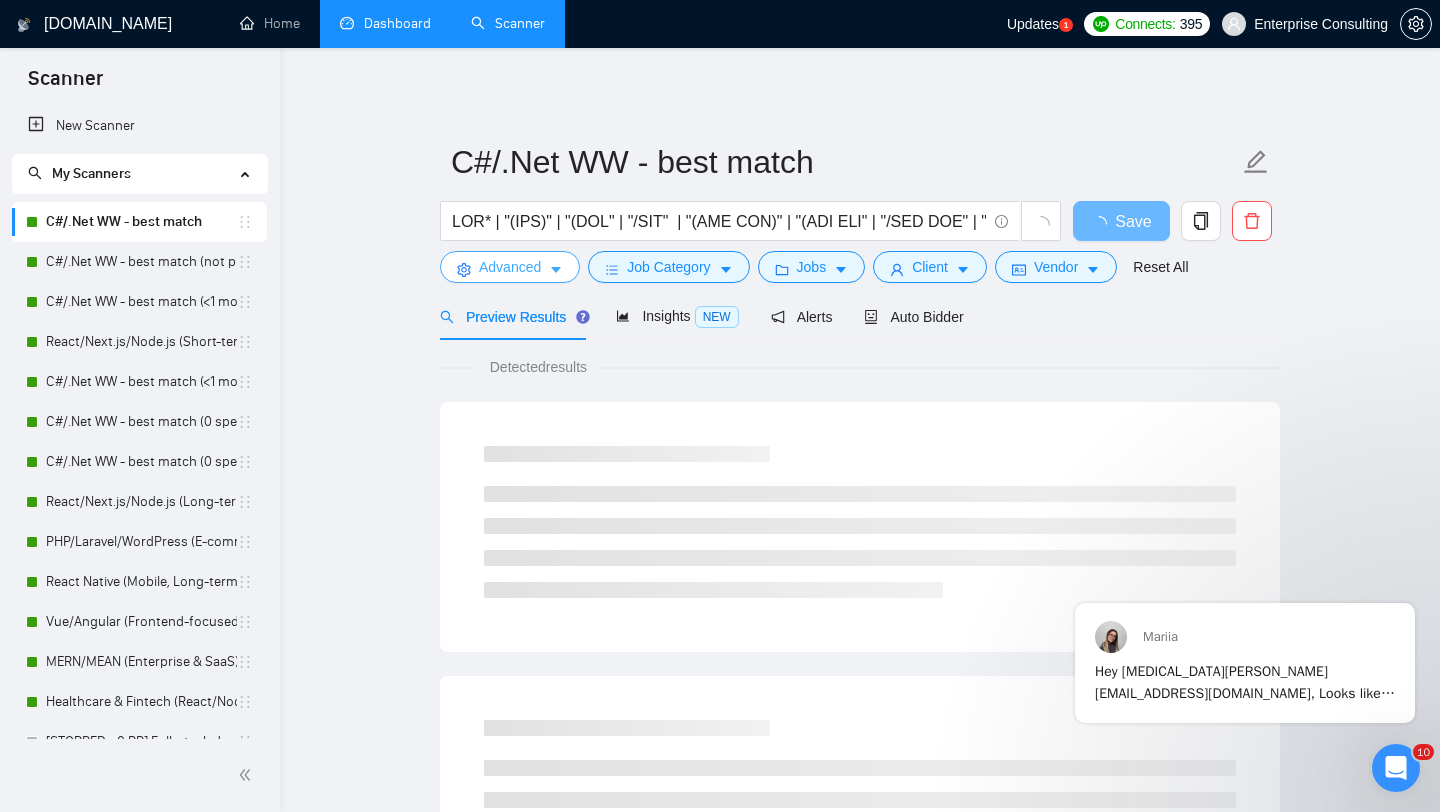 click on "Advanced" at bounding box center (510, 267) 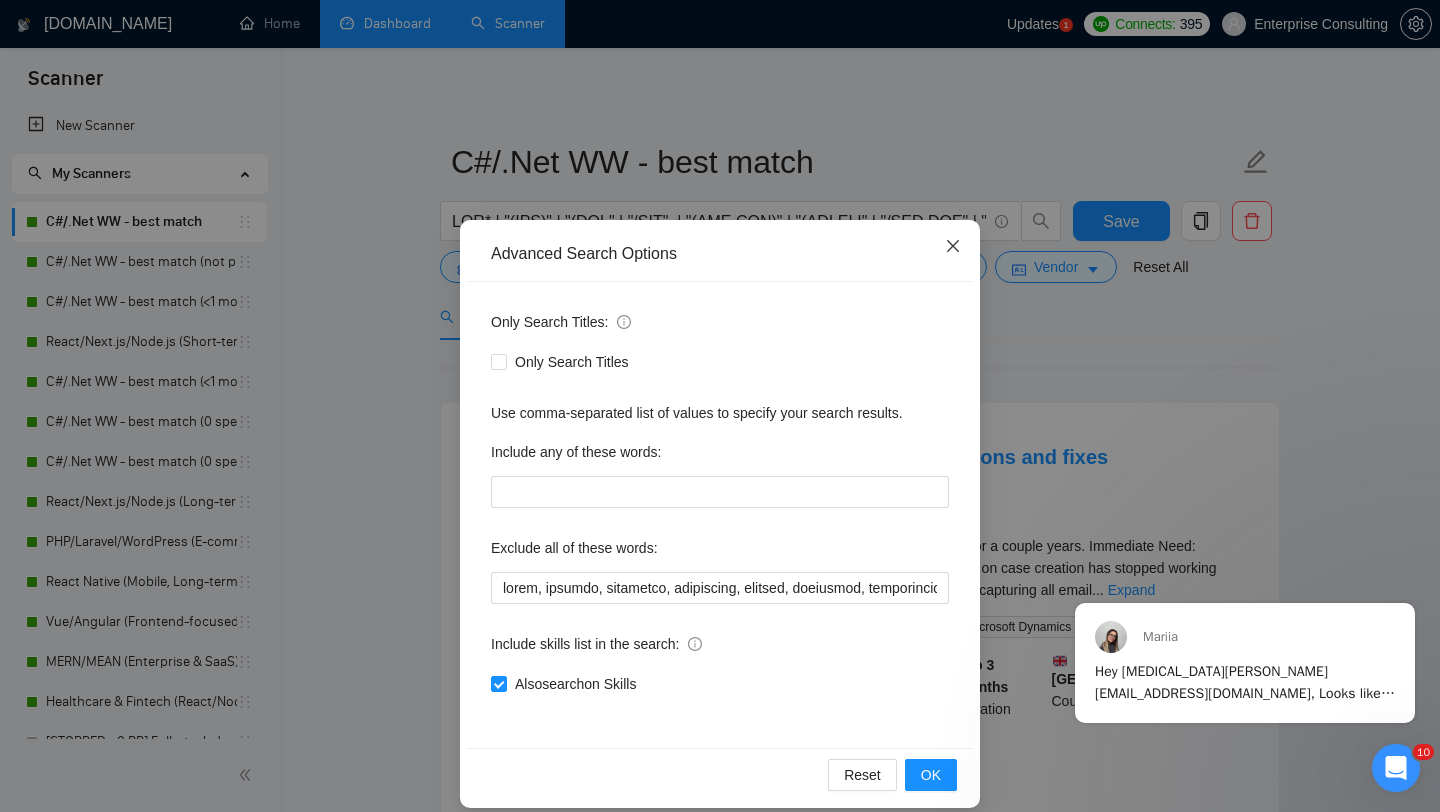 click at bounding box center [953, 247] 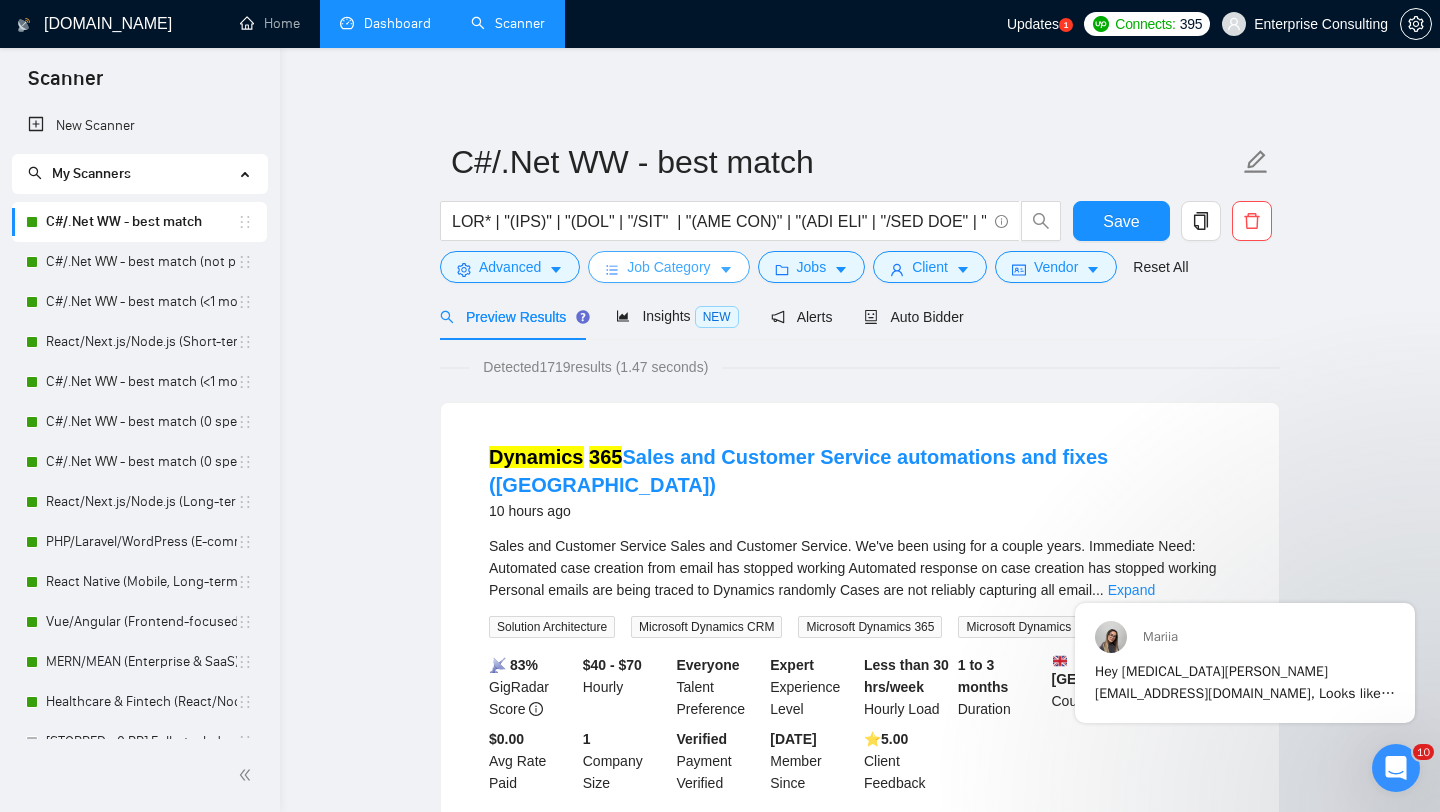 click on "Job Category" at bounding box center (668, 267) 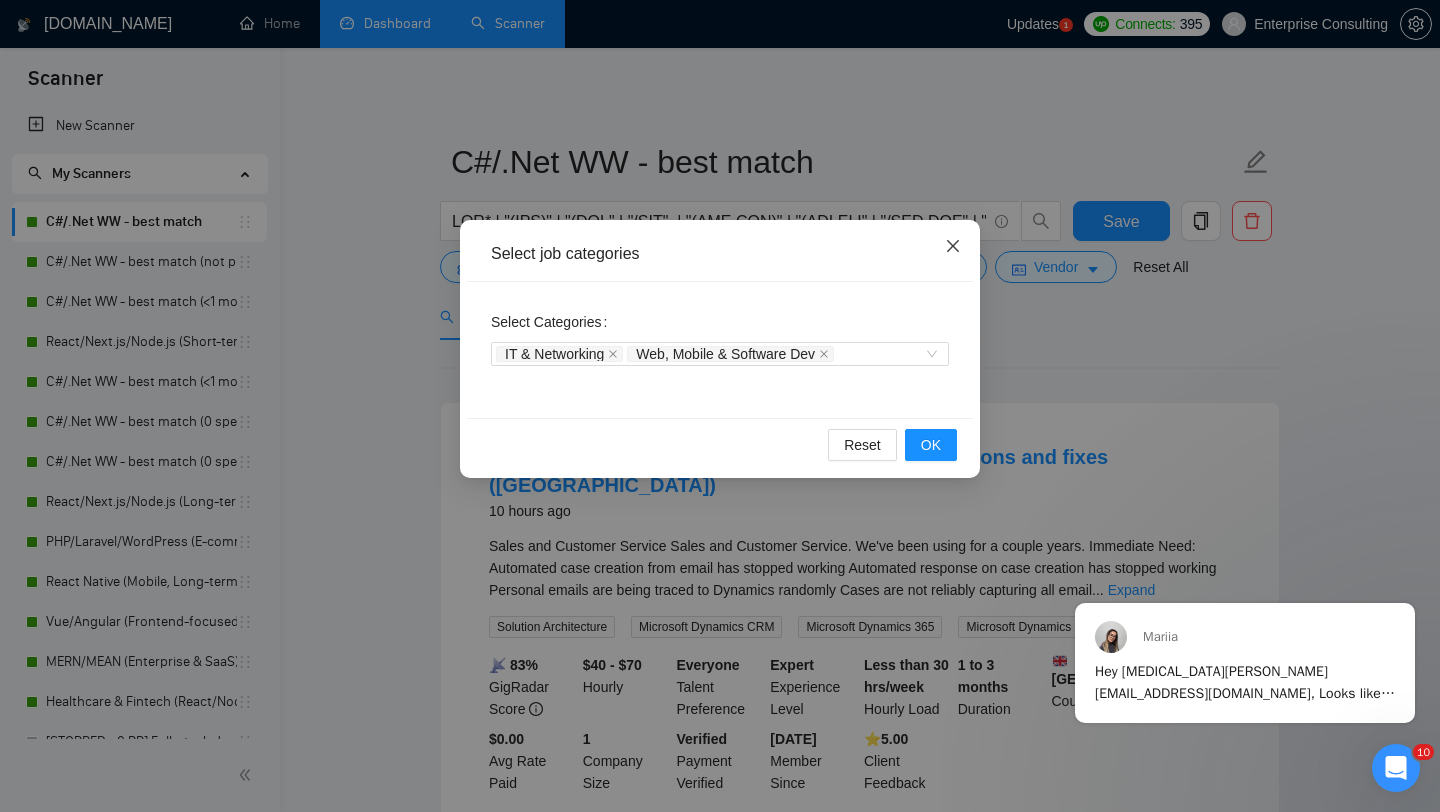 click 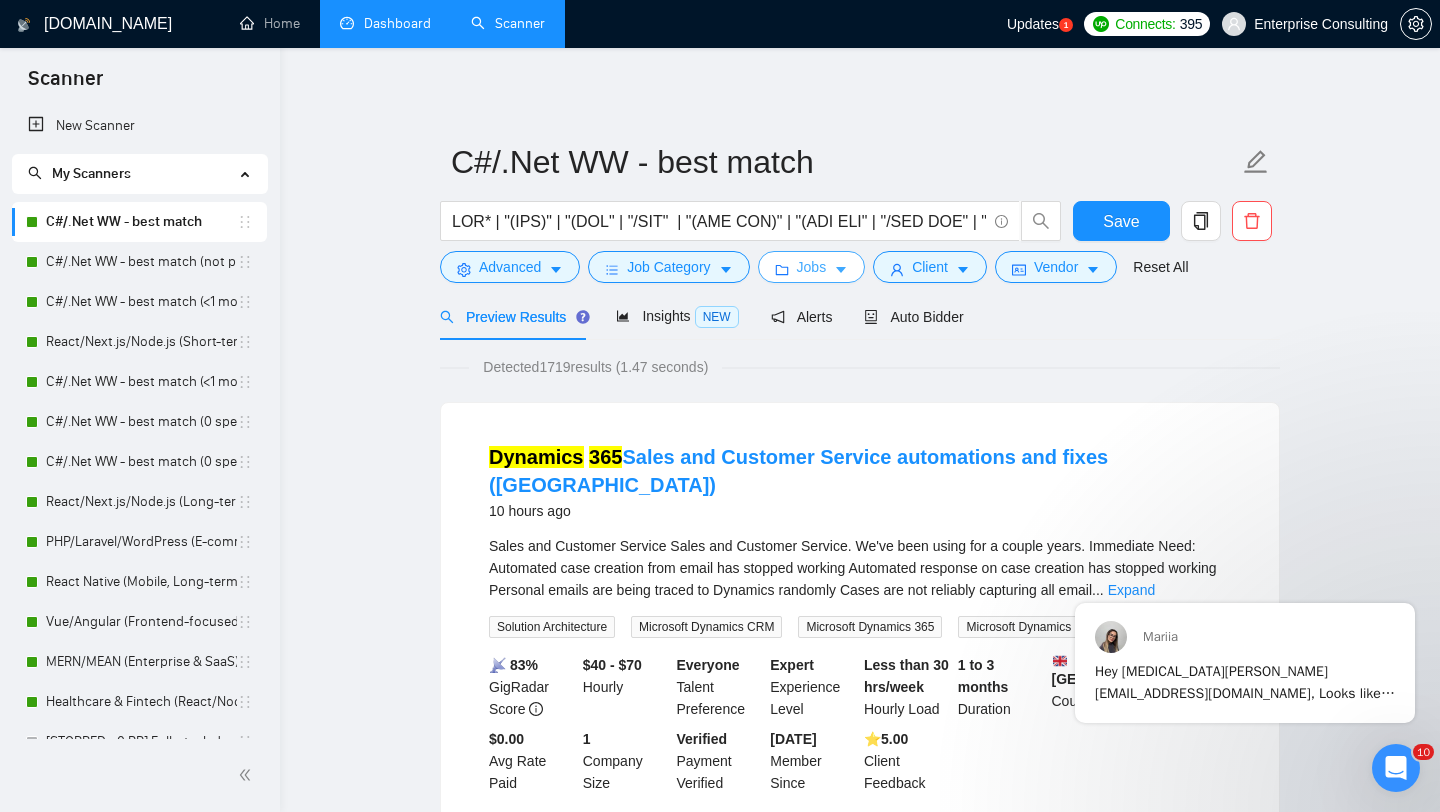 click on "Jobs" at bounding box center [812, 267] 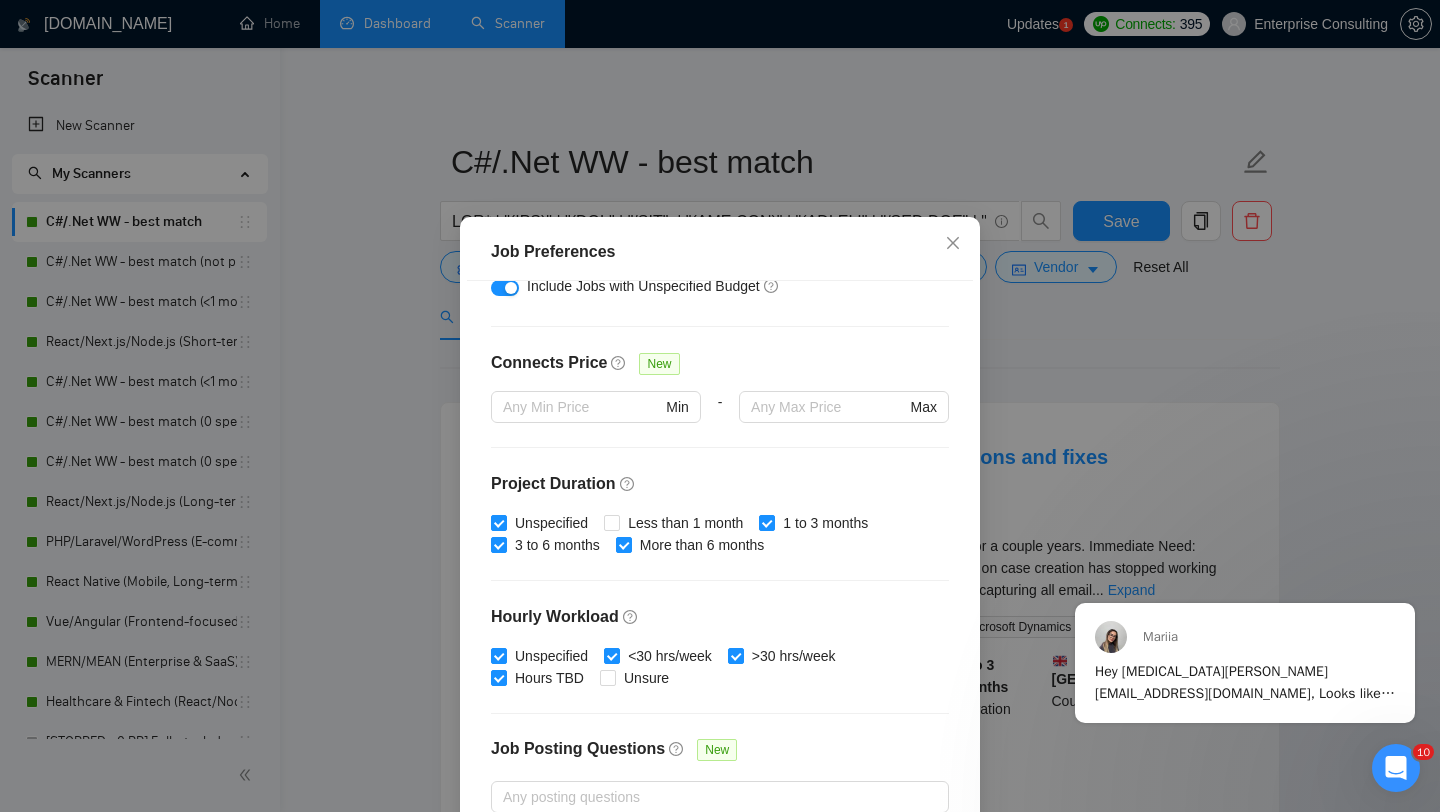 scroll, scrollTop: 559, scrollLeft: 0, axis: vertical 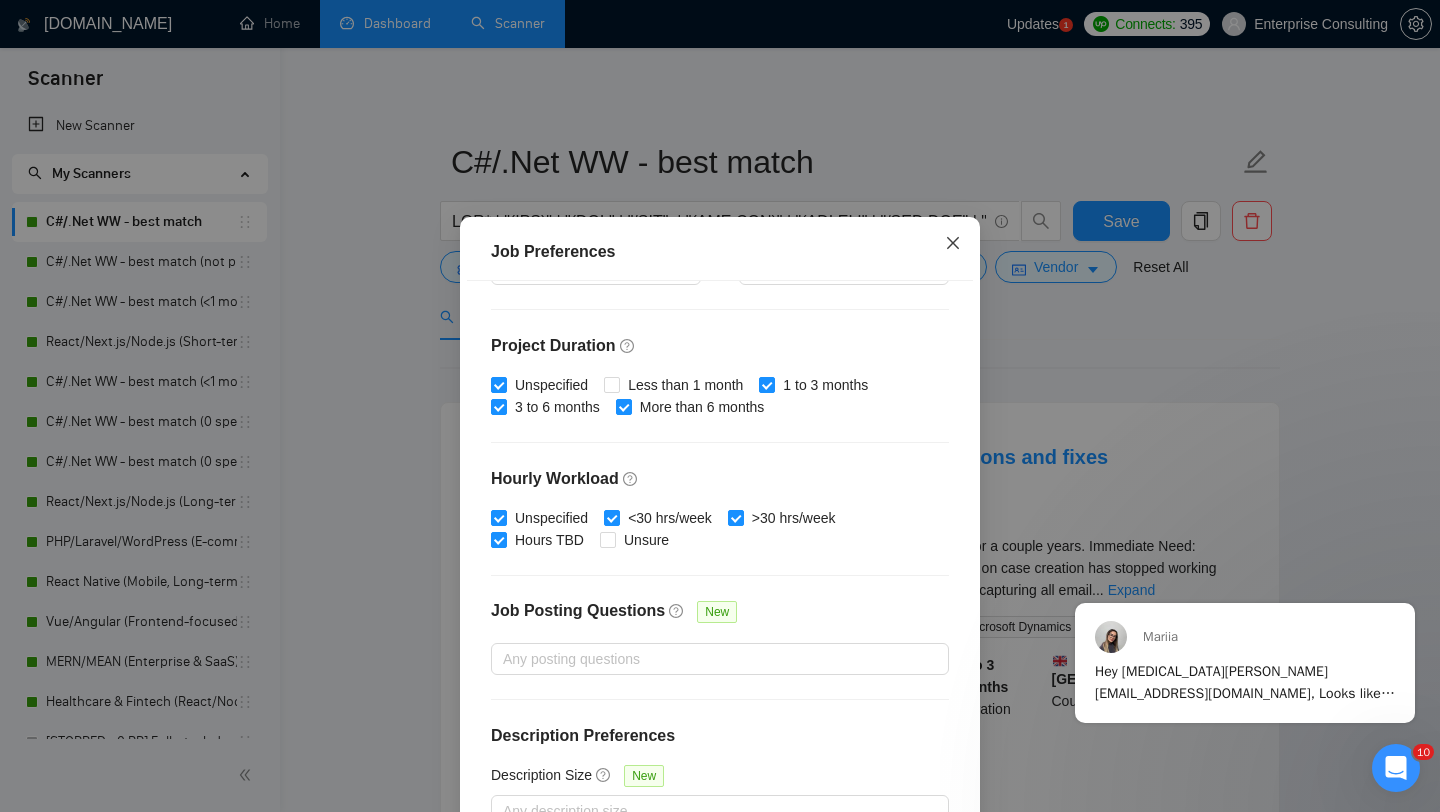click at bounding box center [953, 244] 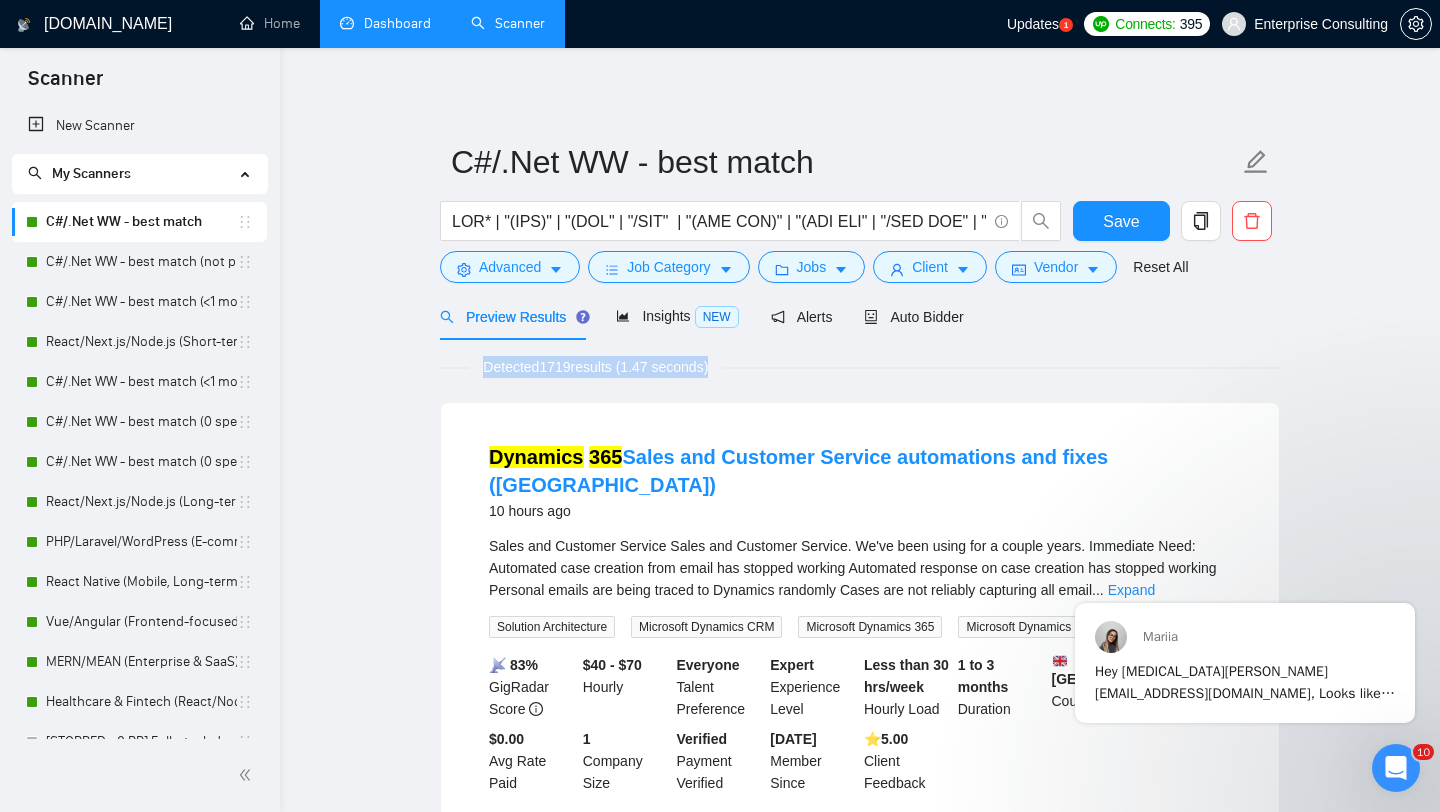 drag, startPoint x: 733, startPoint y: 367, endPoint x: 463, endPoint y: 372, distance: 270.0463 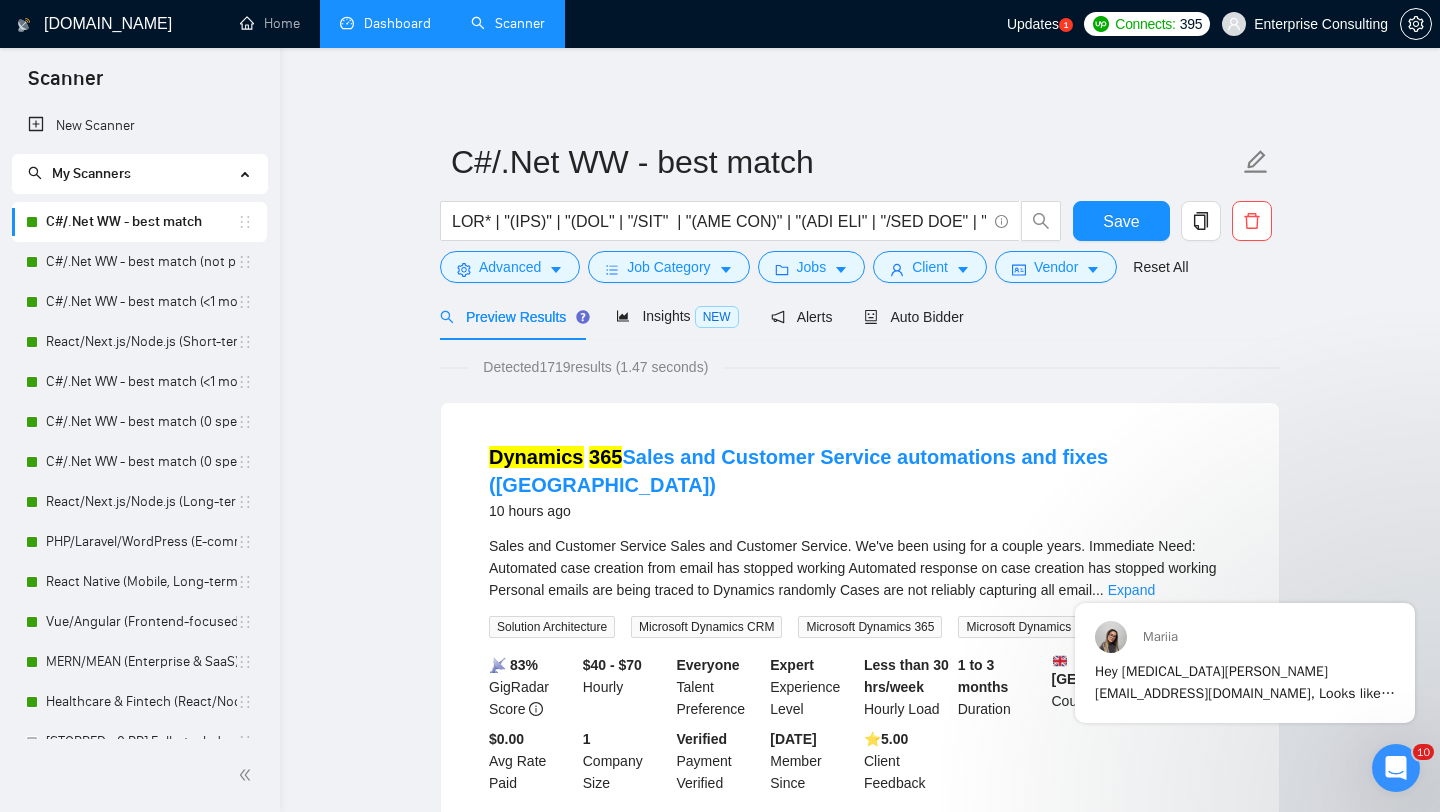 click on "C#/.Net WW - best match Save Advanced   Job Category   Jobs   Client   Vendor   Reset All Preview Results Insights NEW Alerts Auto Bidder Detected   1719  results   (1.47 seconds) Dynamics   365  Sales and Customer Service automations and fixes (Australia) 10 hours ago Sales and Customer Service
Sales and Customer Service. We've been using for a couple years.
Immediate Need:
Automated case creation from email has stopped working
Automated response on case creation has stopped working
Personal emails are being traced to Dynamics randomly
Cases are not reliably capturing all email ... Expand Solution Architecture Microsoft Dynamics CRM Microsoft Dynamics 365 Microsoft Dynamics Development 📡   83% GigRadar Score   $40 - $70 Hourly Everyone Talent Preference Expert Experience Level Less than 30 hrs/week Hourly Load 1 to 3 months Duration   United Kingdom Country $ 295.45 Total Spent $0.00 Avg Rate Paid 1 Company Size Verified Payment Verified Jun, 2022 Member Since ⭐️  5.00 Client Feedback .NET .NET ..." at bounding box center [860, 2443] 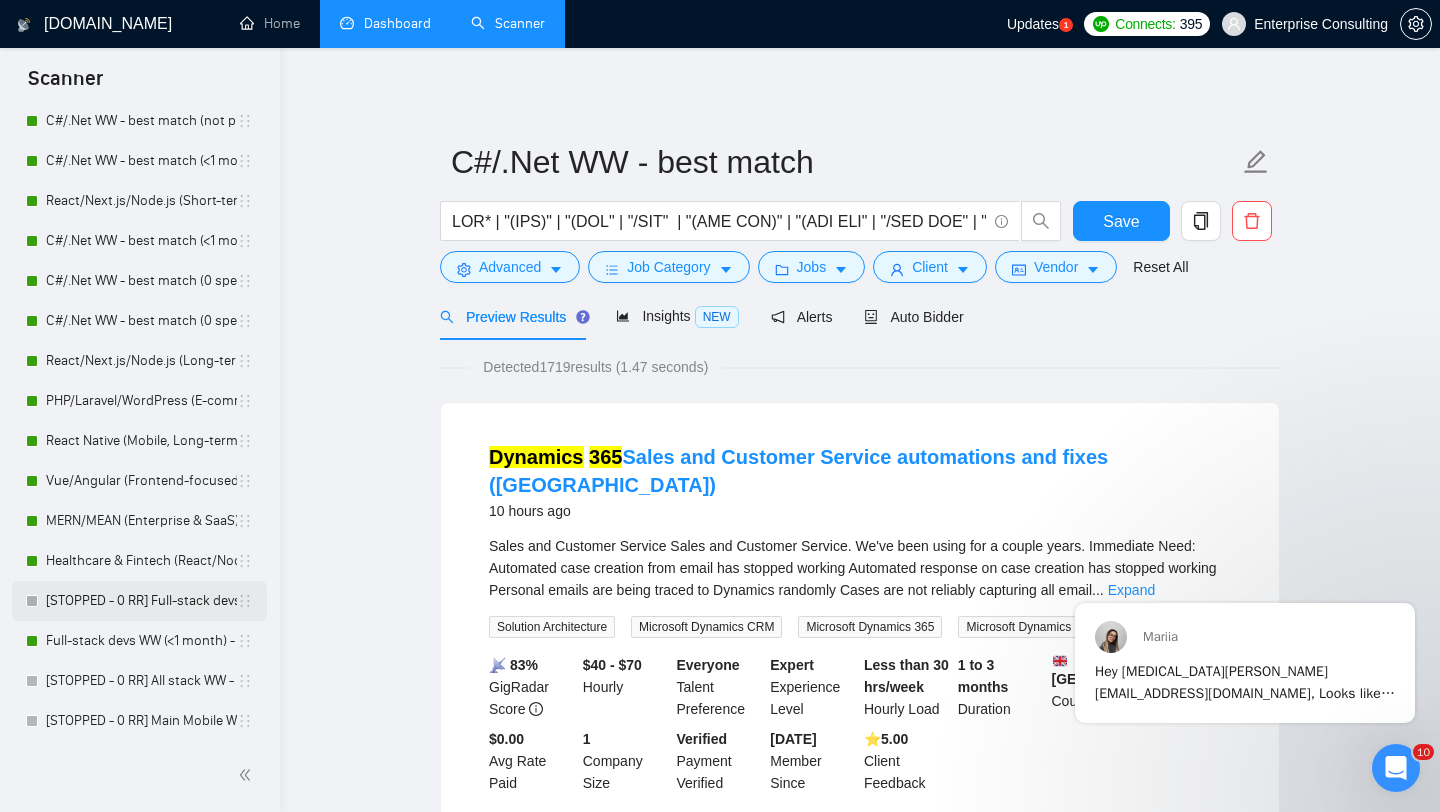 scroll, scrollTop: 0, scrollLeft: 0, axis: both 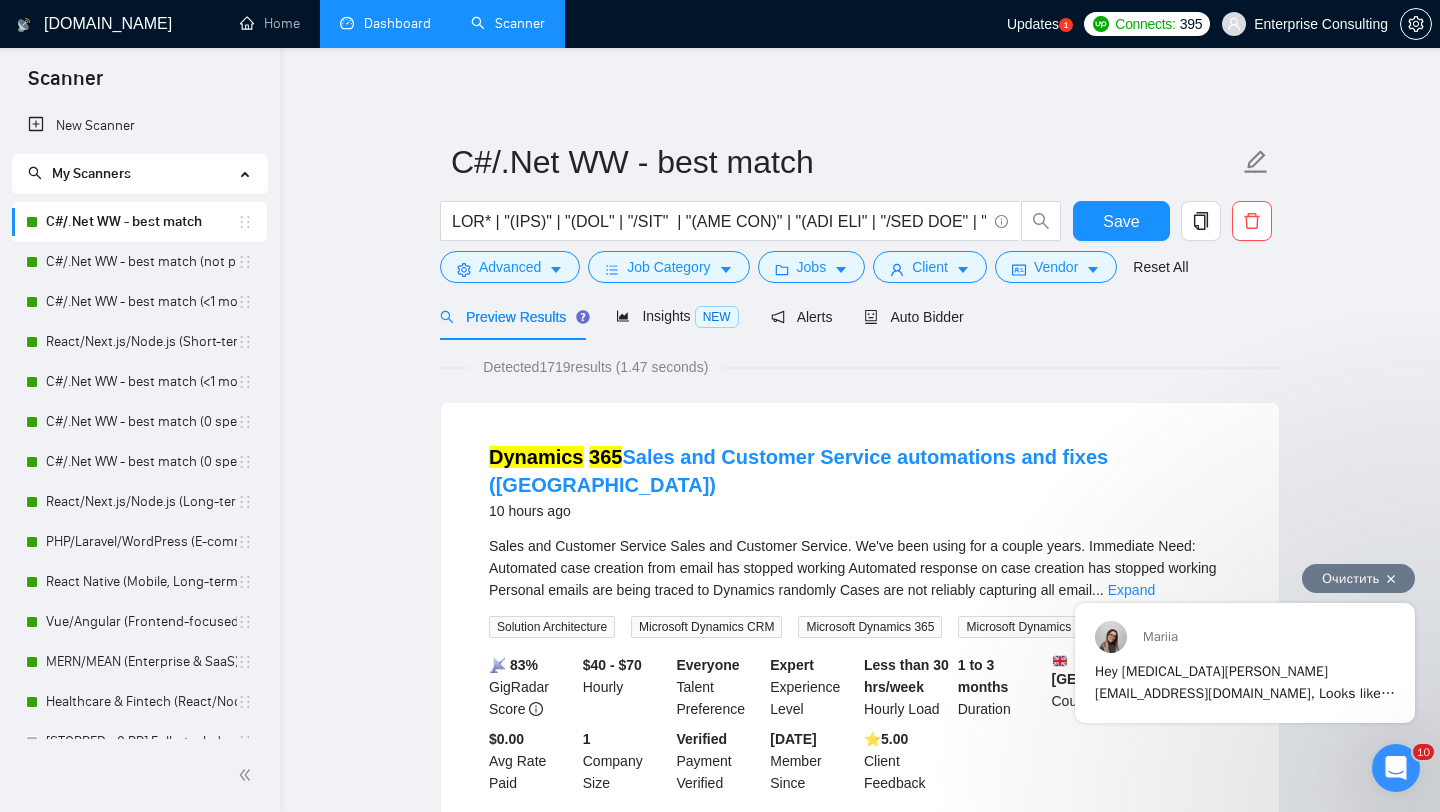 click on "Очистить" at bounding box center [1358, 578] 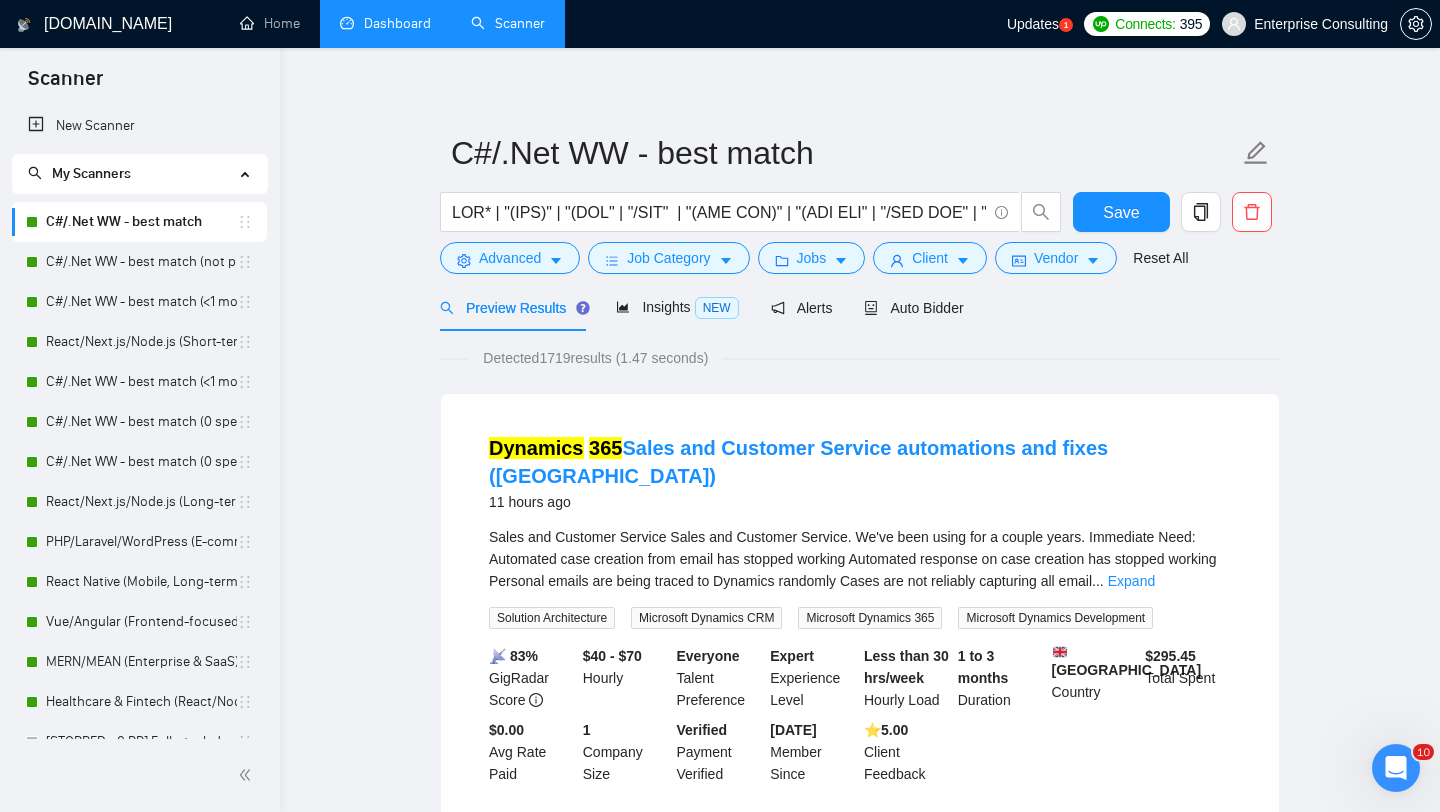 scroll, scrollTop: 0, scrollLeft: 0, axis: both 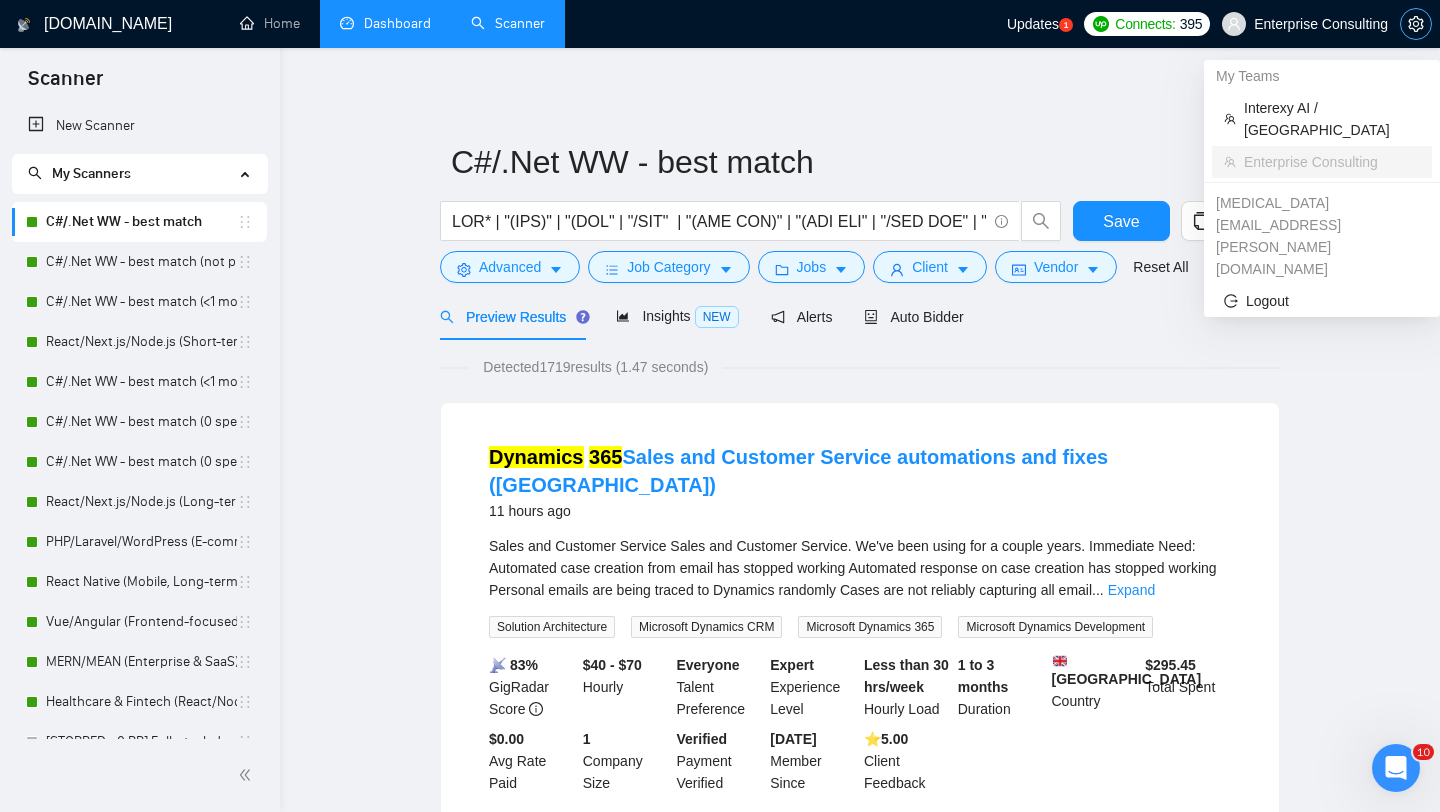 click 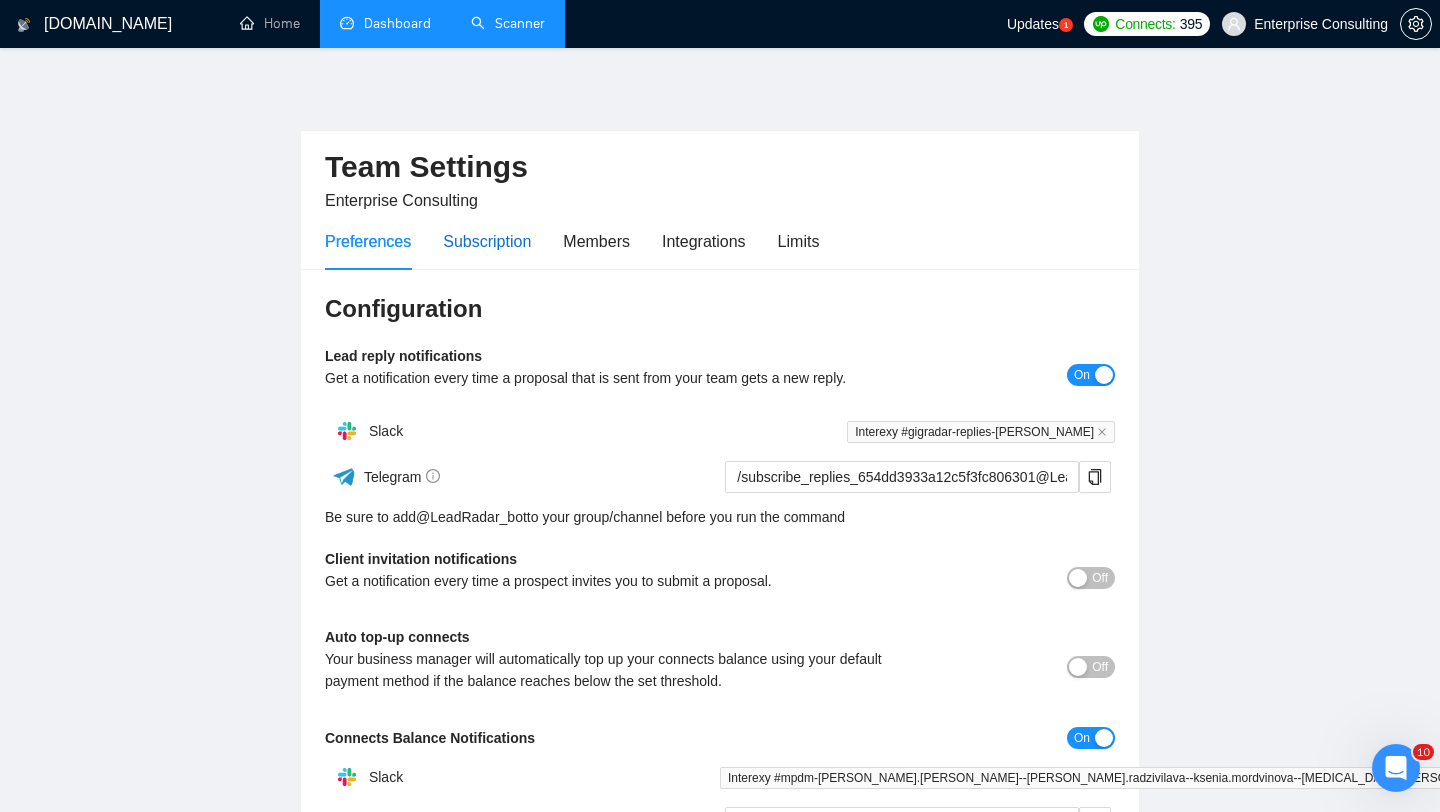 click on "Subscription" at bounding box center [487, 241] 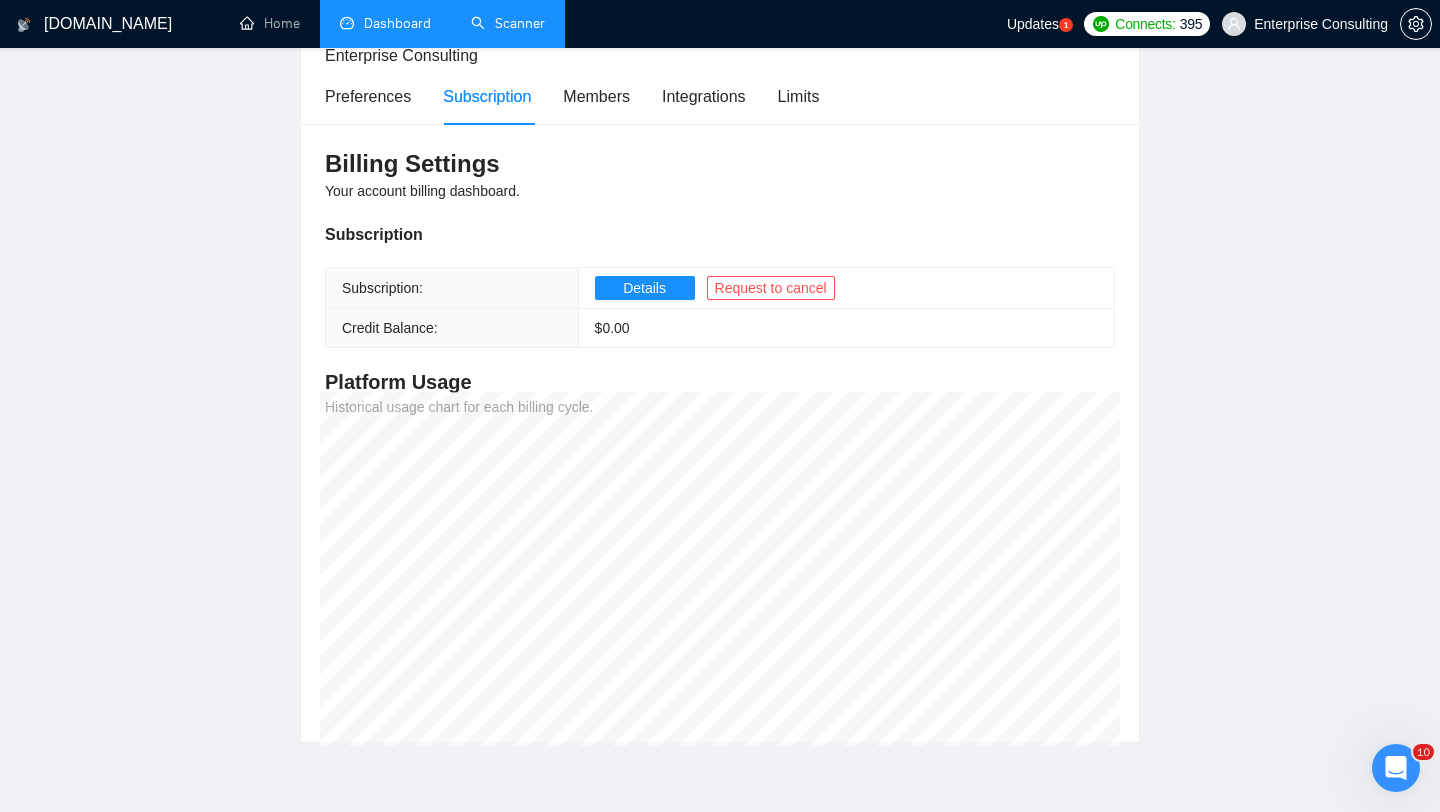 scroll, scrollTop: 148, scrollLeft: 0, axis: vertical 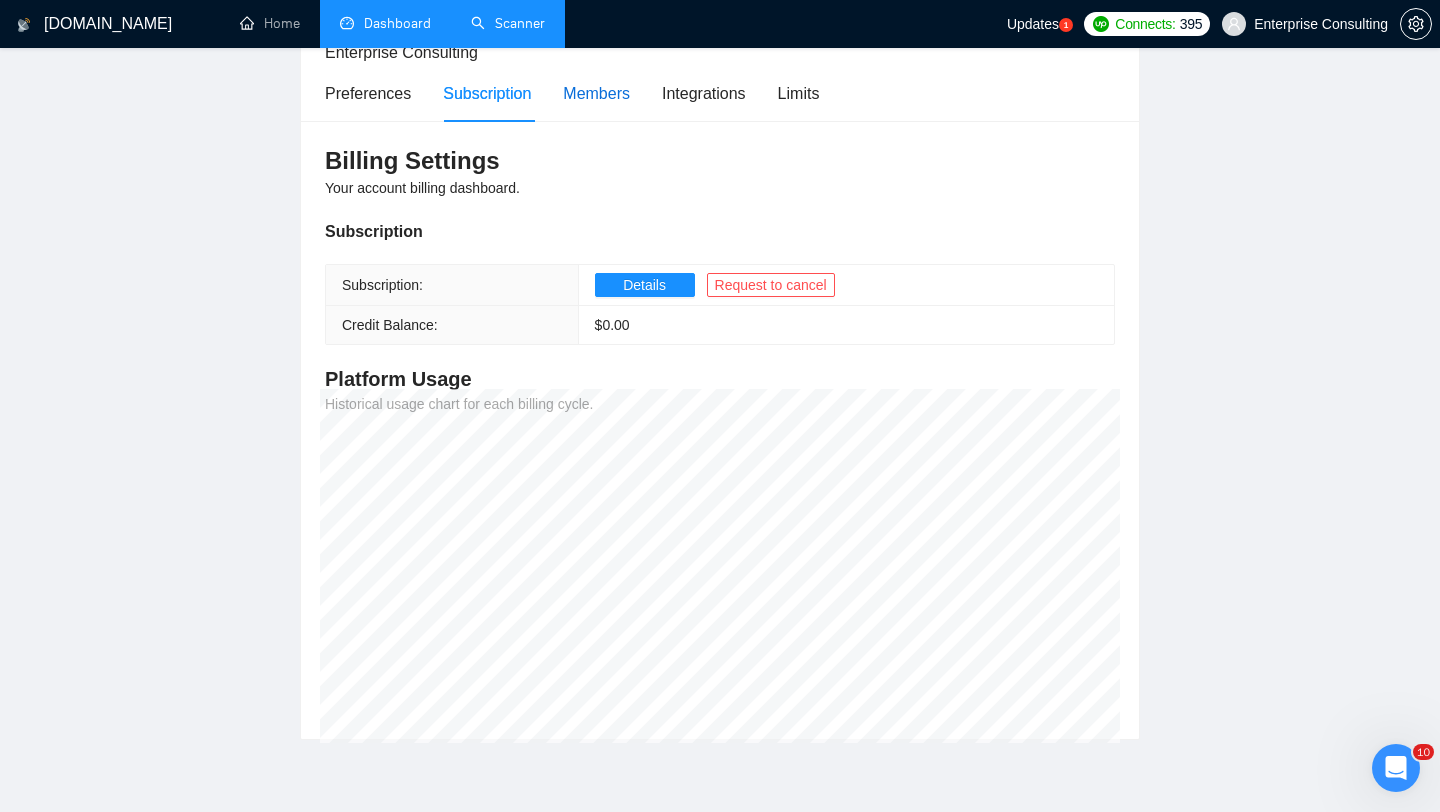 click on "Members" at bounding box center [596, 93] 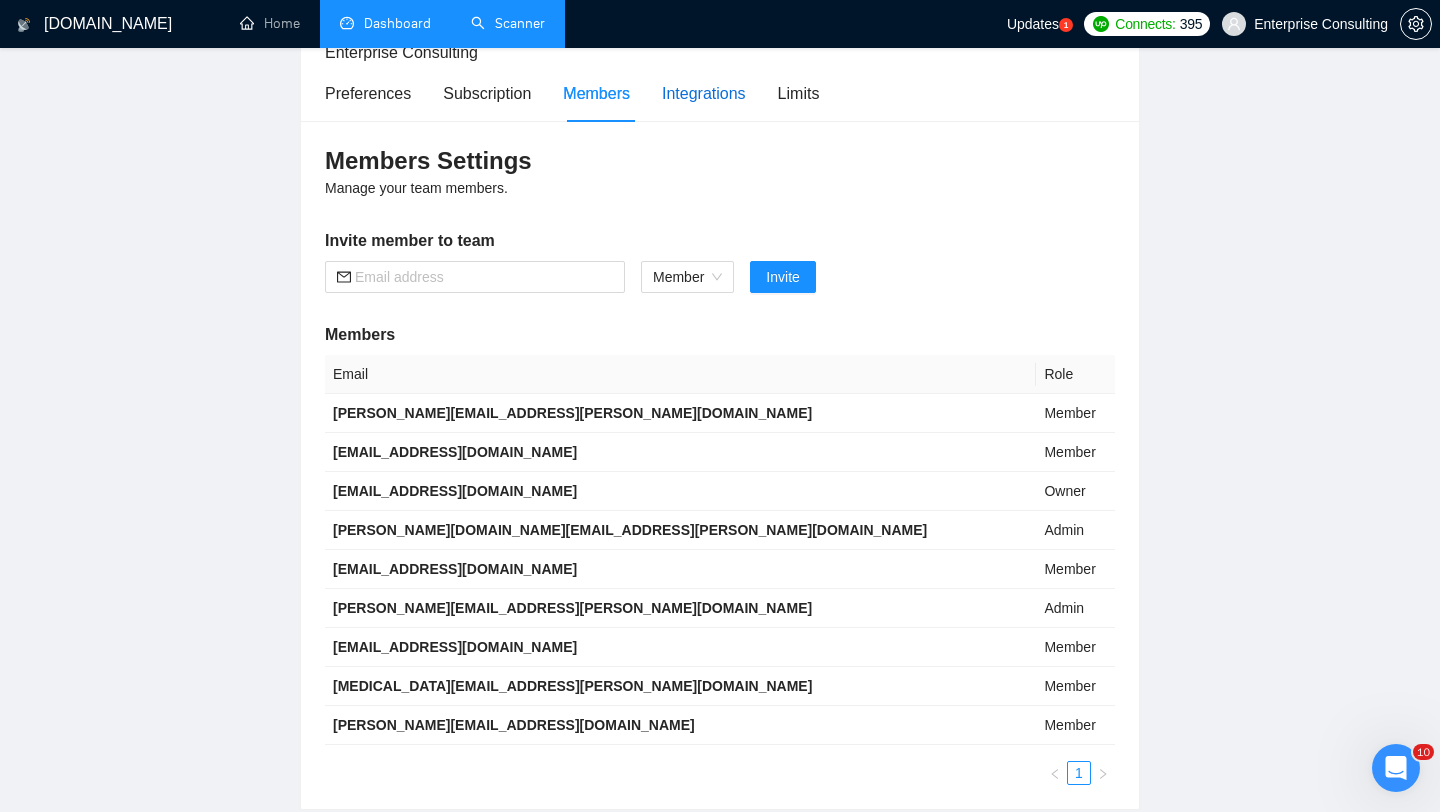 click on "Integrations" at bounding box center [704, 93] 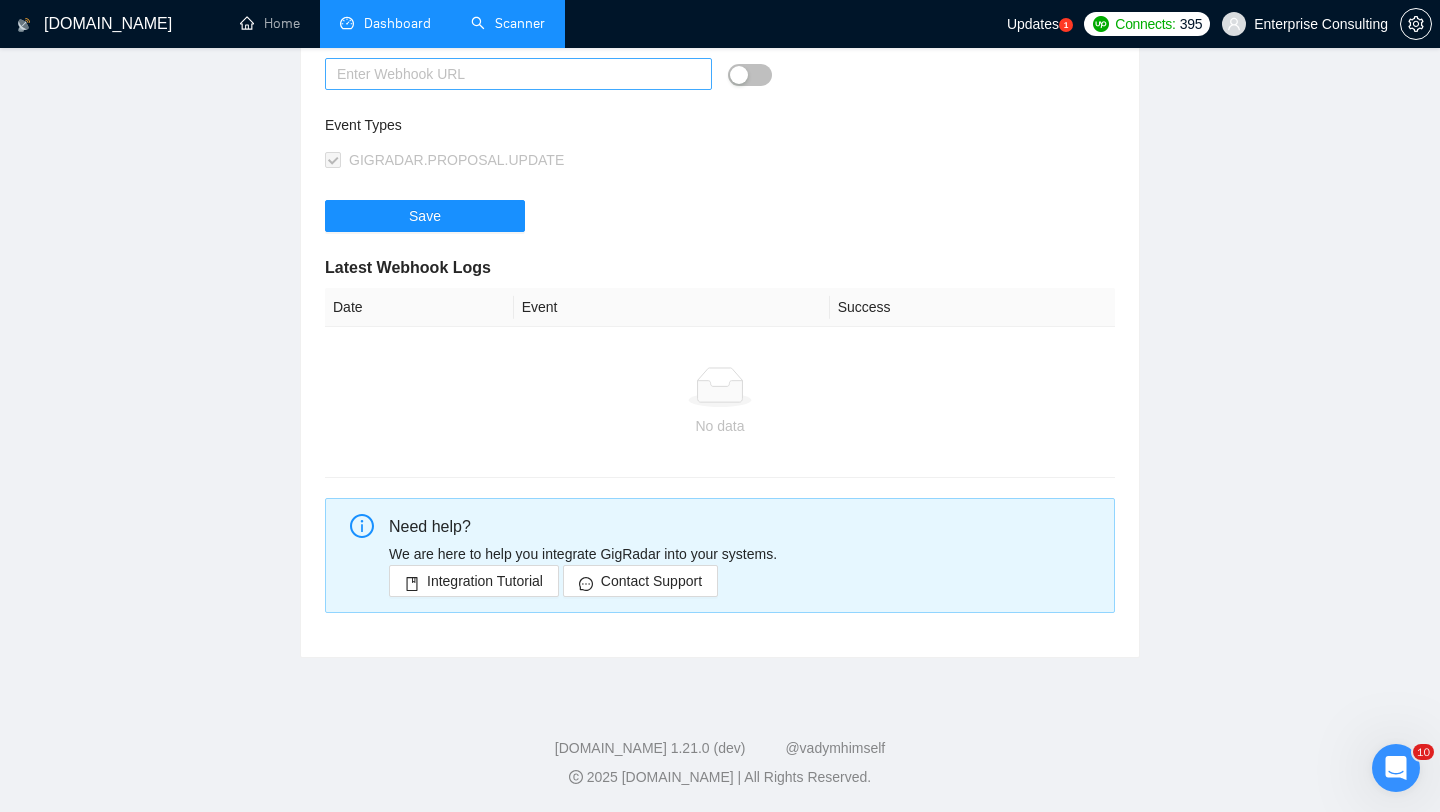 scroll, scrollTop: 0, scrollLeft: 0, axis: both 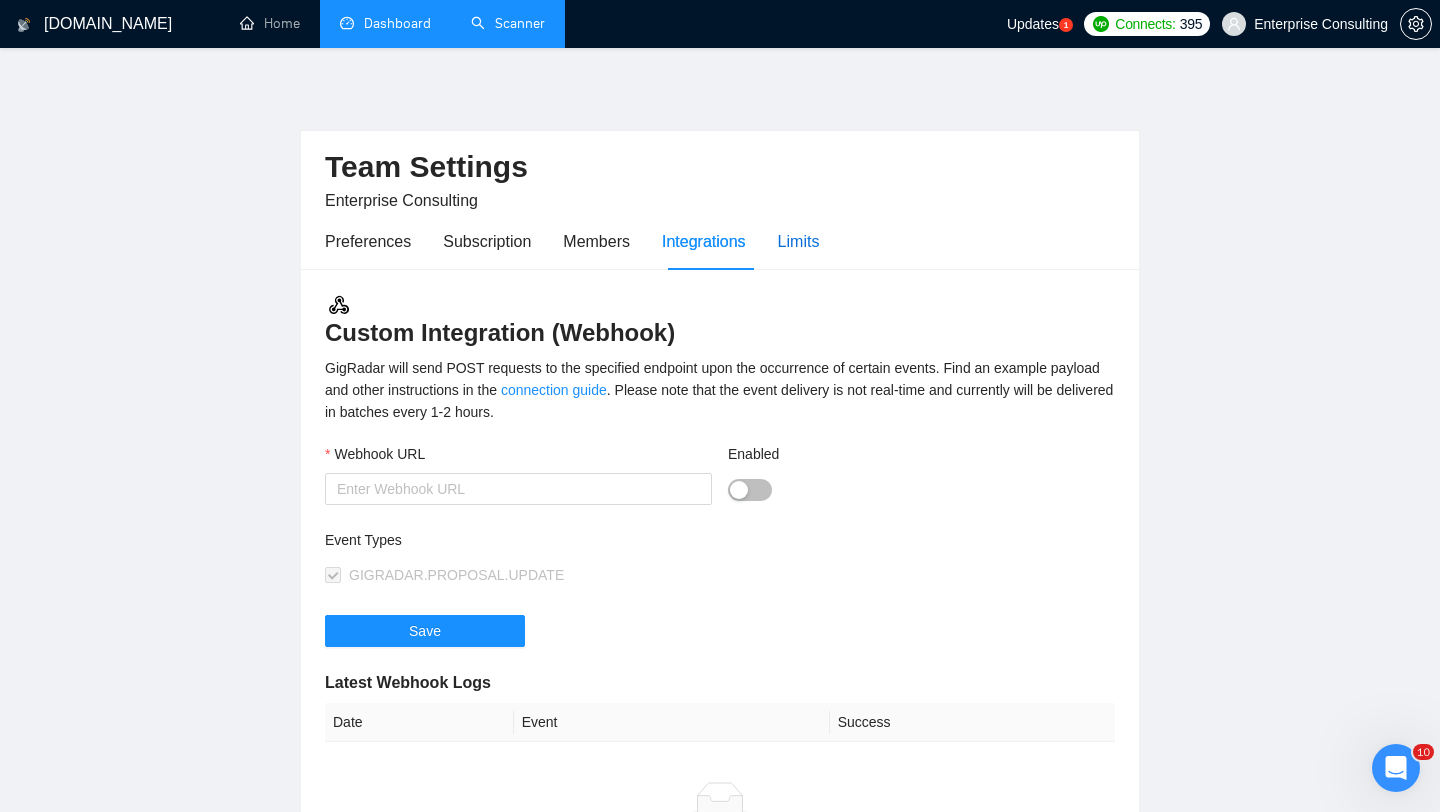 click on "Limits" at bounding box center (799, 241) 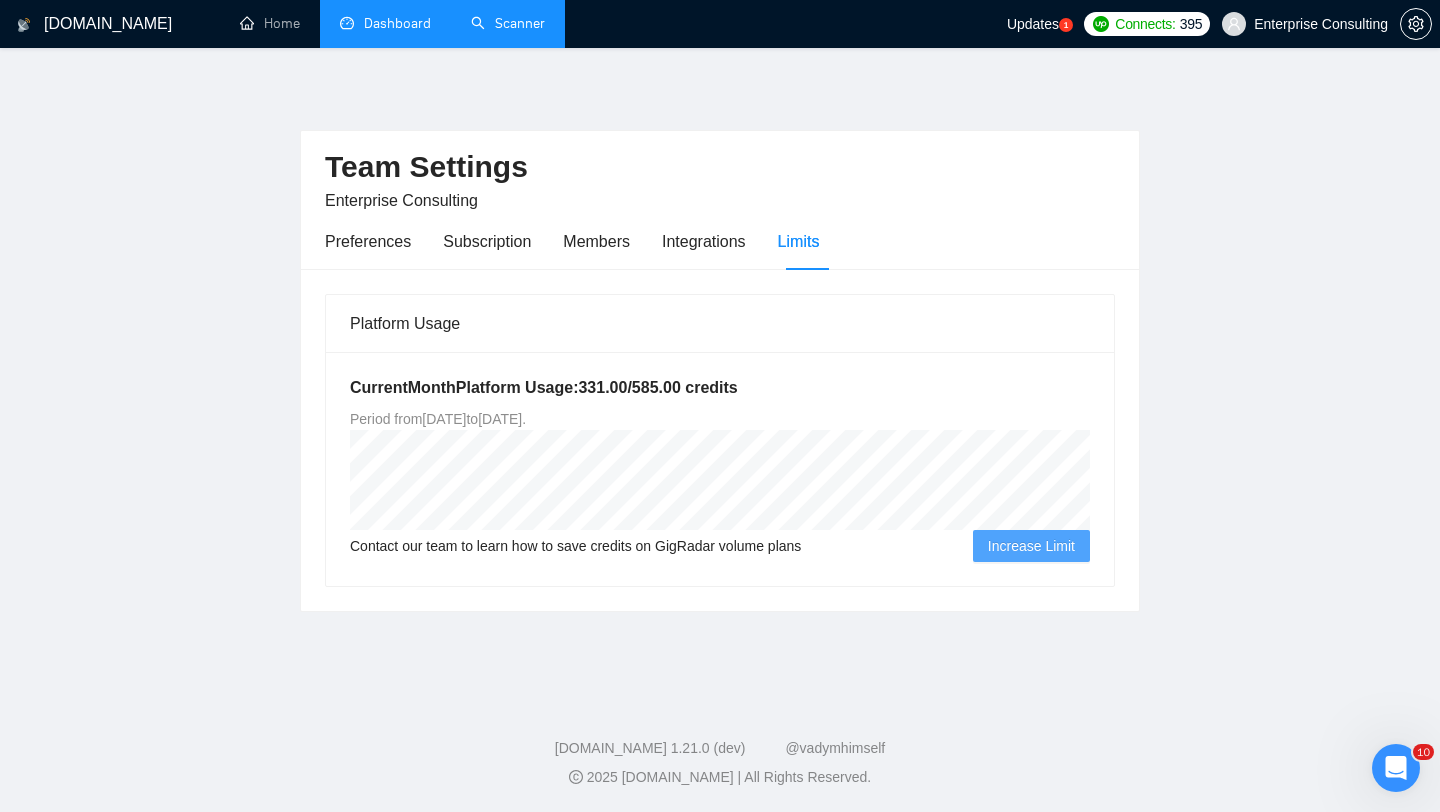 click on "Scanner" at bounding box center (508, 23) 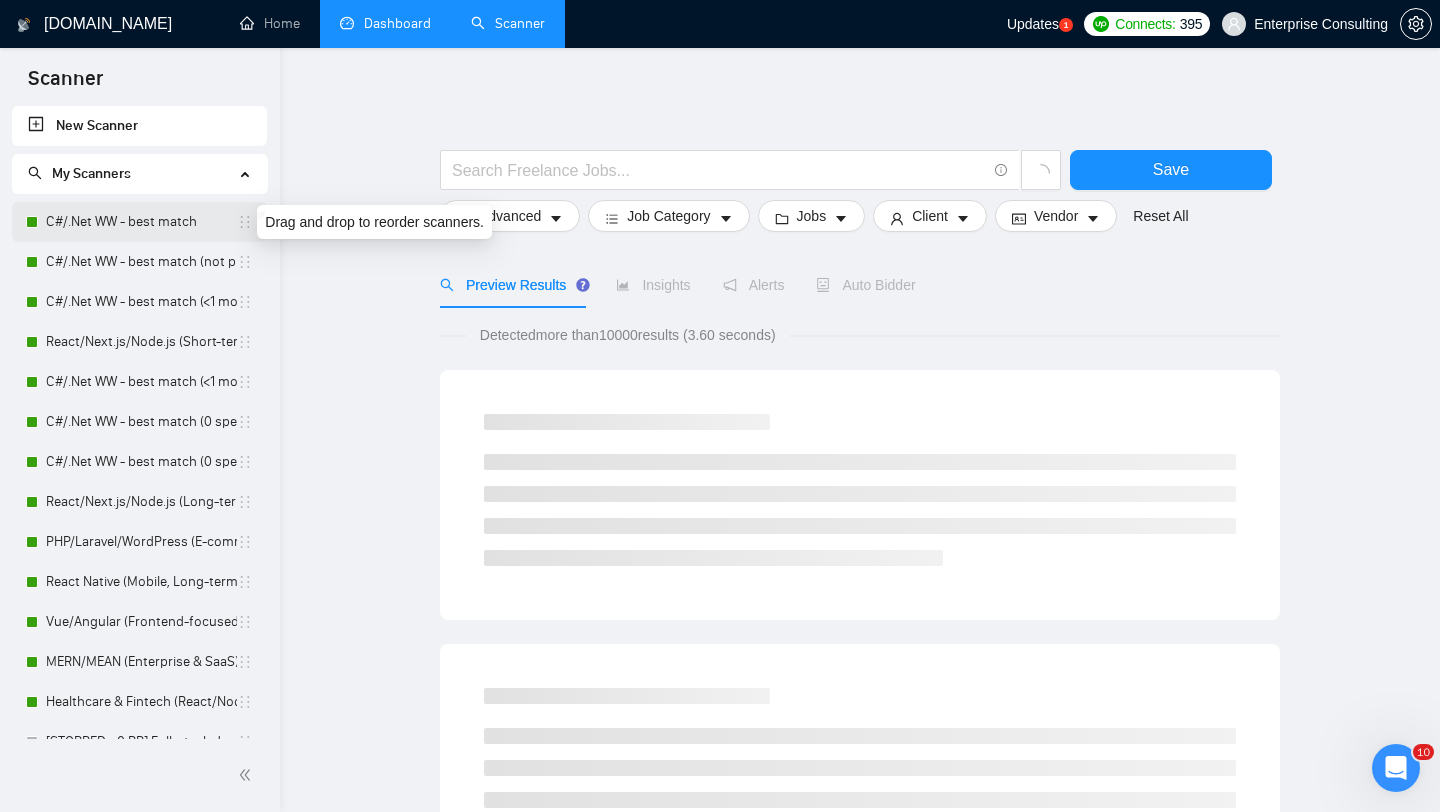 click 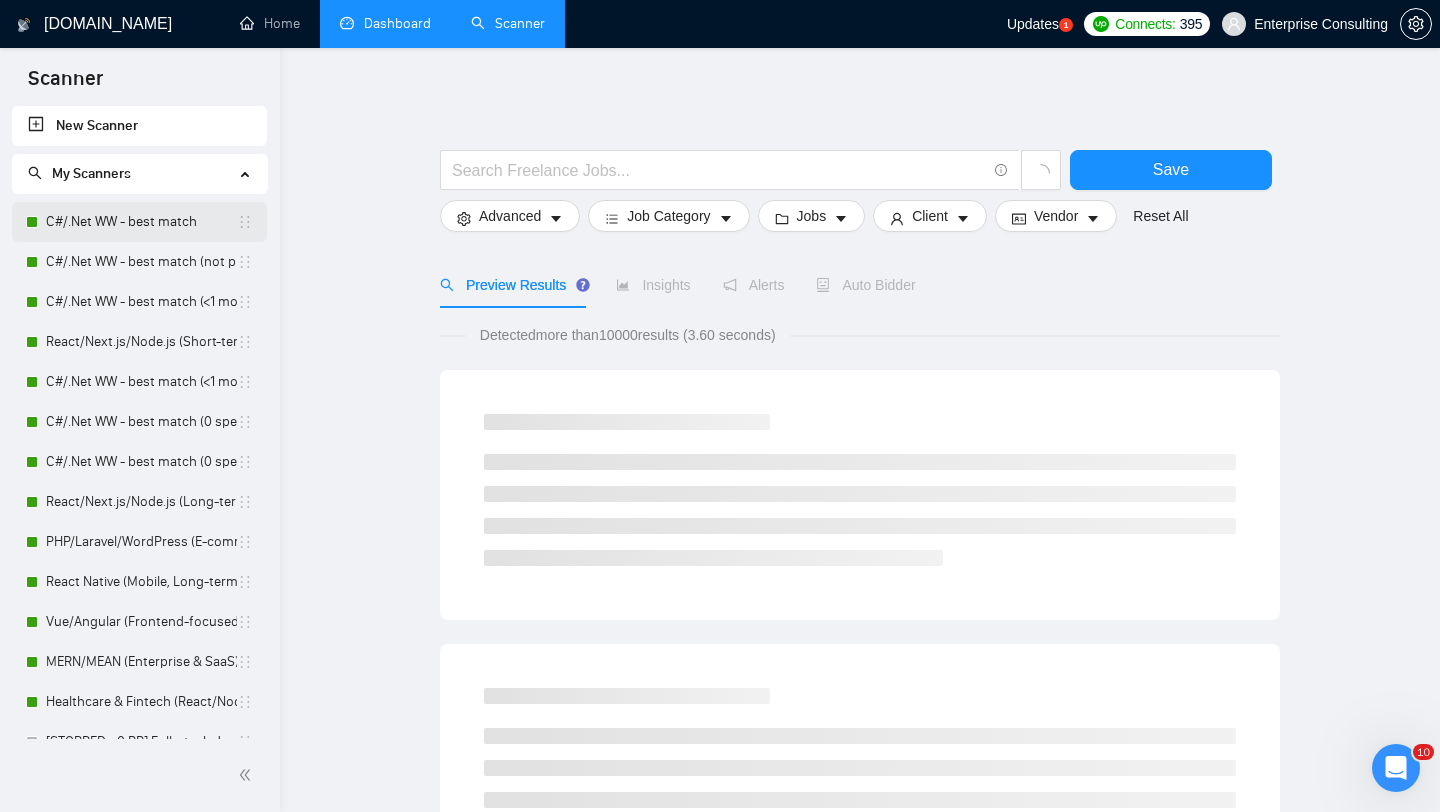 click on "C#/.Net WW - best match" at bounding box center (141, 222) 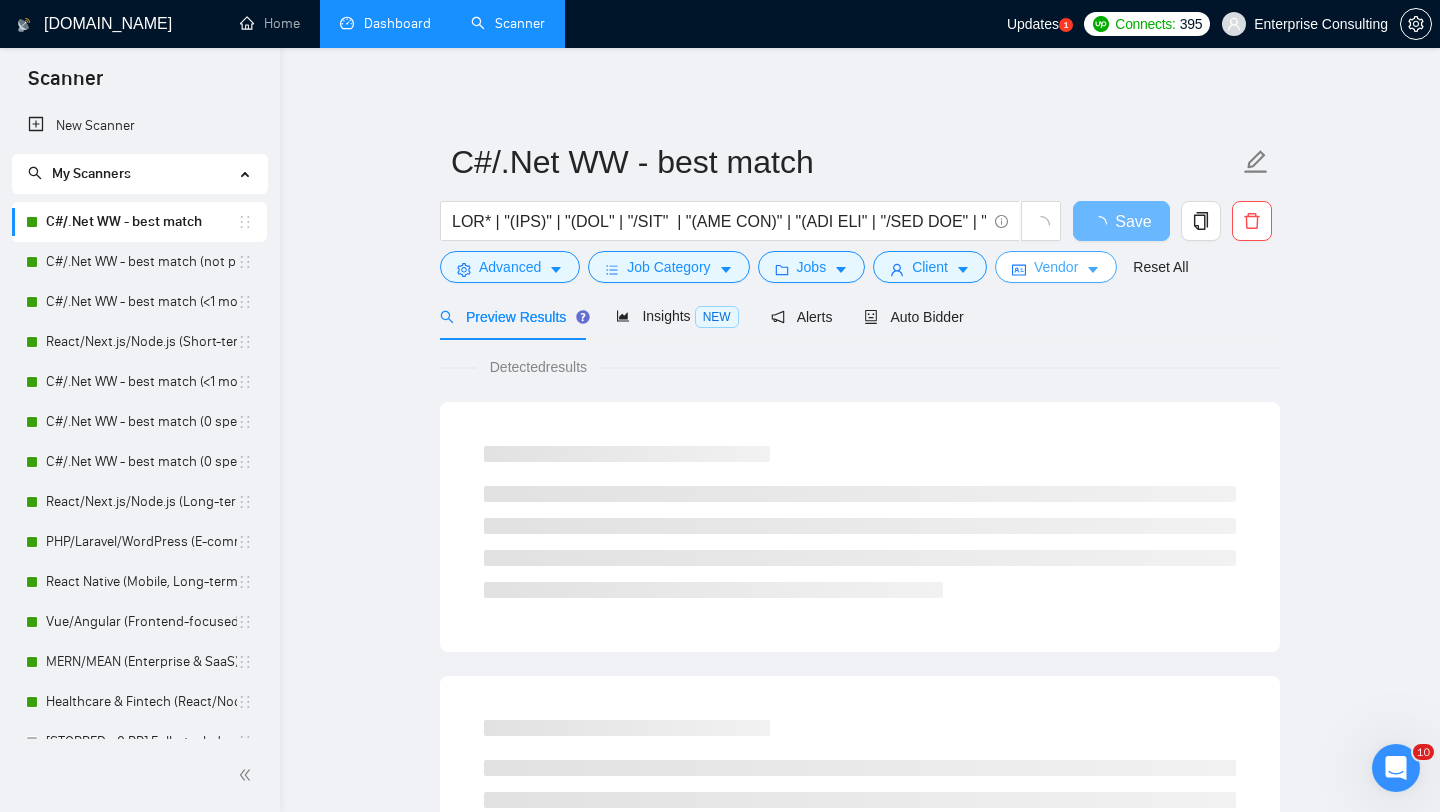 click 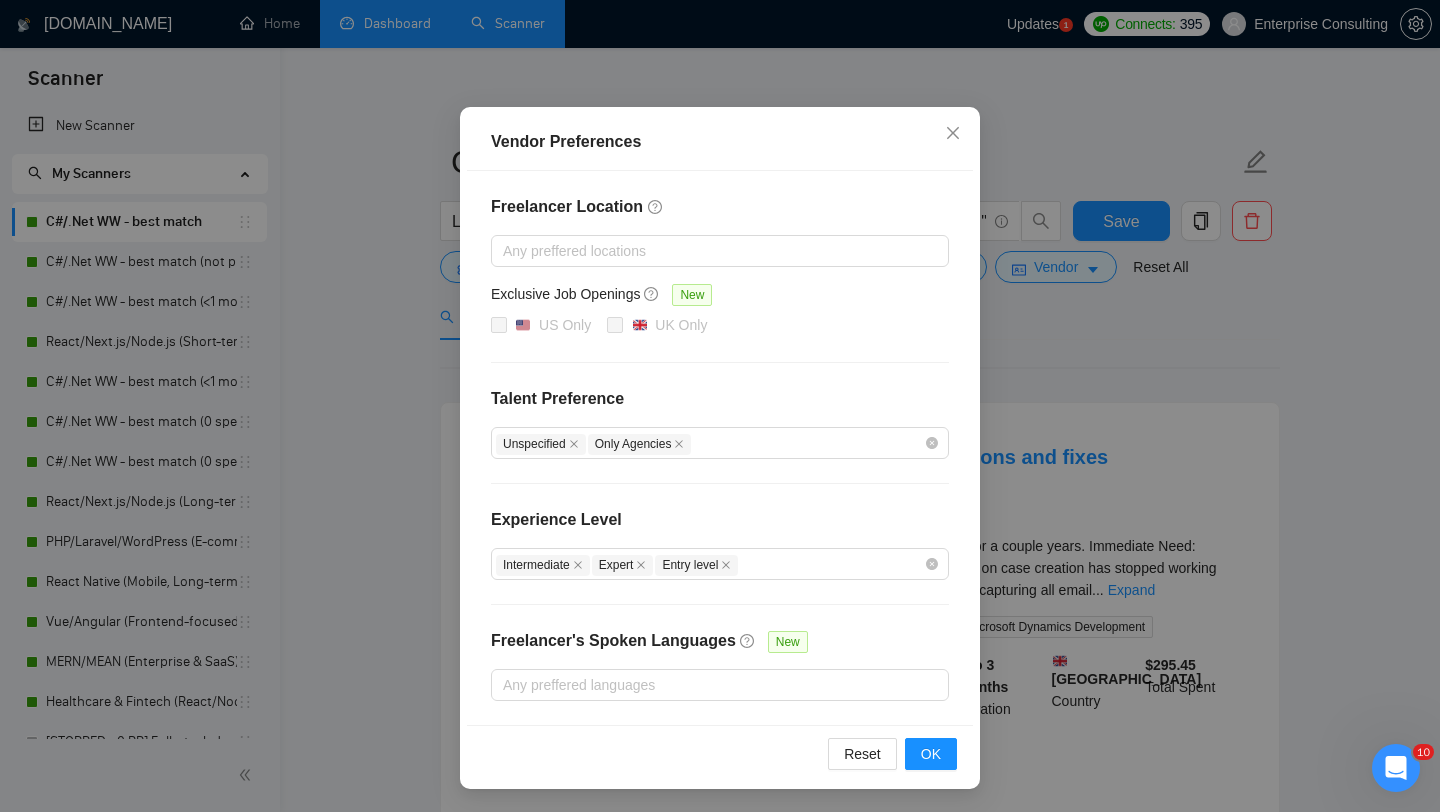 click on "Vendor Preferences Freelancer Location     Any preffered locations Exclusive Job Openings [GEOGRAPHIC_DATA] Only UK Only Talent Preference Unspecified Only Agencies   Experience Level Intermediate Expert Entry level   Freelancer's Spoken Languages New   Any preffered languages Reset OK" at bounding box center (720, 406) 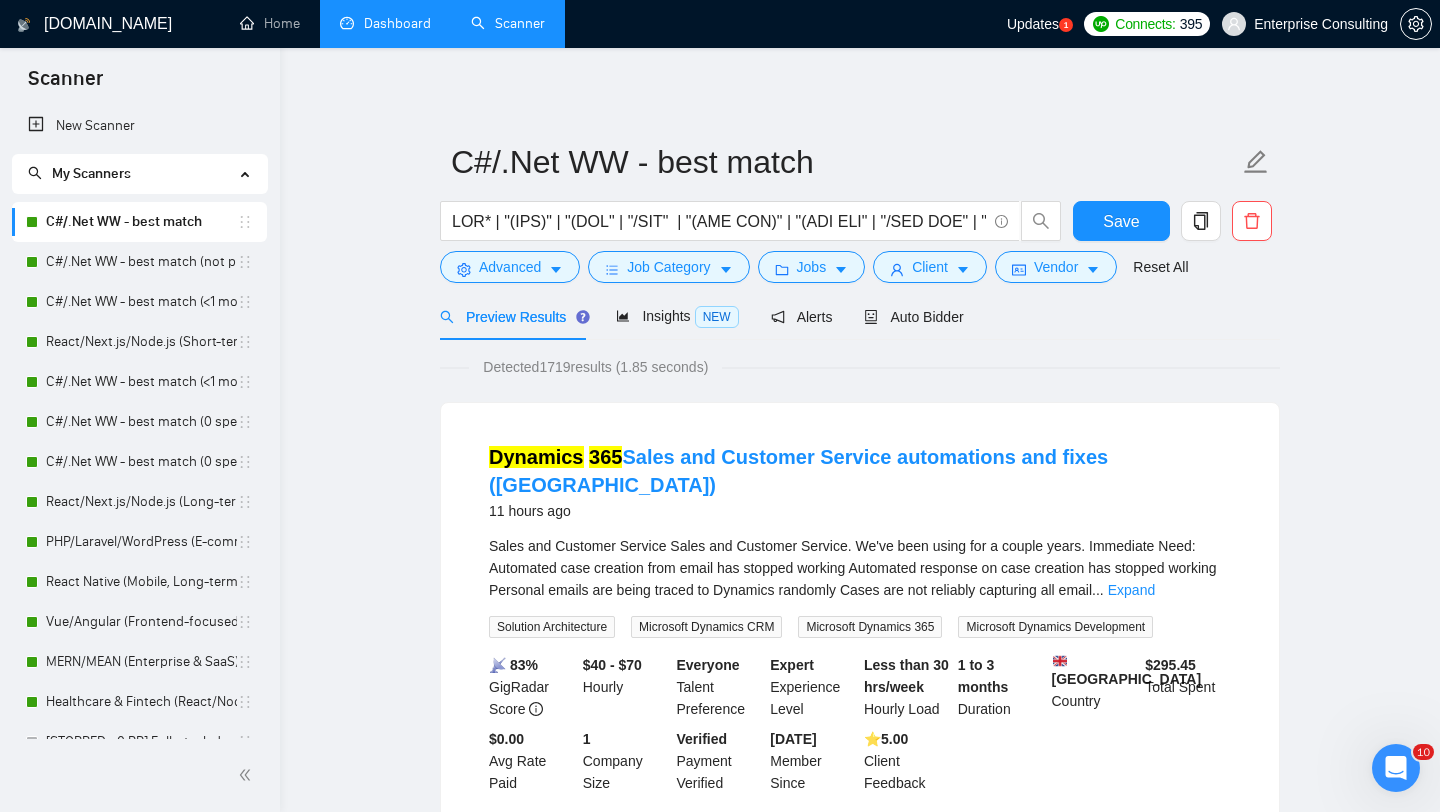 scroll, scrollTop: 13, scrollLeft: 0, axis: vertical 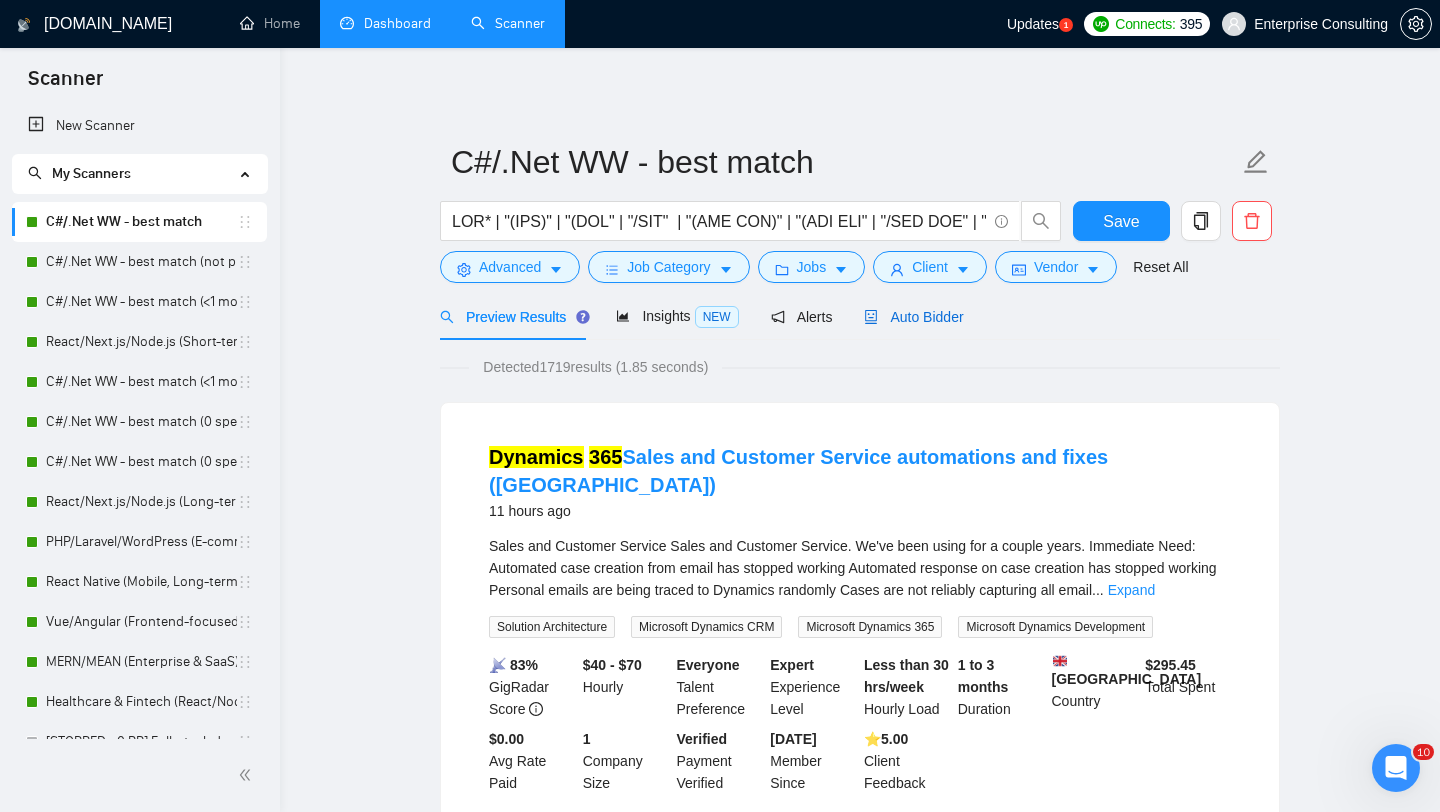 click on "Auto Bidder" at bounding box center (913, 317) 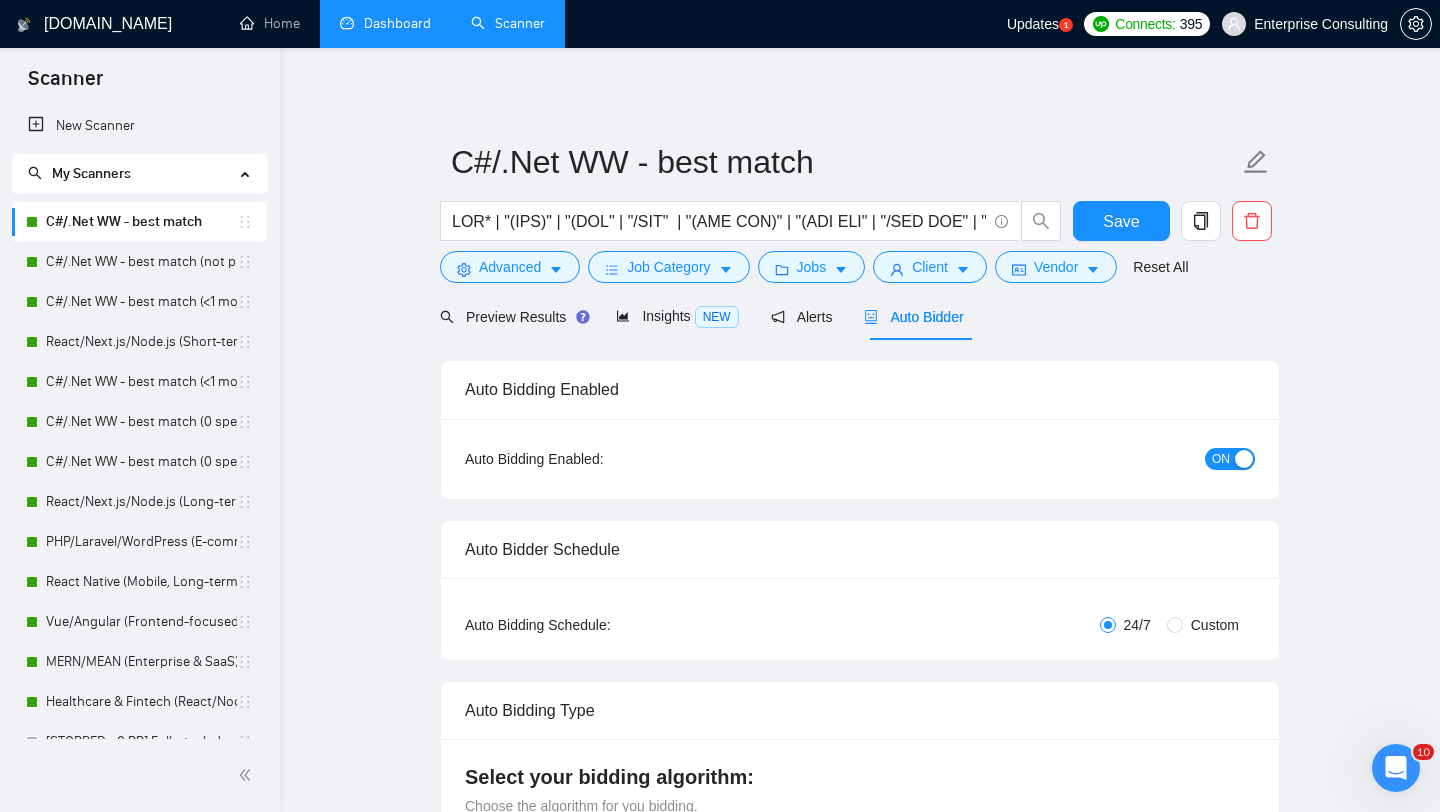 type 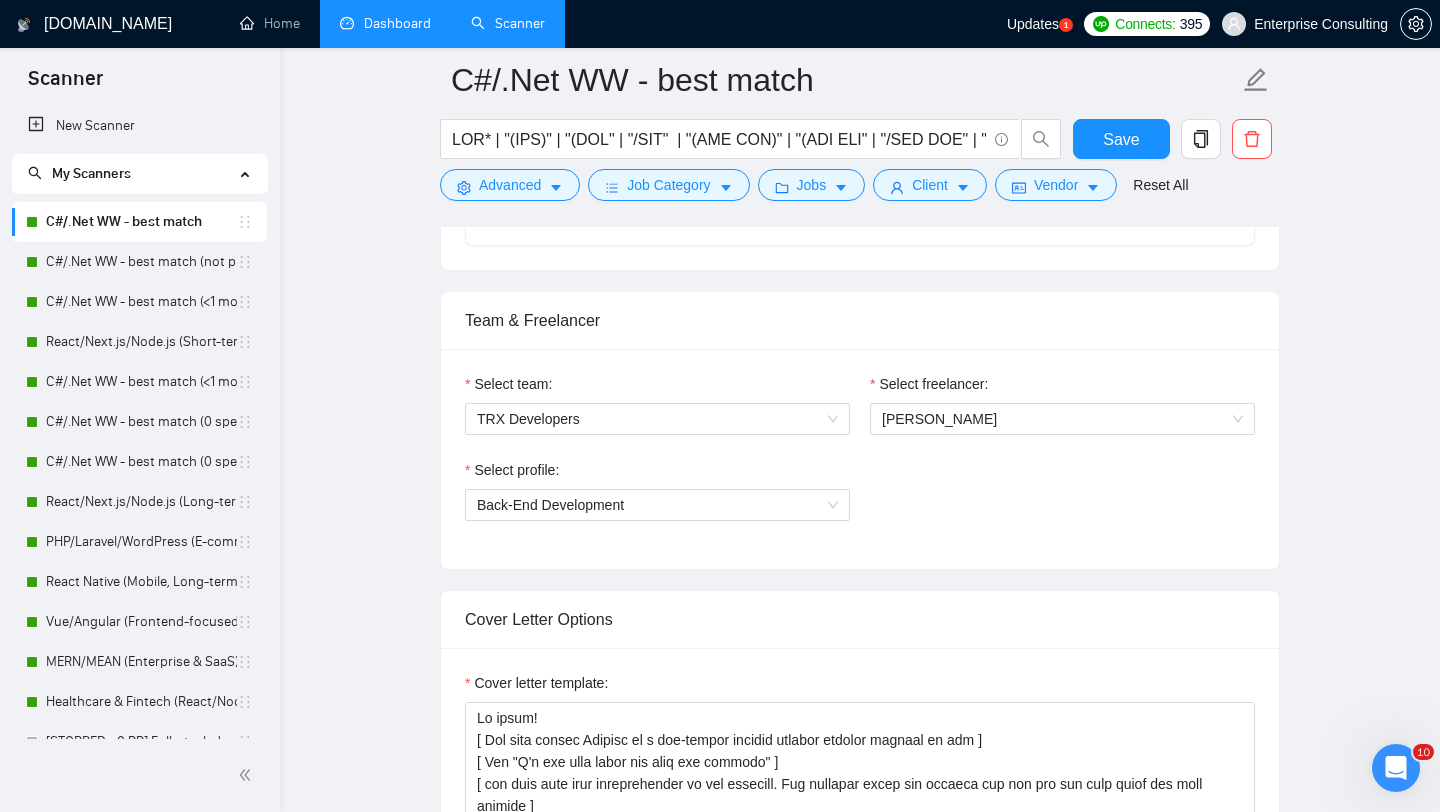 scroll, scrollTop: 990, scrollLeft: 0, axis: vertical 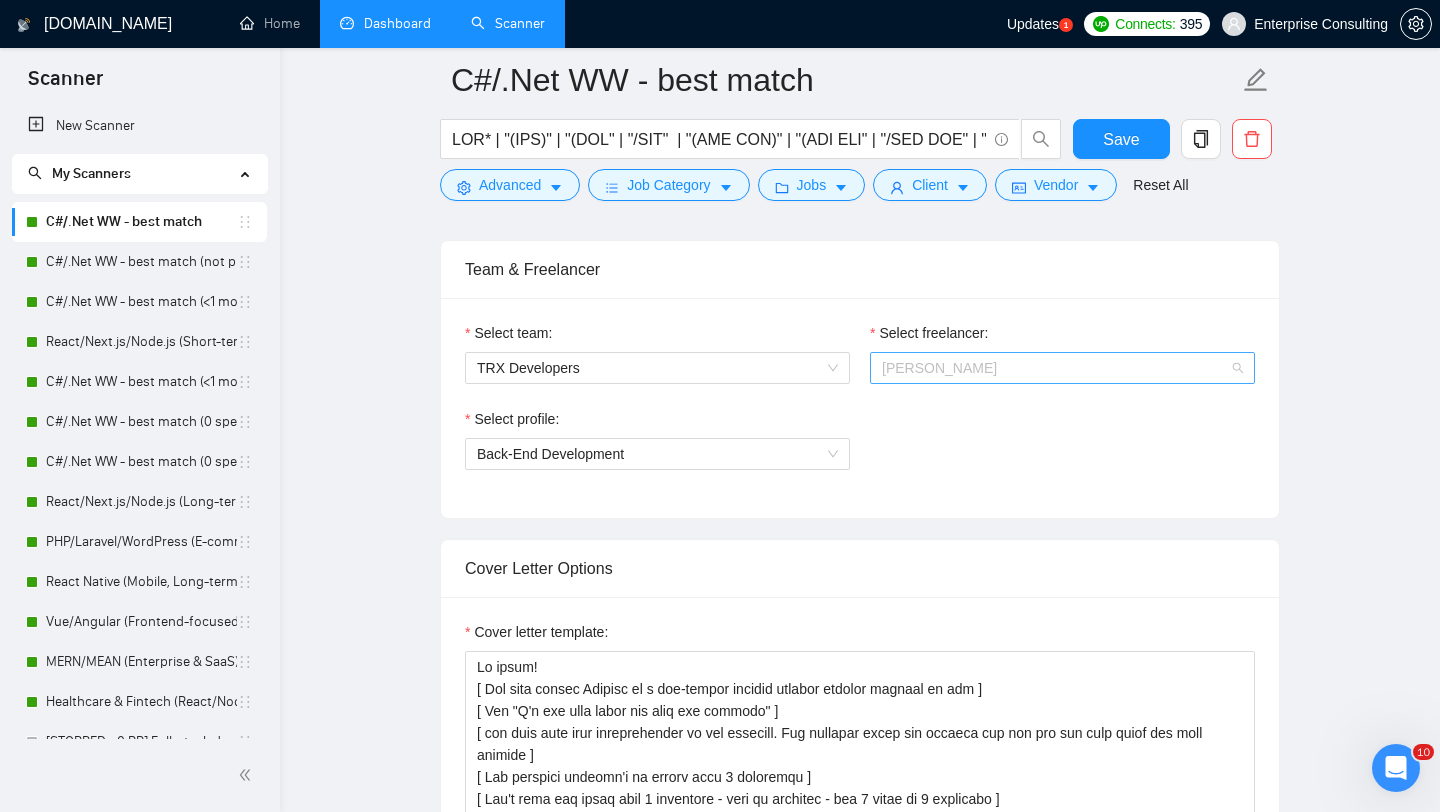click on "[PERSON_NAME]" at bounding box center [939, 368] 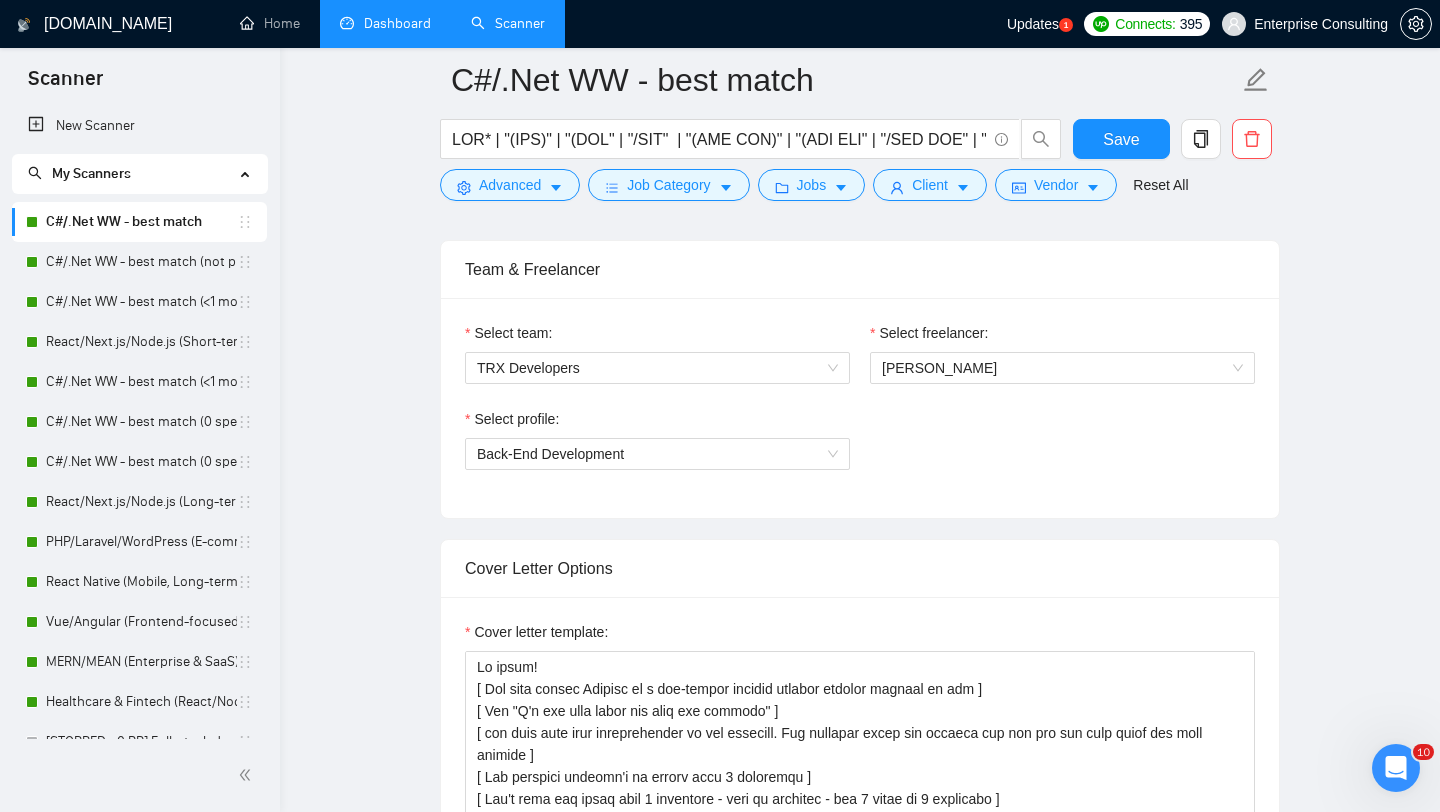 click on "Auto Bidding Enabled Auto Bidding Enabled: ON Auto Bidder Schedule Auto Bidding Type: Automated (recommended) Semi-automated Auto Bidding Schedule: 24/7 Custom Custom Auto Bidder Schedule Repeat every week on Monday Tuesday Wednesday Thursday Friday Saturday Sunday Active Hours ( Europe/Moscow ): From: To: ( 24  hours) Europe/Moscow Auto Bidding Type Select your bidding algorithm: Choose the algorithm for you bidding. The price per proposal does not include your connects expenditure. Template Bidder Works great for narrow segments and short cover letters that don't change. 0.50  credits / proposal Sardor AI 🤖 Personalise your cover letter with ai [placeholders] 1.00  credits / proposal Experimental Laziza AI  👑   NEW Extends Sardor AI by learning from your feedback and automatically qualifying jobs. The expected savings are based on Laziza's ability to ignore jobs that don't seem to be a good fit for the selected profile.   Learn more 2.00  credits / proposal 45.13 credits savings Team & Freelancer" at bounding box center (860, 1318) 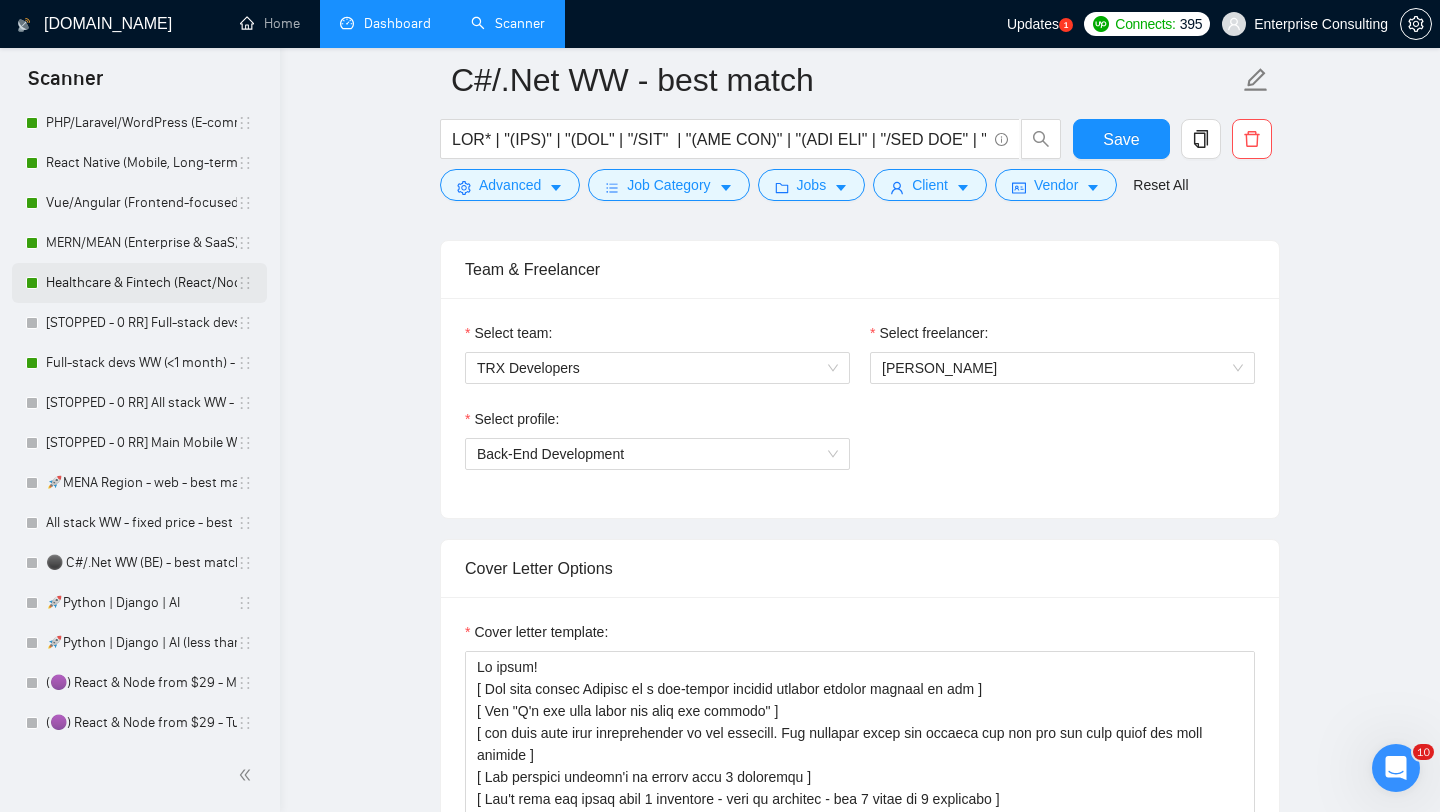 scroll, scrollTop: 518, scrollLeft: 0, axis: vertical 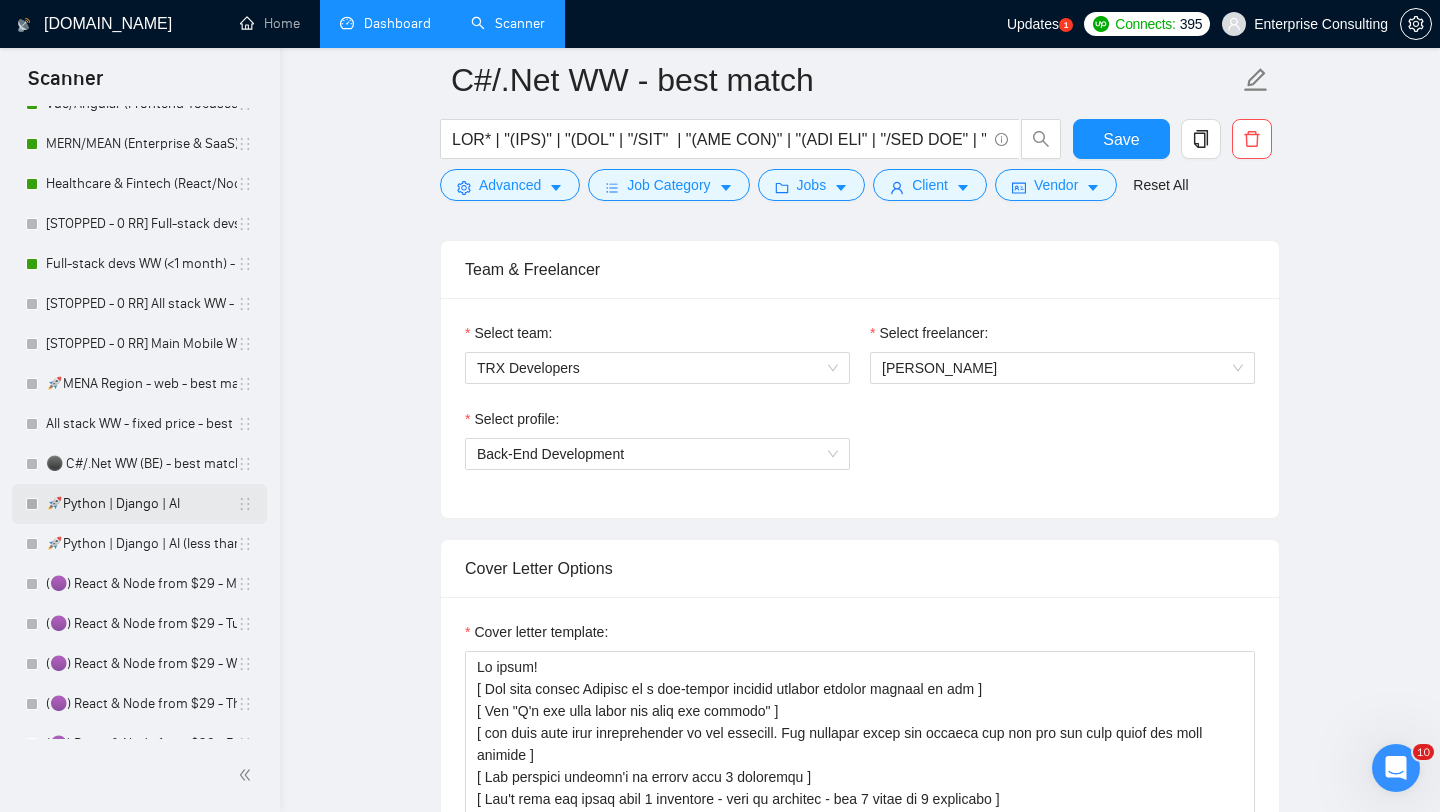 click on "🚀Python | Django | AI" at bounding box center (141, 504) 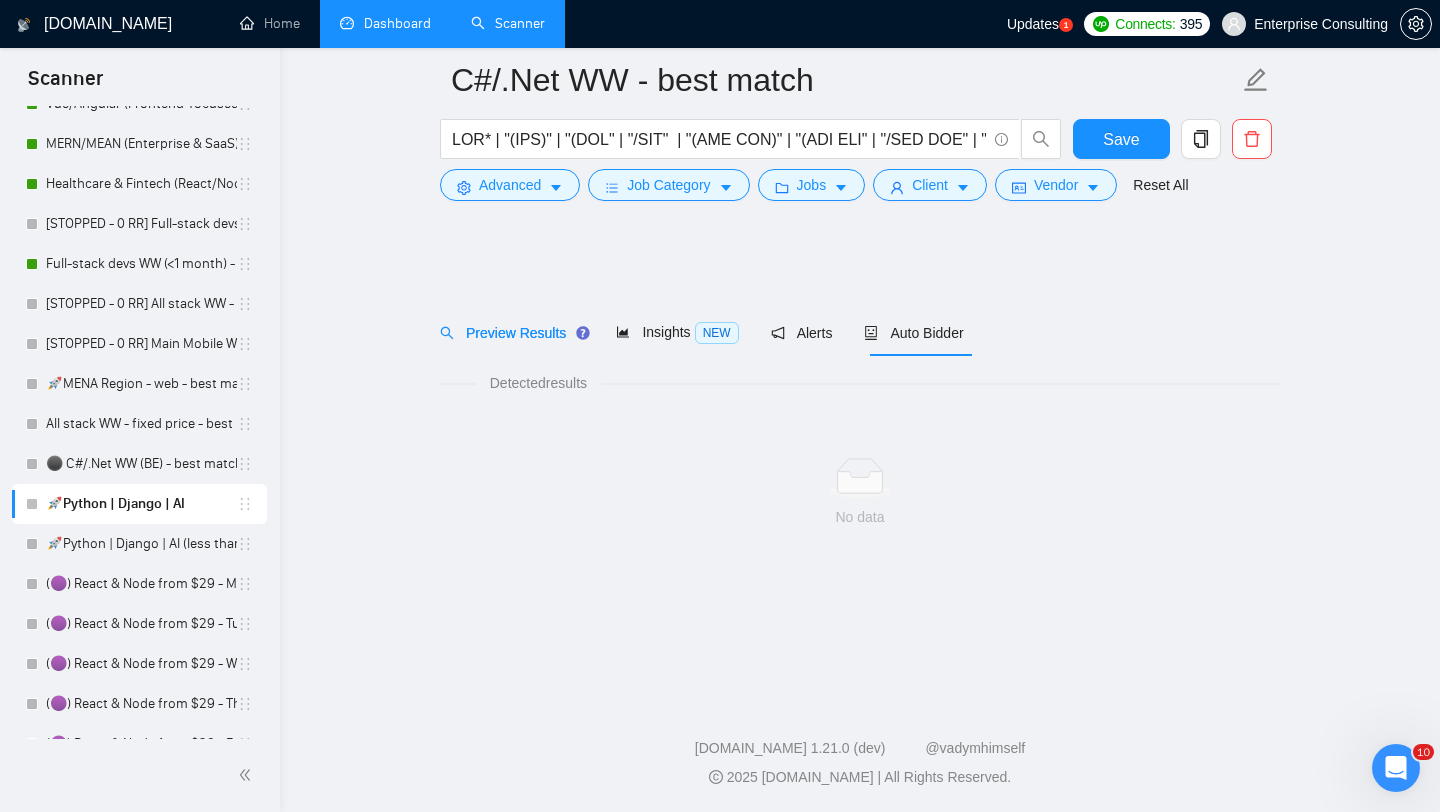 scroll, scrollTop: 0, scrollLeft: 0, axis: both 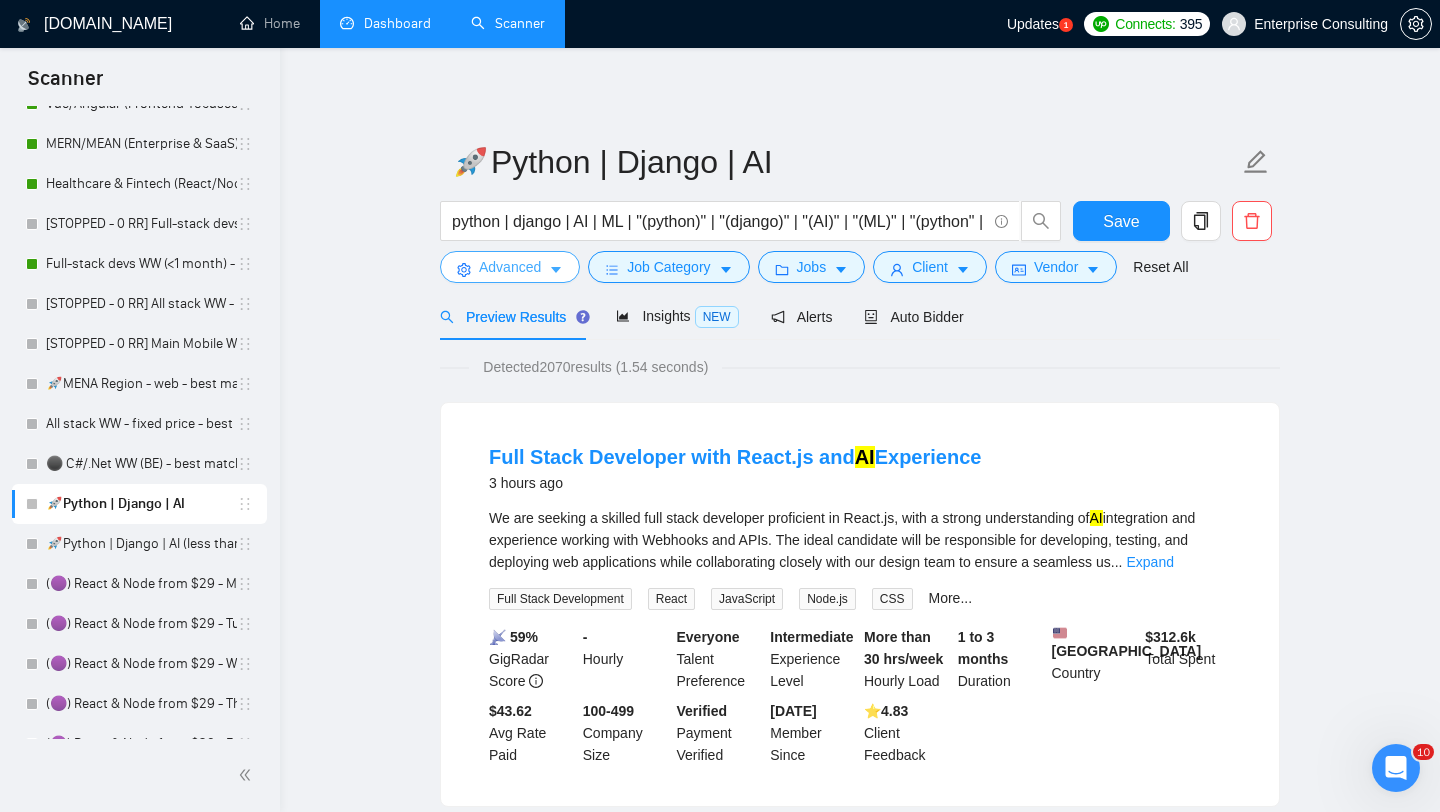 click on "Advanced" at bounding box center [510, 267] 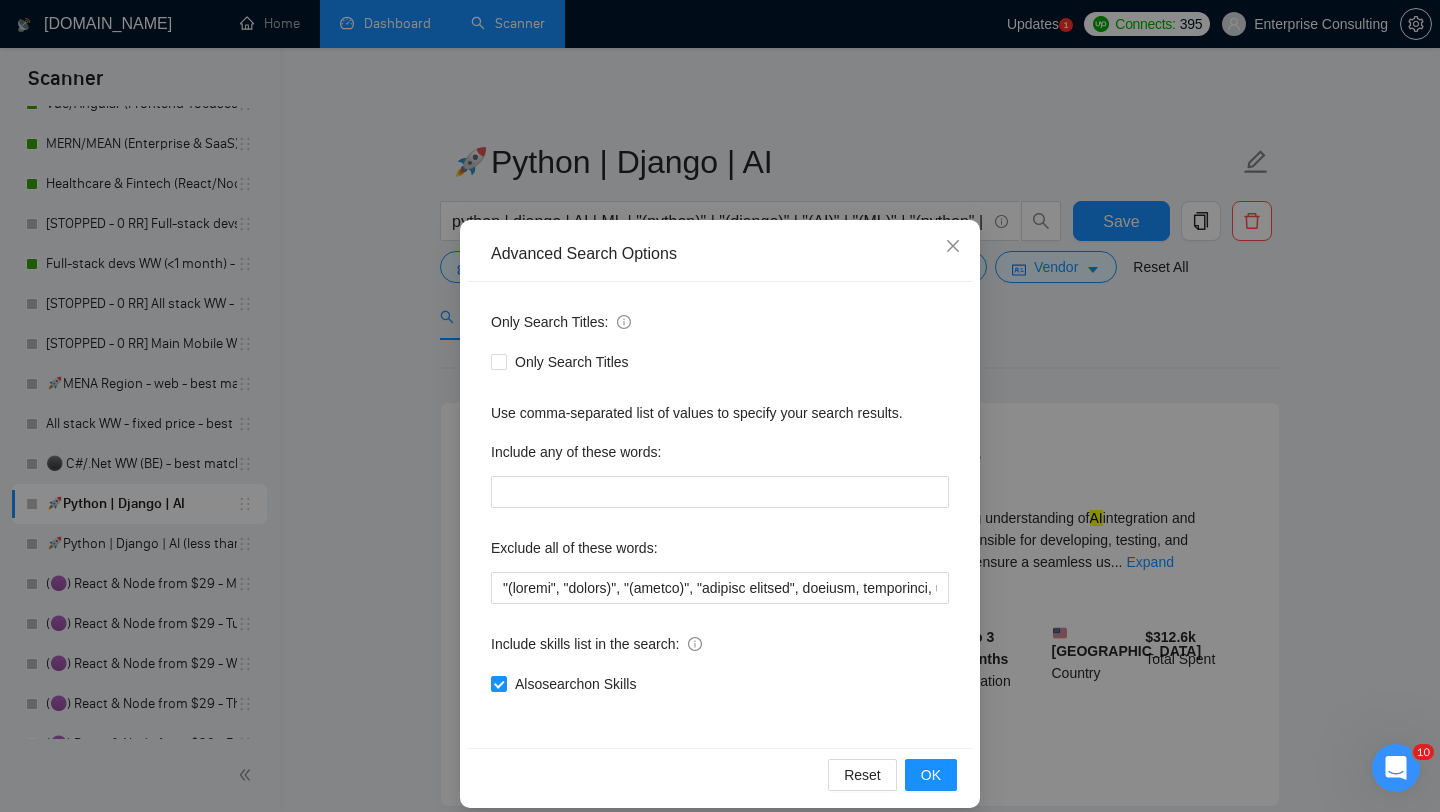 click on "Advanced Search Options Only Search Titles:   Only Search Titles Use comma-separated list of values to specify your search results. Include any of these words: Exclude all of these words: Include skills list in the search:   Also  search  on Skills Reset OK" at bounding box center [720, 406] 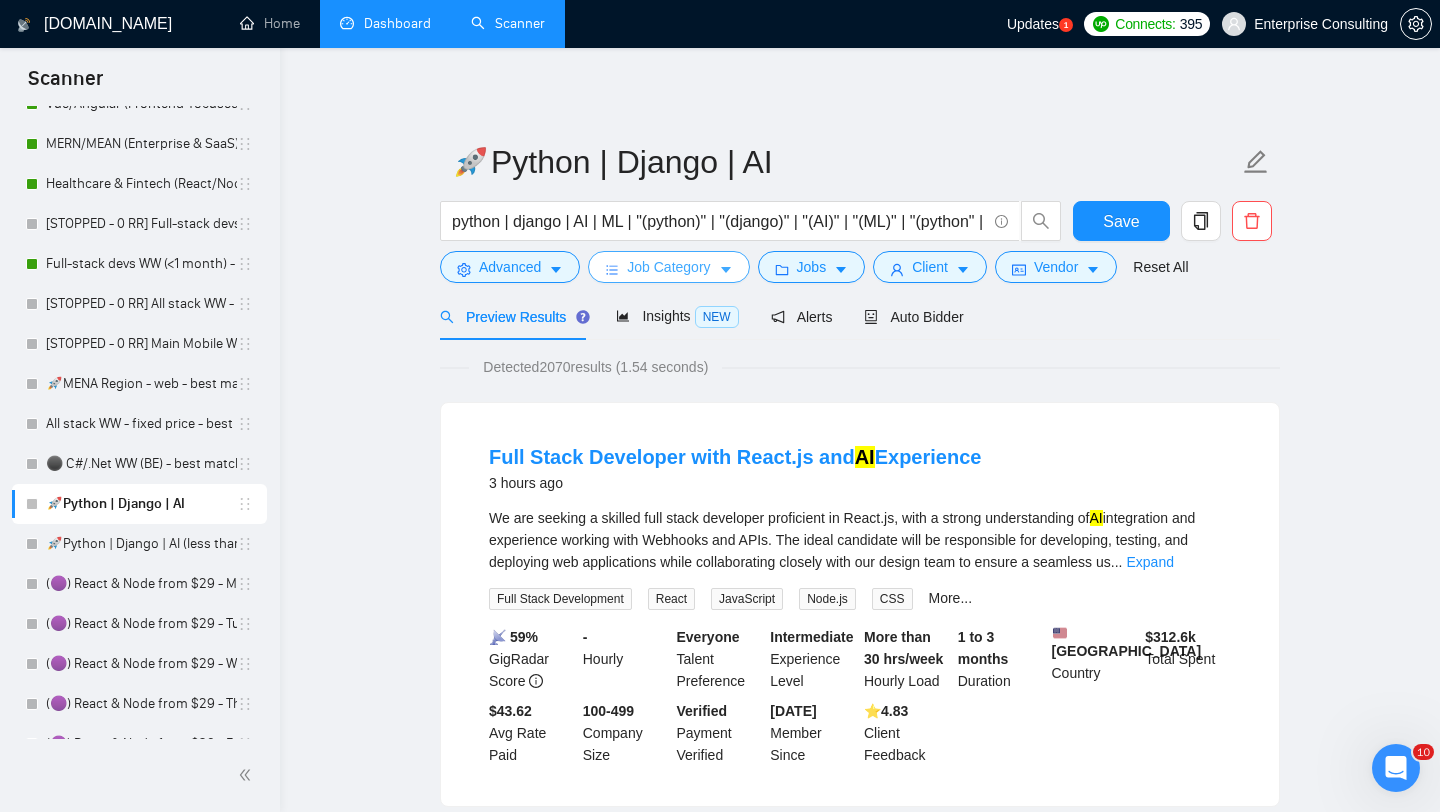 click on "Job Category" at bounding box center (668, 267) 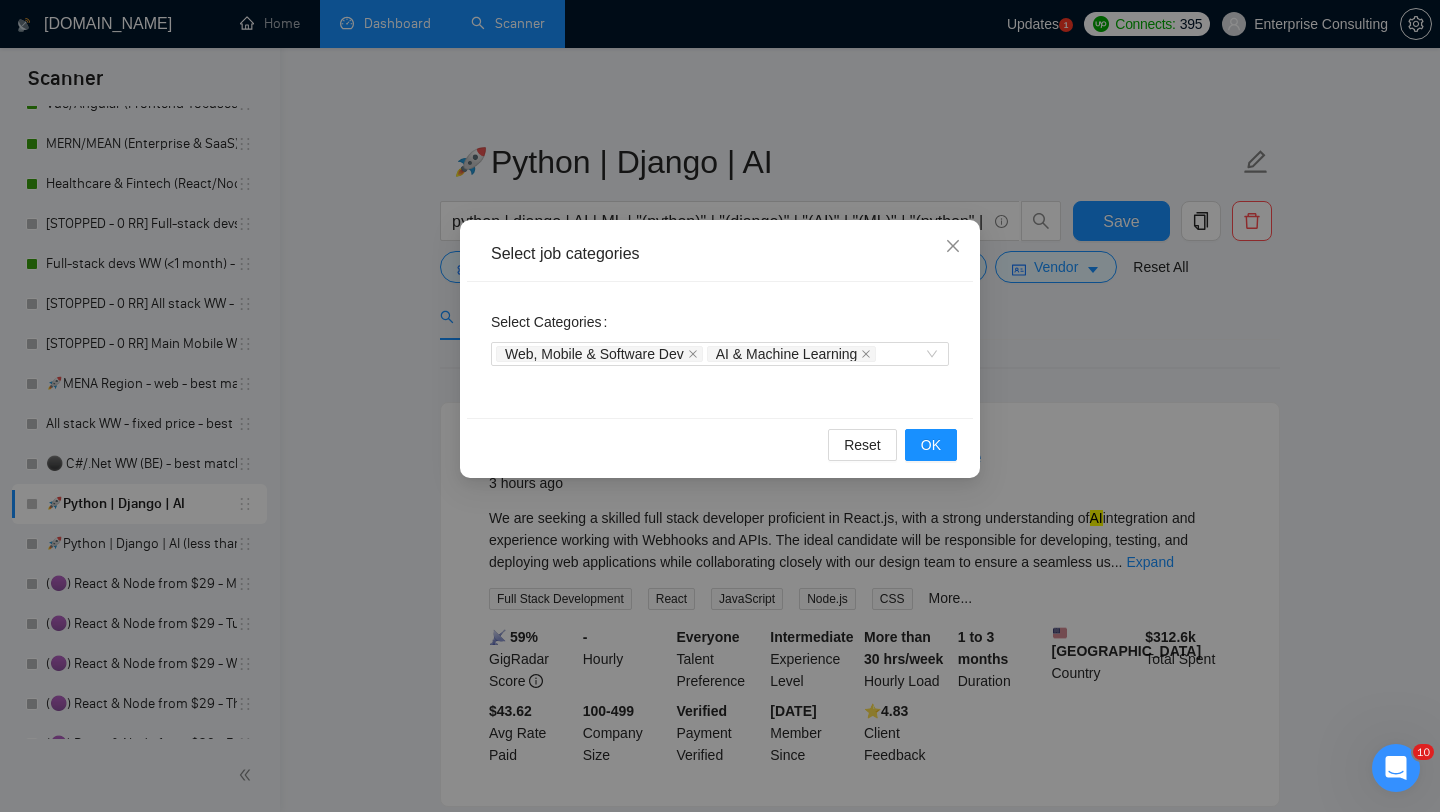 click on "Select job categories Select Categories Web, Mobile & Software Dev AI & Machine Learning   Reset OK" at bounding box center (720, 406) 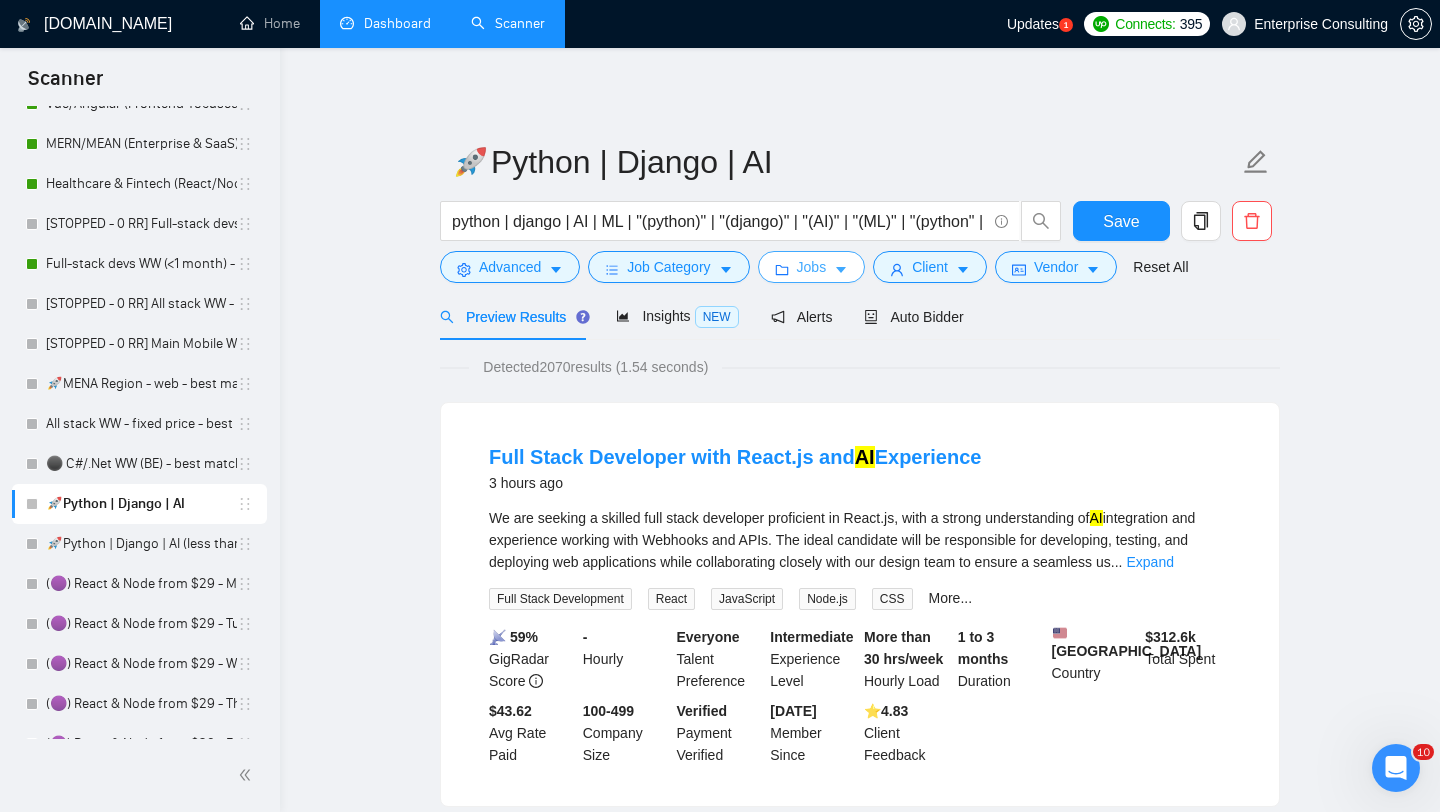click on "Jobs" at bounding box center [812, 267] 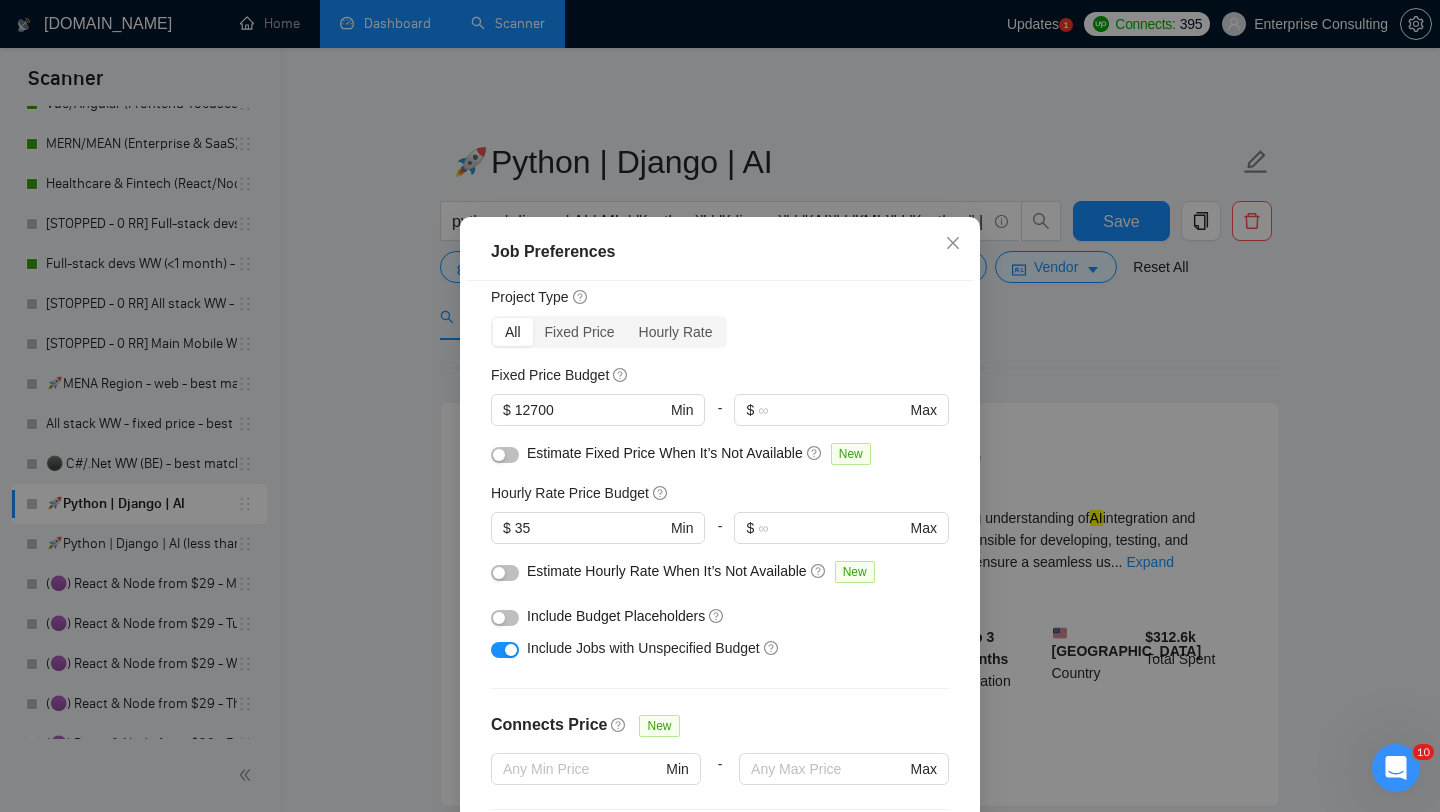 scroll, scrollTop: 61, scrollLeft: 0, axis: vertical 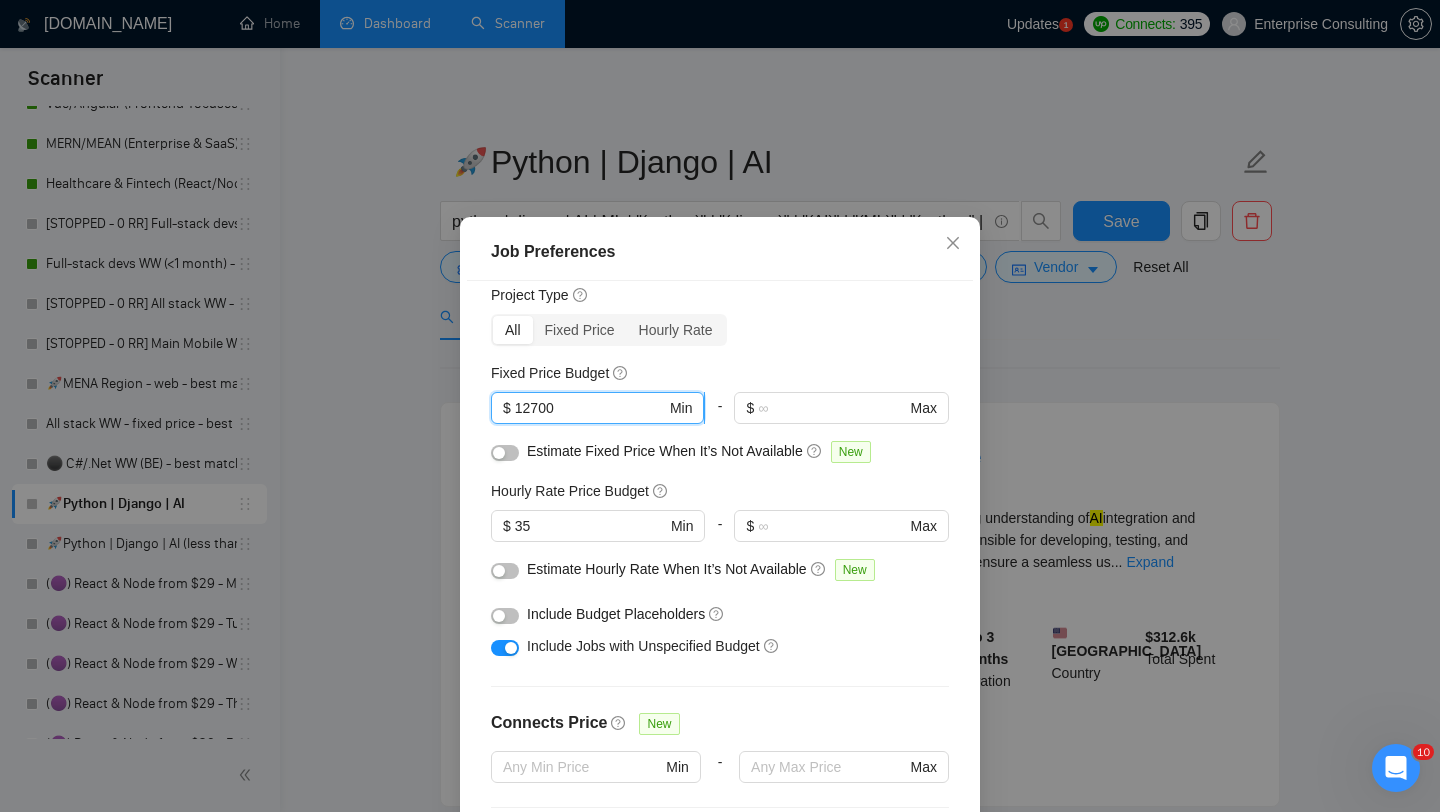 drag, startPoint x: 583, startPoint y: 411, endPoint x: 513, endPoint y: 410, distance: 70.00714 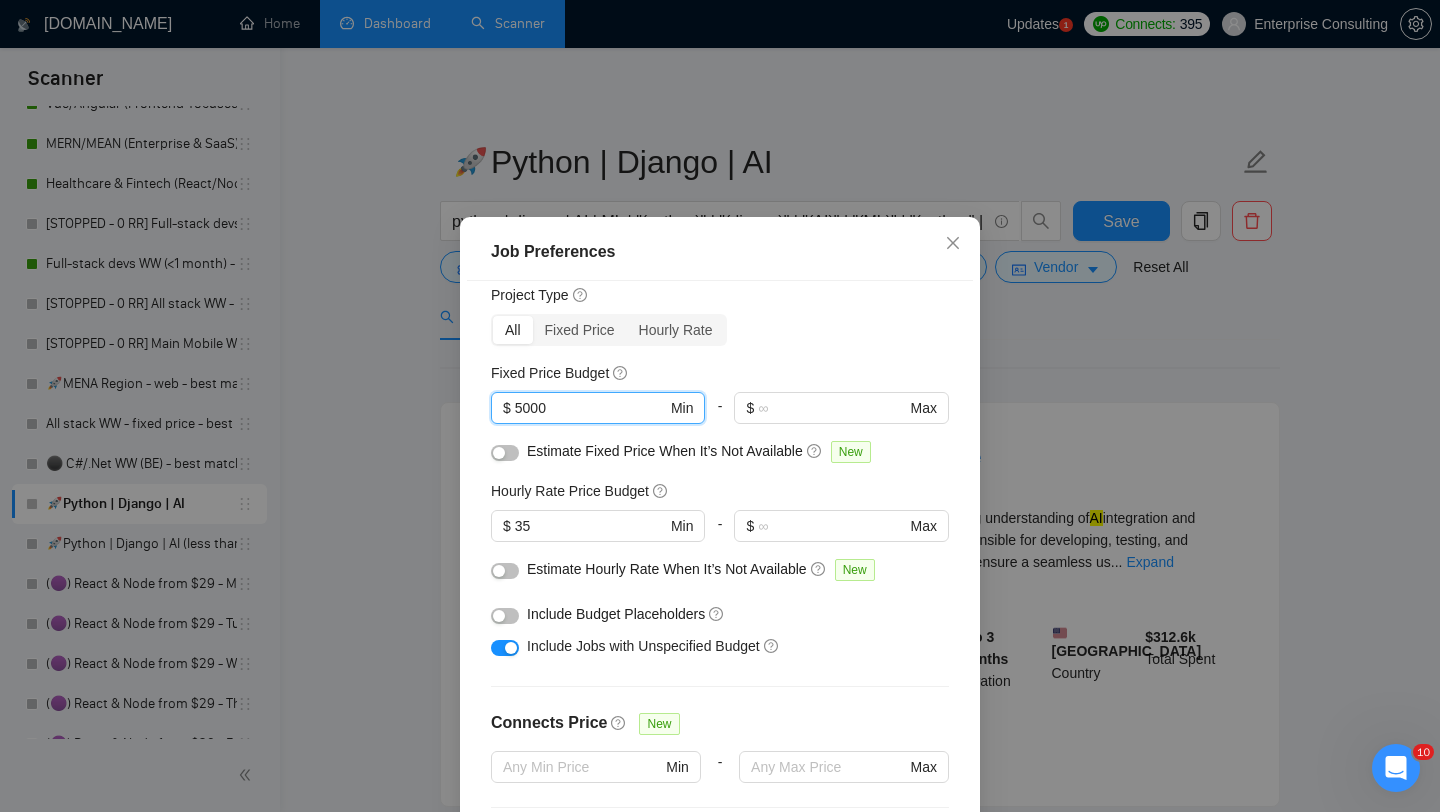 type on "5000" 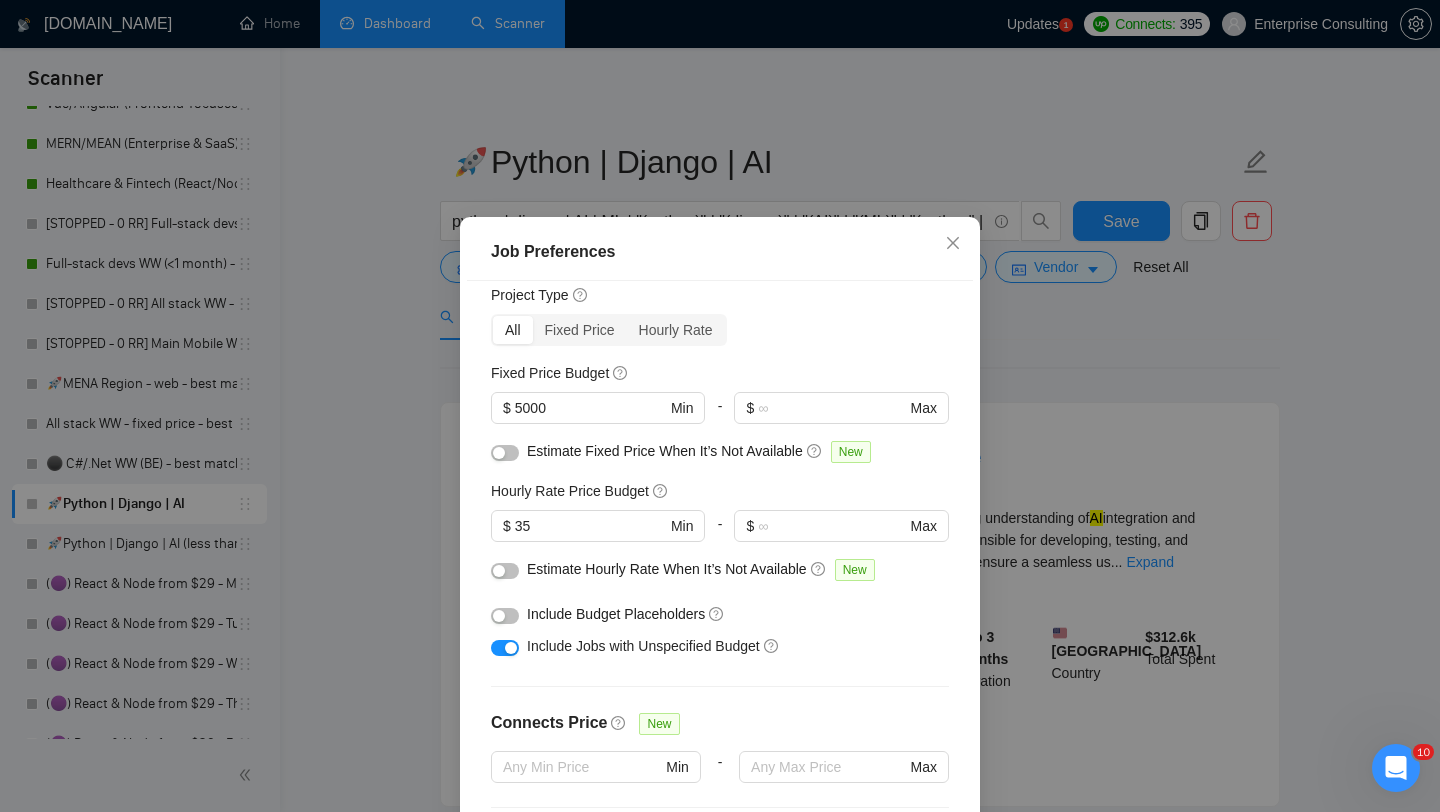 click on "Estimate Fixed Price When It’s Not Available New" at bounding box center [727, 451] 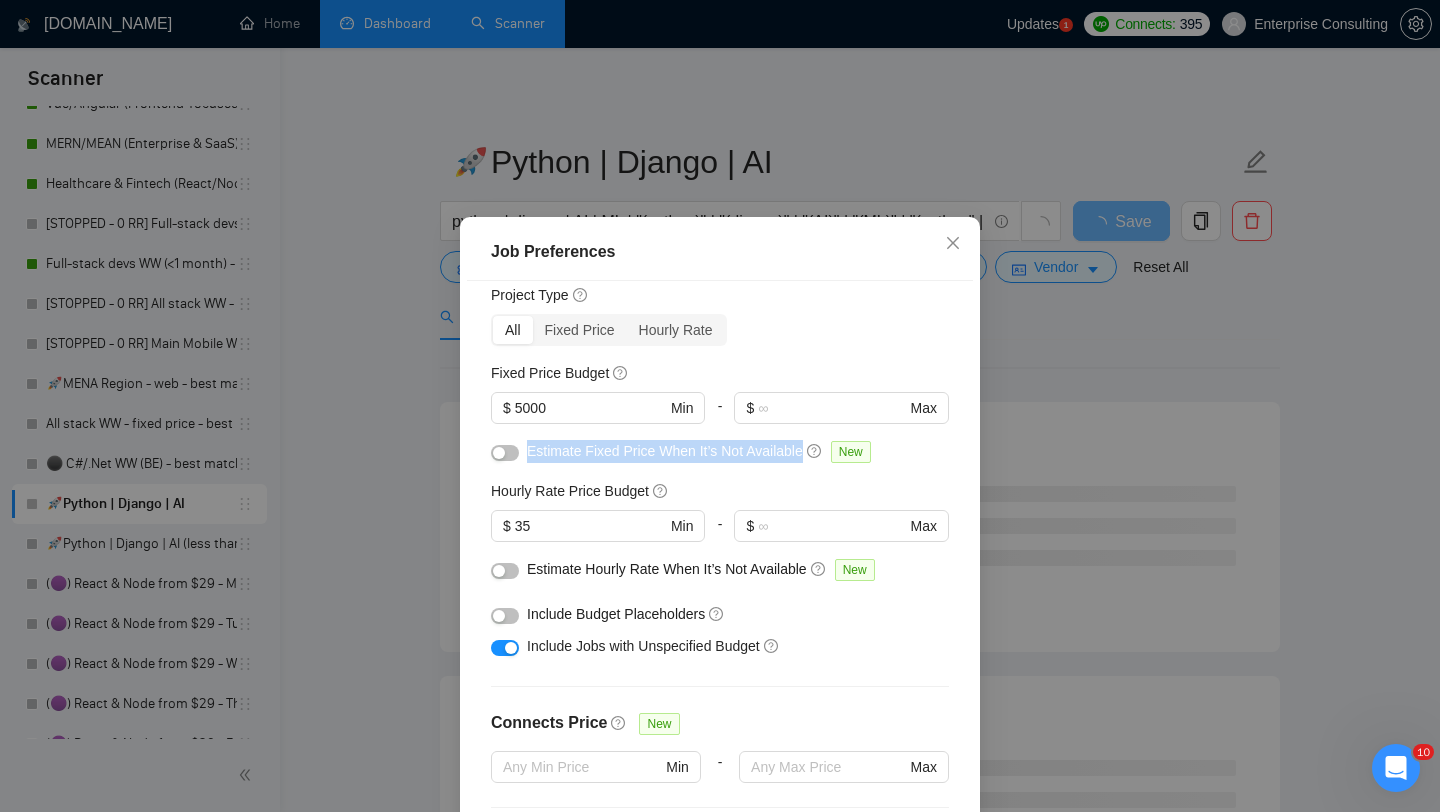 drag, startPoint x: 808, startPoint y: 455, endPoint x: 527, endPoint y: 449, distance: 281.06406 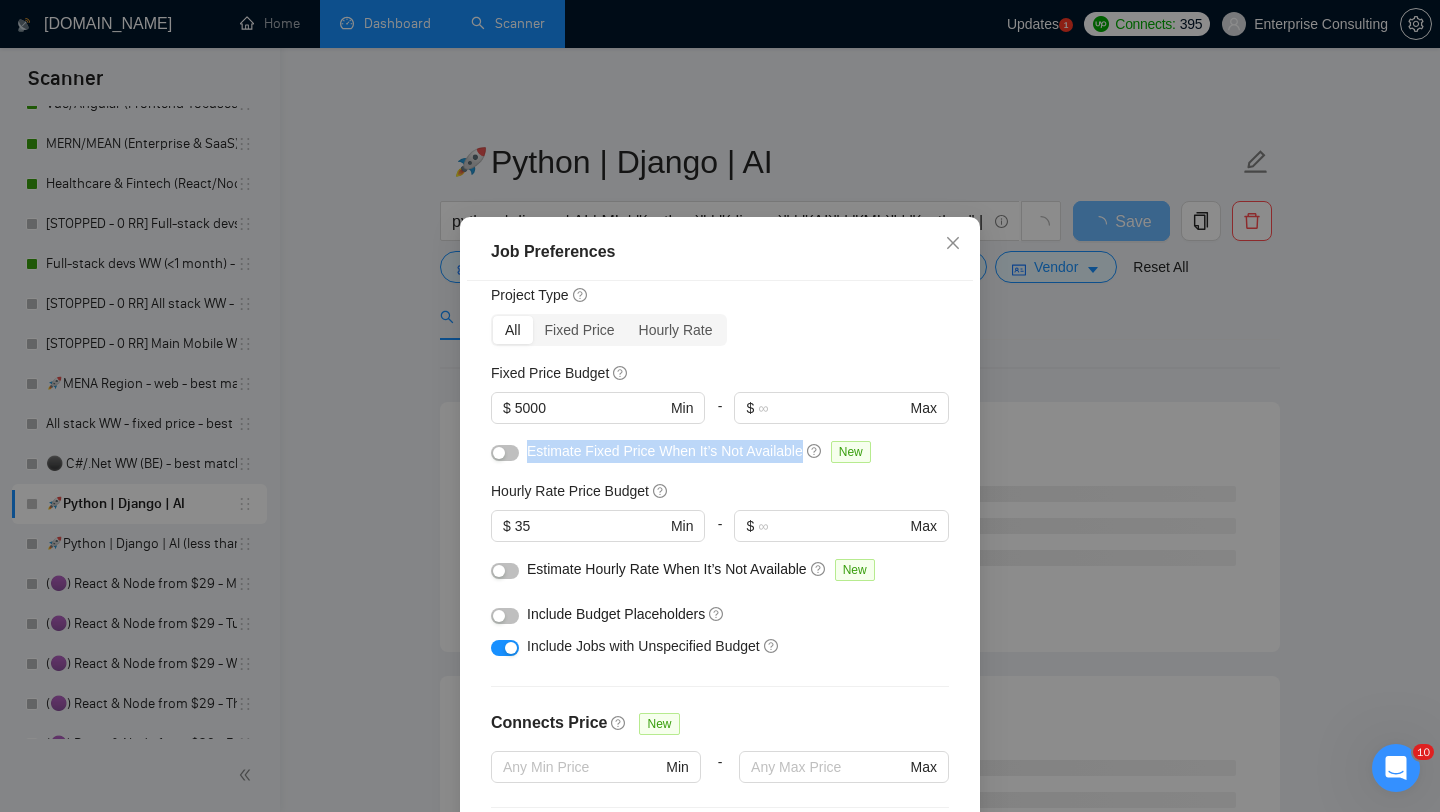 click on "Estimate Fixed Price When It’s Not Available" at bounding box center (665, 451) 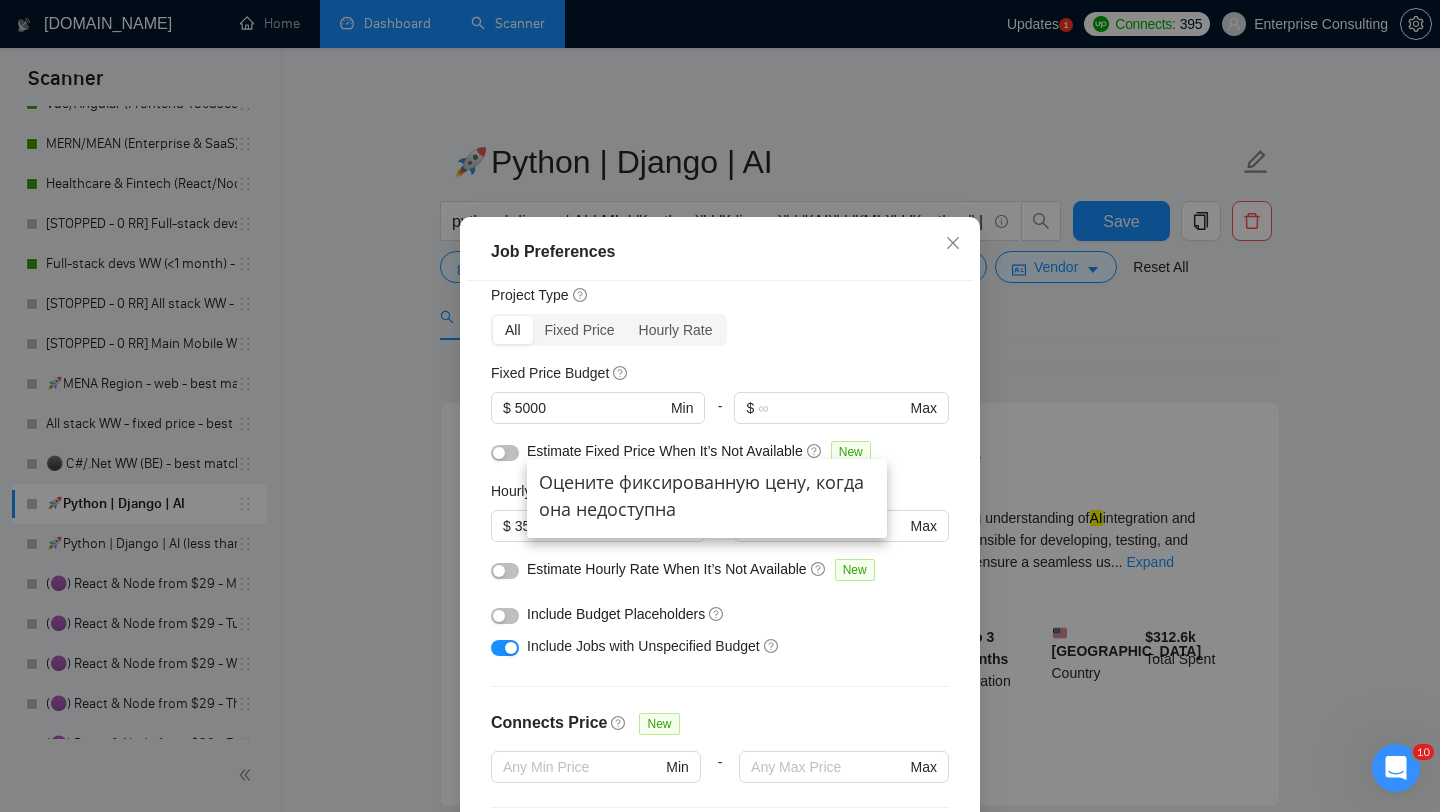 click on "Estimate Fixed Price When It’s Not Available New" at bounding box center [727, 451] 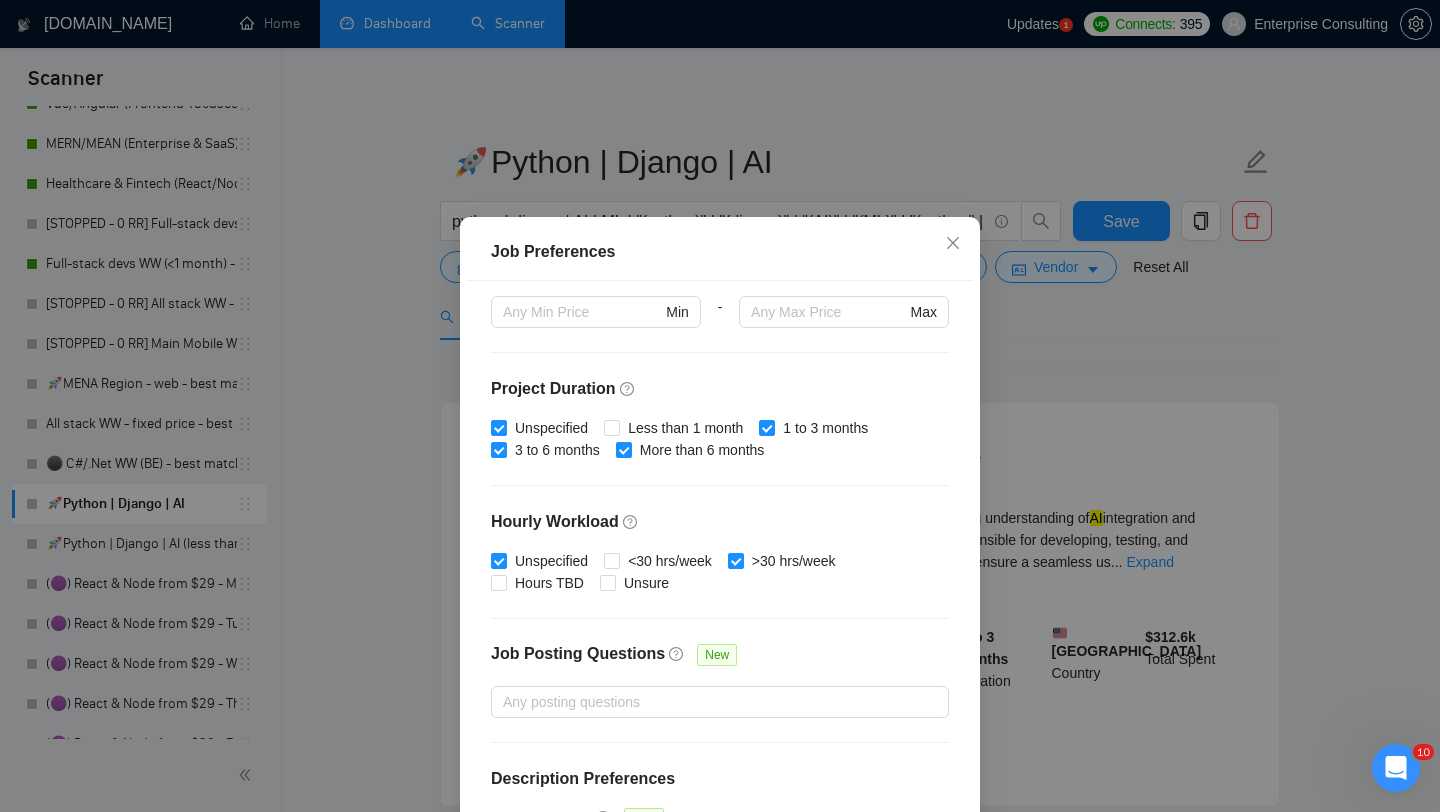 scroll, scrollTop: 559, scrollLeft: 0, axis: vertical 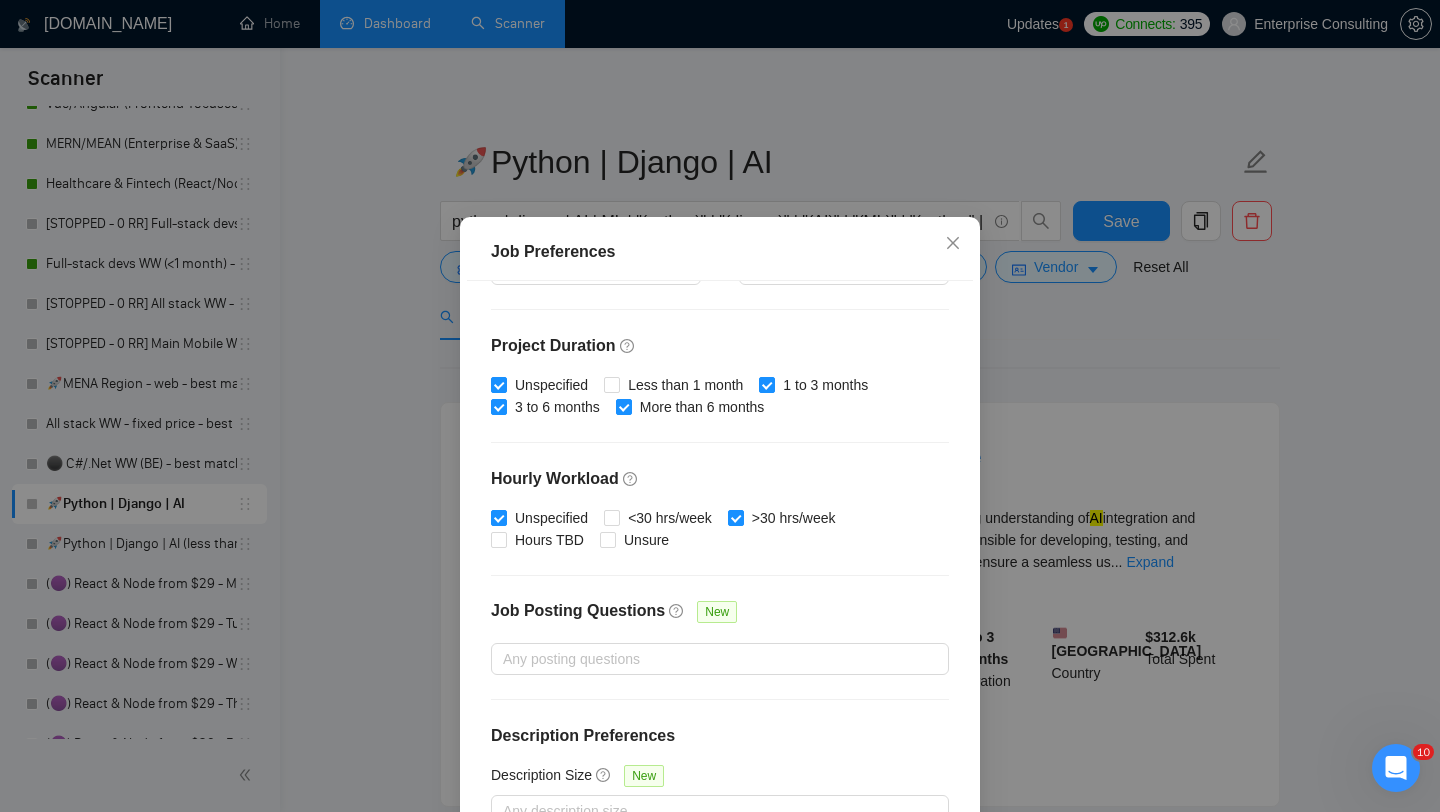click on "Job Preferences Budget Project Type All Fixed Price Hourly Rate   Fixed Price Budget $ 5000 Min - $ Max Estimate Fixed Price When It’s Not Available New   Hourly Rate Price Budget $ 35 Min - $ Max Estimate Hourly Rate When It’s Not Available New Include Budget Placeholders Include Jobs with Unspecified Budget   Connects Price New Min - Max Project Duration   Unspecified Less than 1 month 1 to 3 months 3 to 6 months More than 6 months Hourly Workload   Unspecified <30 hrs/week >30 hrs/week Hours TBD Unsure Job Posting Questions New   Any posting questions Description Preferences Description Size New   Any description size Reset OK" at bounding box center (720, 406) 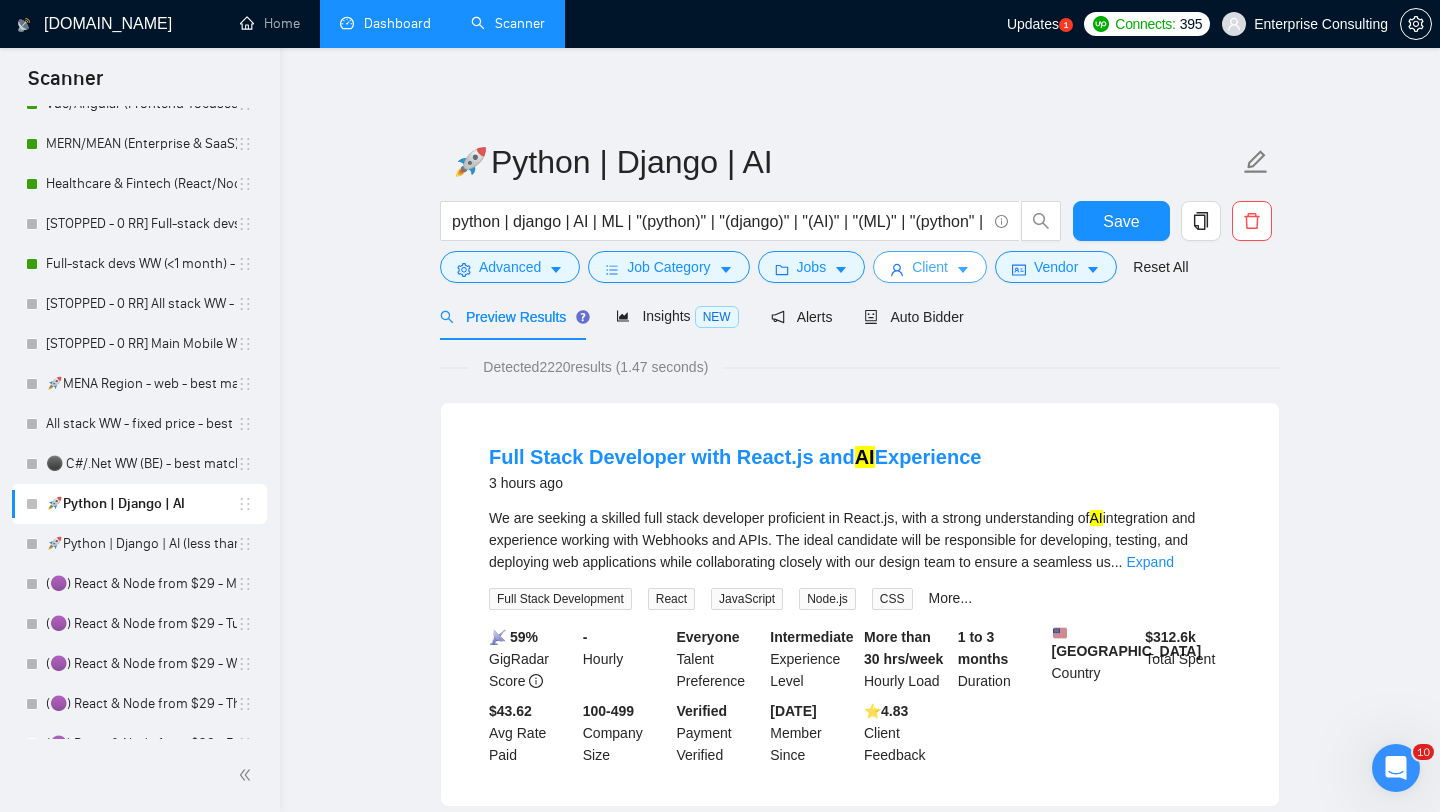 click 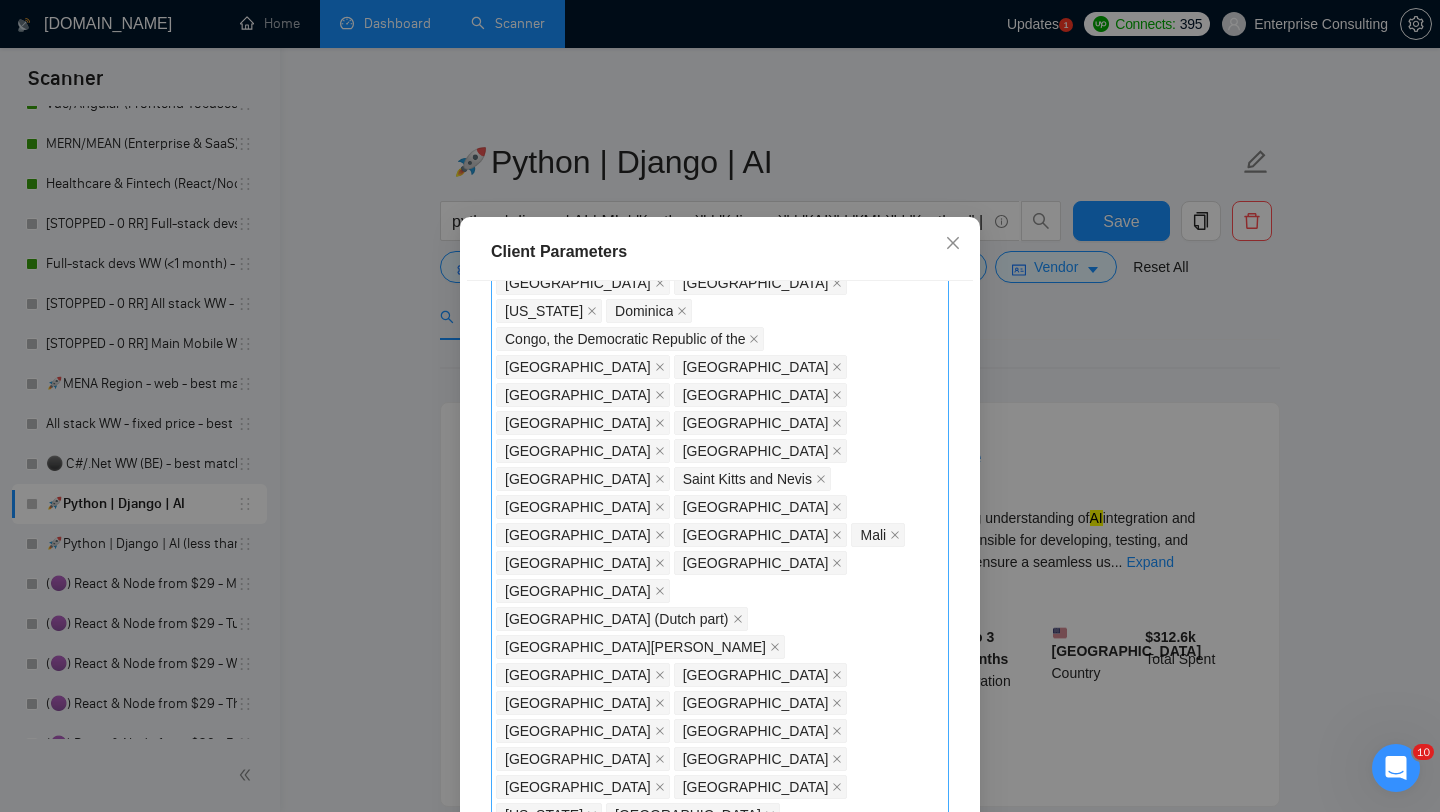 scroll, scrollTop: 1602, scrollLeft: 0, axis: vertical 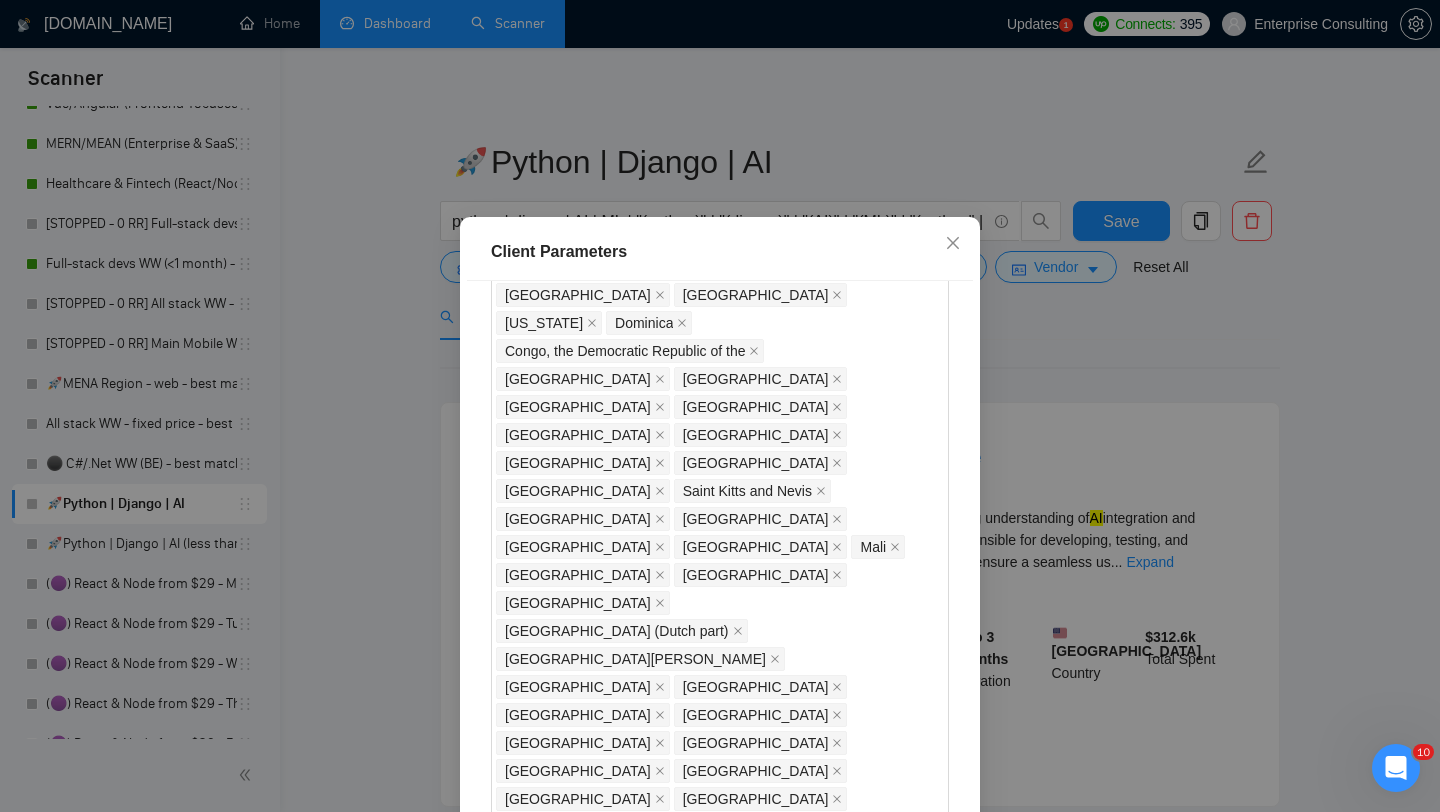 click on "Client Parameters Client Location Include Client Countries   Select Exclude Client Countries India Pakistan Philippines Ukraine Russia China Nigeria Malaysia Turkey Egypt Bangladesh Romania Thailand Brazil Mexico Indonesia Kenya Bulgaria Vietnam Morocco Jordan Argentina Colombia Sri Lanka Lebanon Belarus Albania Nepal Georgia Algeria Armenia Puerto Rico Taiwan Jamaica Chile Peru Costa Rica Ghana Panama Dominican Republic Moldova Bosnia and Herzegovina Uzbekistan Palestinian Territories Kazakhstan Azerbaijan Tunisia Uruguay American Samoa Trinidad and Tobago Ecuador Mauritius Uganda Somalia Tanzania Venezuela Bahamas Ethiopia Cambodia Gibraltar Cayman Islands Guatemala Bolivia Barbados Cameroon Andorra Montenegro Zambia Seychelles Honduras Kyrgyzstan Yemen Angola Bermuda Nicaragua El Salvador Myanmar Zimbabwe Netherlands Antilles Paraguay Benin Namibia Mongolia Brunei Darussalam Rwanda Anguilla Belize Mozambique United States Minor Outlying Islands Senegal Maldives Botswana Haiti Jersey Aruba Fiji Reunion" at bounding box center (720, 406) 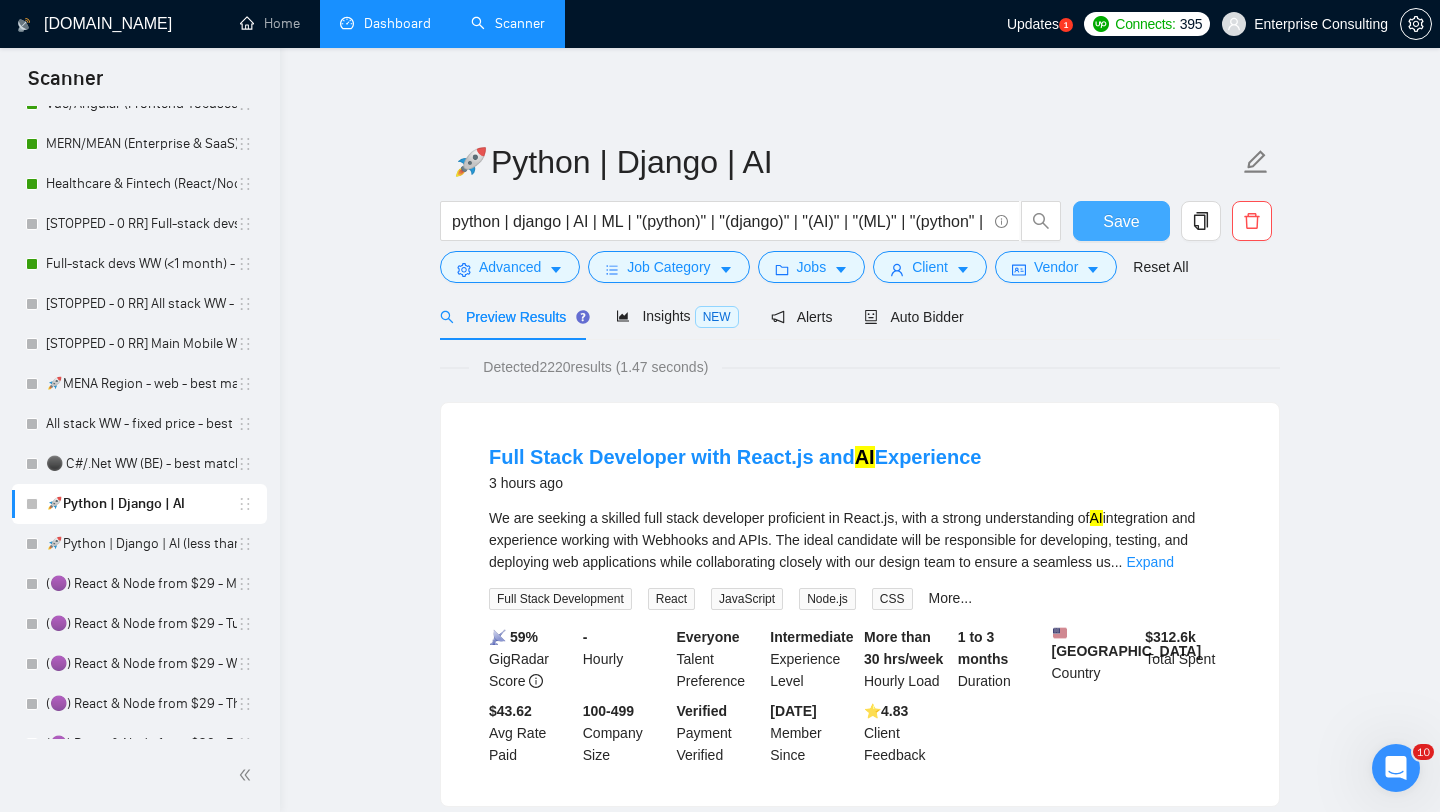 click on "Save" at bounding box center (1121, 221) 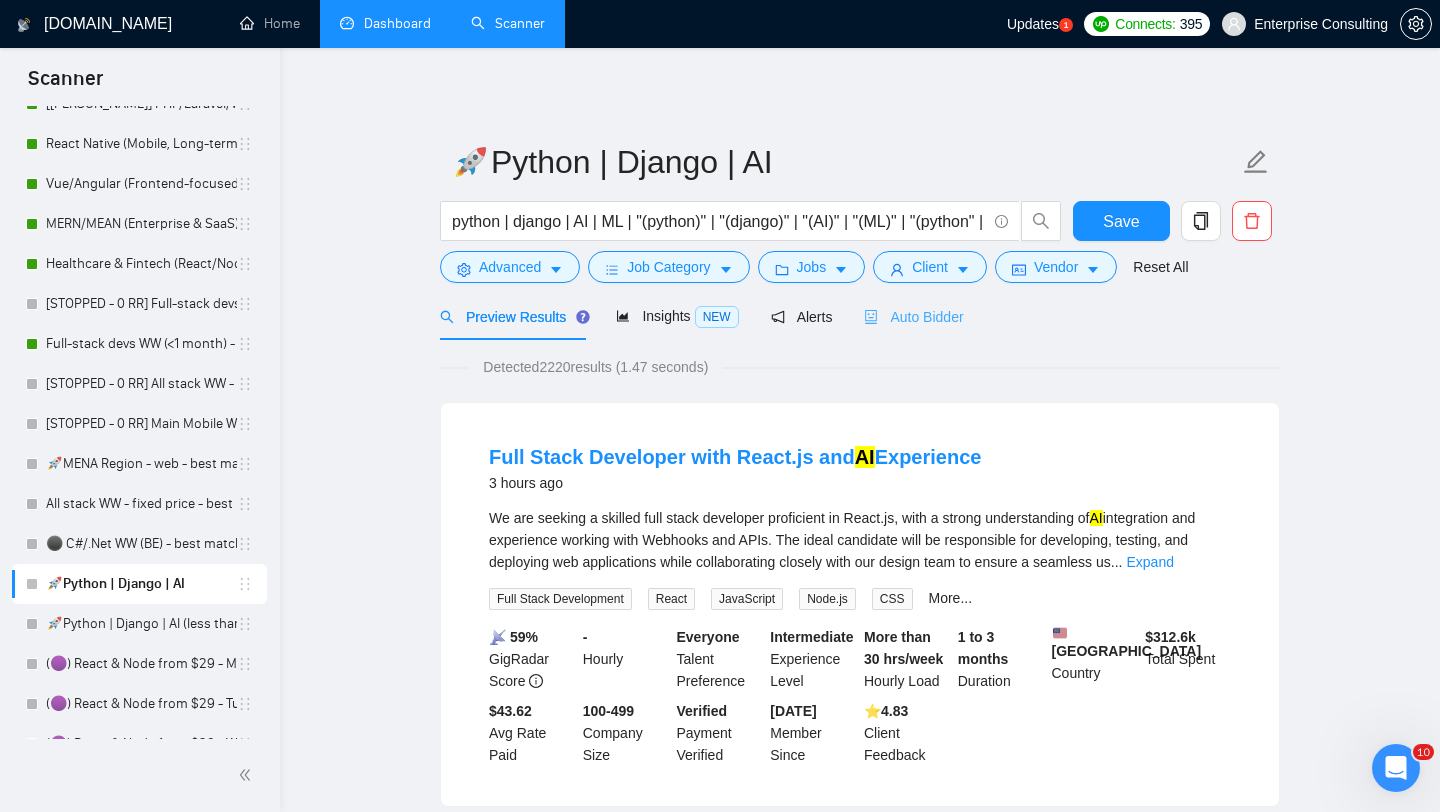 click on "Auto Bidder" at bounding box center (913, 316) 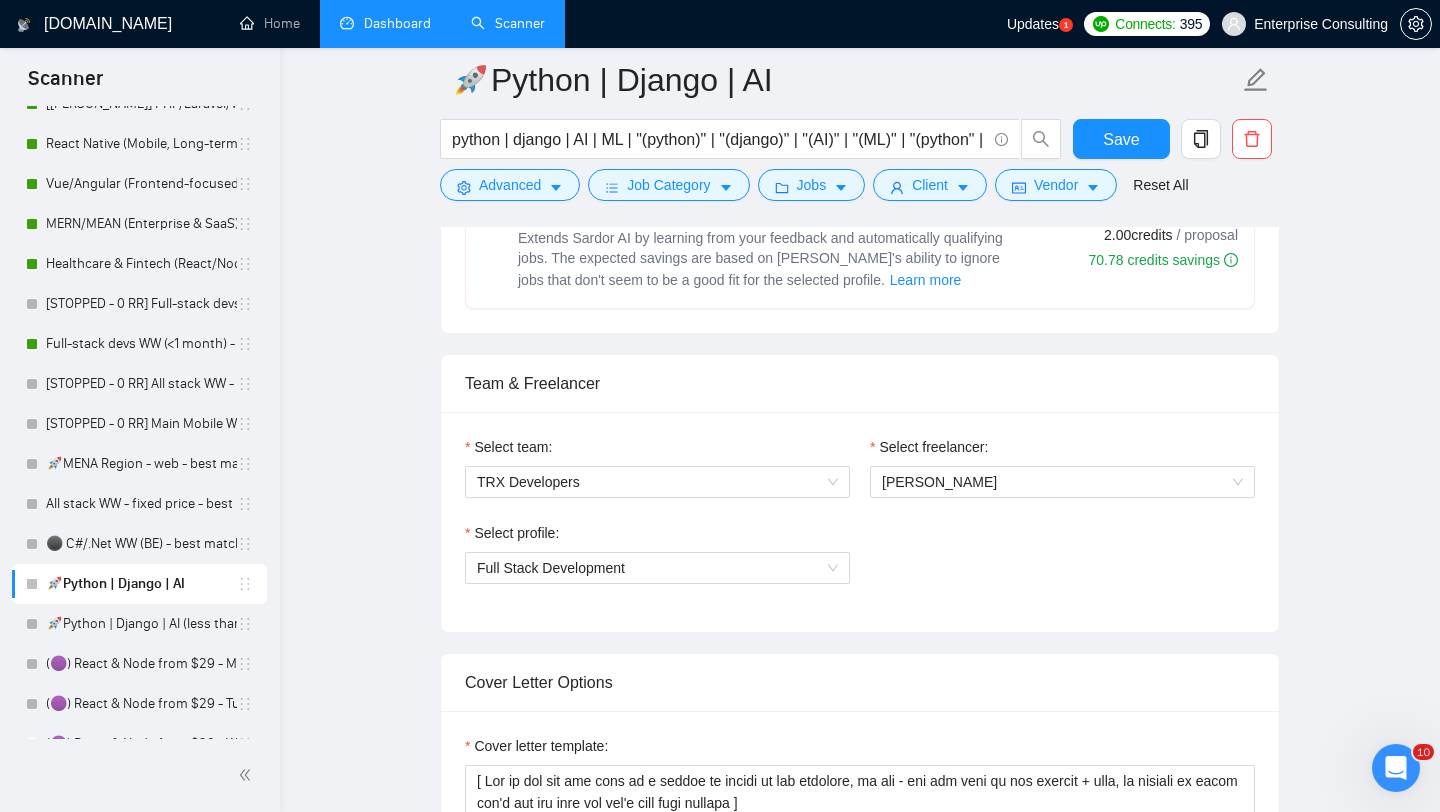 scroll, scrollTop: 879, scrollLeft: 0, axis: vertical 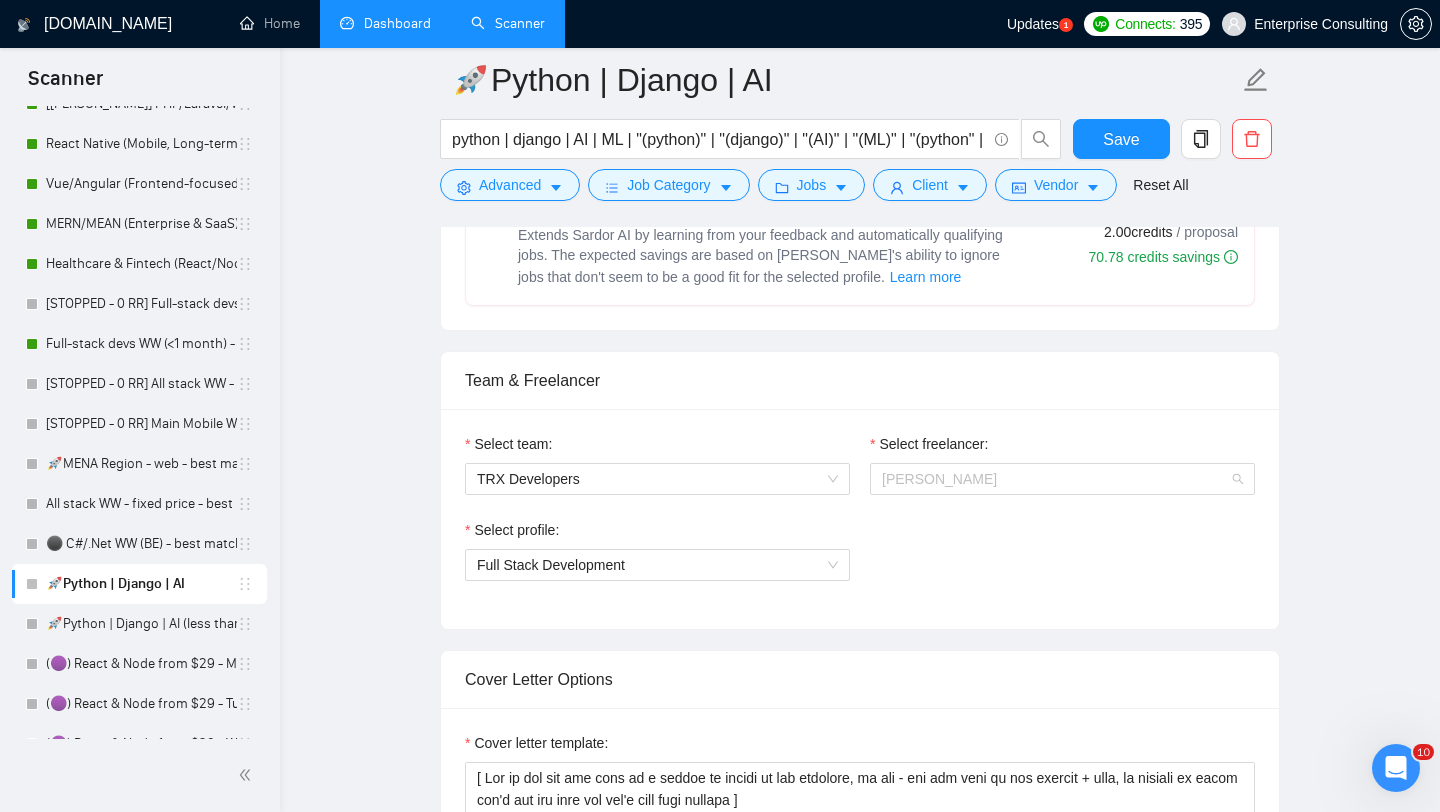 click on "[PERSON_NAME]" at bounding box center [1062, 479] 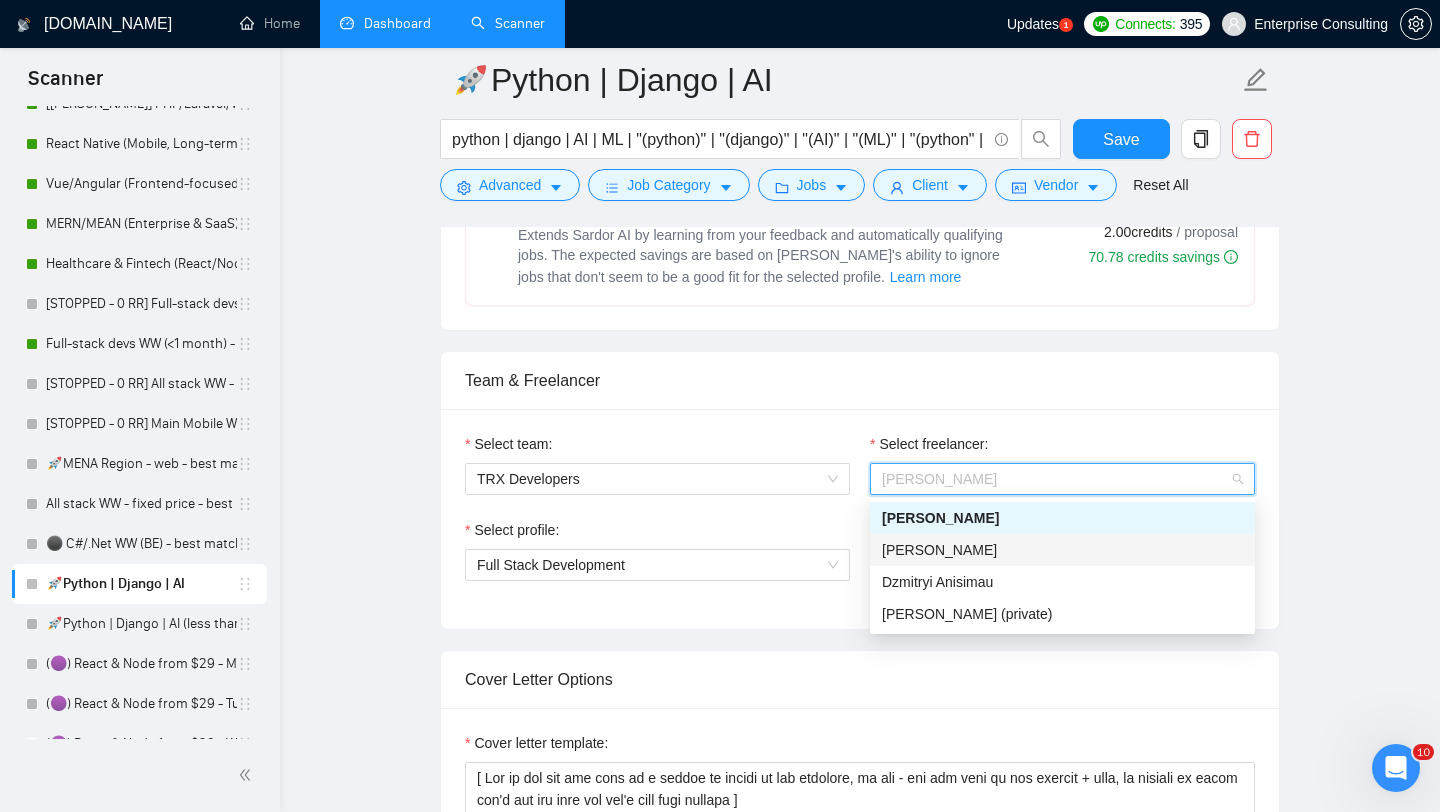 click on "[PERSON_NAME]" at bounding box center [1062, 550] 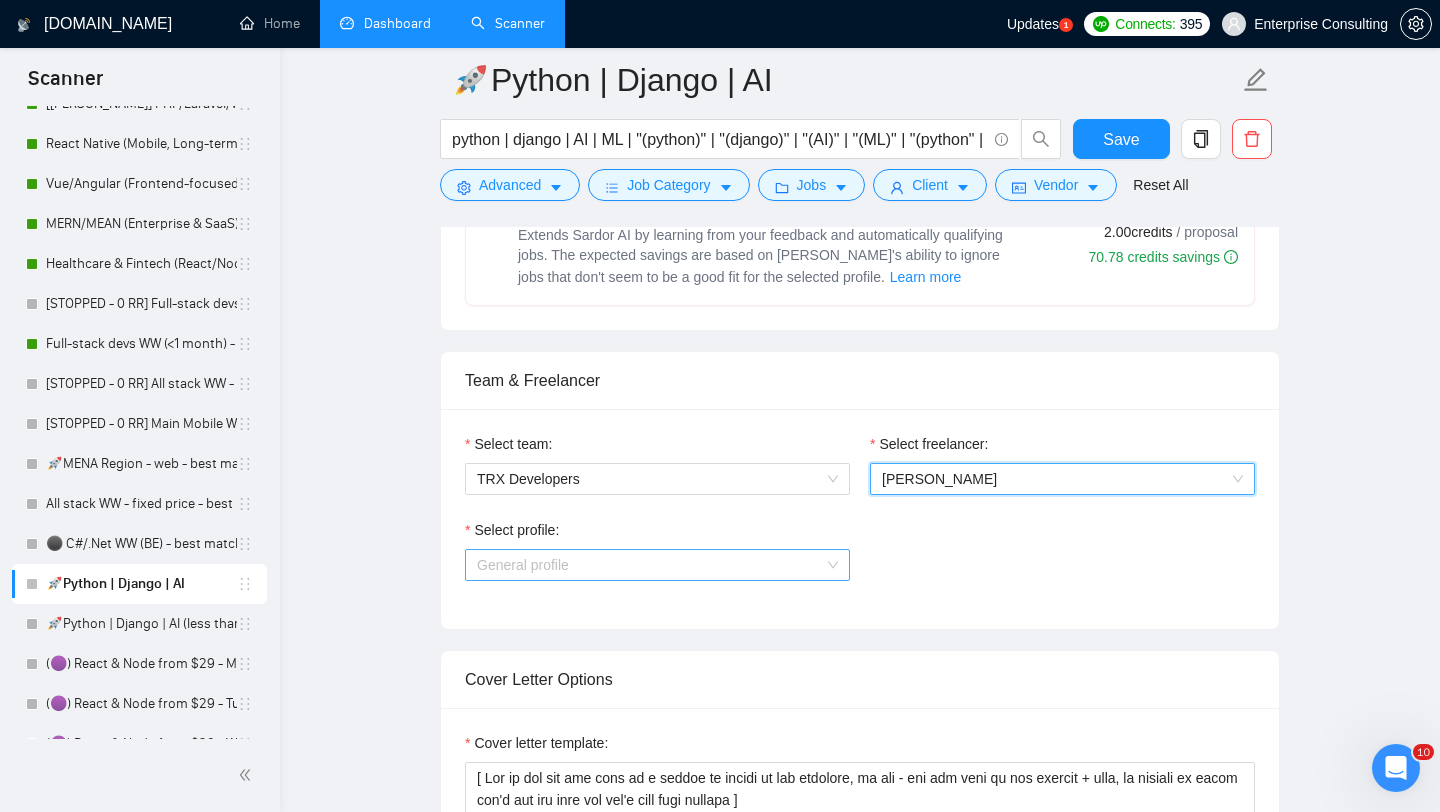 click on "General profile" at bounding box center [657, 565] 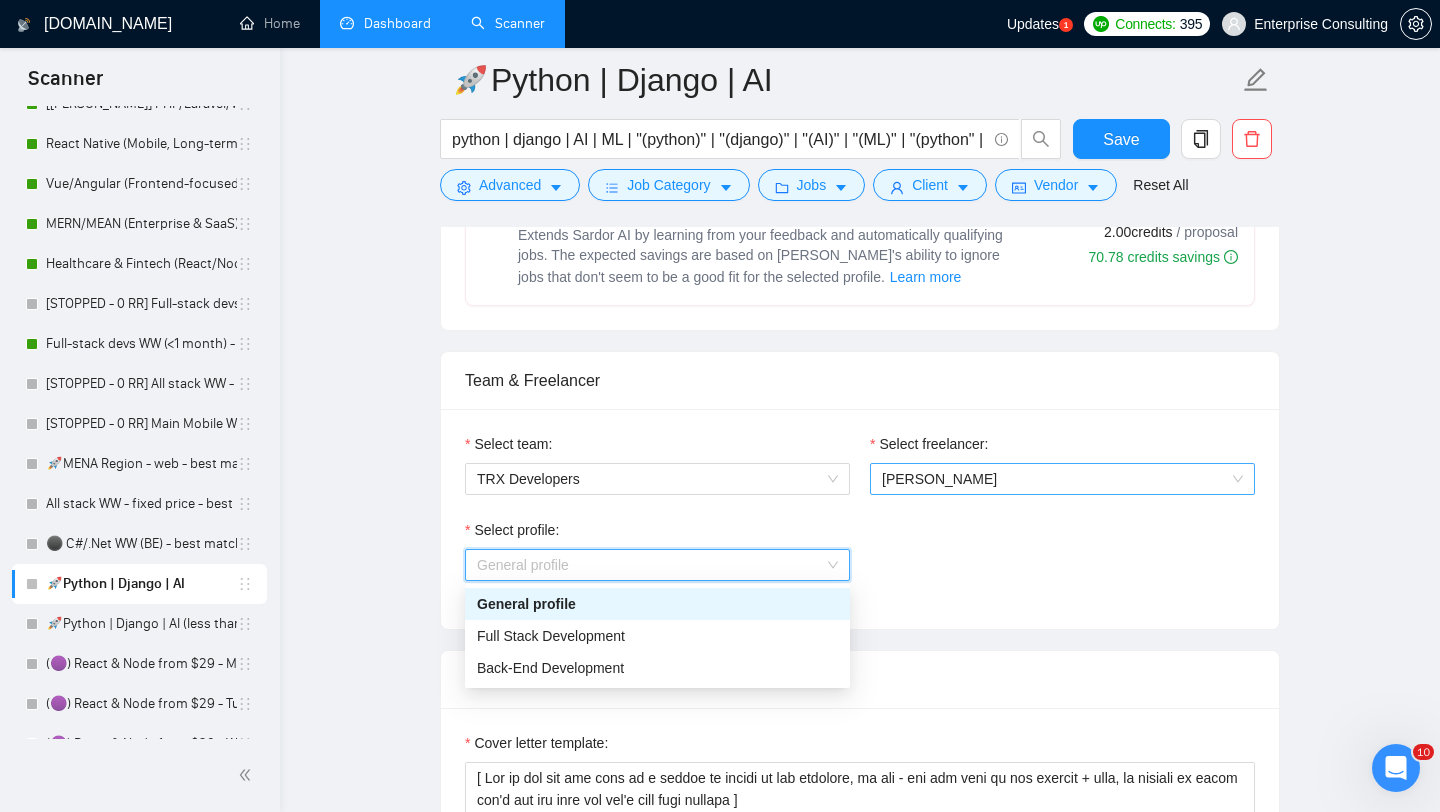 click on "[PERSON_NAME]" at bounding box center [1062, 479] 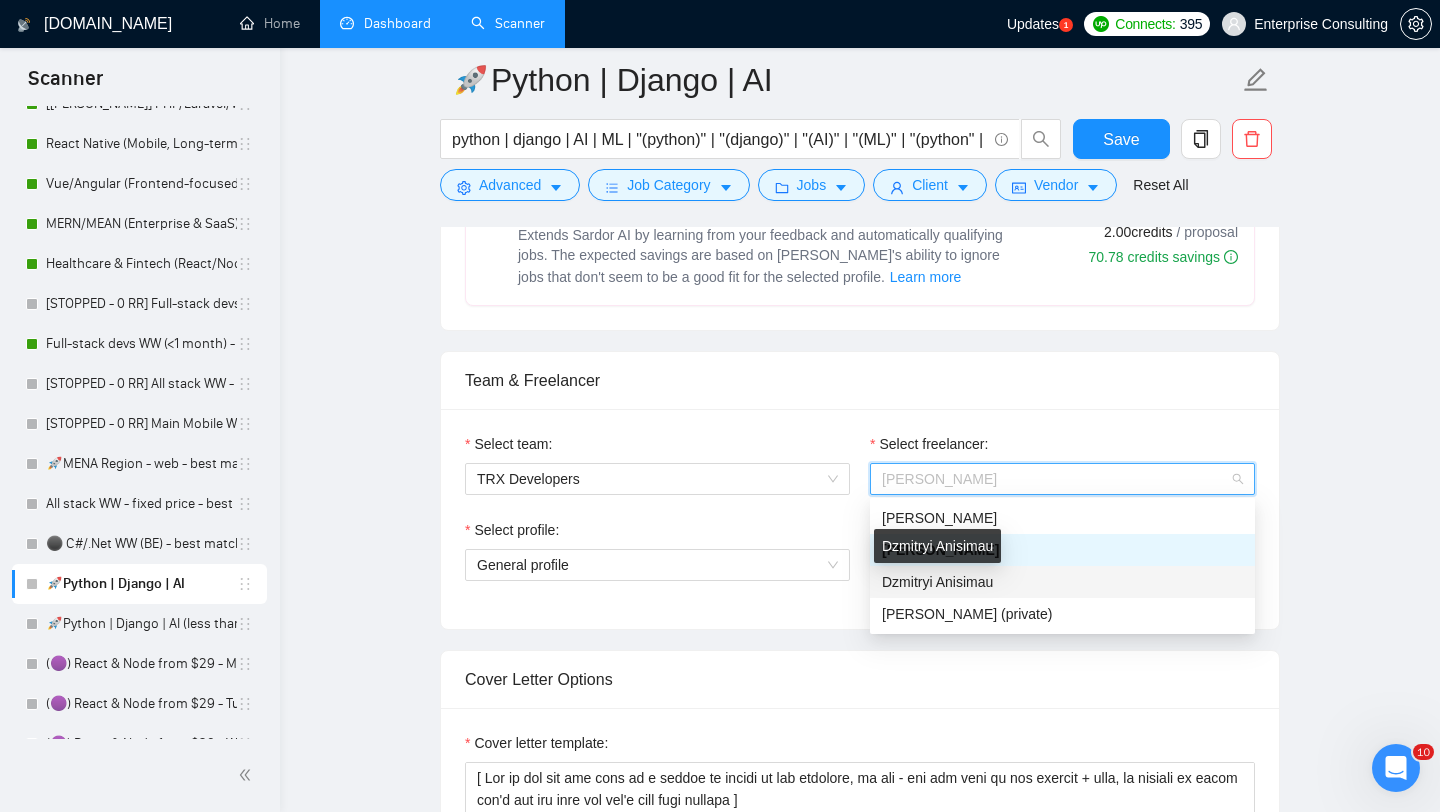 click on "Dzmitryi  Anisimau" at bounding box center [937, 582] 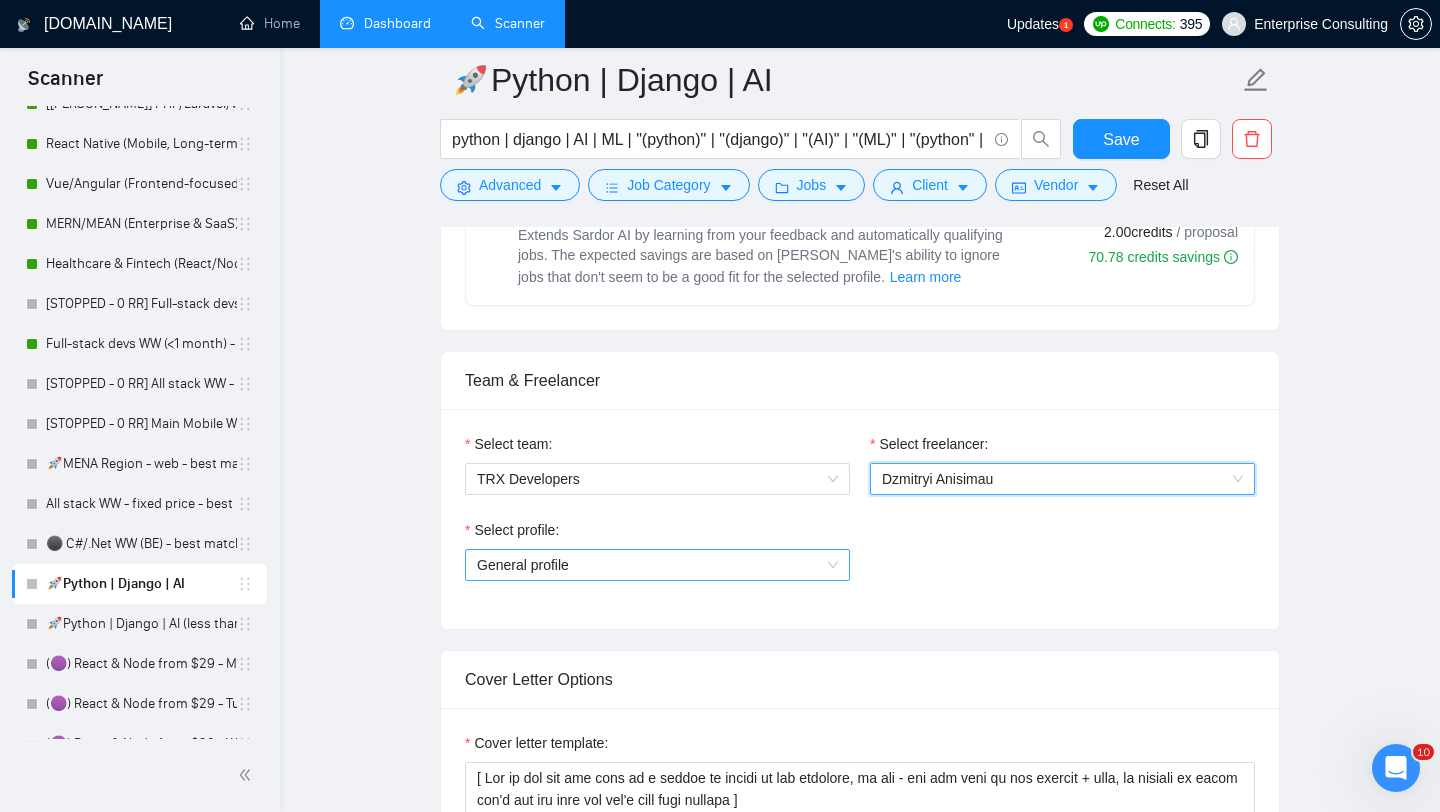 click on "General profile" at bounding box center (657, 565) 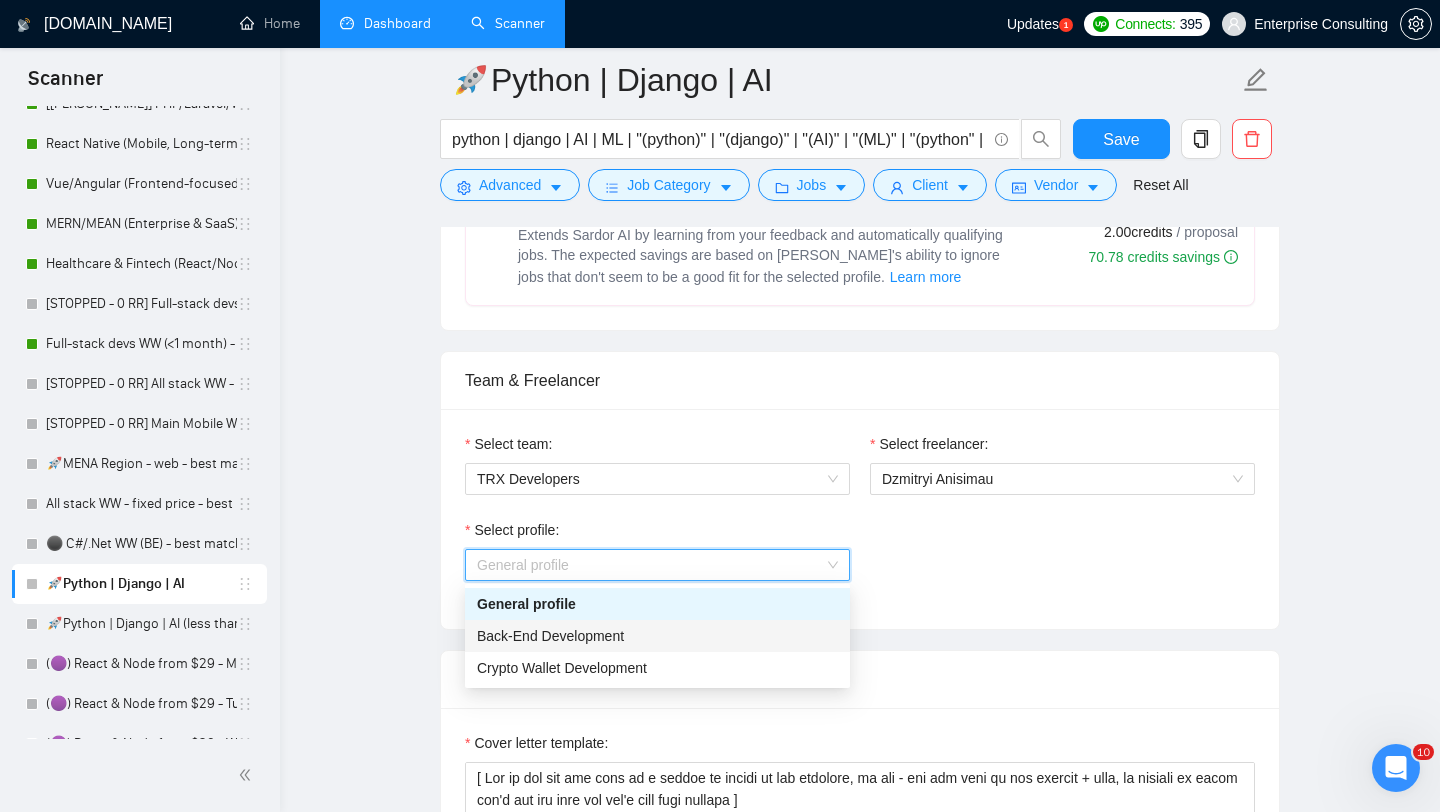 click on "Back-End Development" at bounding box center (657, 636) 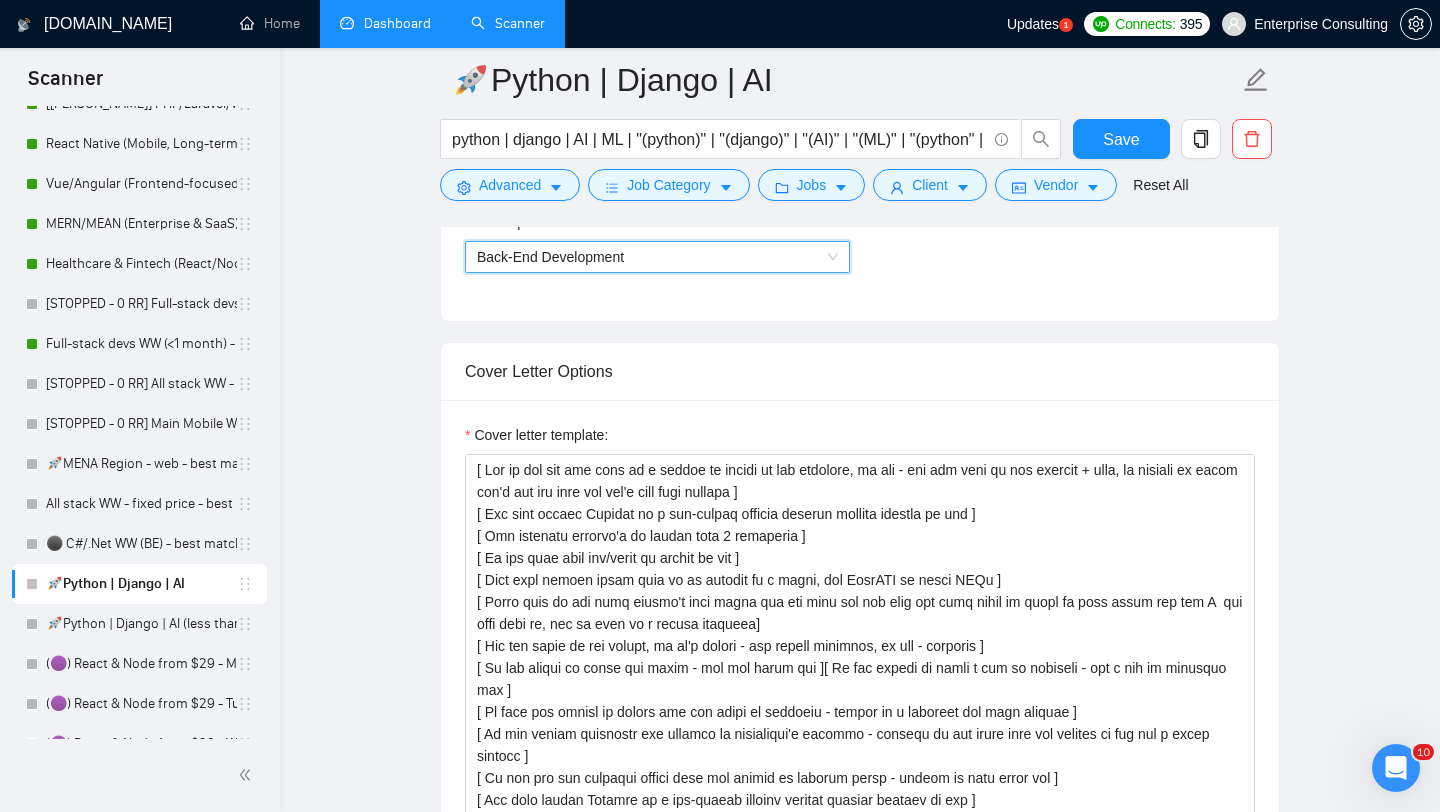 scroll, scrollTop: 1297, scrollLeft: 0, axis: vertical 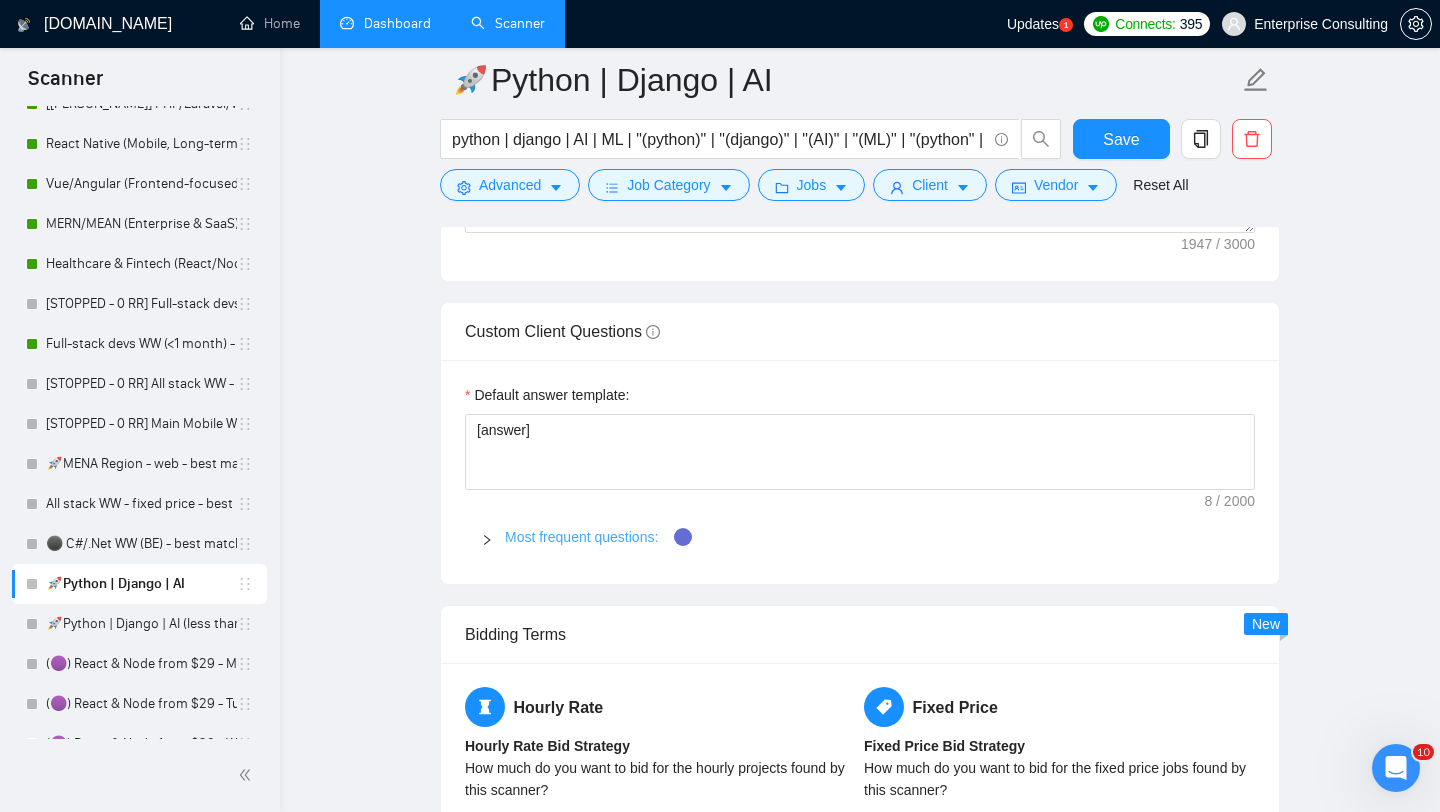 click on "Most frequent questions:" at bounding box center [581, 537] 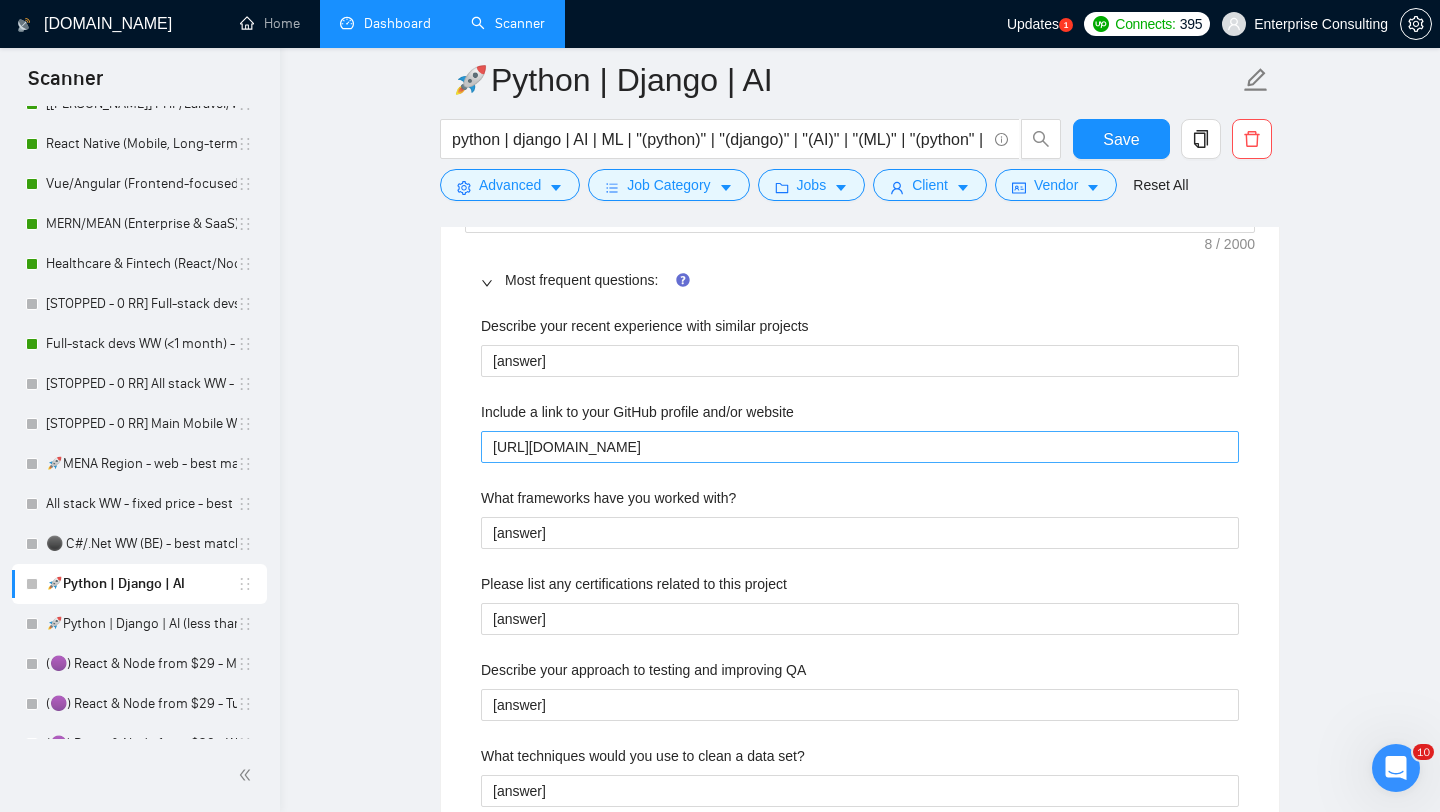 scroll, scrollTop: 1910, scrollLeft: 0, axis: vertical 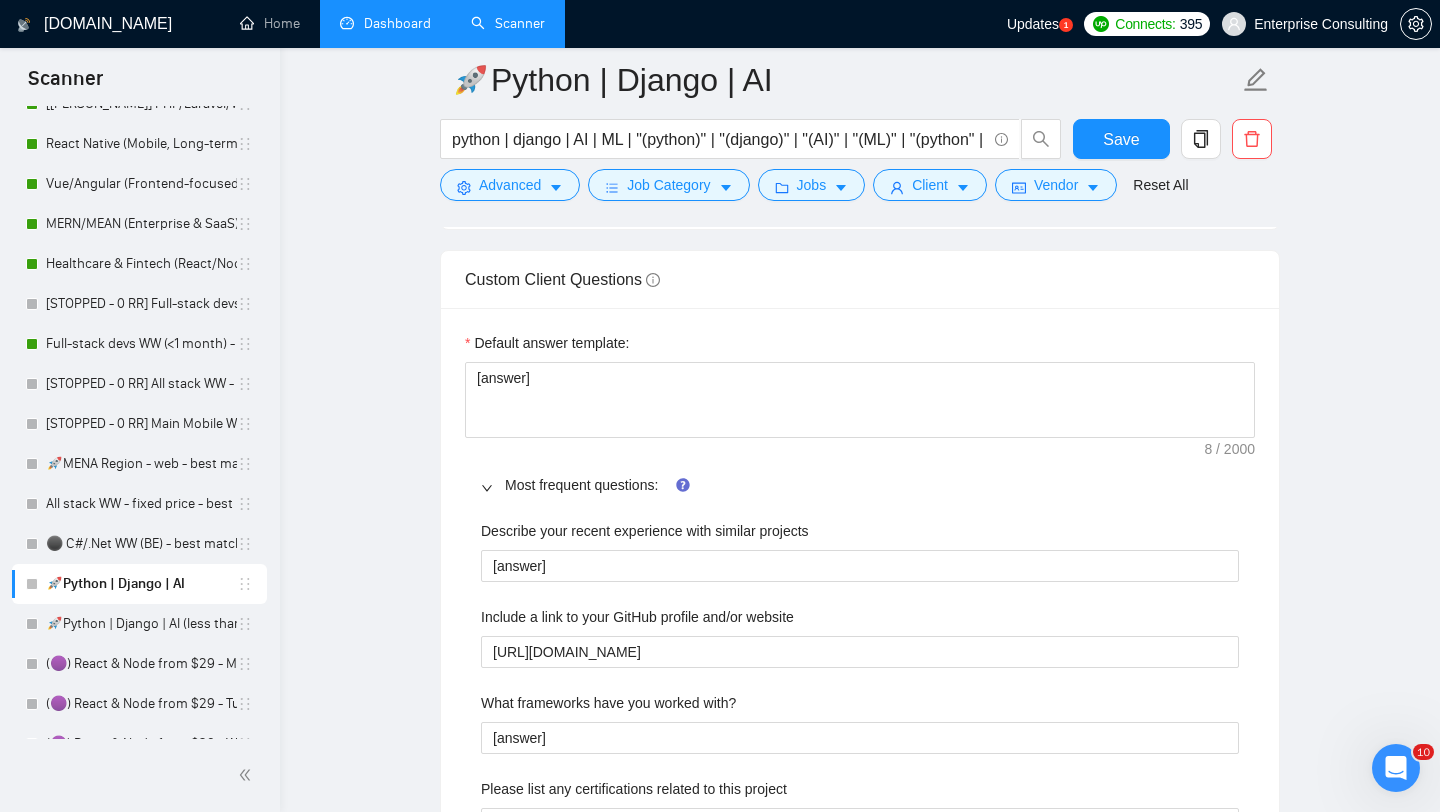 click on "Most frequent questions:" at bounding box center [860, 485] 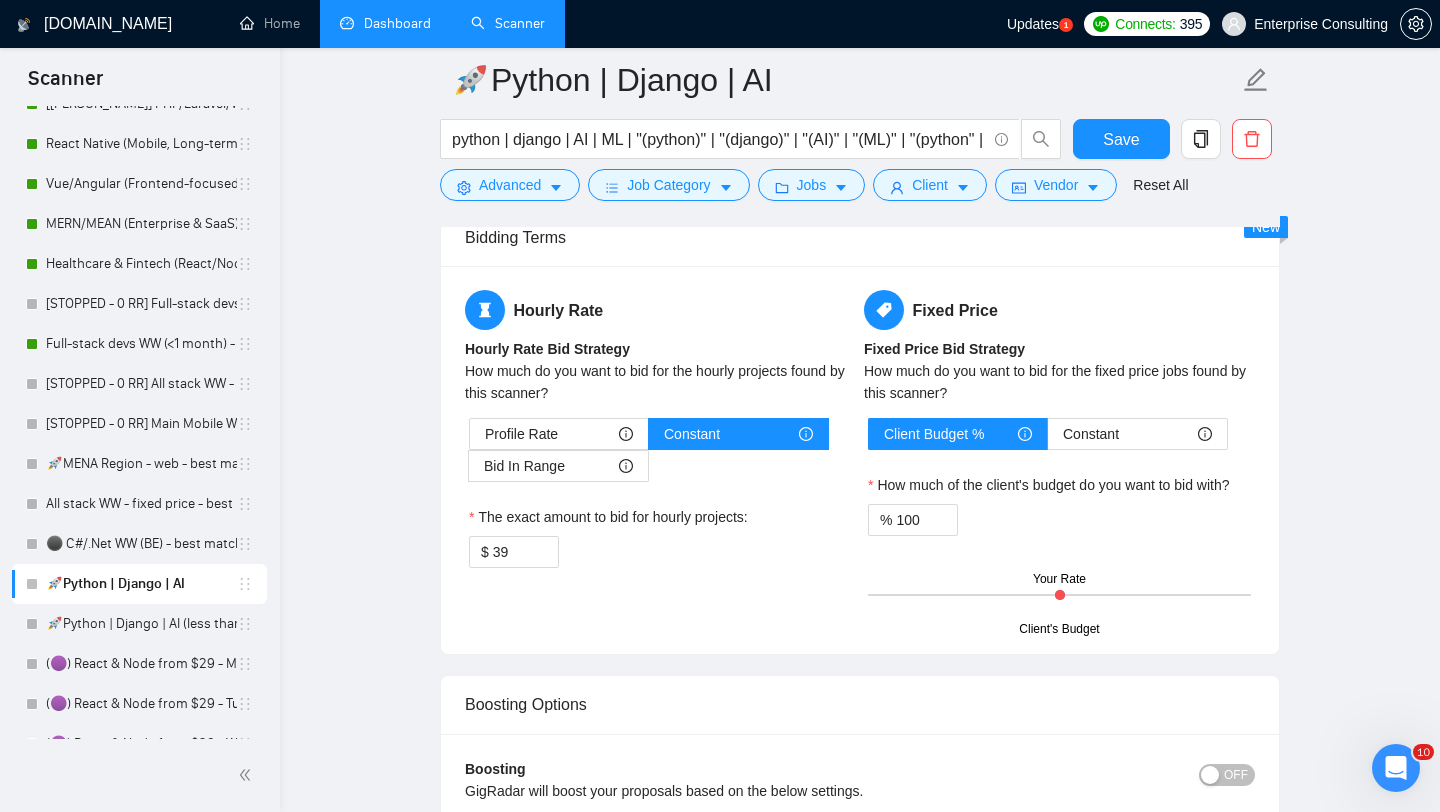 scroll, scrollTop: 2304, scrollLeft: 0, axis: vertical 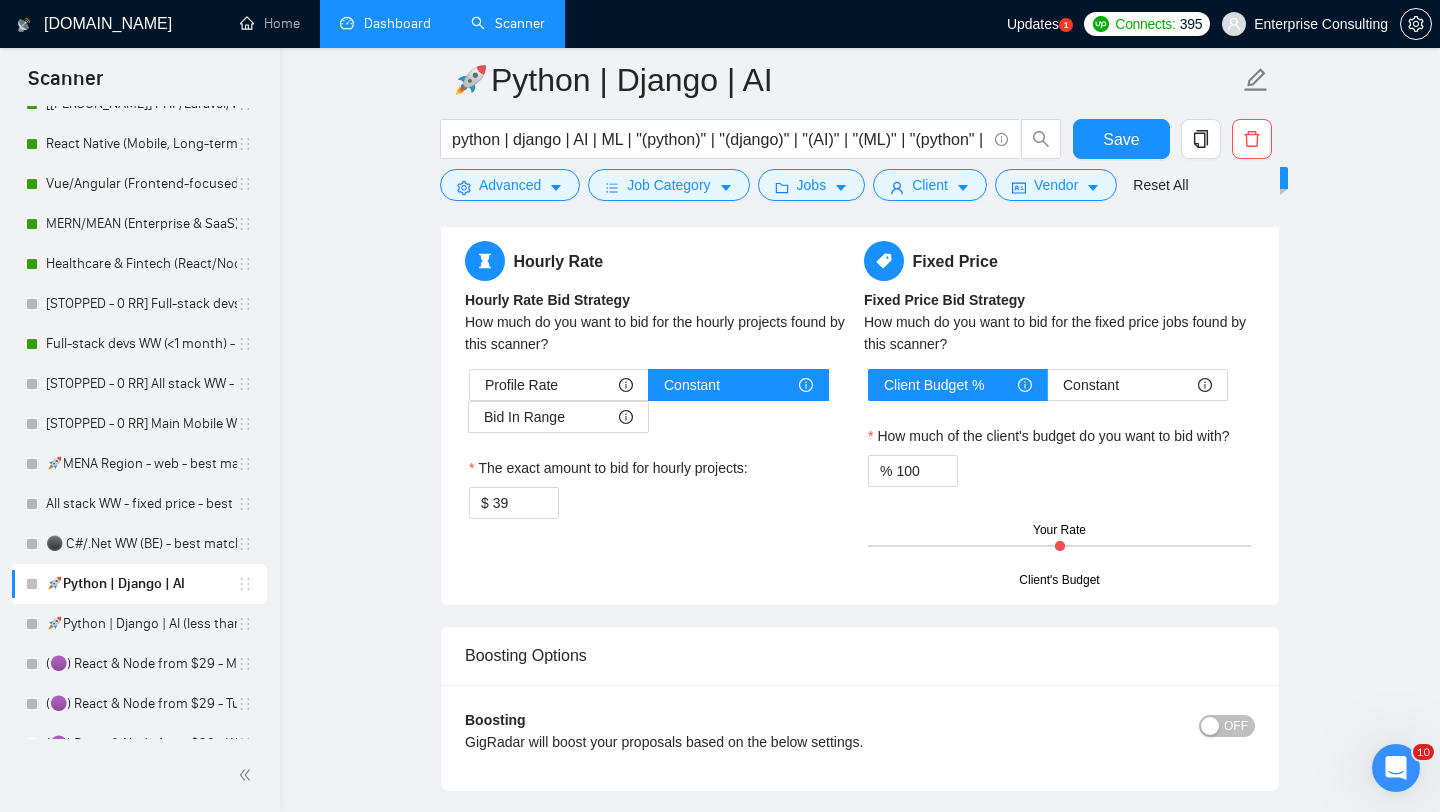 drag, startPoint x: 1057, startPoint y: 547, endPoint x: 1017, endPoint y: 547, distance: 40 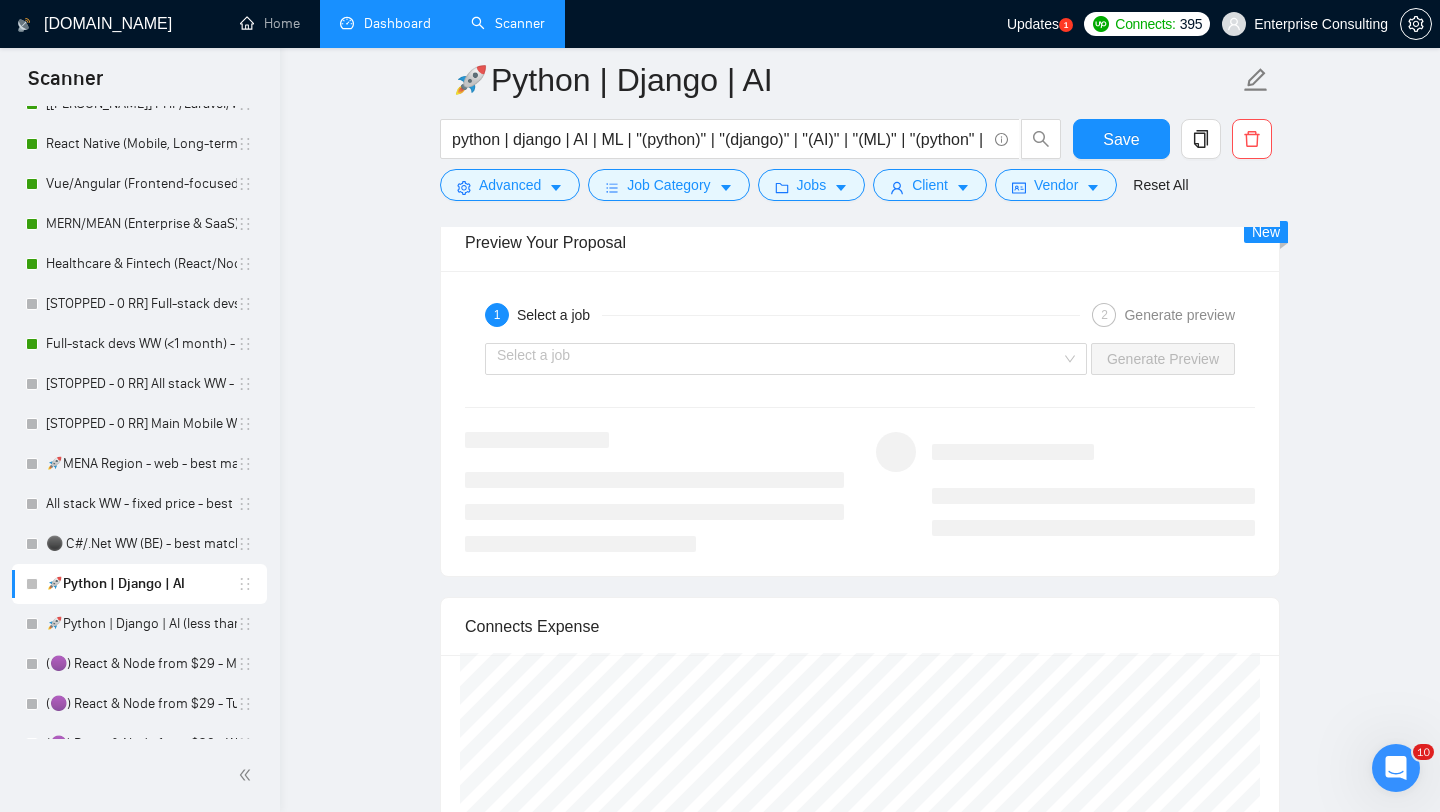scroll, scrollTop: 2904, scrollLeft: 0, axis: vertical 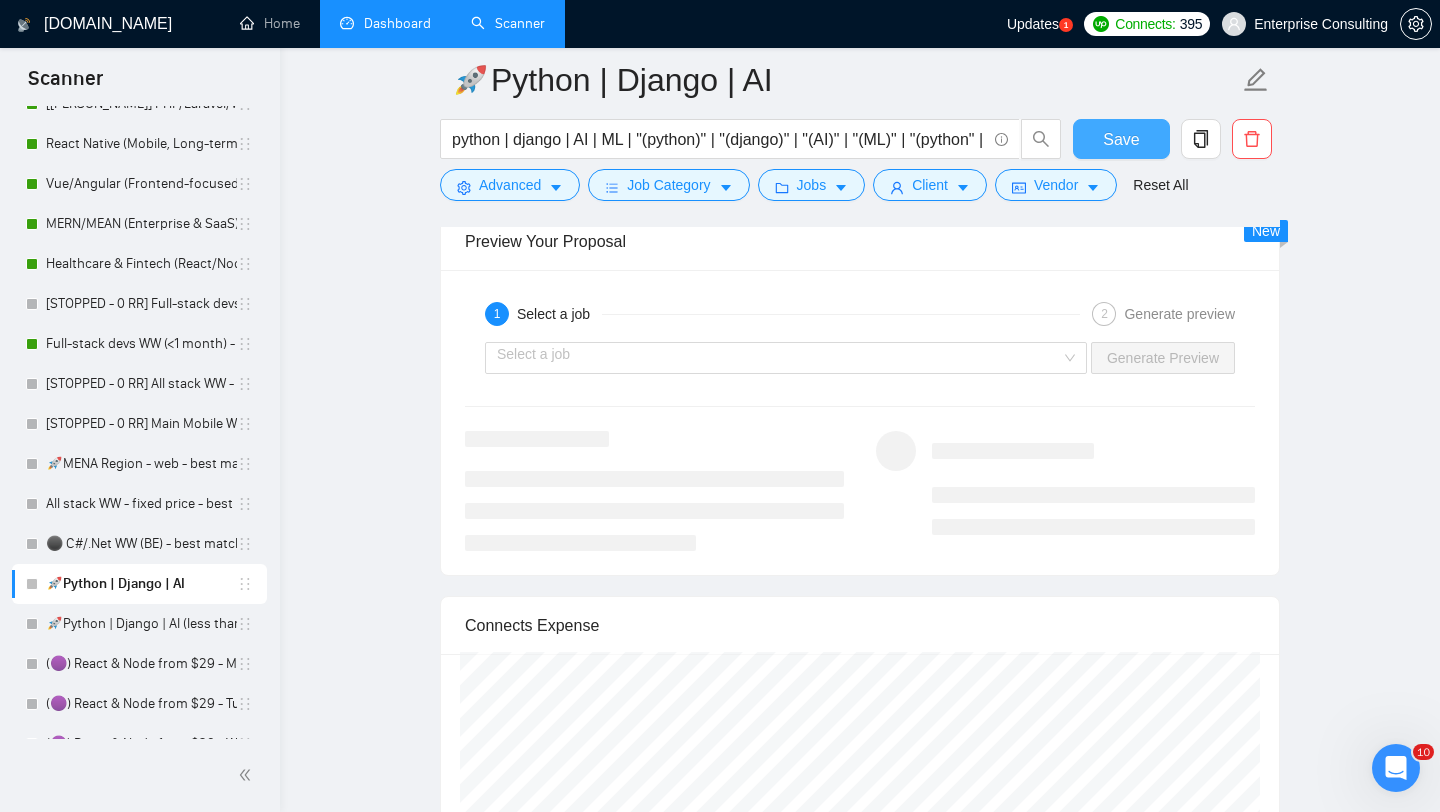click on "Save" at bounding box center (1121, 139) 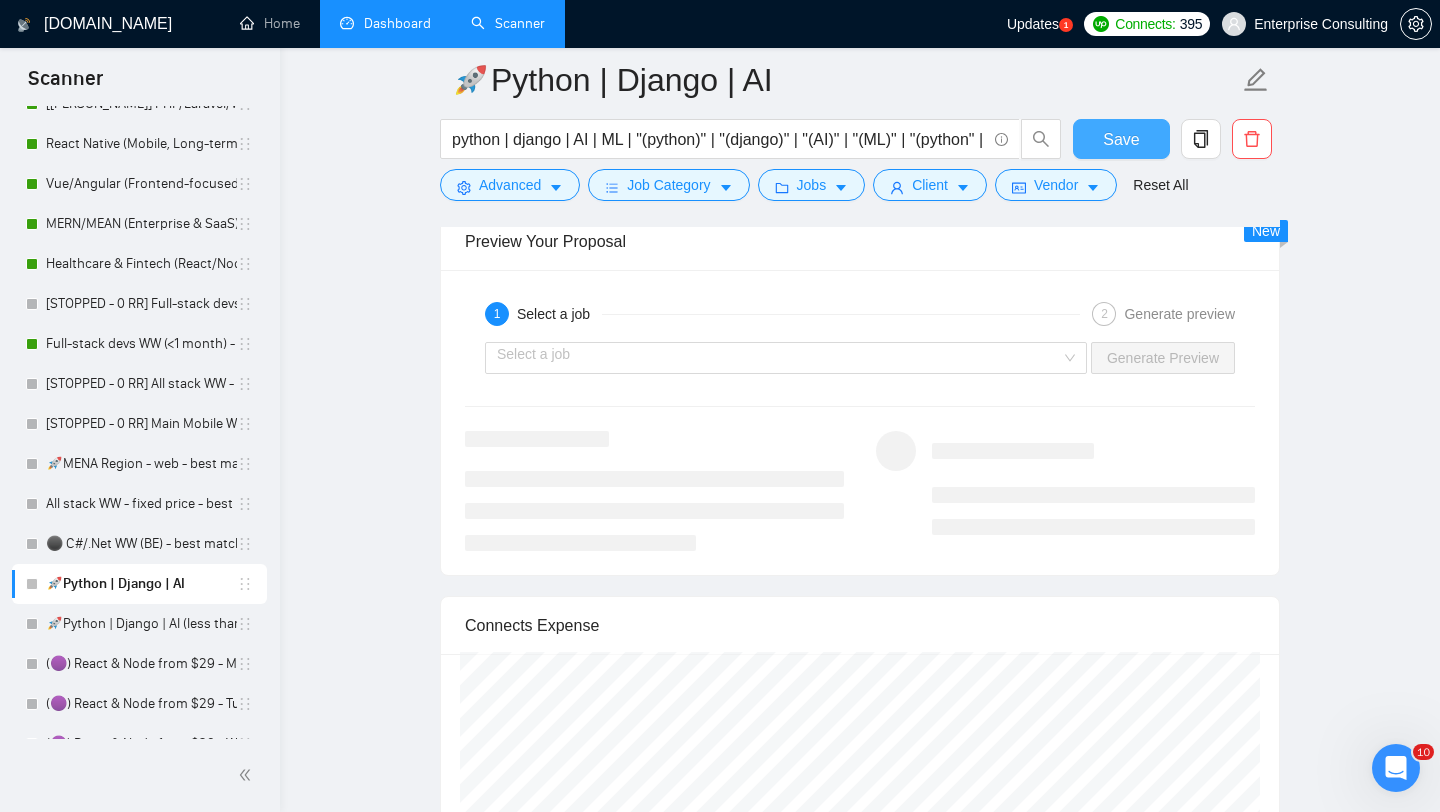 type 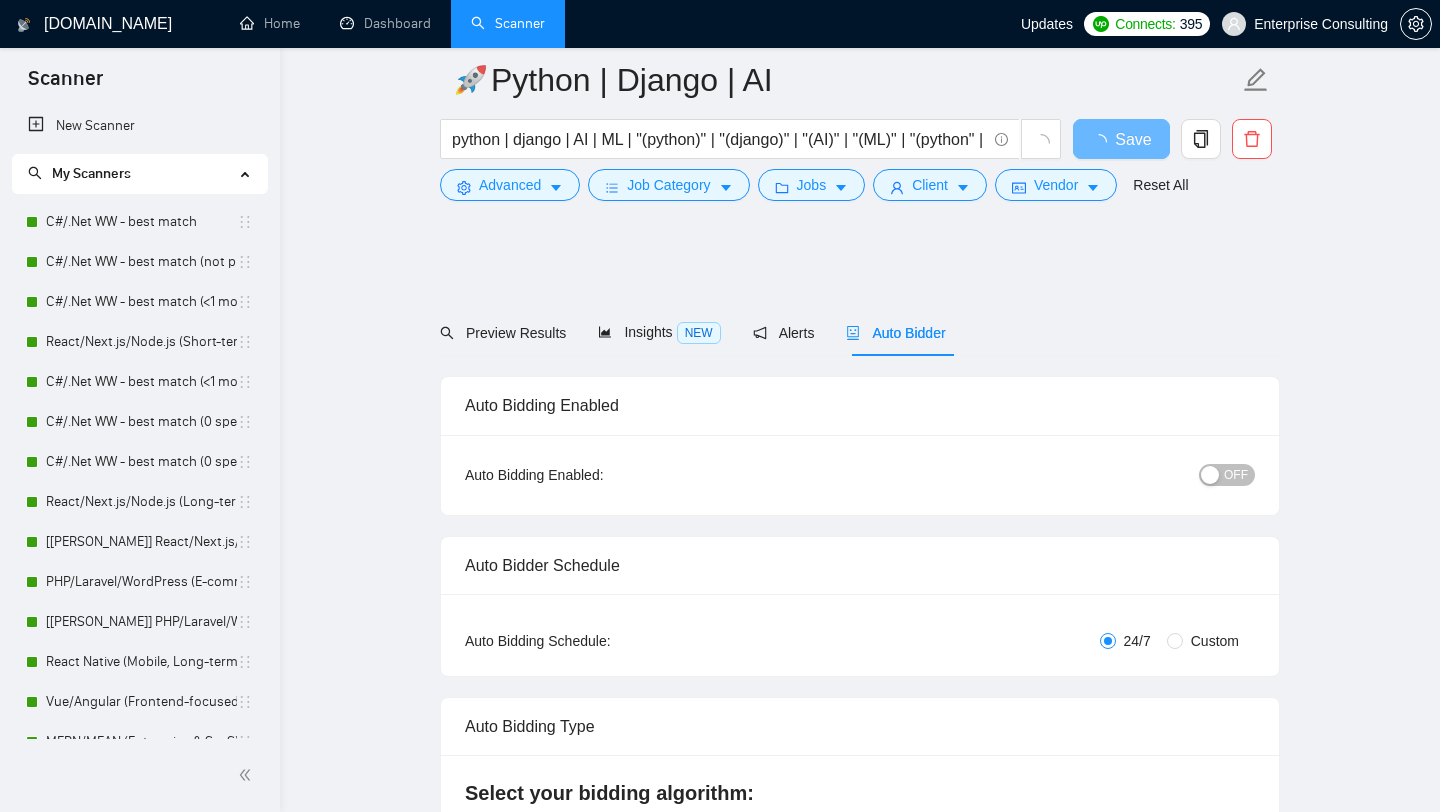 scroll, scrollTop: 2904, scrollLeft: 0, axis: vertical 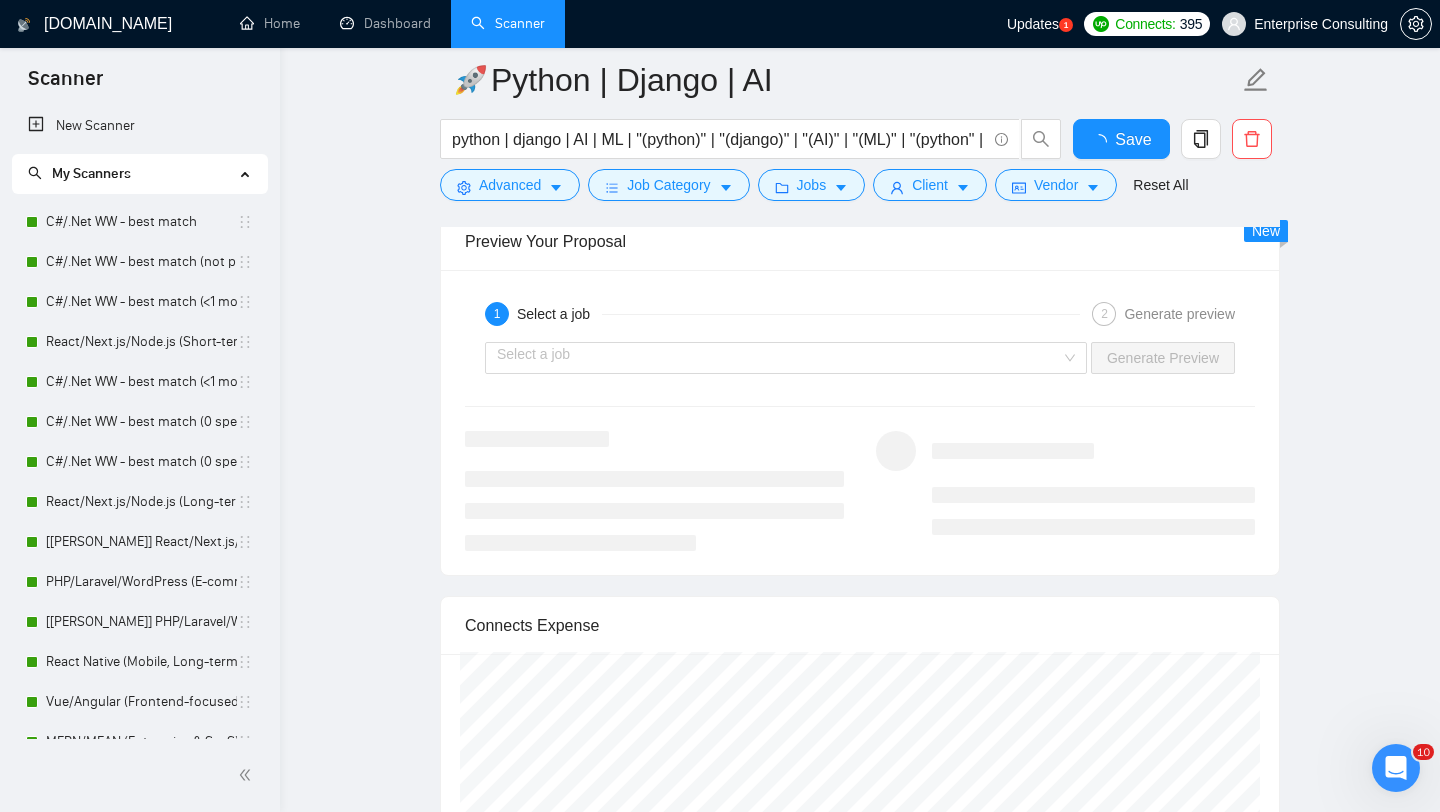 type 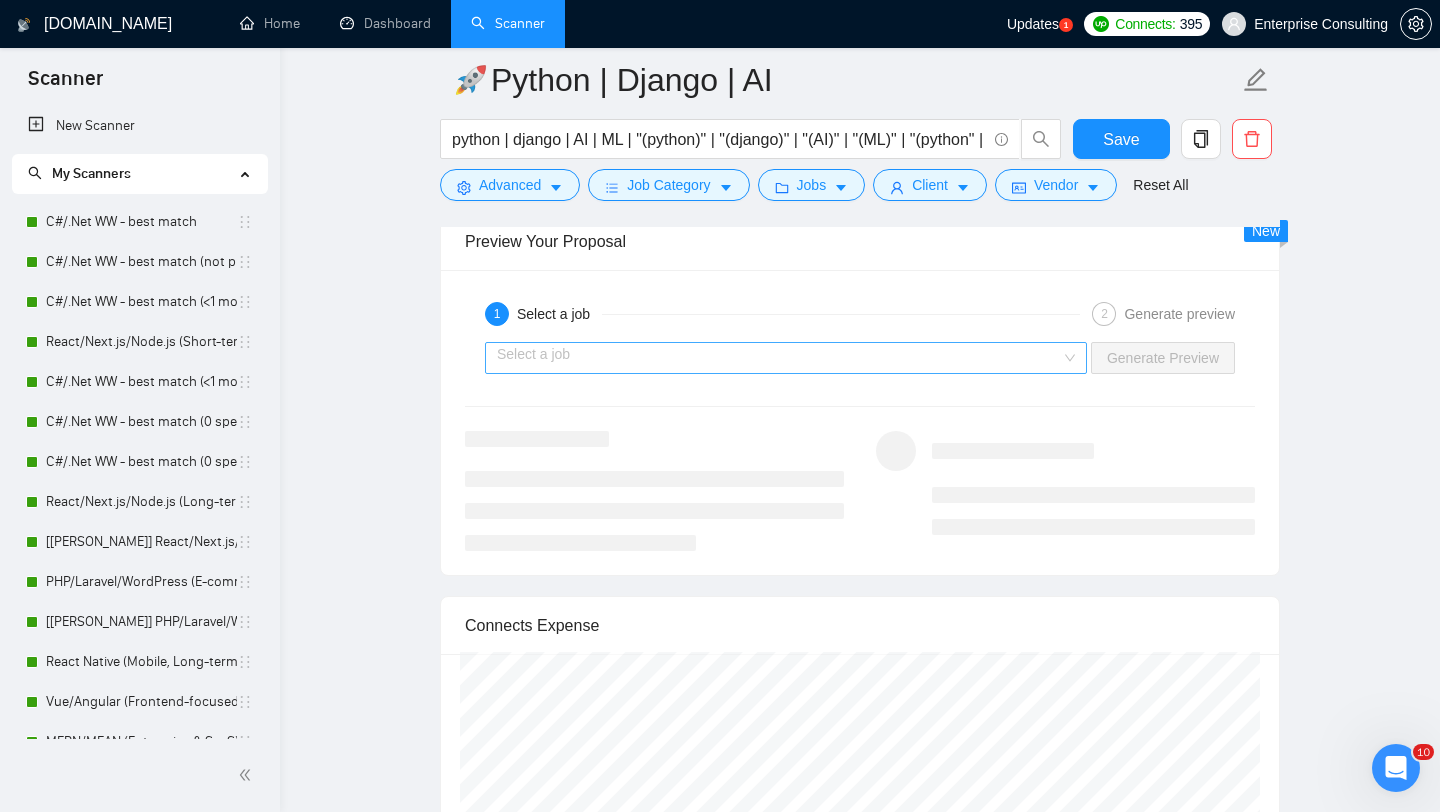 click at bounding box center [779, 358] 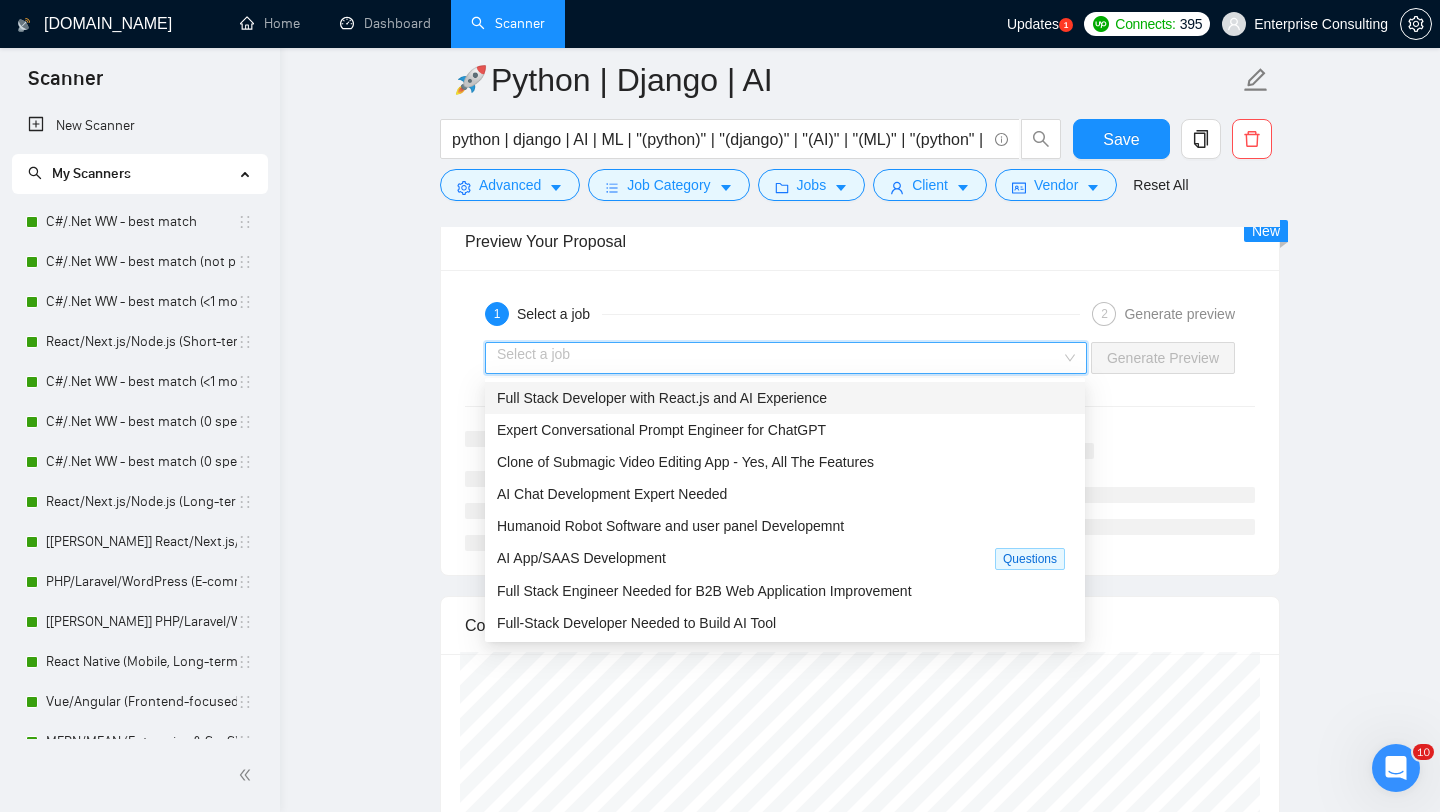 click on "Full Stack Developer with React.js and AI Experience" at bounding box center (662, 398) 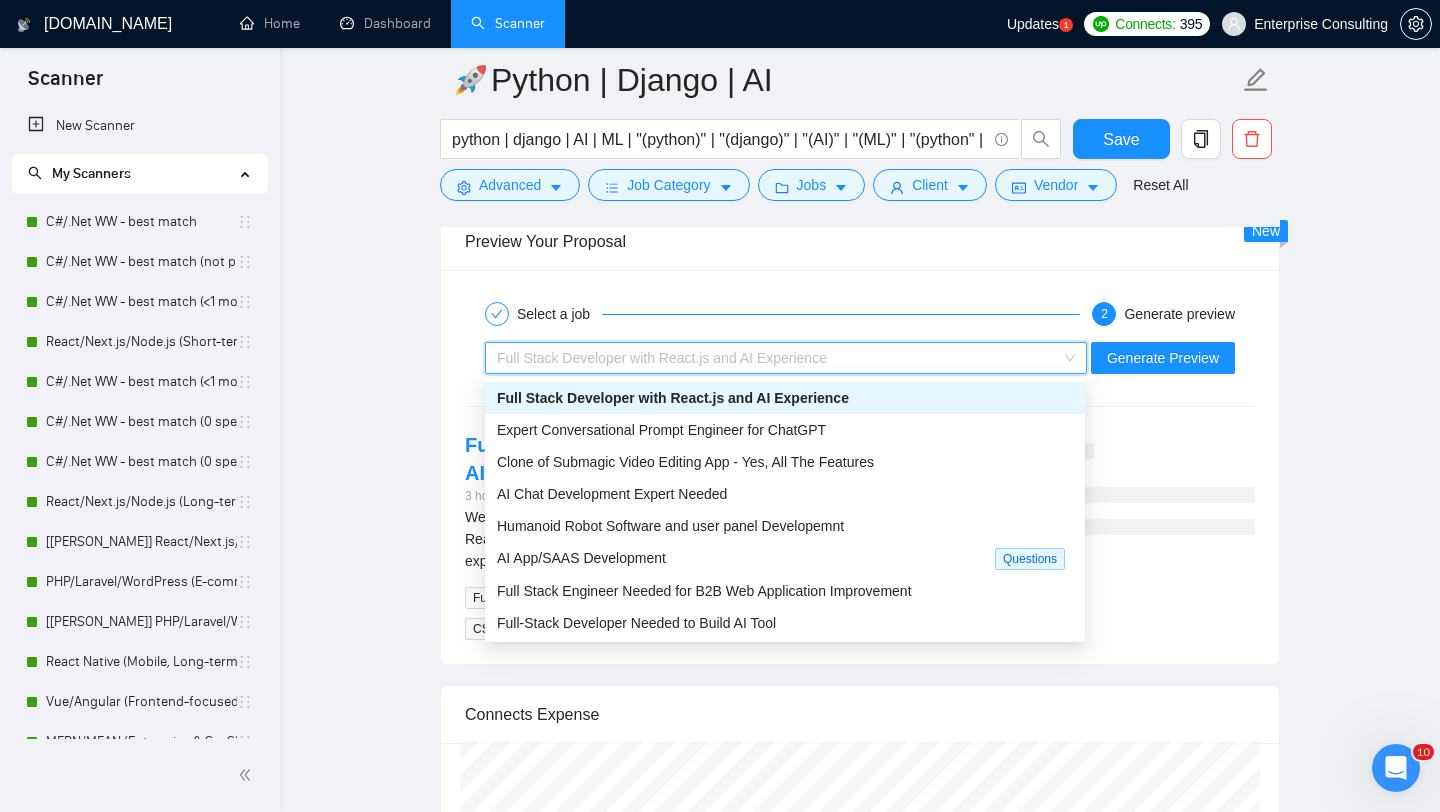 click on "Full Stack Developer with React.js and AI Experience" at bounding box center [777, 358] 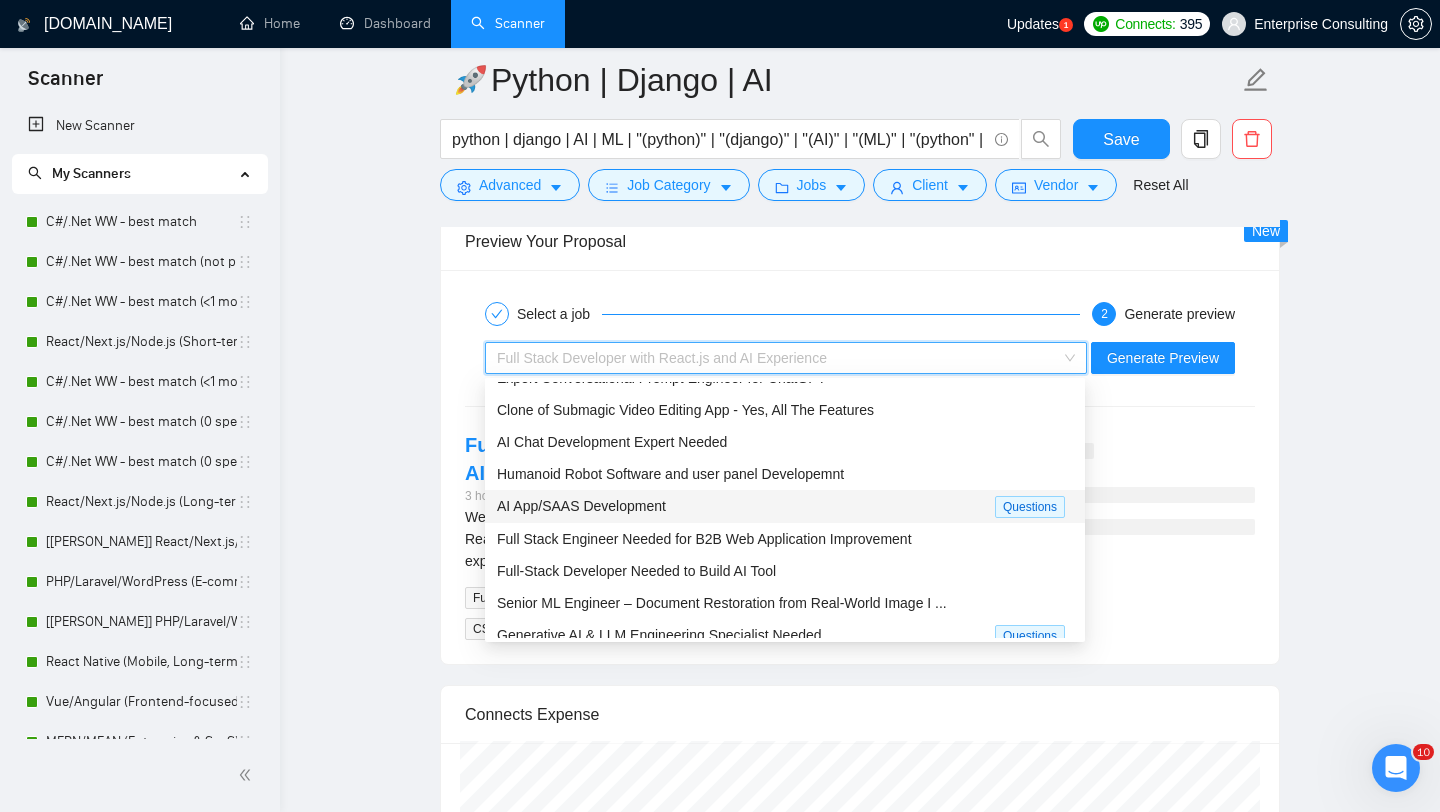 scroll, scrollTop: 65, scrollLeft: 0, axis: vertical 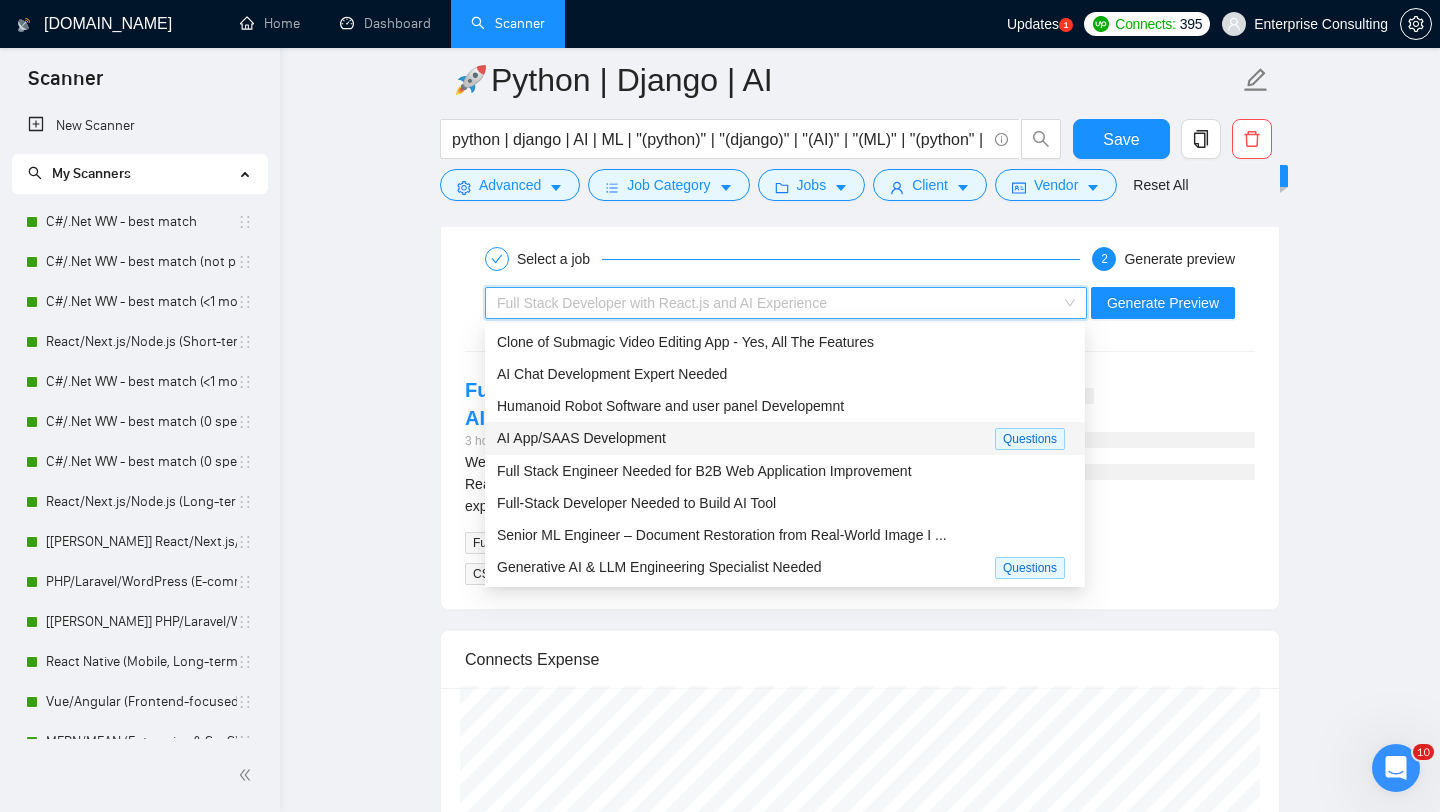click on "AI App/SAAS Development" at bounding box center [746, 438] 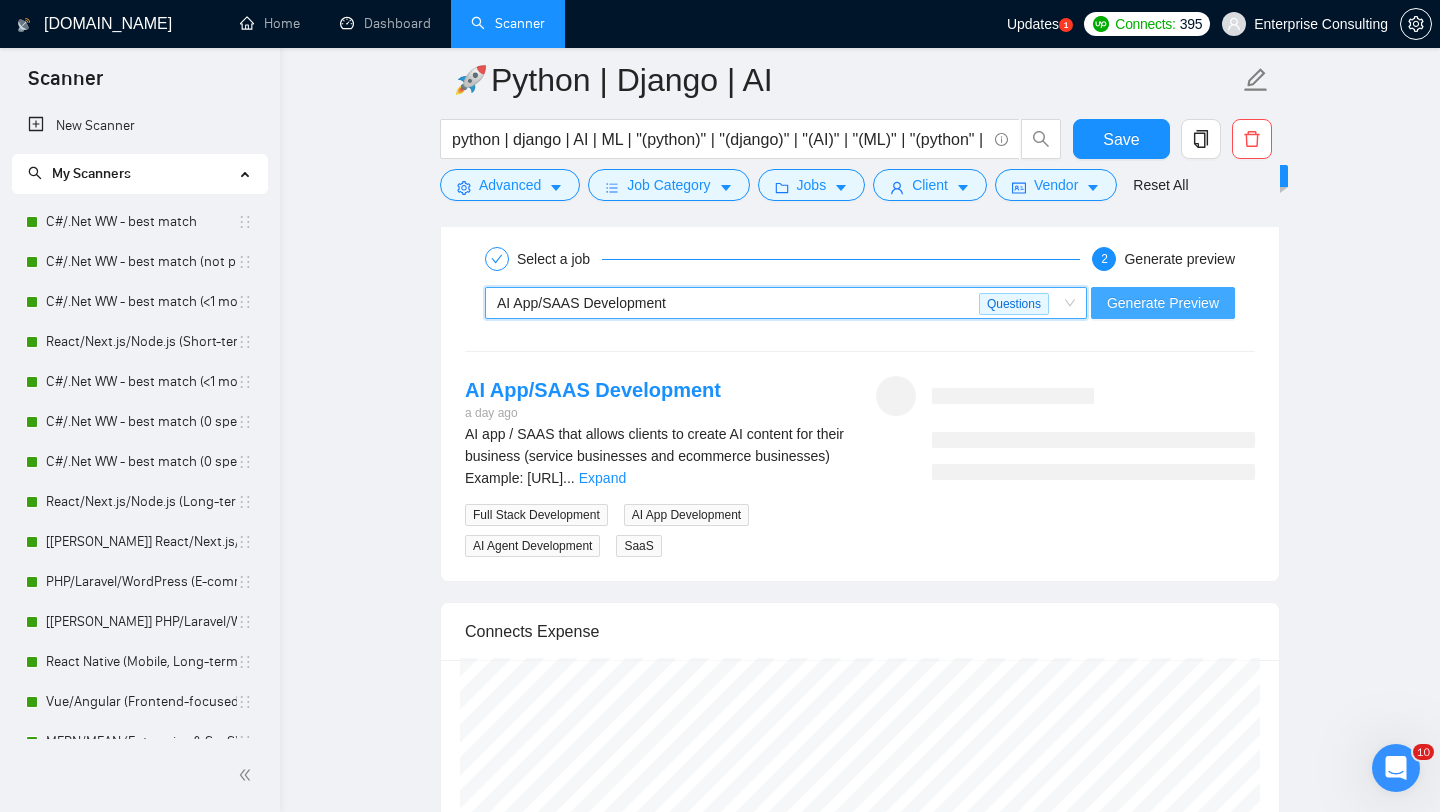 click on "Generate Preview" at bounding box center [1163, 303] 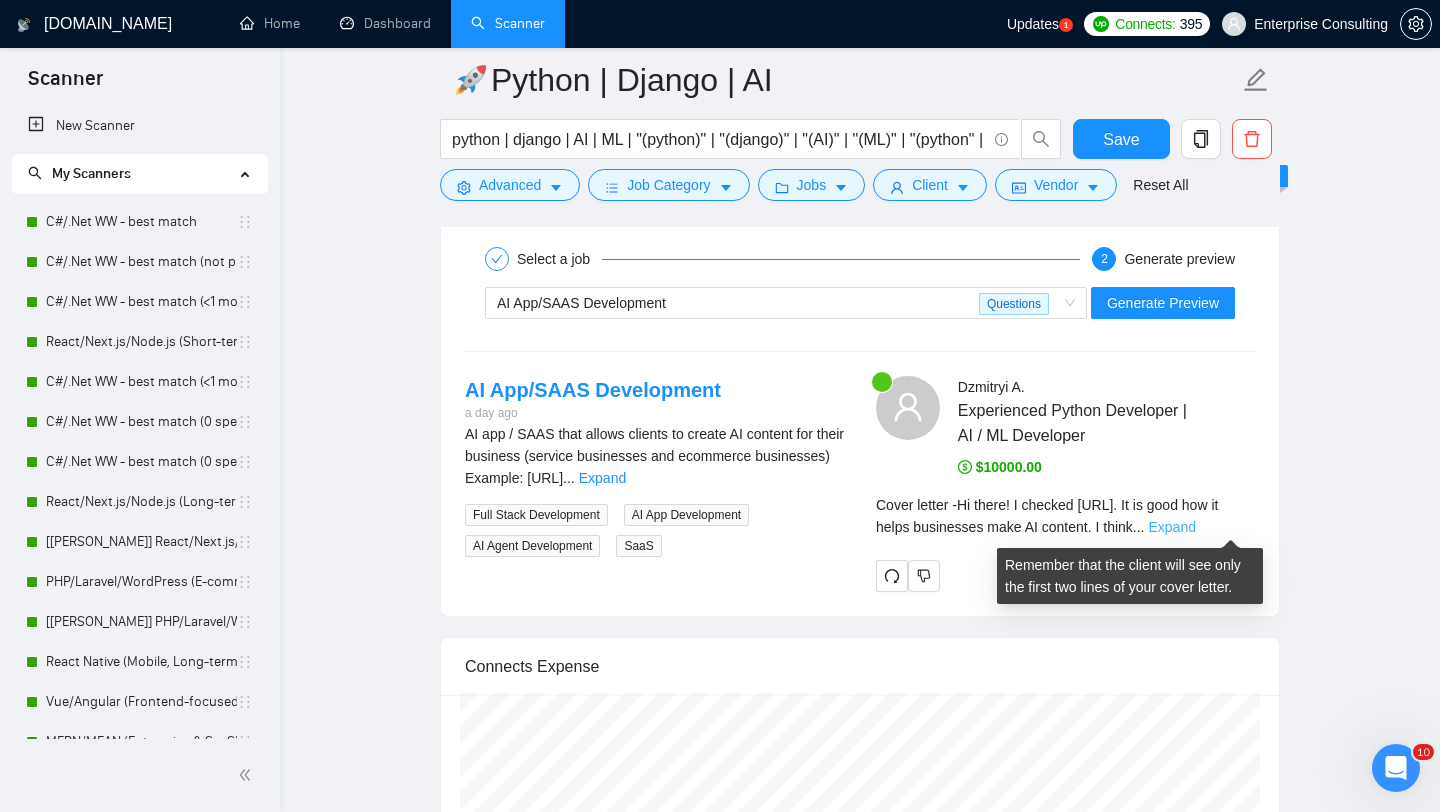 click on "Expand" at bounding box center (1171, 527) 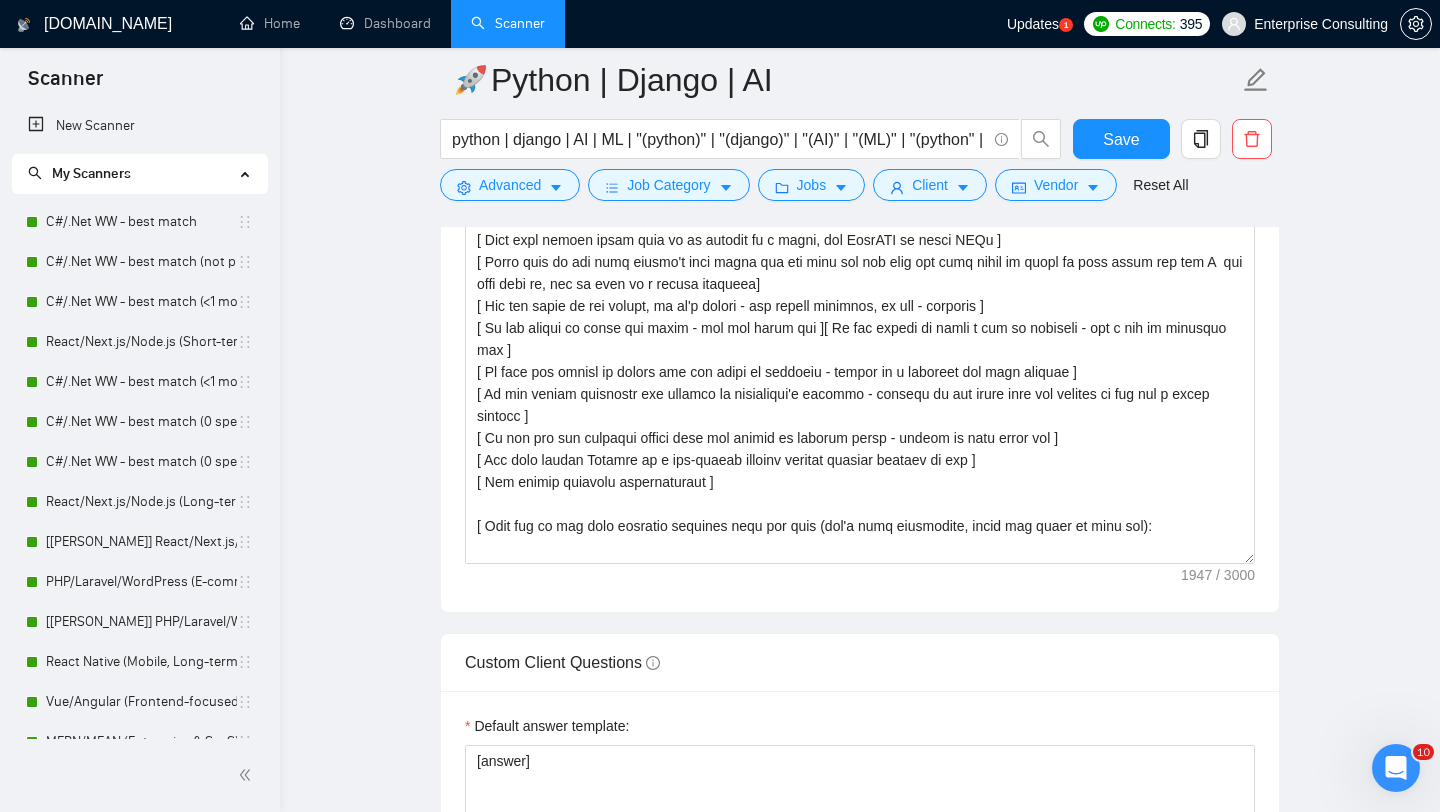 scroll, scrollTop: 1526, scrollLeft: 0, axis: vertical 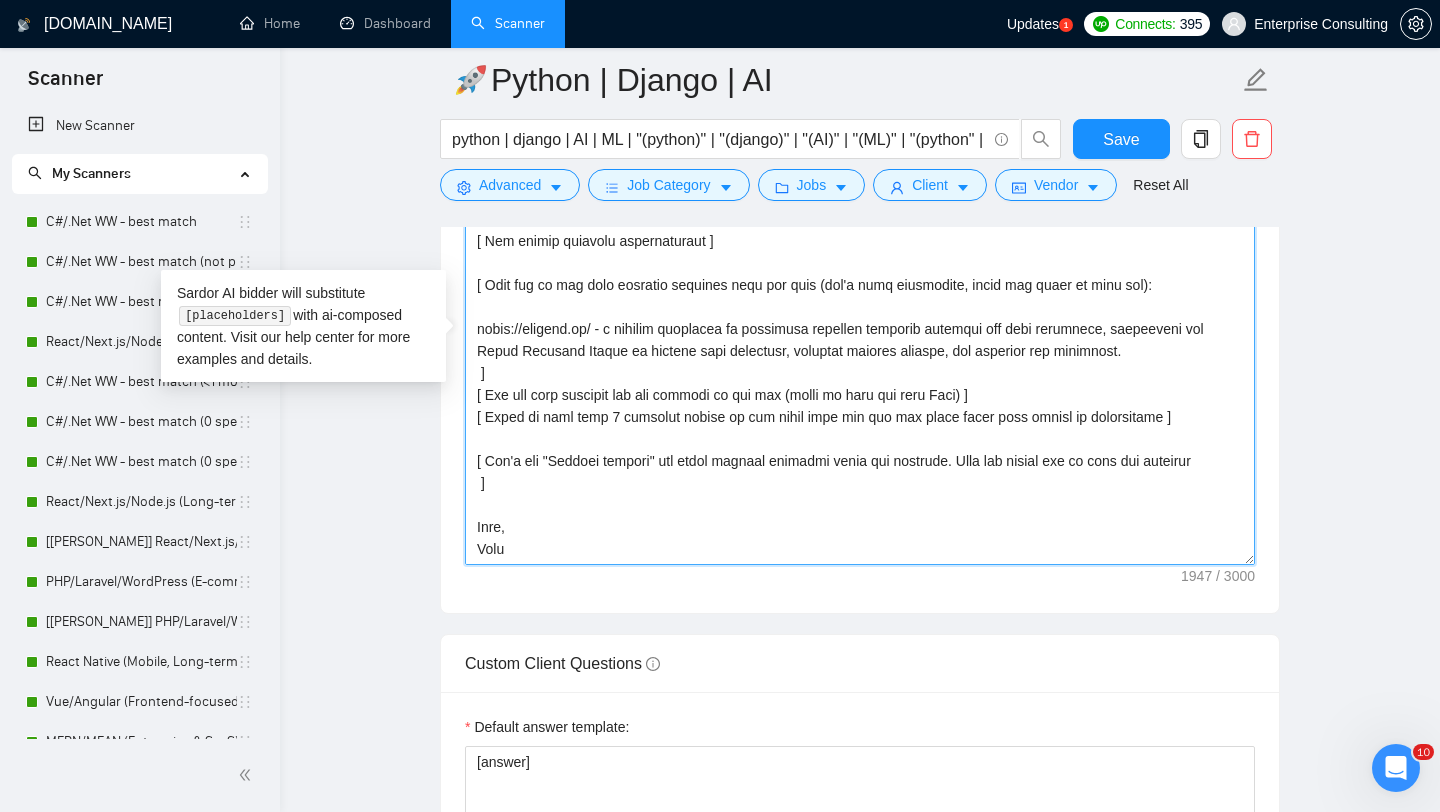 click on "Cover letter template:" at bounding box center [860, 340] 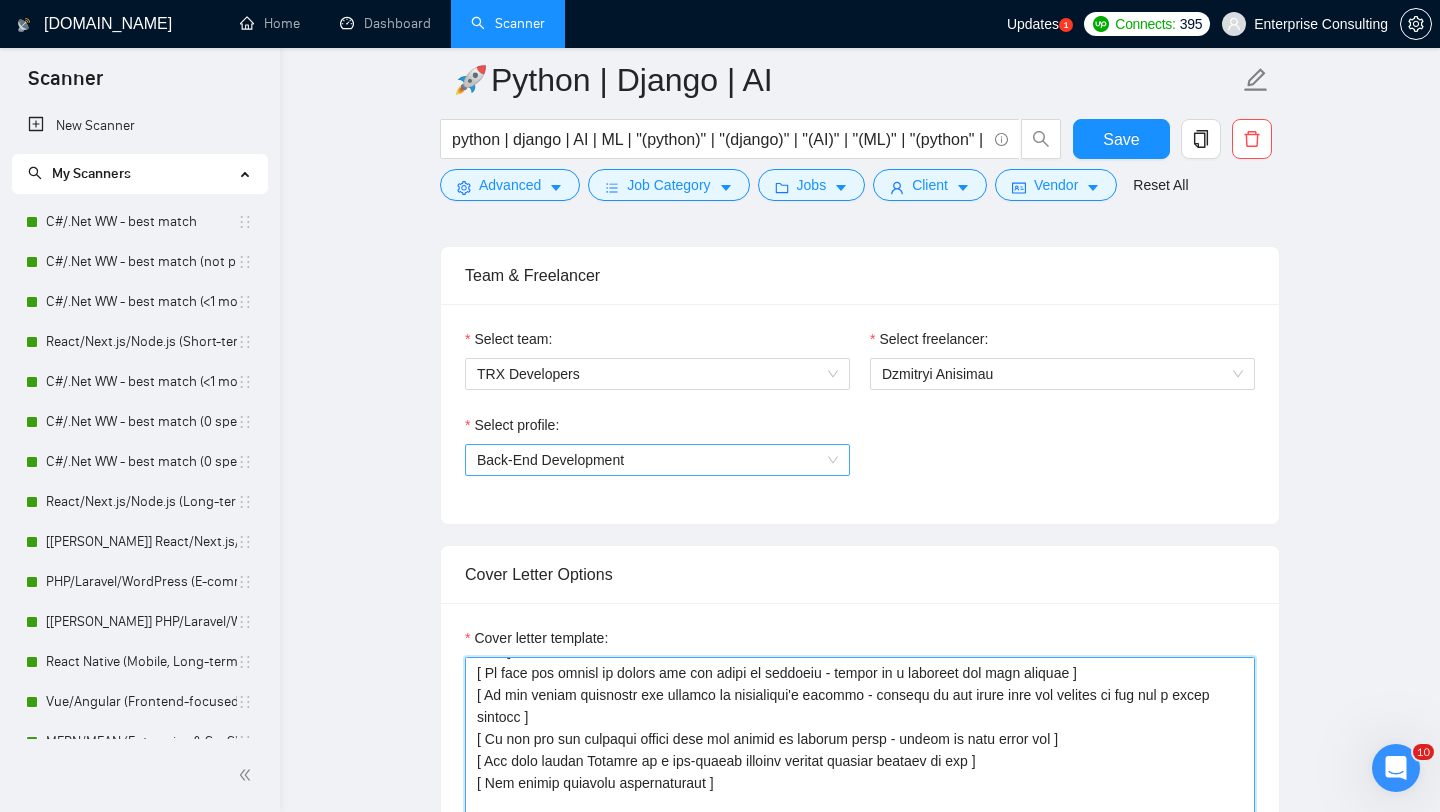 scroll, scrollTop: 989, scrollLeft: 0, axis: vertical 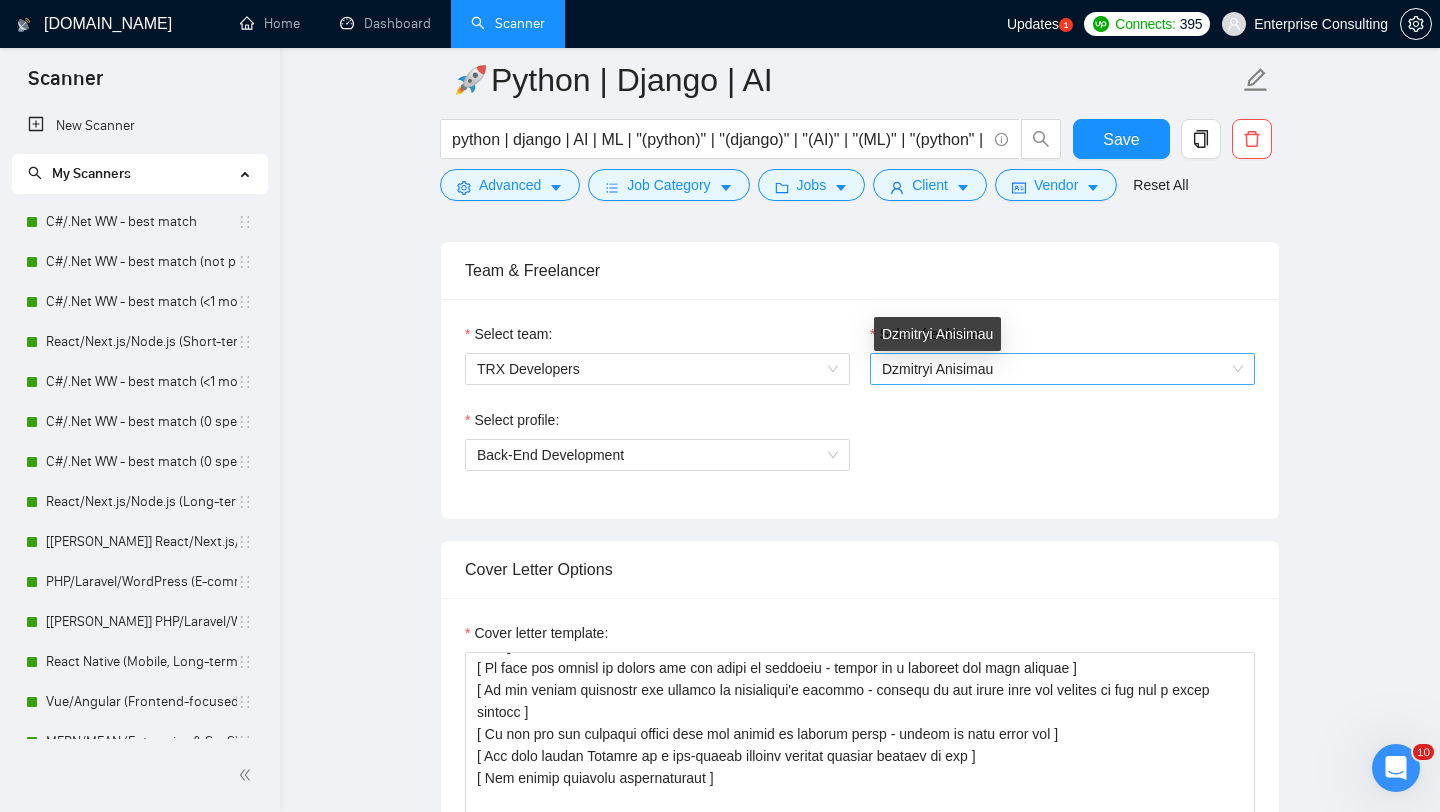 drag, startPoint x: 862, startPoint y: 368, endPoint x: 920, endPoint y: 369, distance: 58.00862 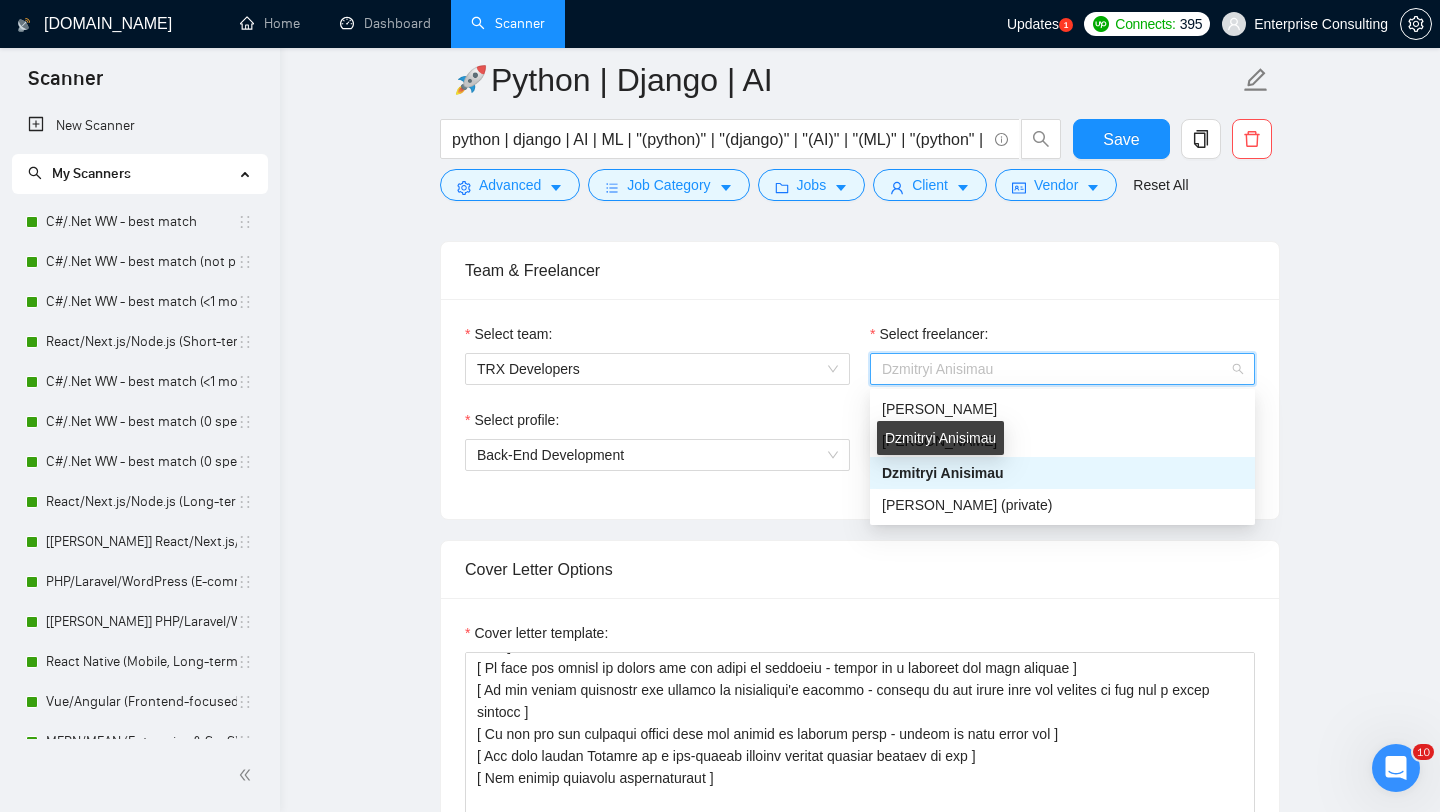 drag, startPoint x: 875, startPoint y: 472, endPoint x: 934, endPoint y: 472, distance: 59 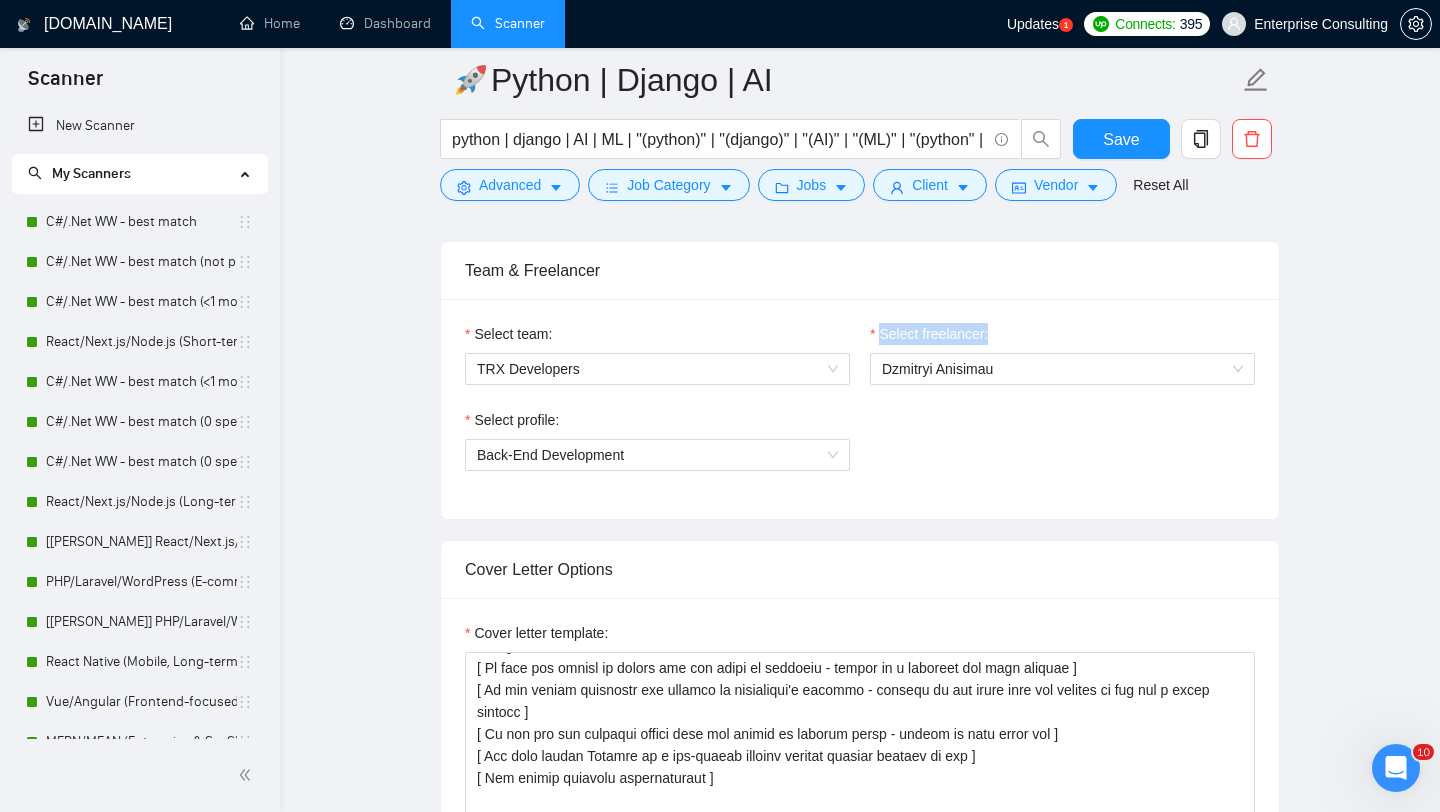 drag, startPoint x: 876, startPoint y: 318, endPoint x: 953, endPoint y: 401, distance: 113.216606 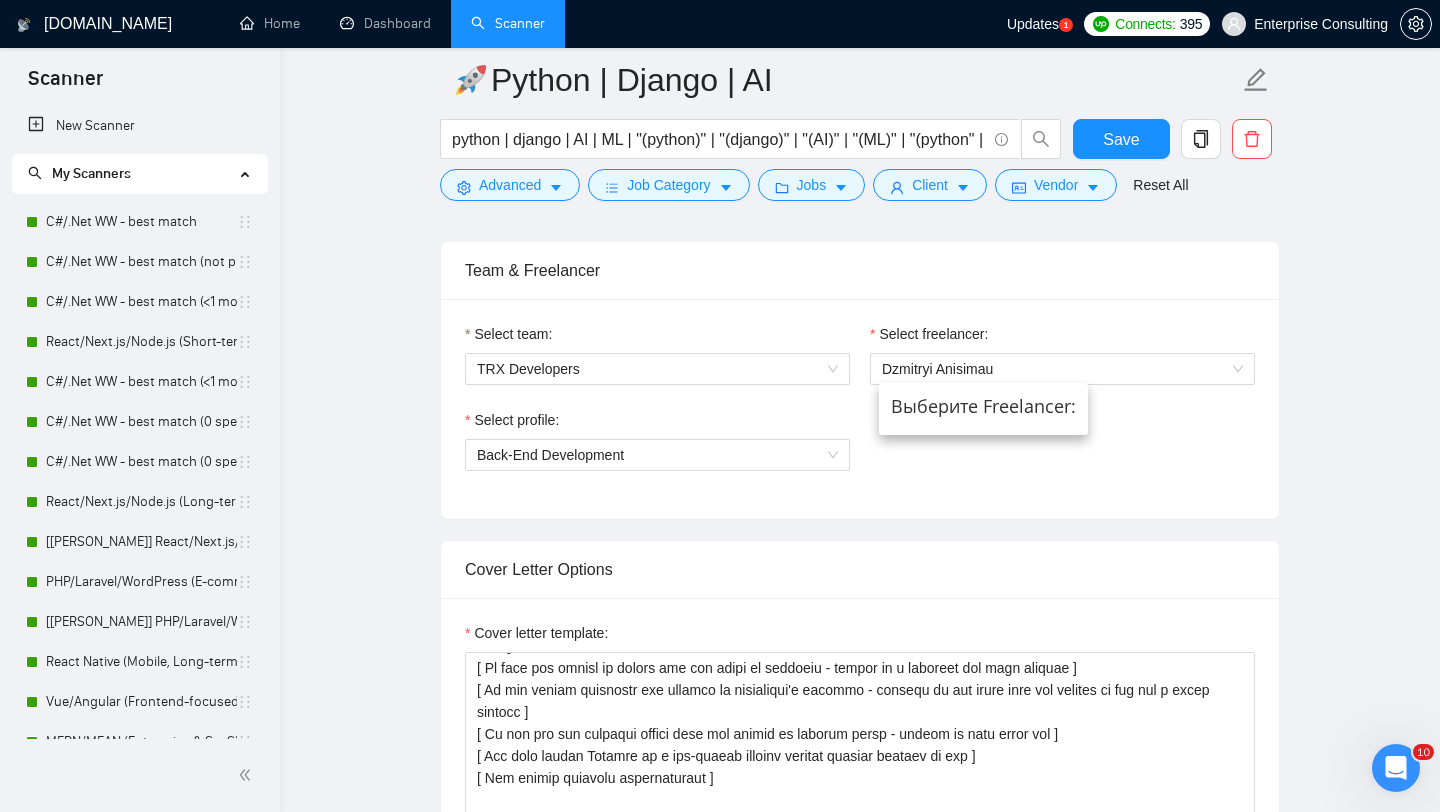 click on "Select profile: Back-End Development" at bounding box center [860, 452] 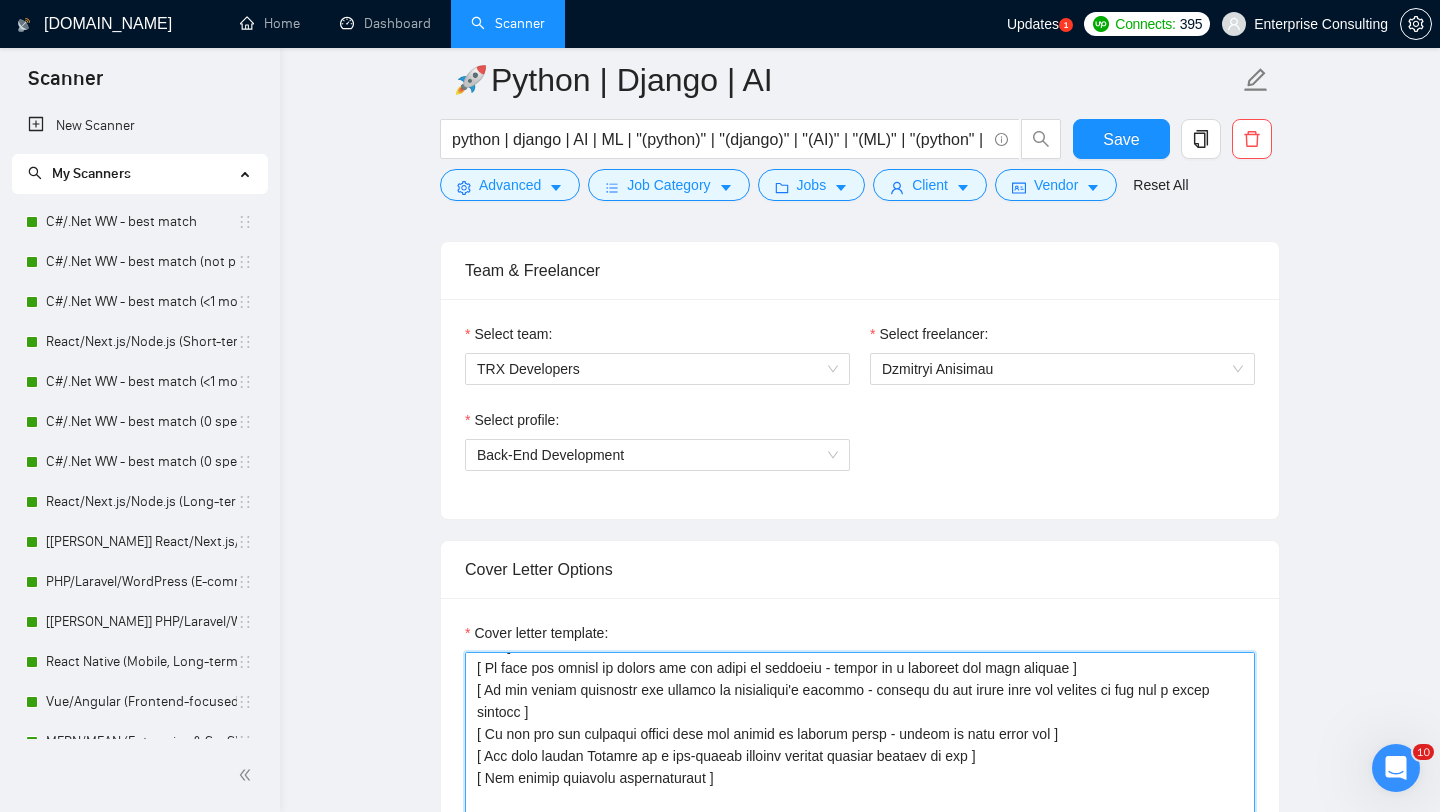click on "Cover letter template:" at bounding box center [860, 877] 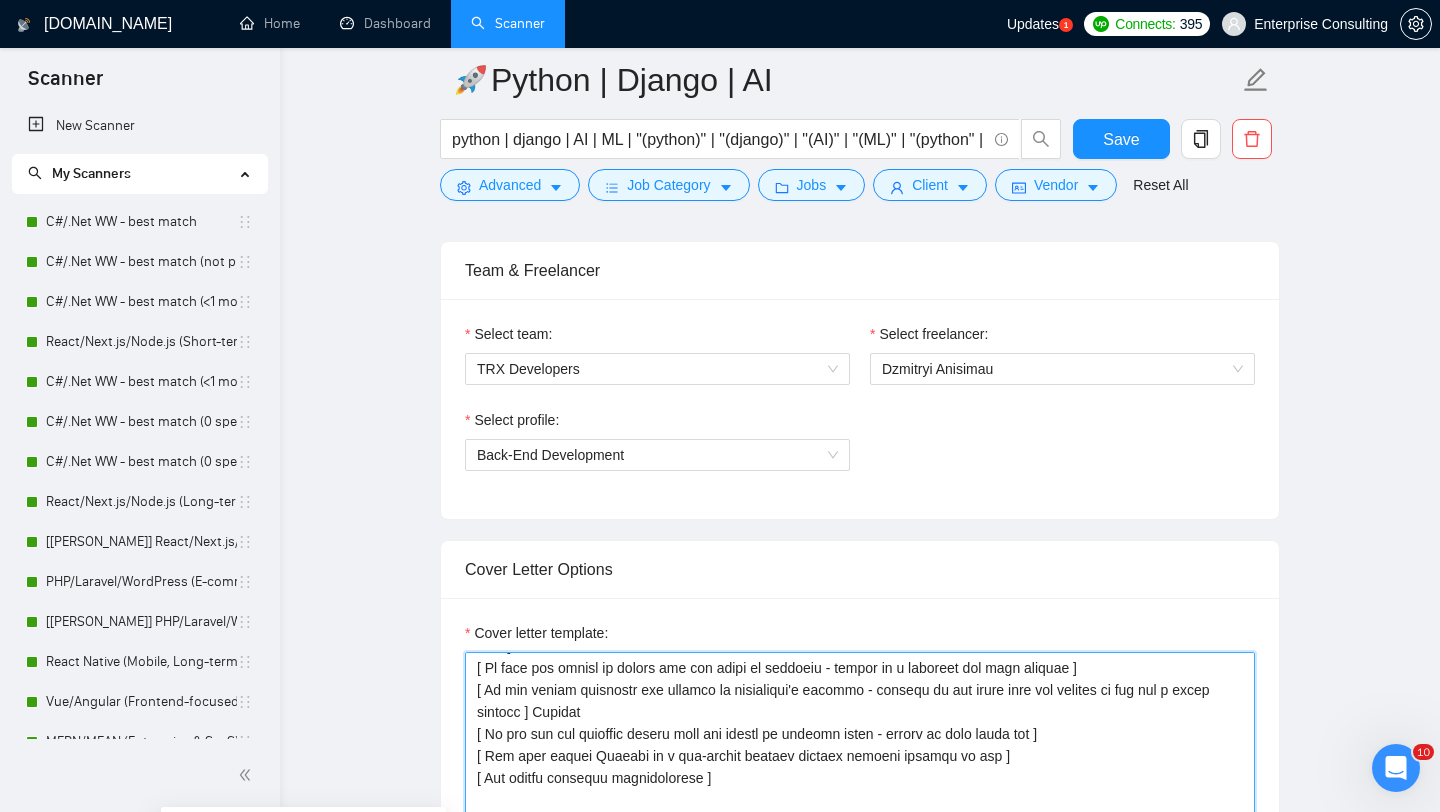 drag, startPoint x: 605, startPoint y: 689, endPoint x: 553, endPoint y: 690, distance: 52.009613 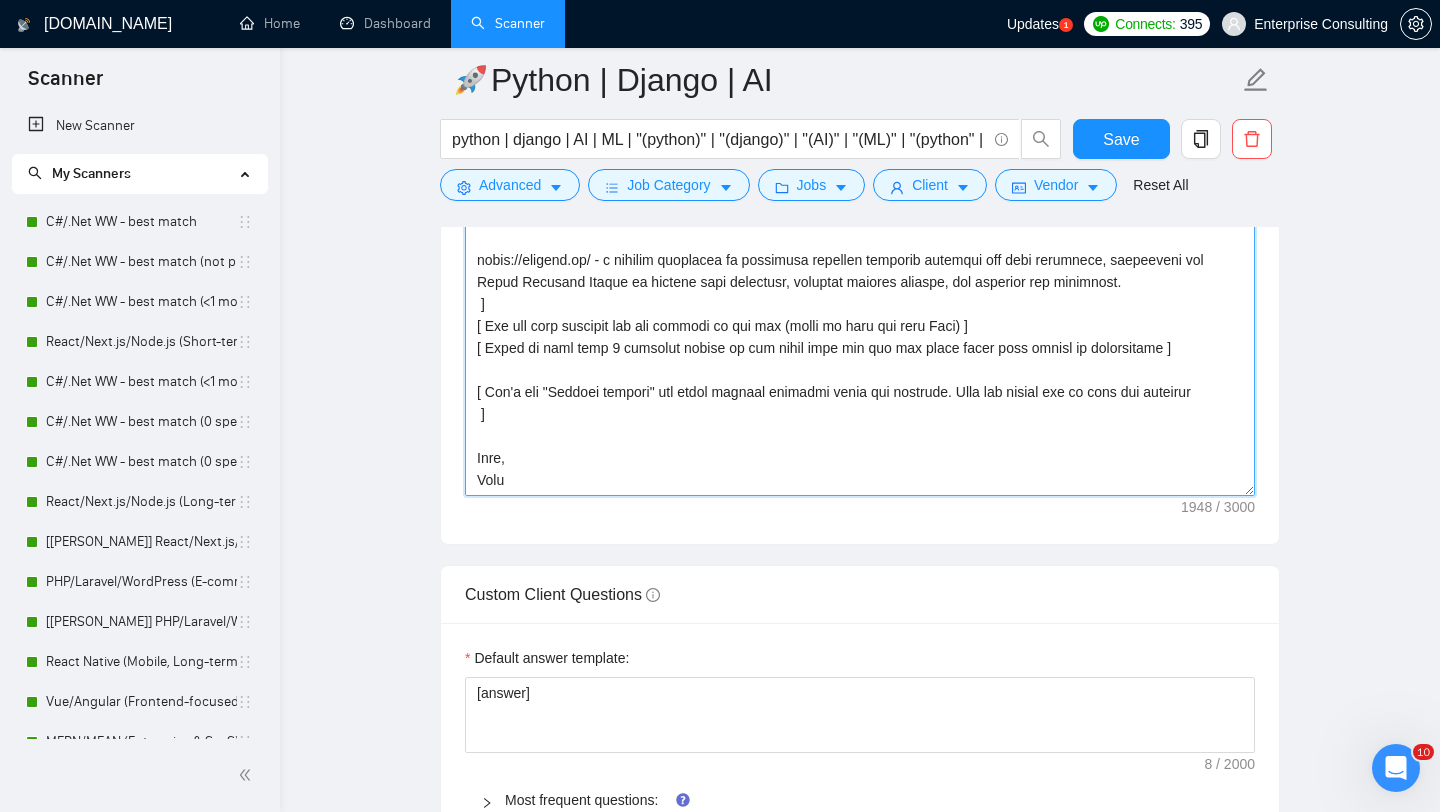 scroll, scrollTop: 1579, scrollLeft: 0, axis: vertical 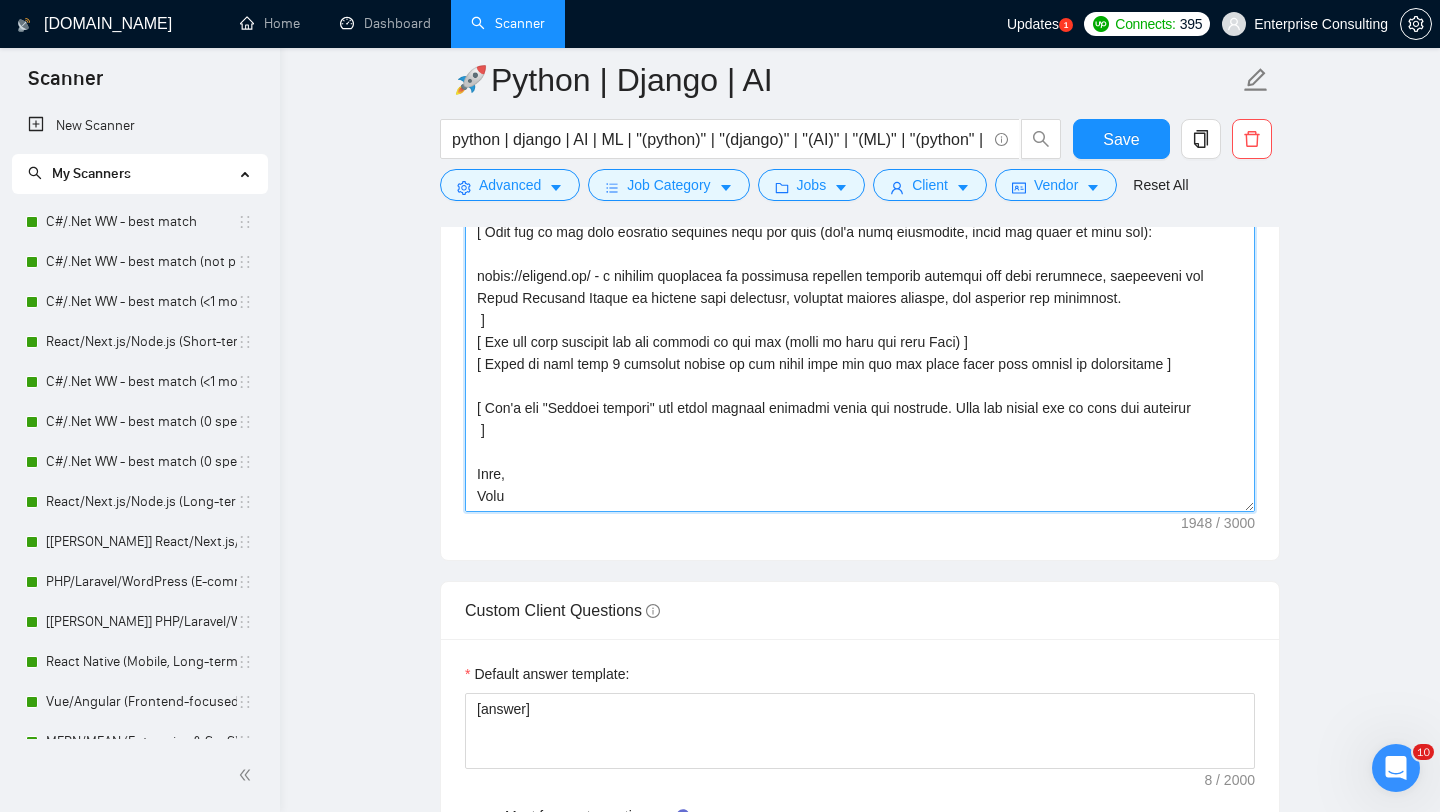 drag, startPoint x: 513, startPoint y: 479, endPoint x: 479, endPoint y: 480, distance: 34.0147 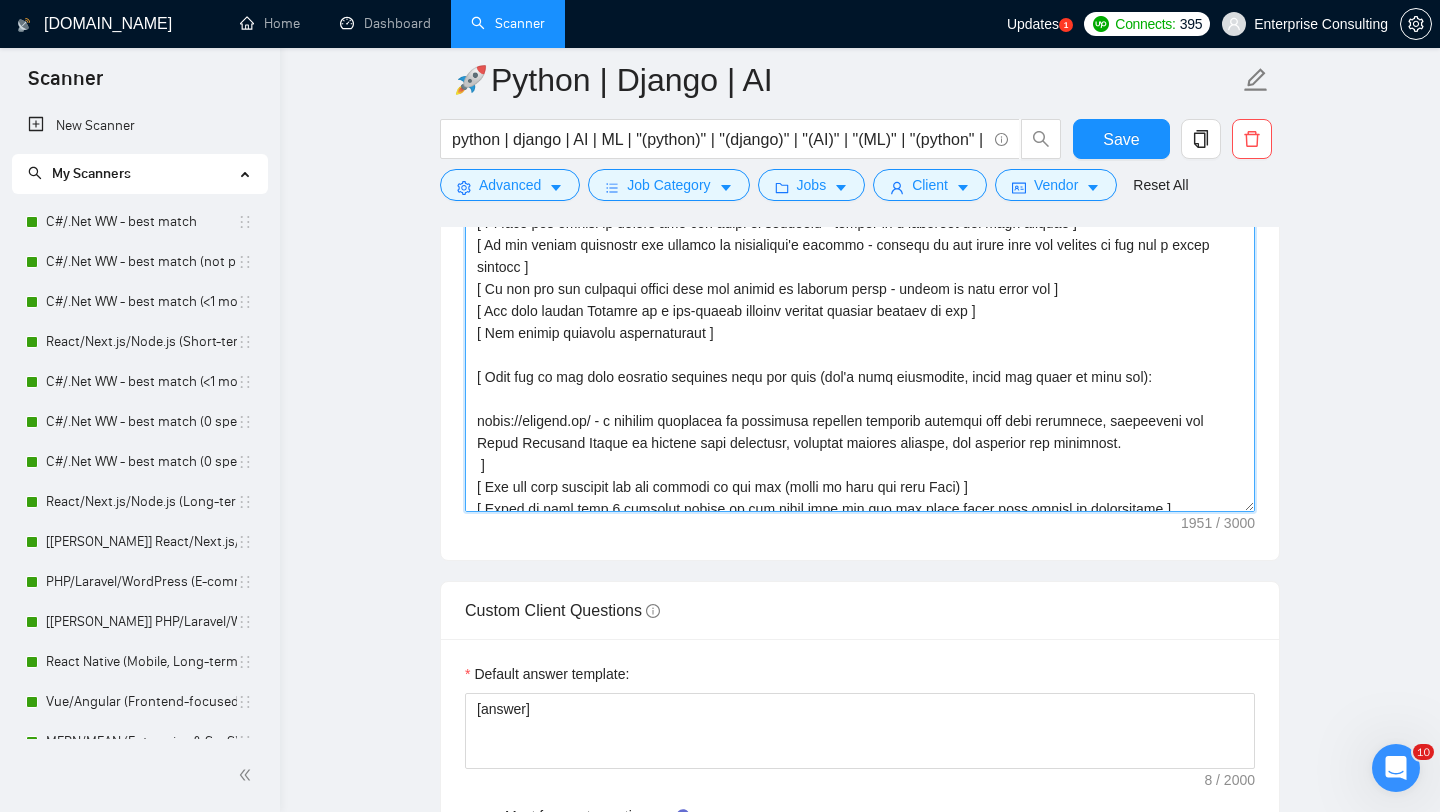 scroll, scrollTop: 0, scrollLeft: 0, axis: both 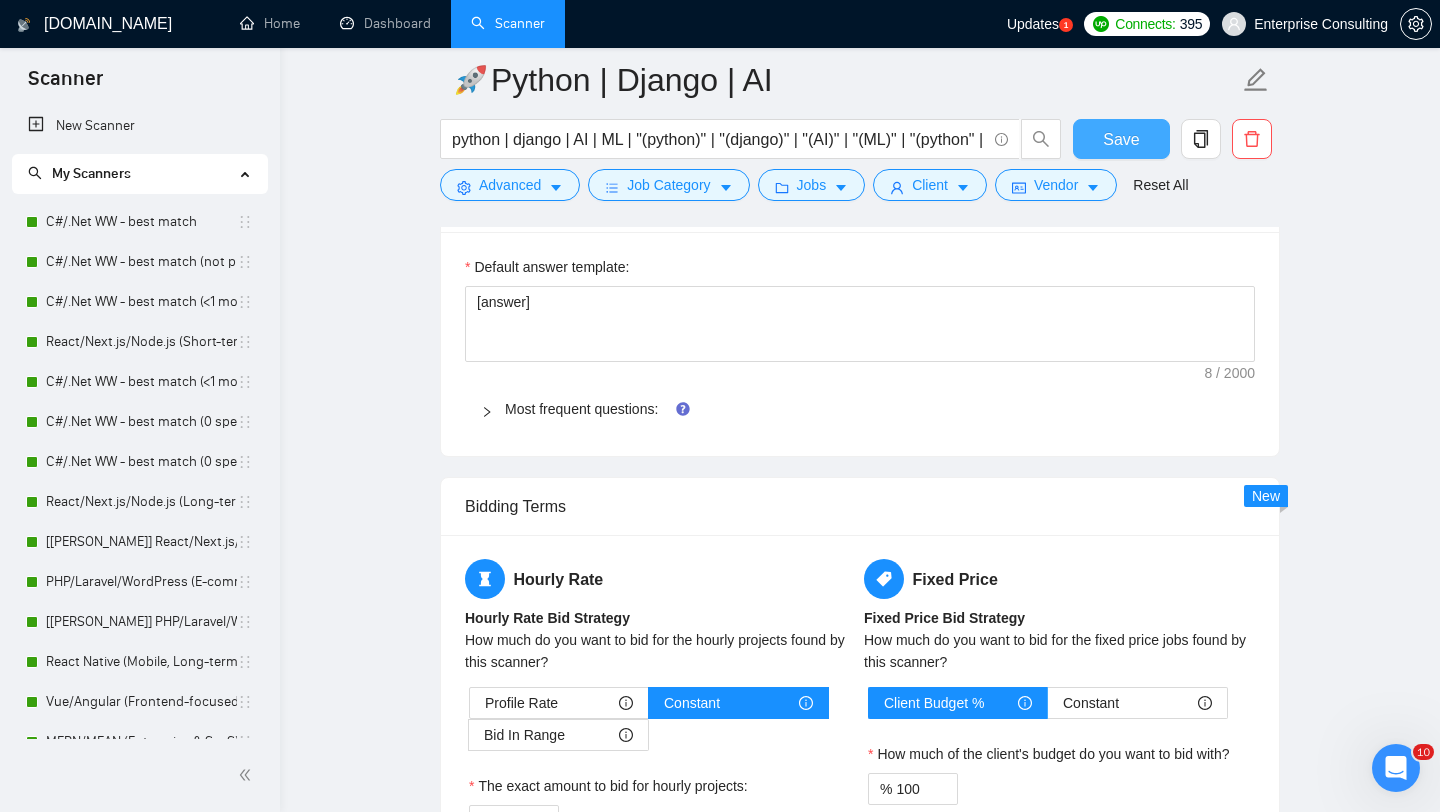 type on "[ Say hi and use the name of a person if listed in his proposal, if not - use the name of the company + team, if nothing is found don't use the name and don't make team mention ]
[ Use only simple English as a non-native speaker without complex phrases at all ]
[ The proposal shouldn't be longer than 5 sentences ]
[ Do not call them sir/madam or client at all ]
[ Your text should sound like it is written by a human, not ChatGPT or other LLMs ]
[ Check what is the main client's pain point and say that you see that the main thing to start is this point and how I  can help with it, try to make it a second sentence]
[ Use the style of the client, if it's formal - use formal language, if not - informal ]
[ If the client is using the lists - use the lists too ][ If the client is using a lot of epithets - use a lot of epithets too ]
[ In case the client is asking for the quote or estimate - answer as a question for more details ]
[ If the client mentioned his website or competitor's website - mention at the start..." 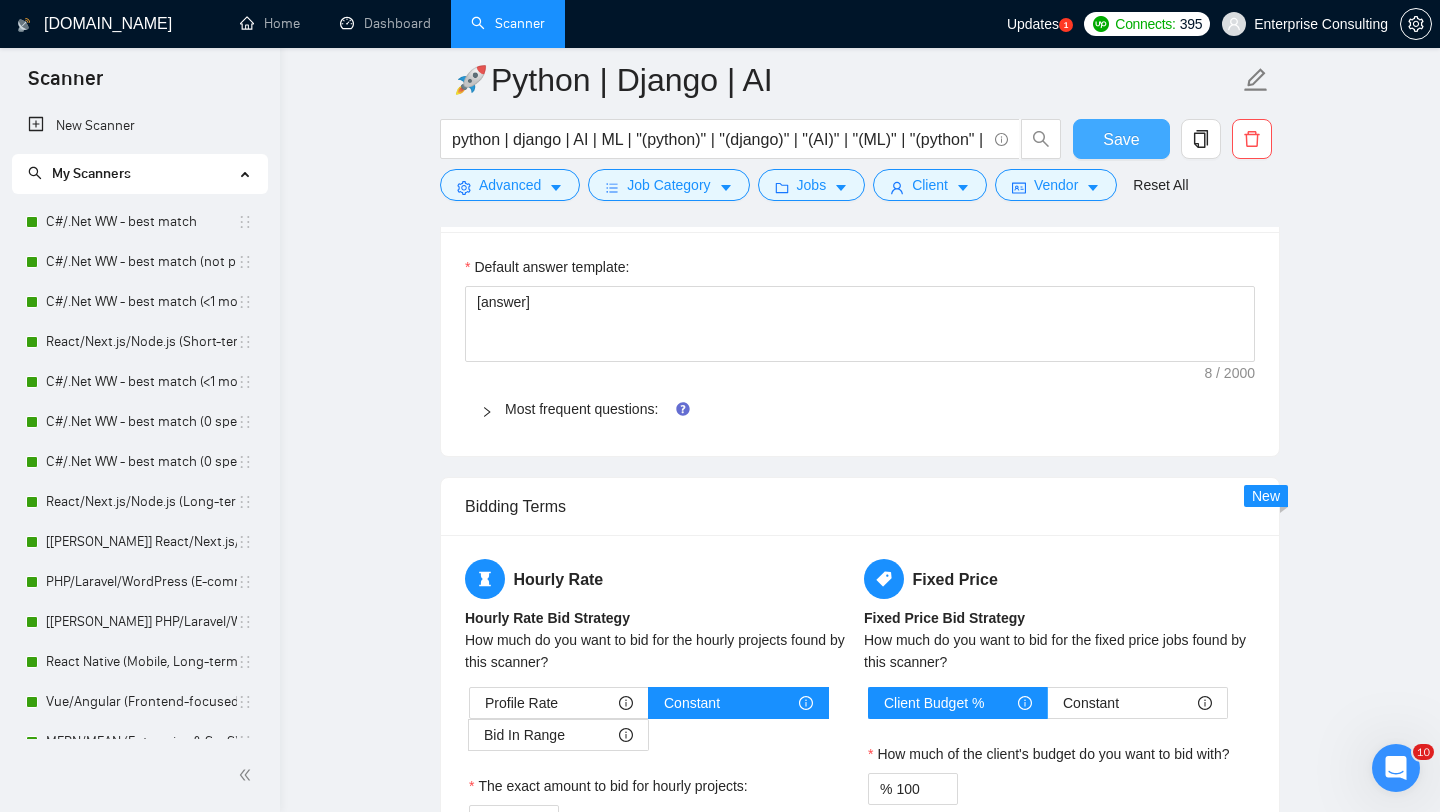 click on "Save" at bounding box center (1121, 139) 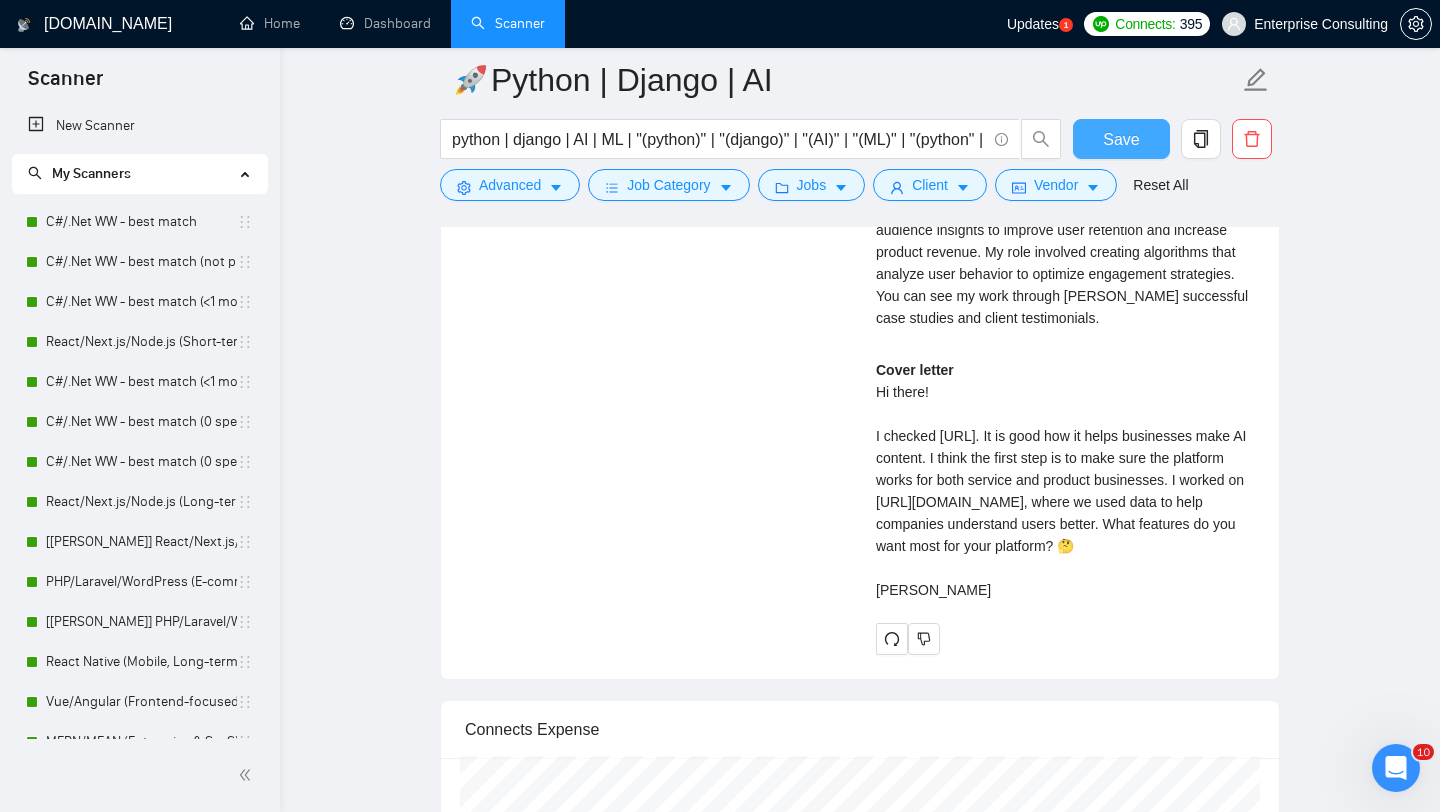 scroll, scrollTop: 3349, scrollLeft: 0, axis: vertical 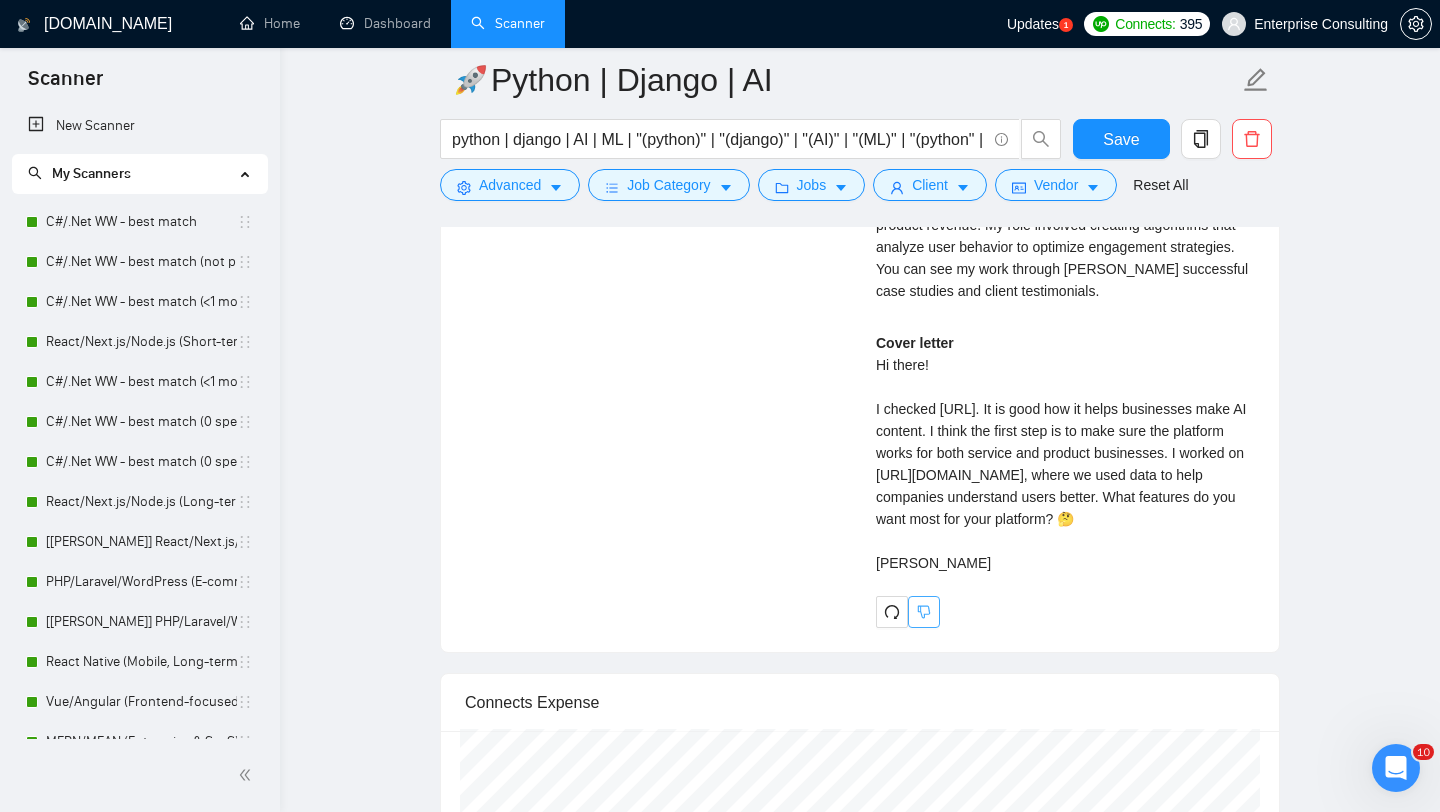 click at bounding box center (924, 612) 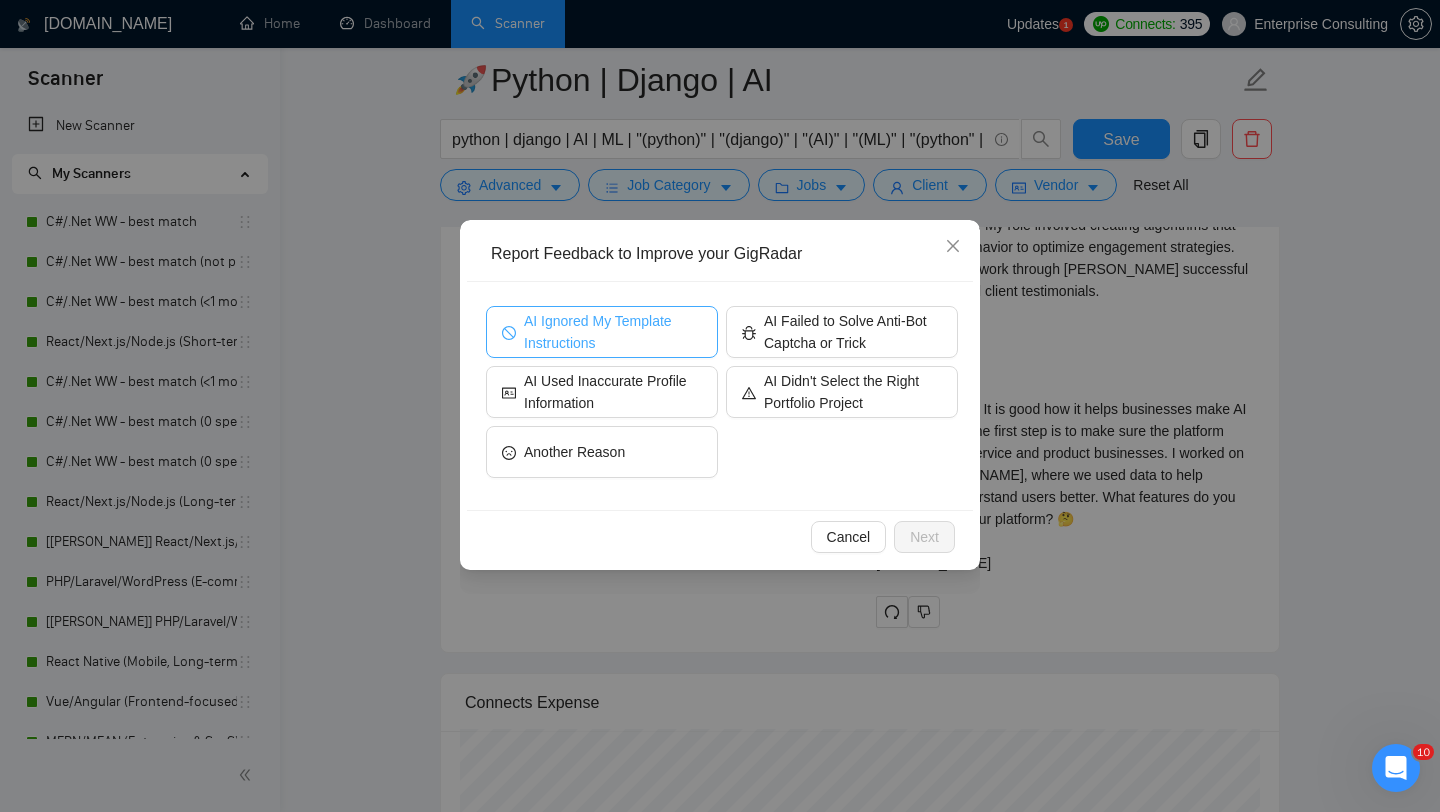 click on "AI Ignored My Template Instructions" at bounding box center [613, 332] 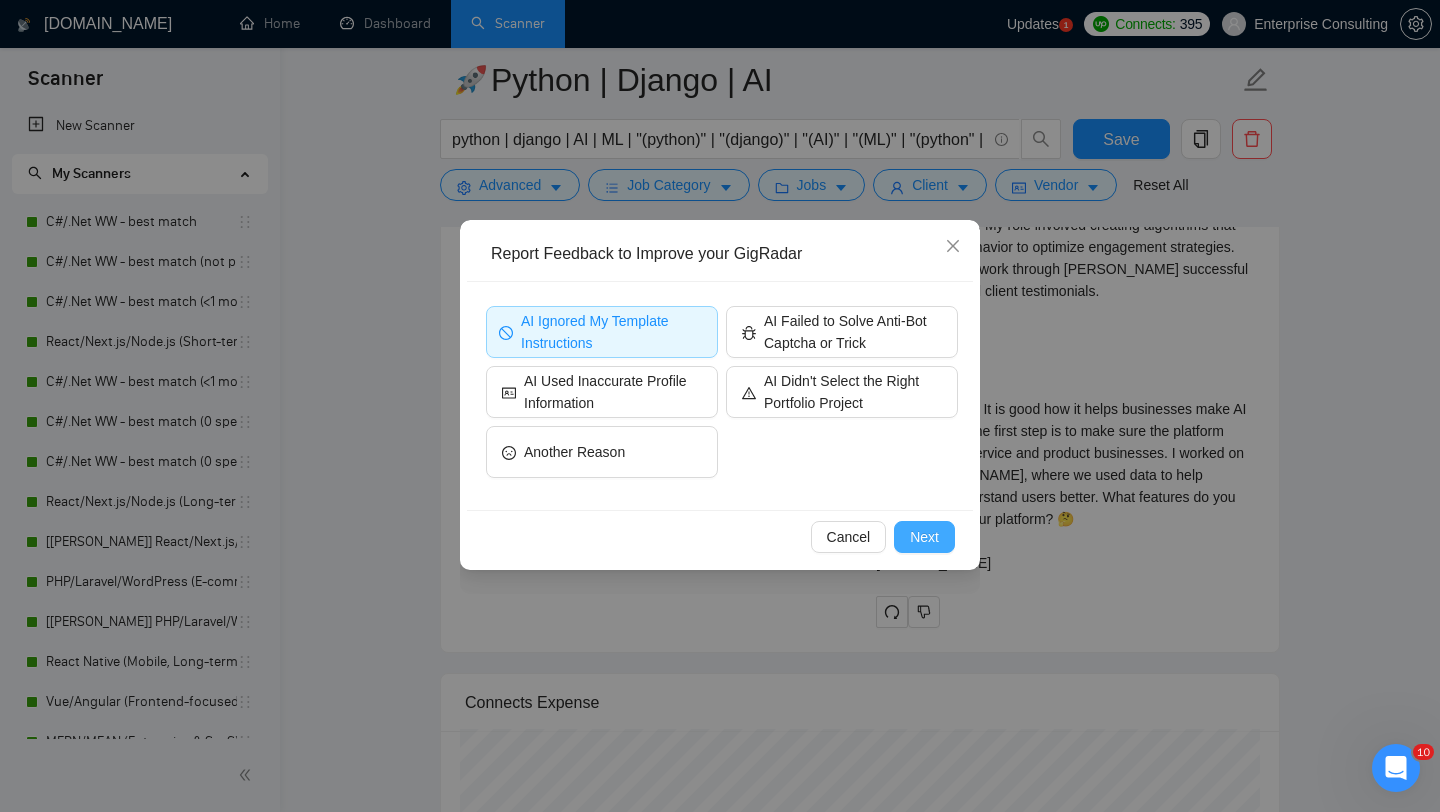click on "Next" at bounding box center (924, 537) 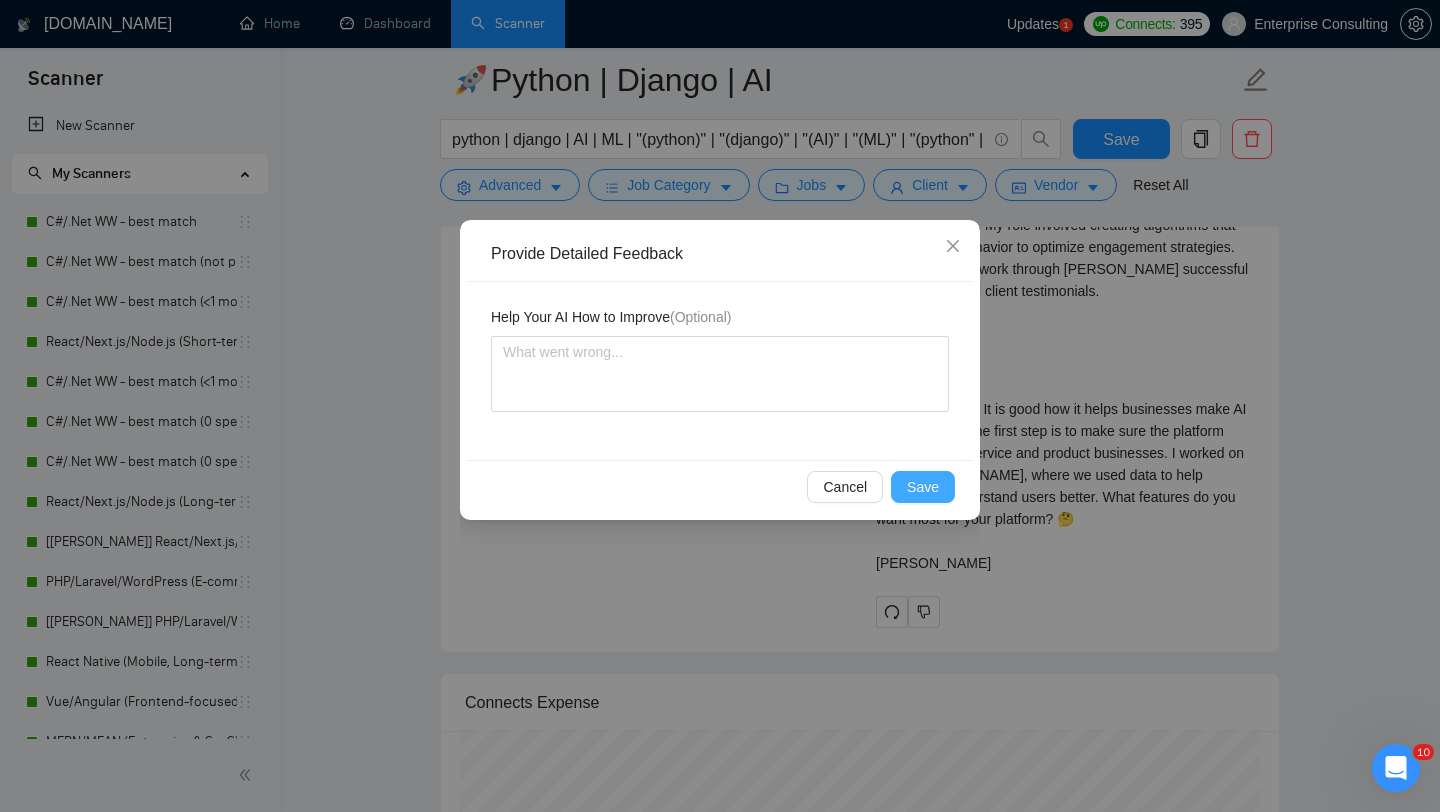 click on "Save" at bounding box center (923, 487) 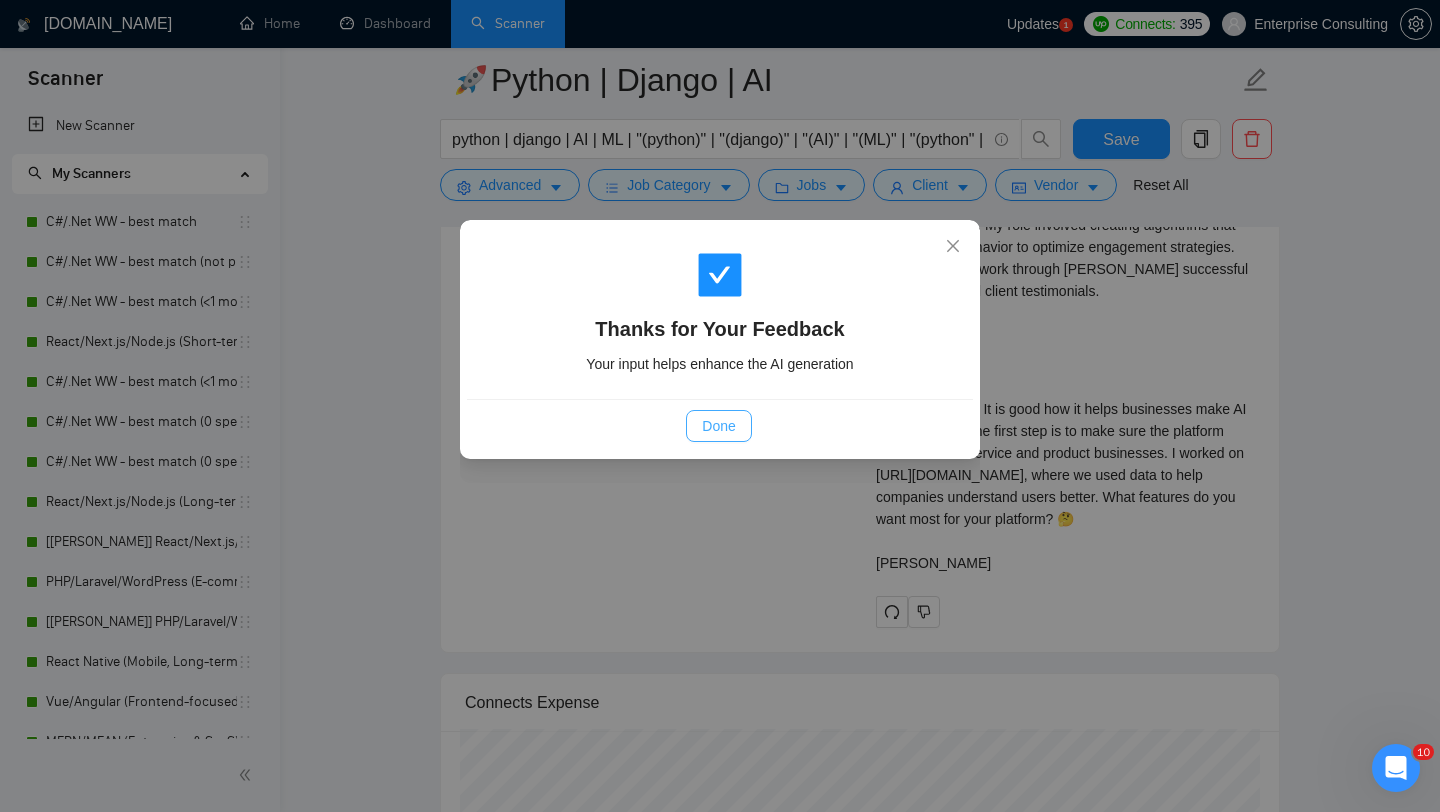 click on "Done" at bounding box center [718, 426] 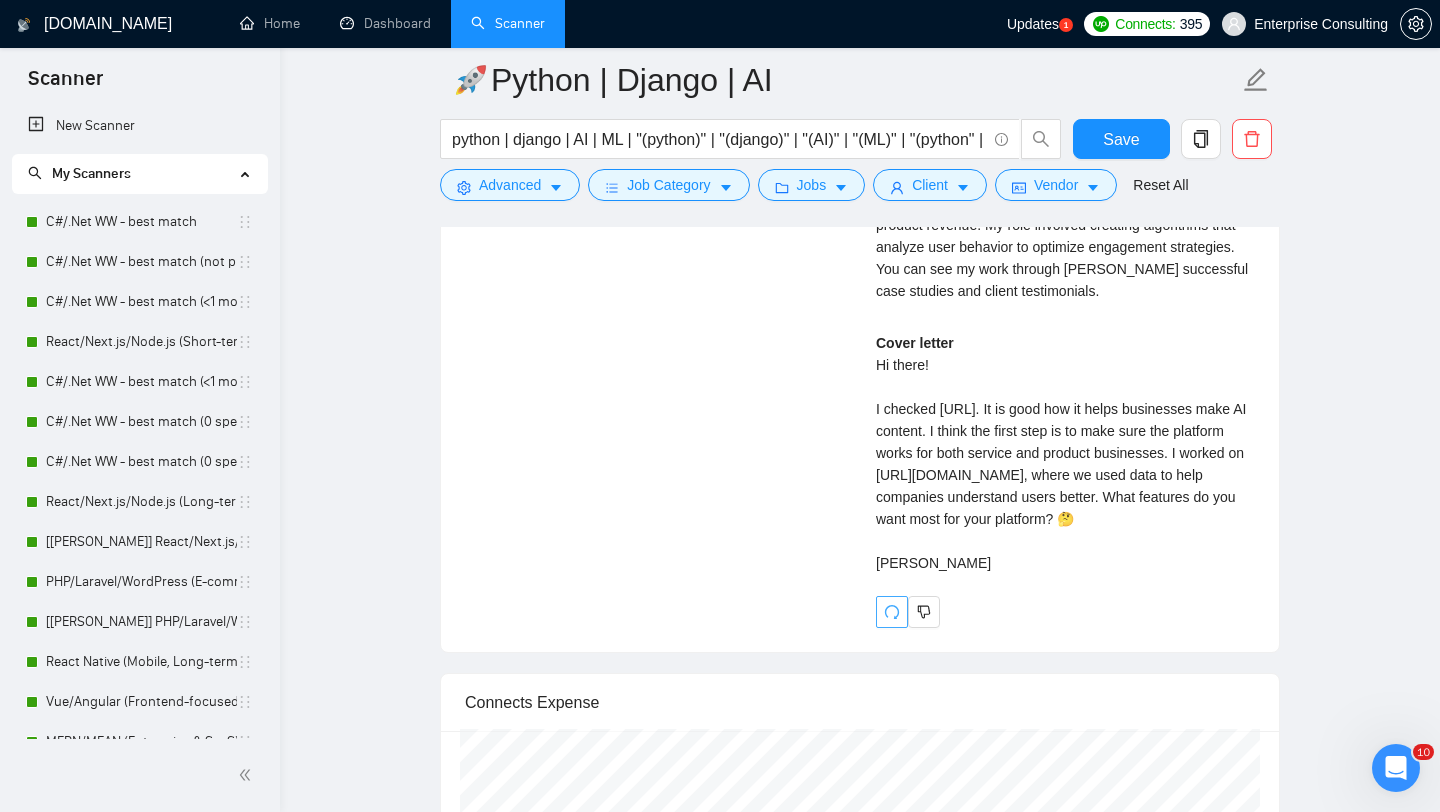 click at bounding box center [892, 612] 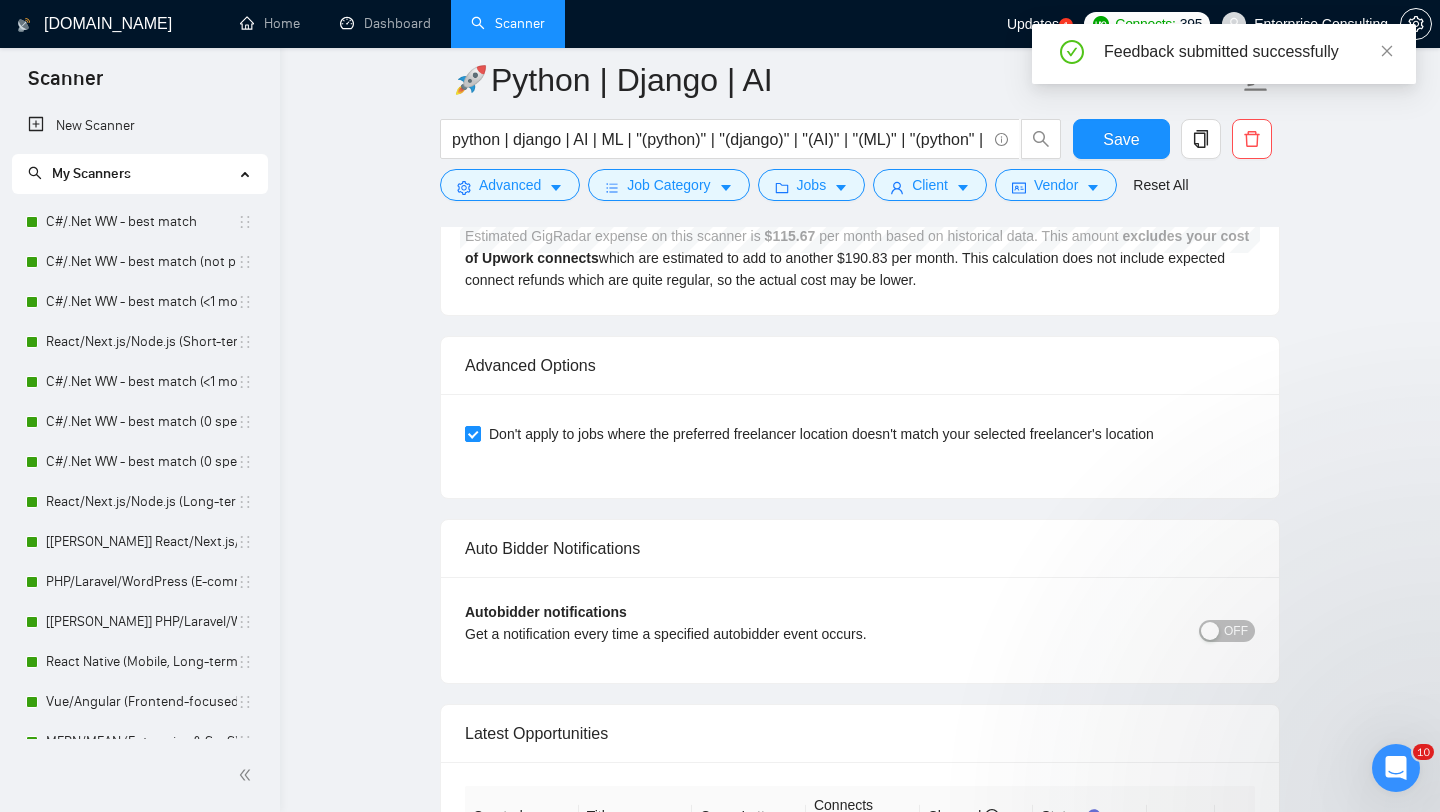 scroll, scrollTop: 3562, scrollLeft: 0, axis: vertical 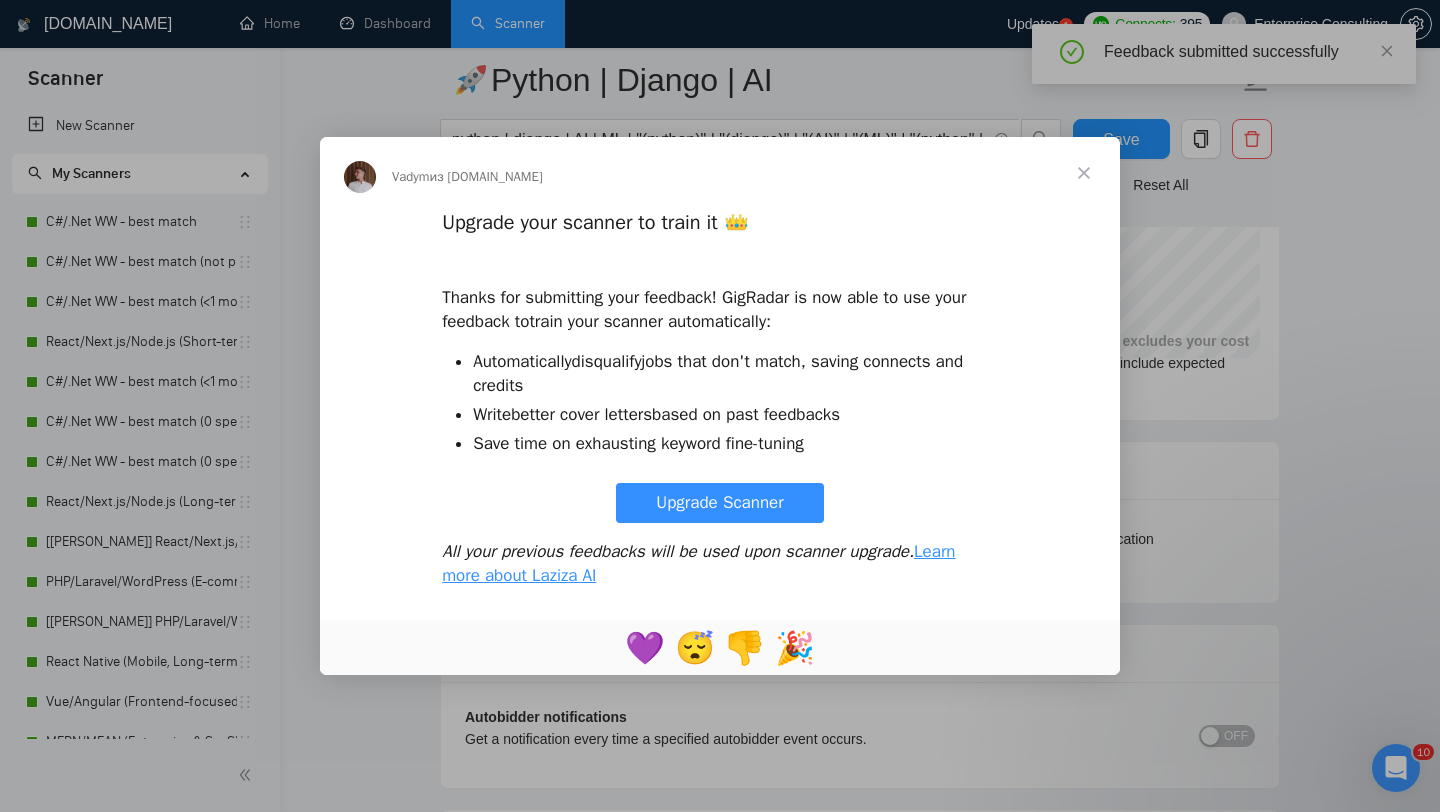 click at bounding box center [1084, 173] 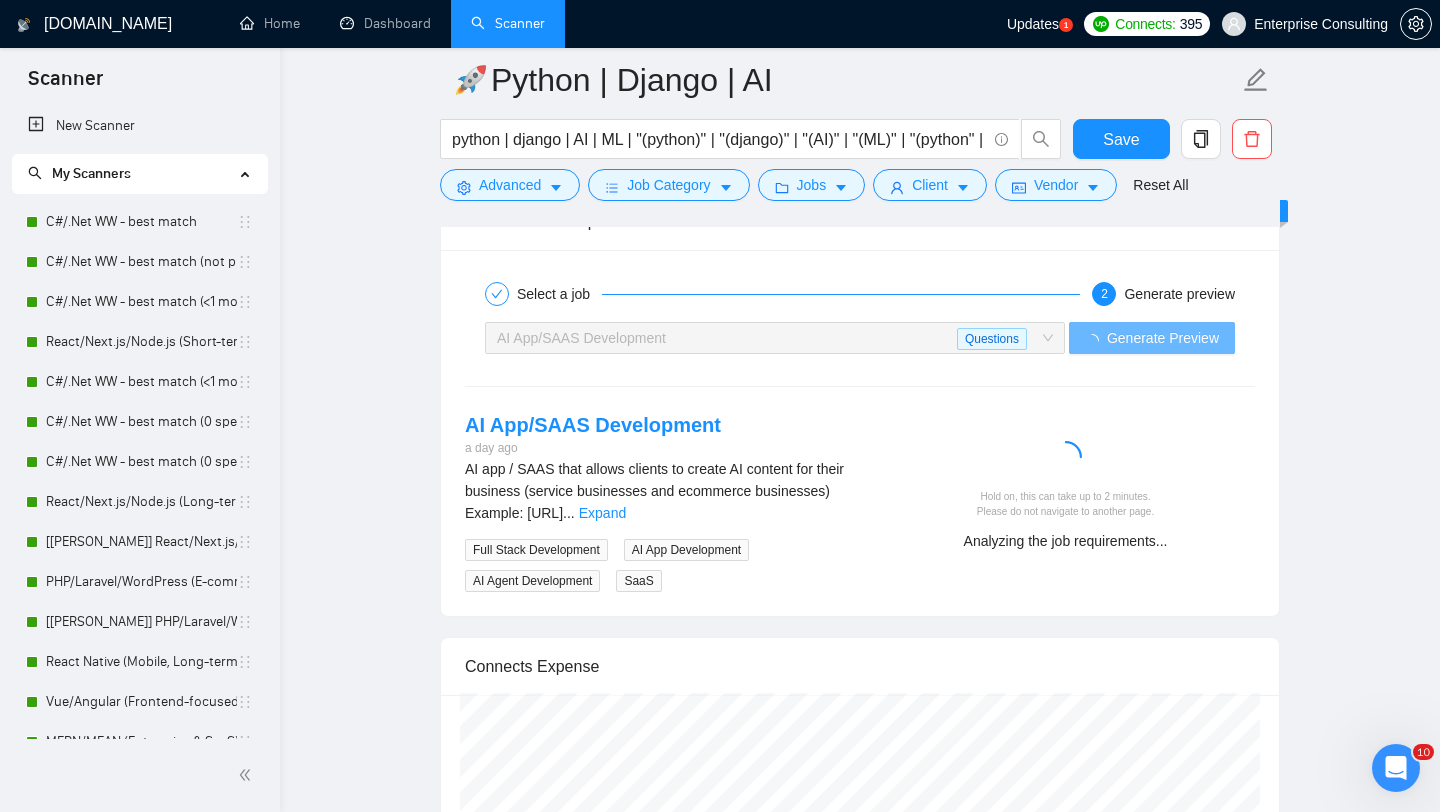 scroll, scrollTop: 2895, scrollLeft: 0, axis: vertical 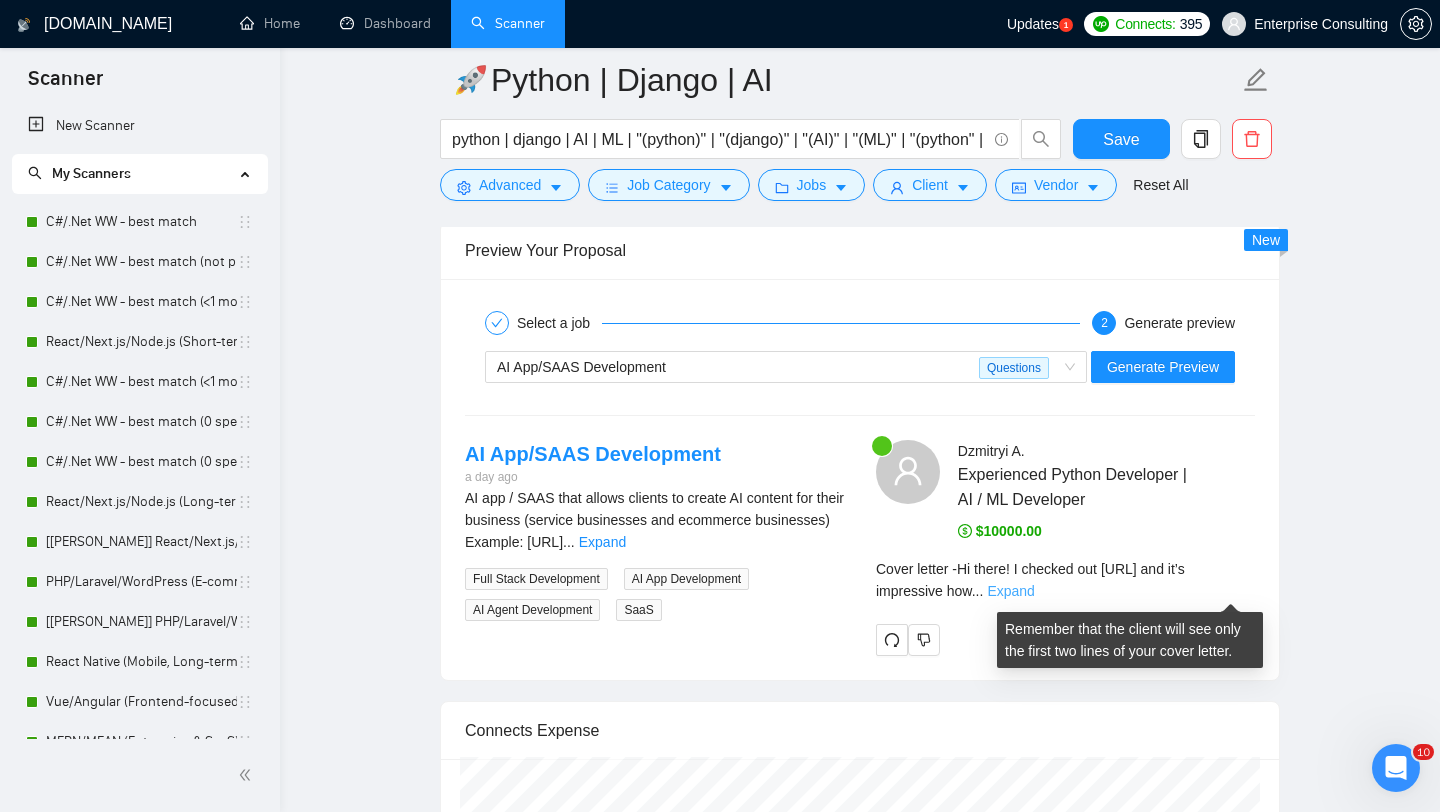 click on "Expand" at bounding box center [1010, 591] 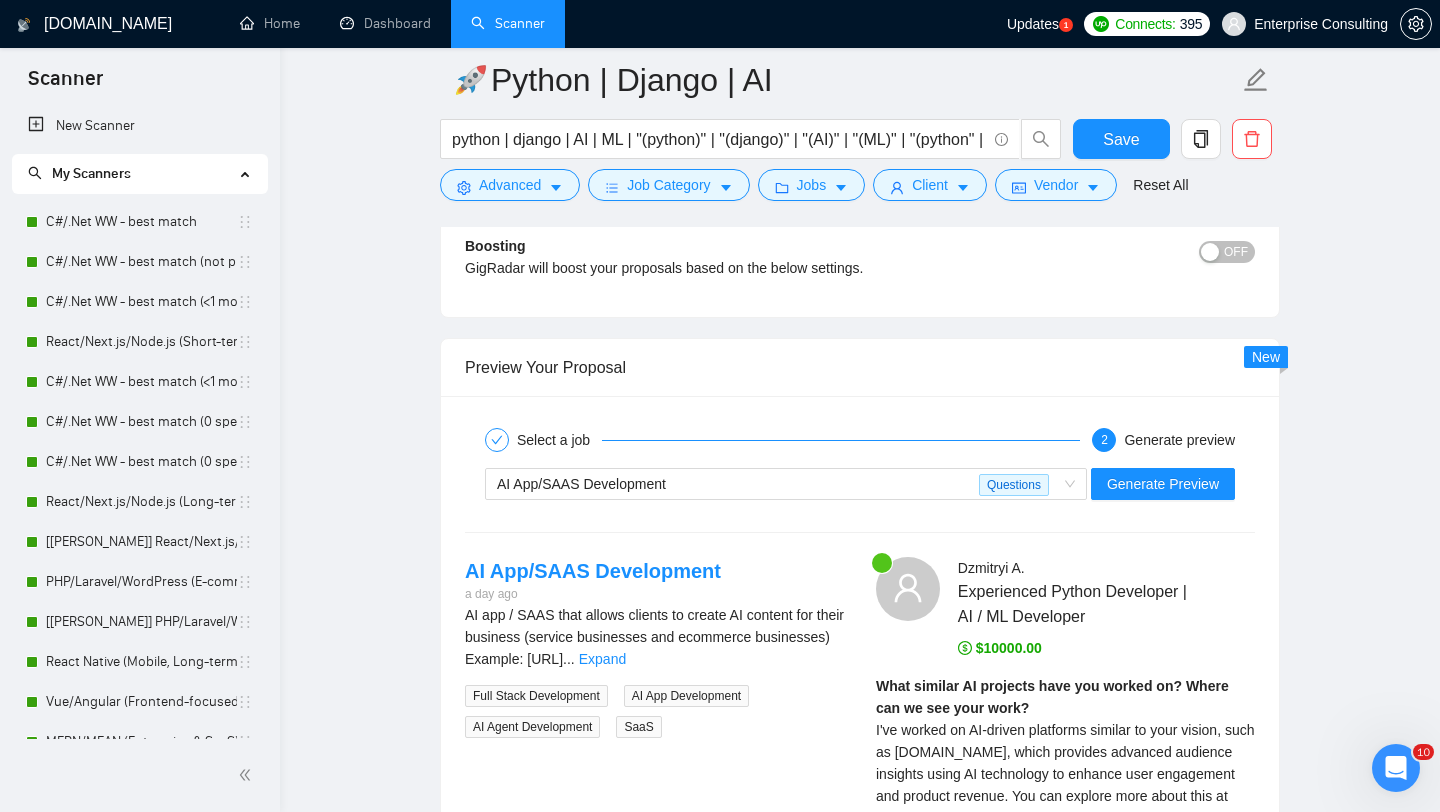 scroll, scrollTop: 2777, scrollLeft: 0, axis: vertical 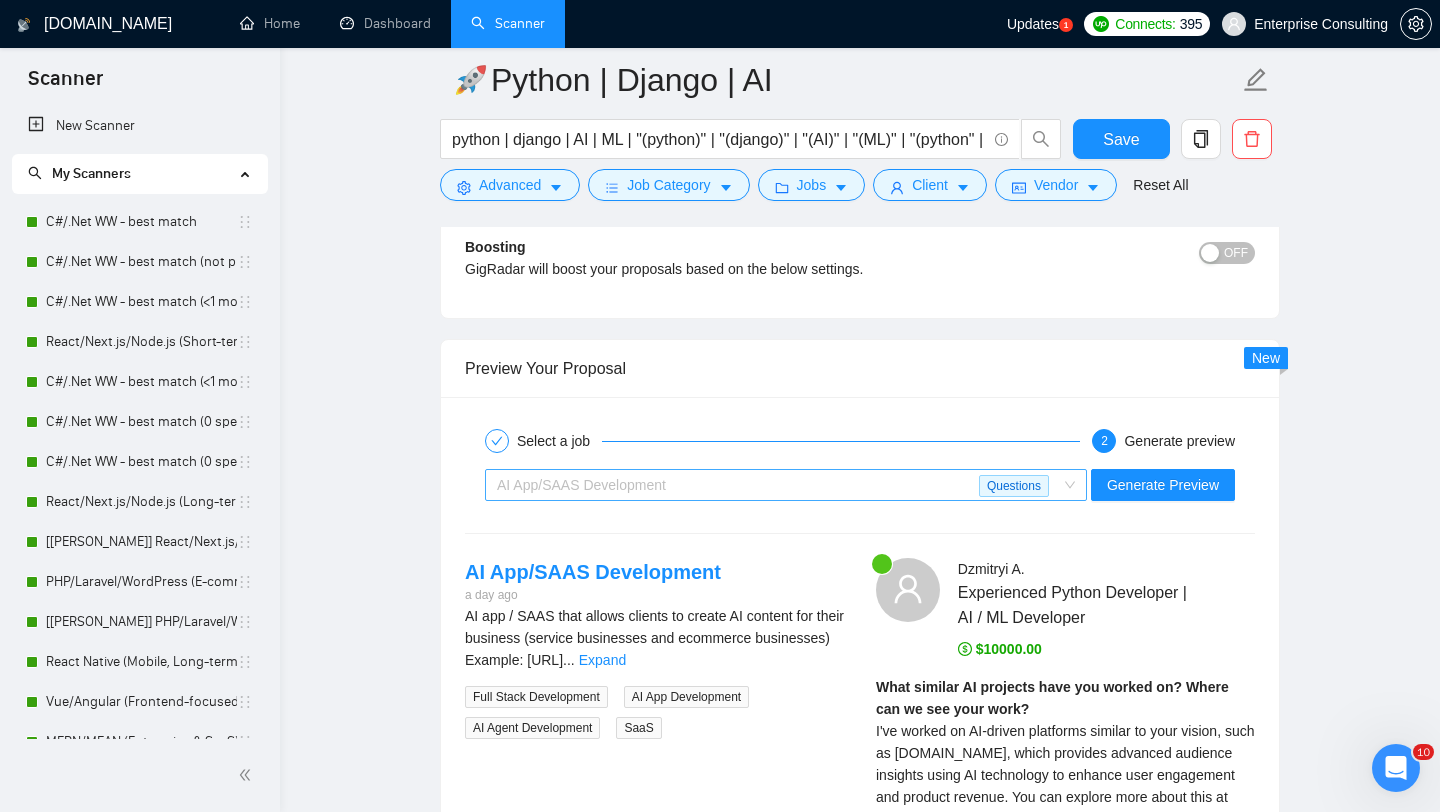 click on "AI App/SAAS Development" at bounding box center (738, 485) 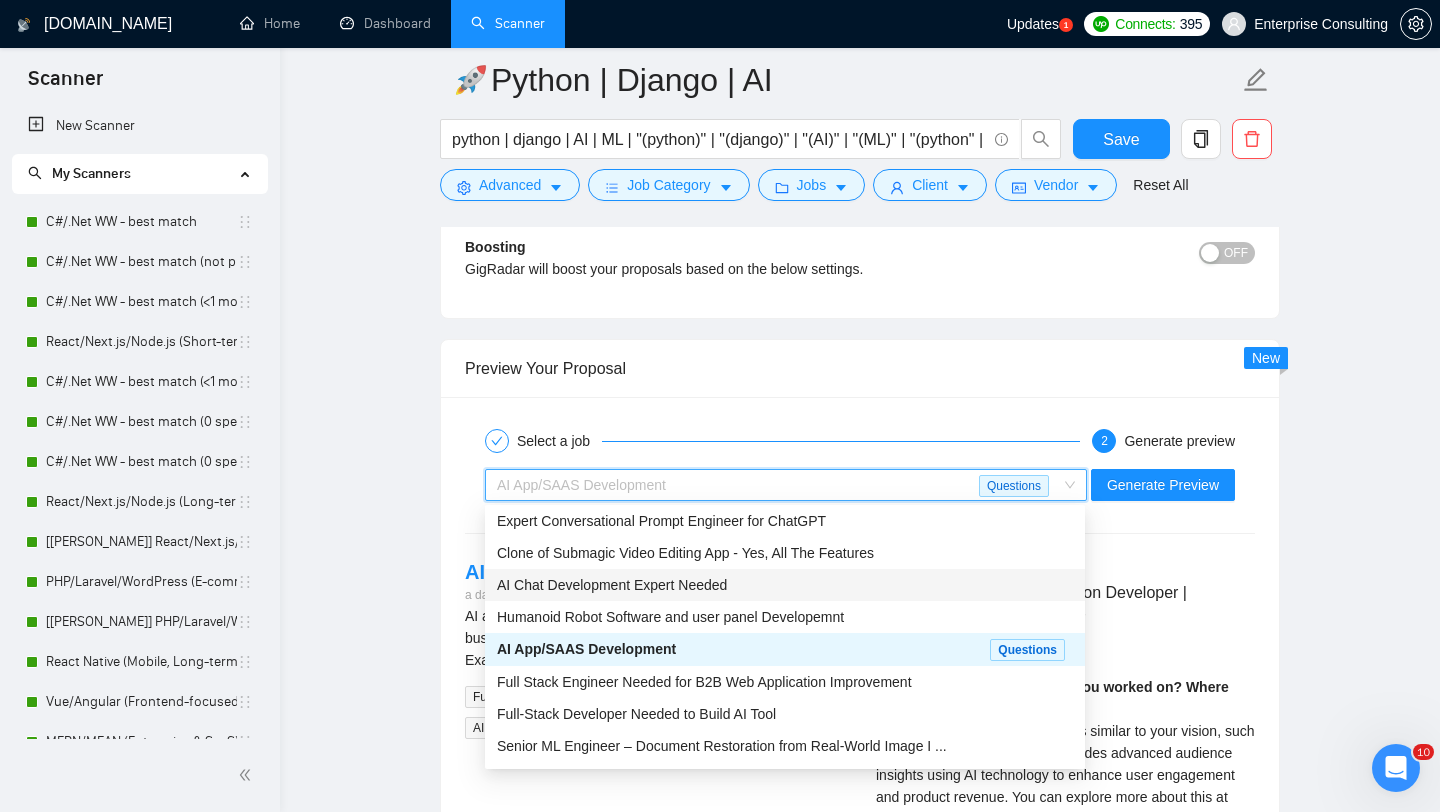 scroll, scrollTop: 0, scrollLeft: 0, axis: both 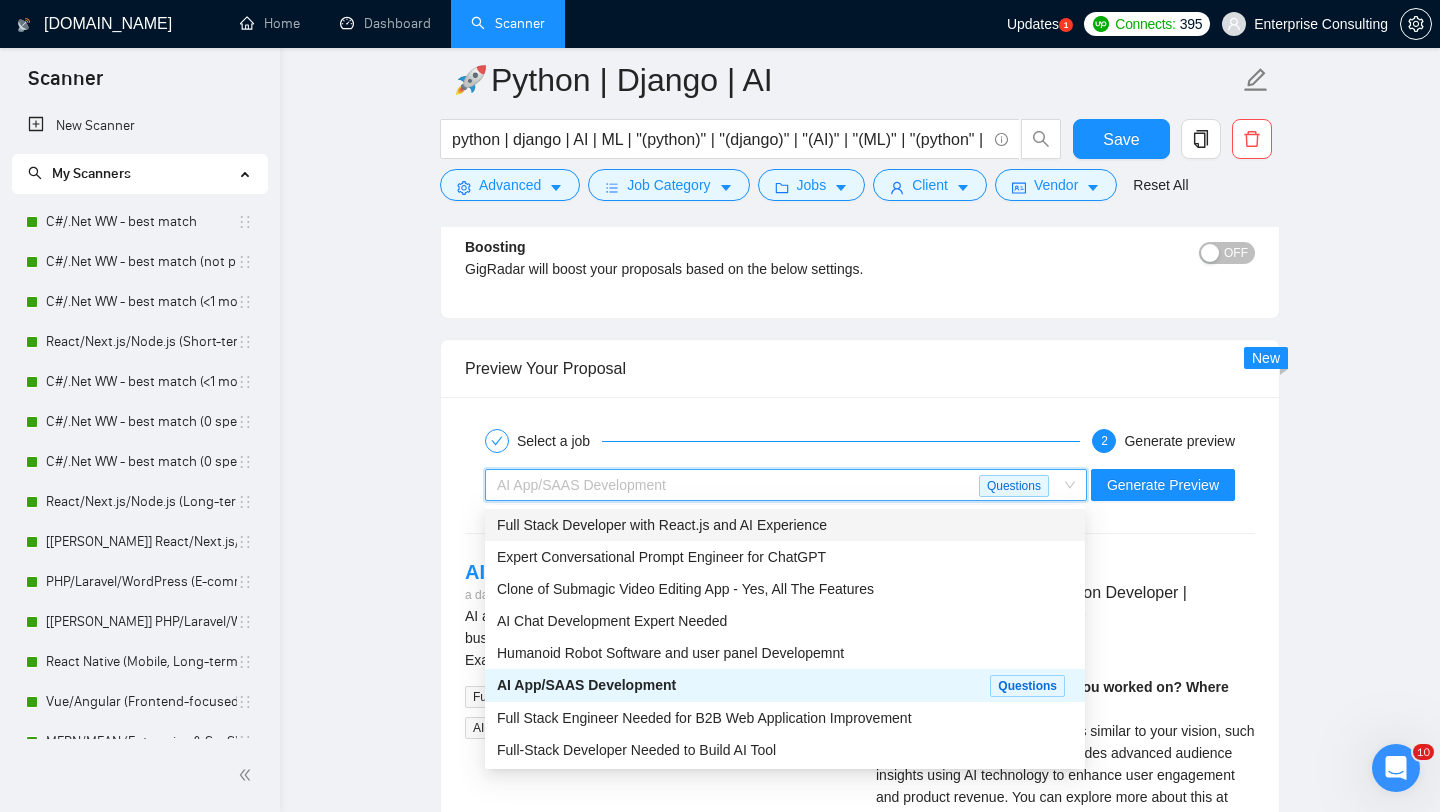 click on "Full Stack Developer with React.js and AI Experience" at bounding box center [785, 525] 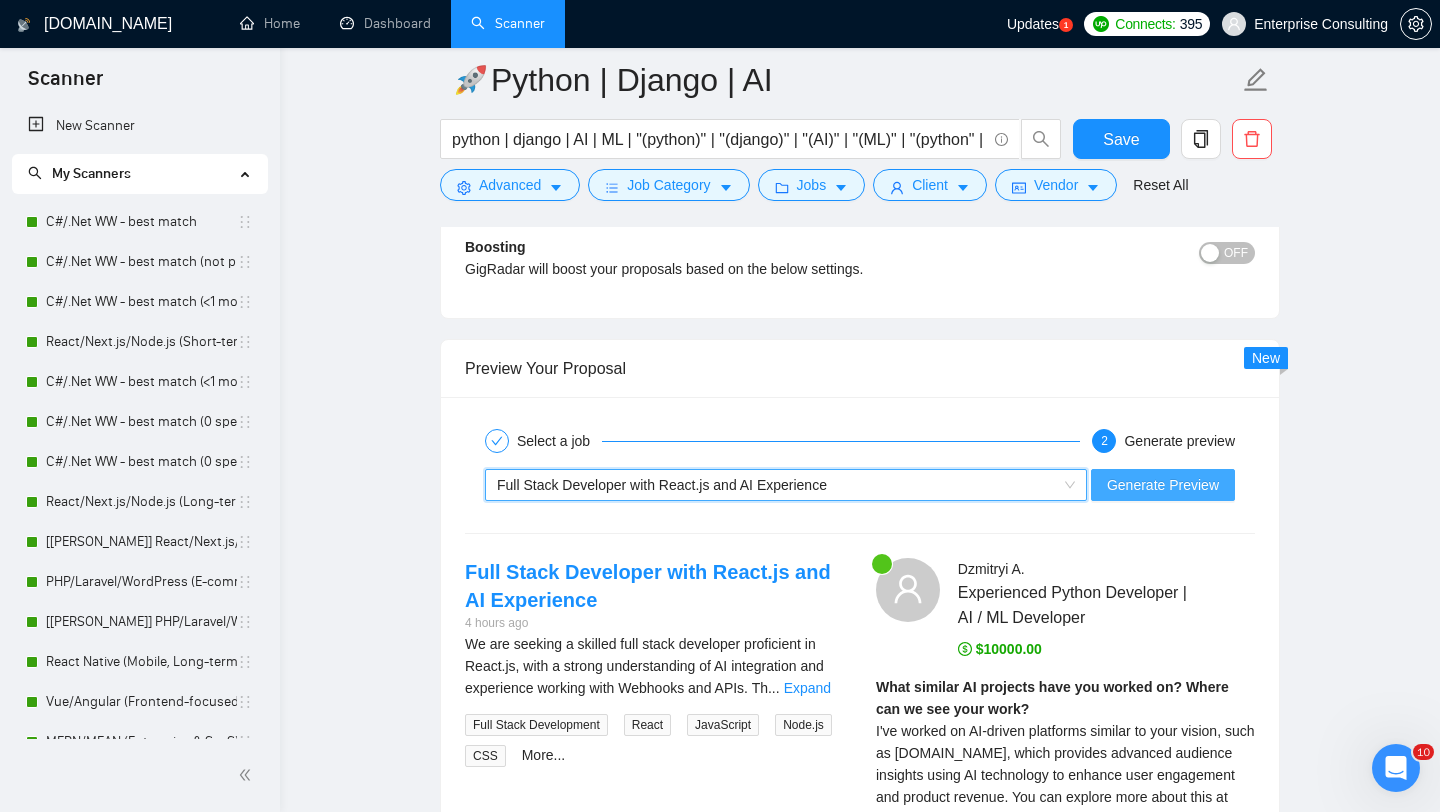 click on "Generate Preview" at bounding box center (1163, 485) 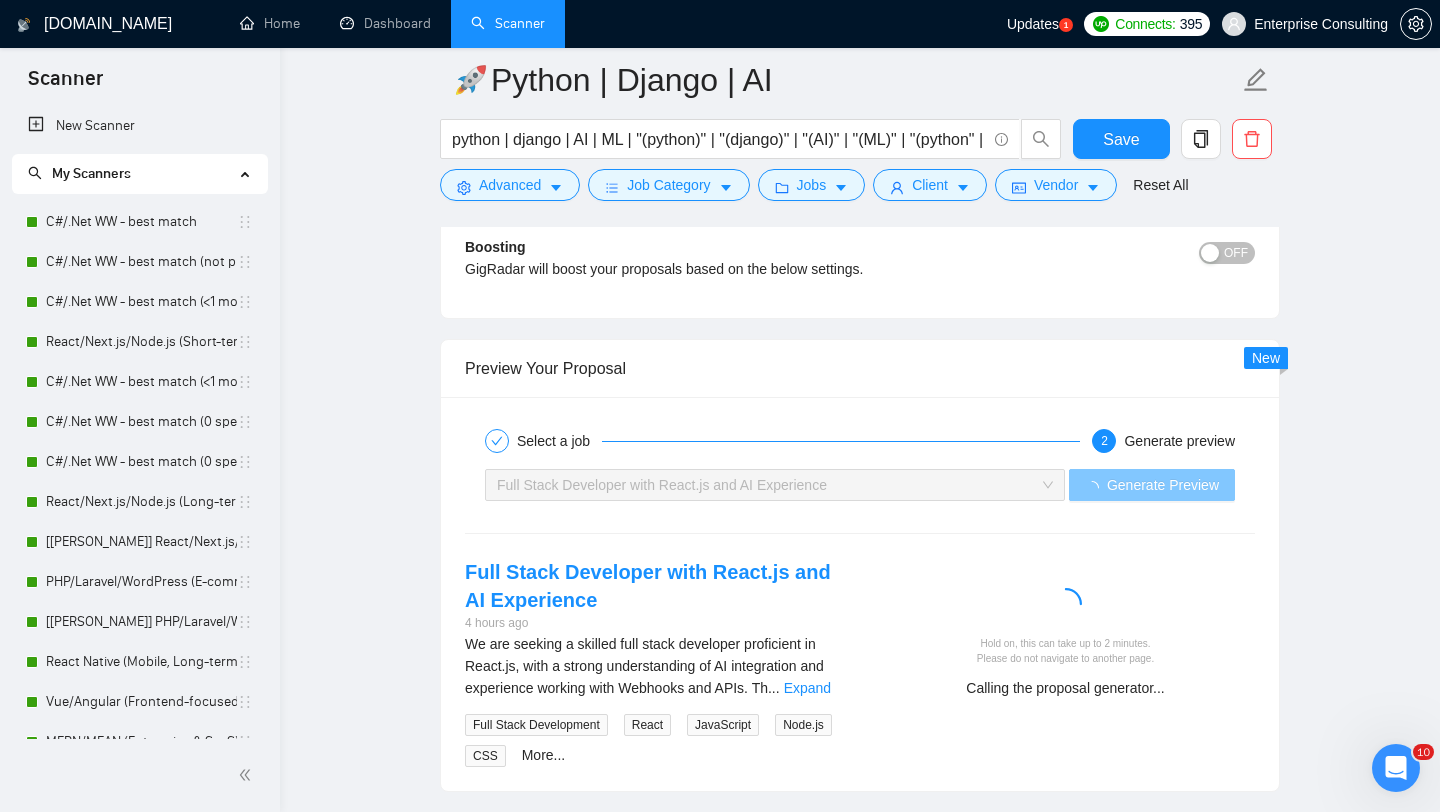 scroll, scrollTop: 2852, scrollLeft: 0, axis: vertical 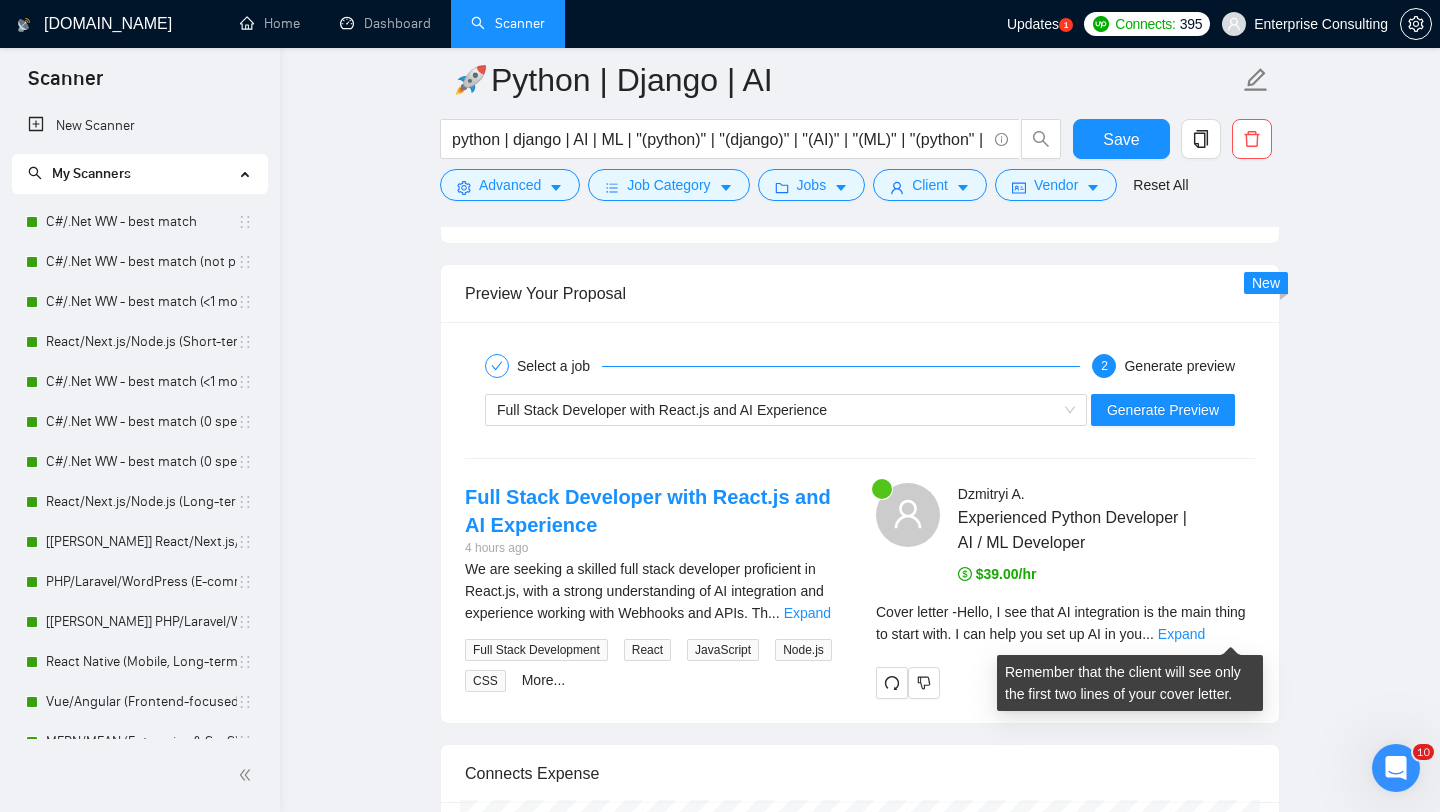 click on "Cover letter -  Hello,
I see that AI integration is the main thing to start with. I can help you set up AI in you ... Expand" at bounding box center (1065, 623) 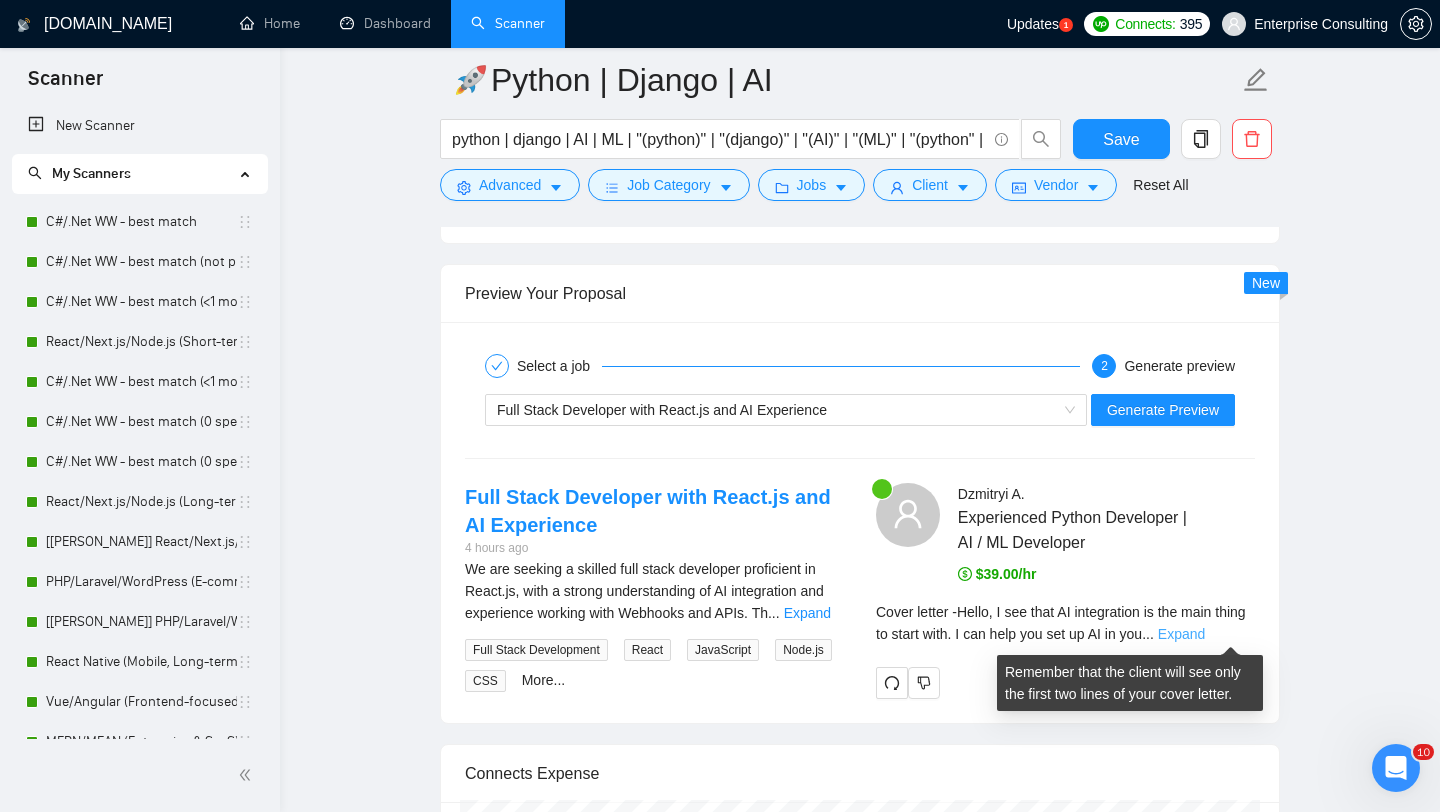 click on "Expand" at bounding box center [1181, 634] 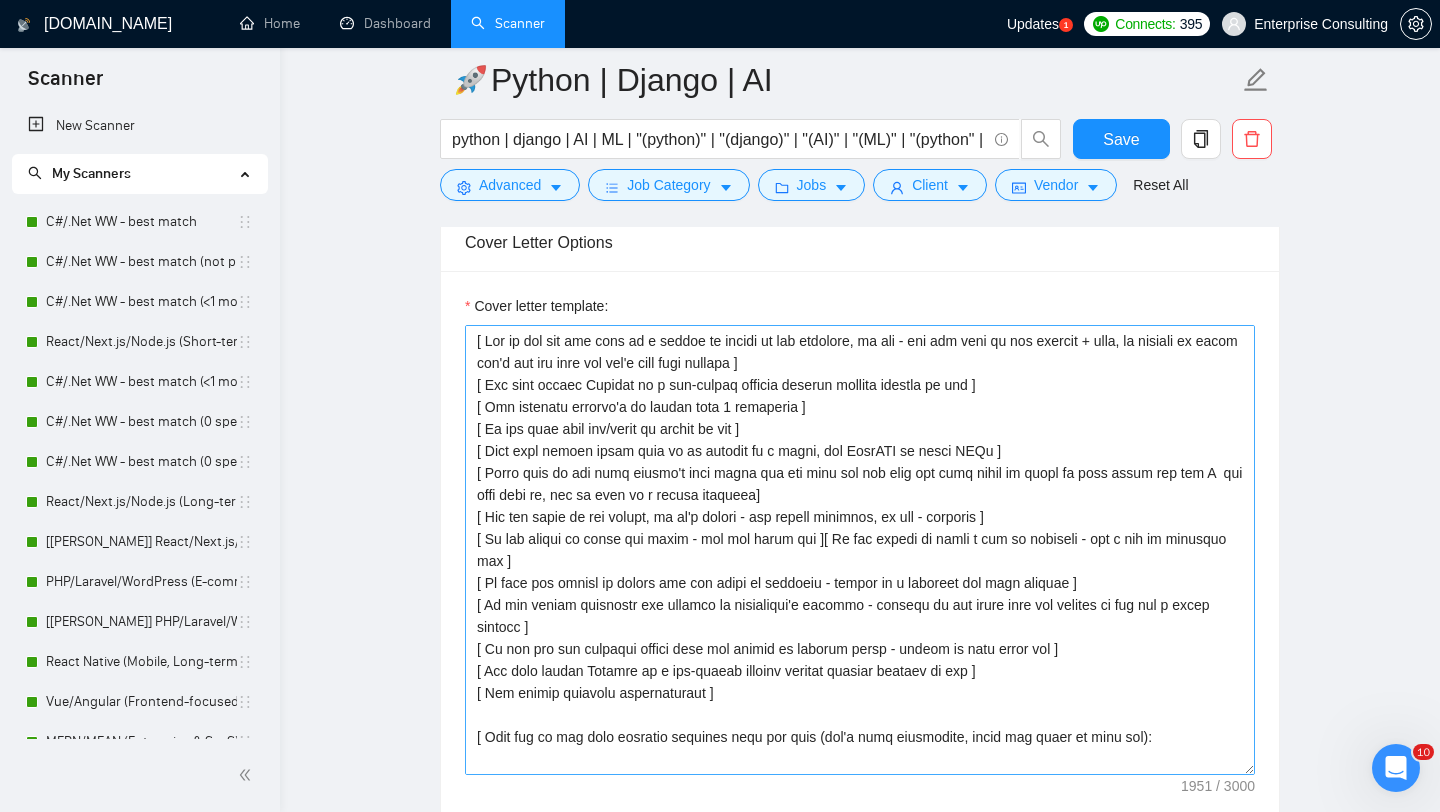 scroll, scrollTop: 1307, scrollLeft: 0, axis: vertical 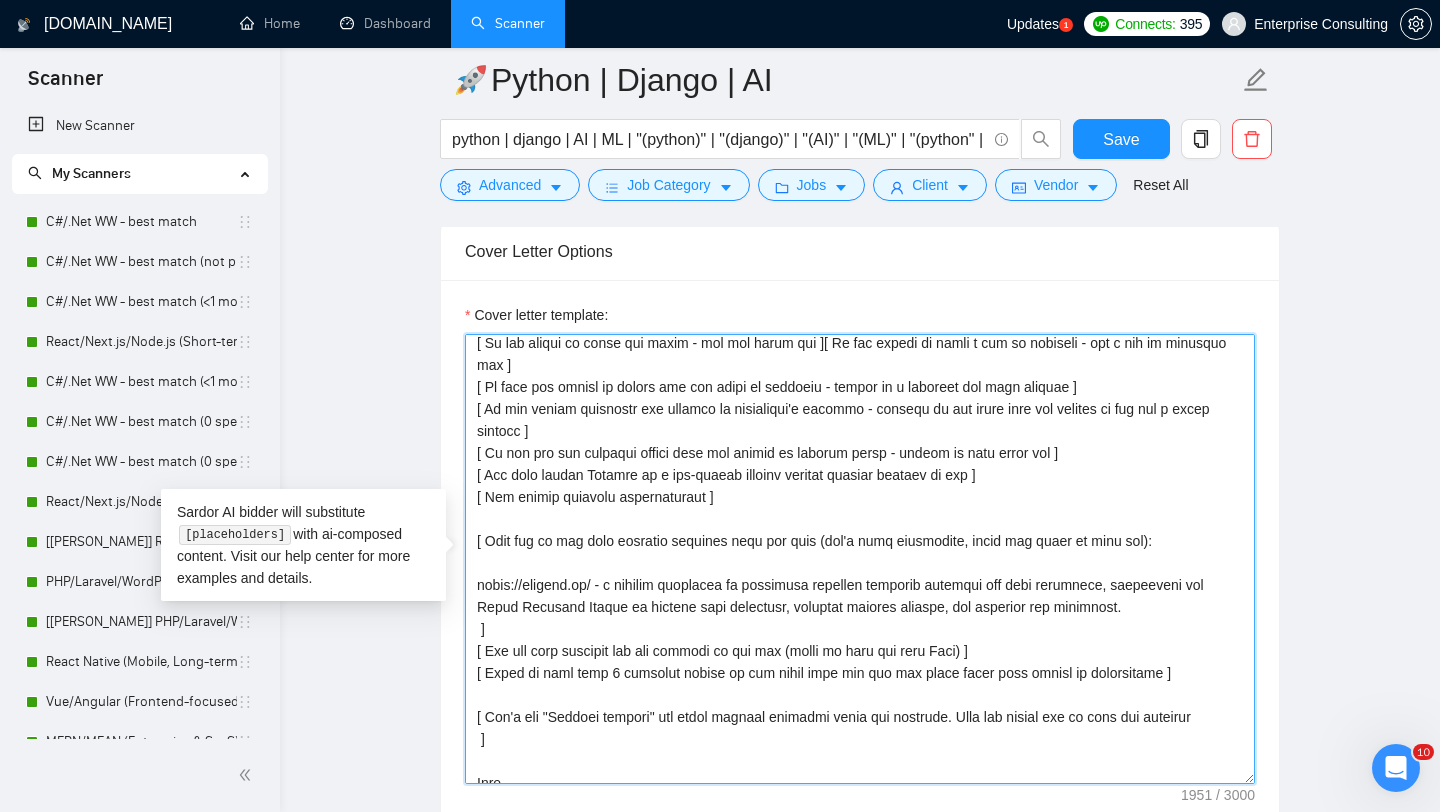 click on "Cover letter template:" at bounding box center (860, 559) 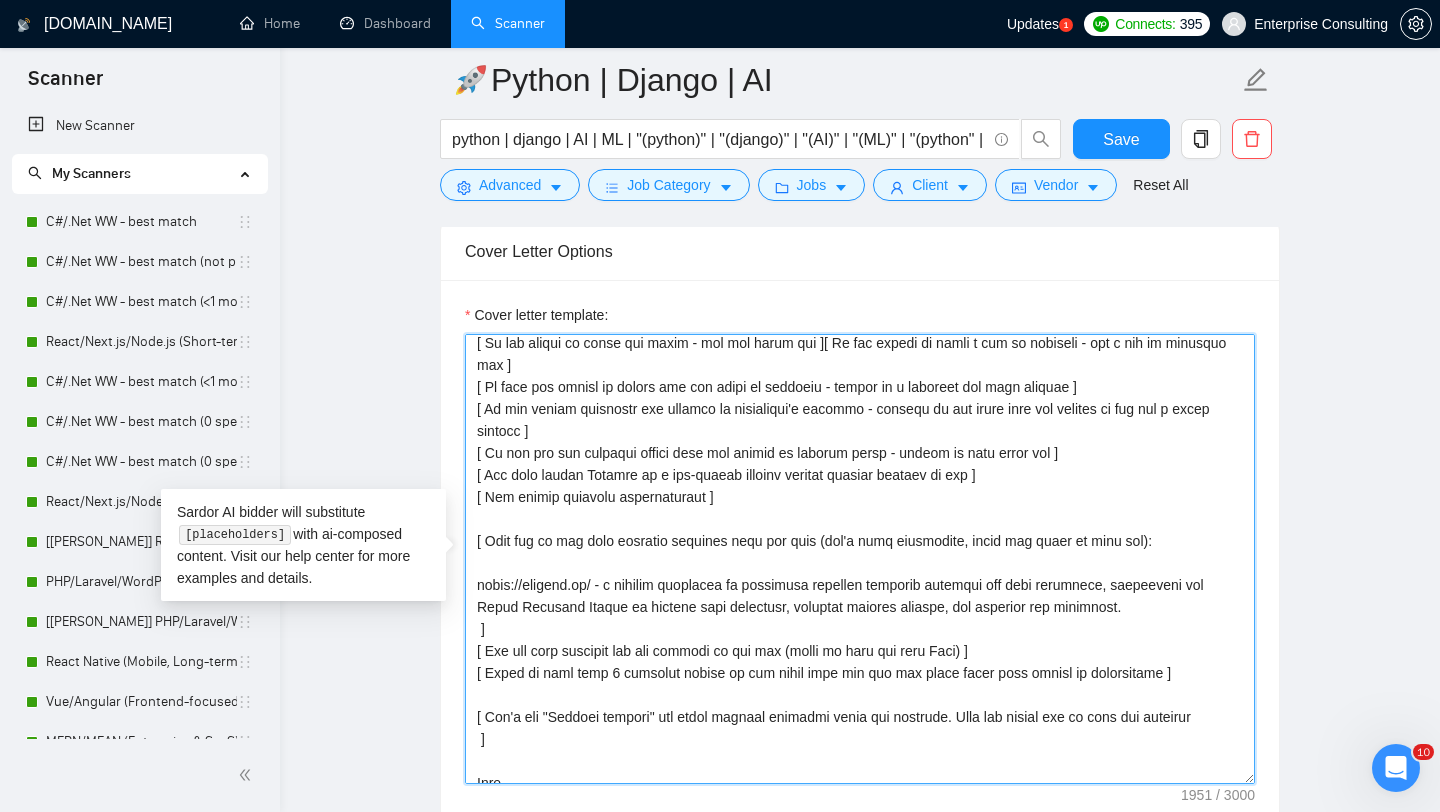 click on "Cover letter template:" at bounding box center (860, 559) 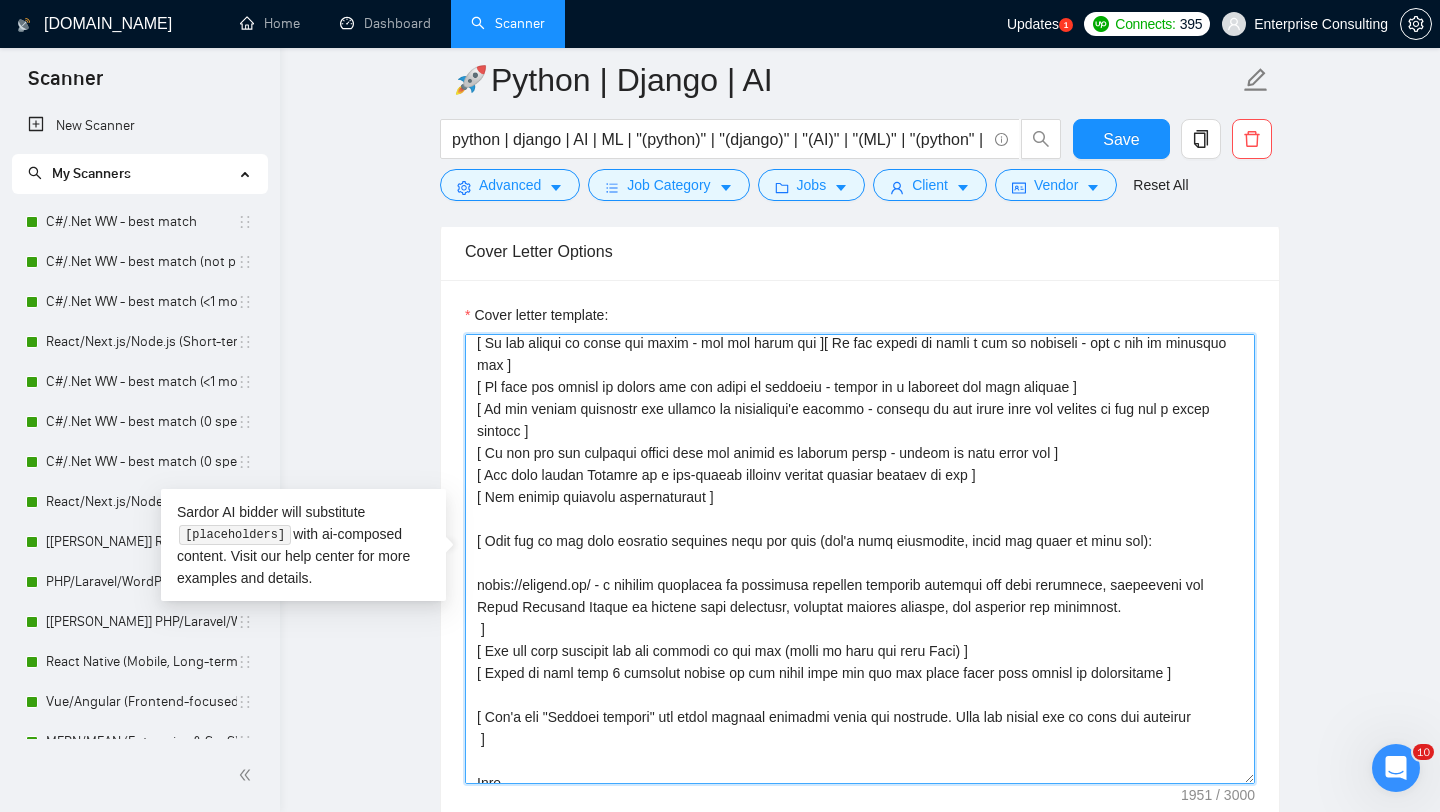 paste on "[URL][DOMAIN_NAME]  - an AI company that delivers high-quality training data for AI applications  (Python, C++)
[URL]  - an AI writing assistant and content generator" 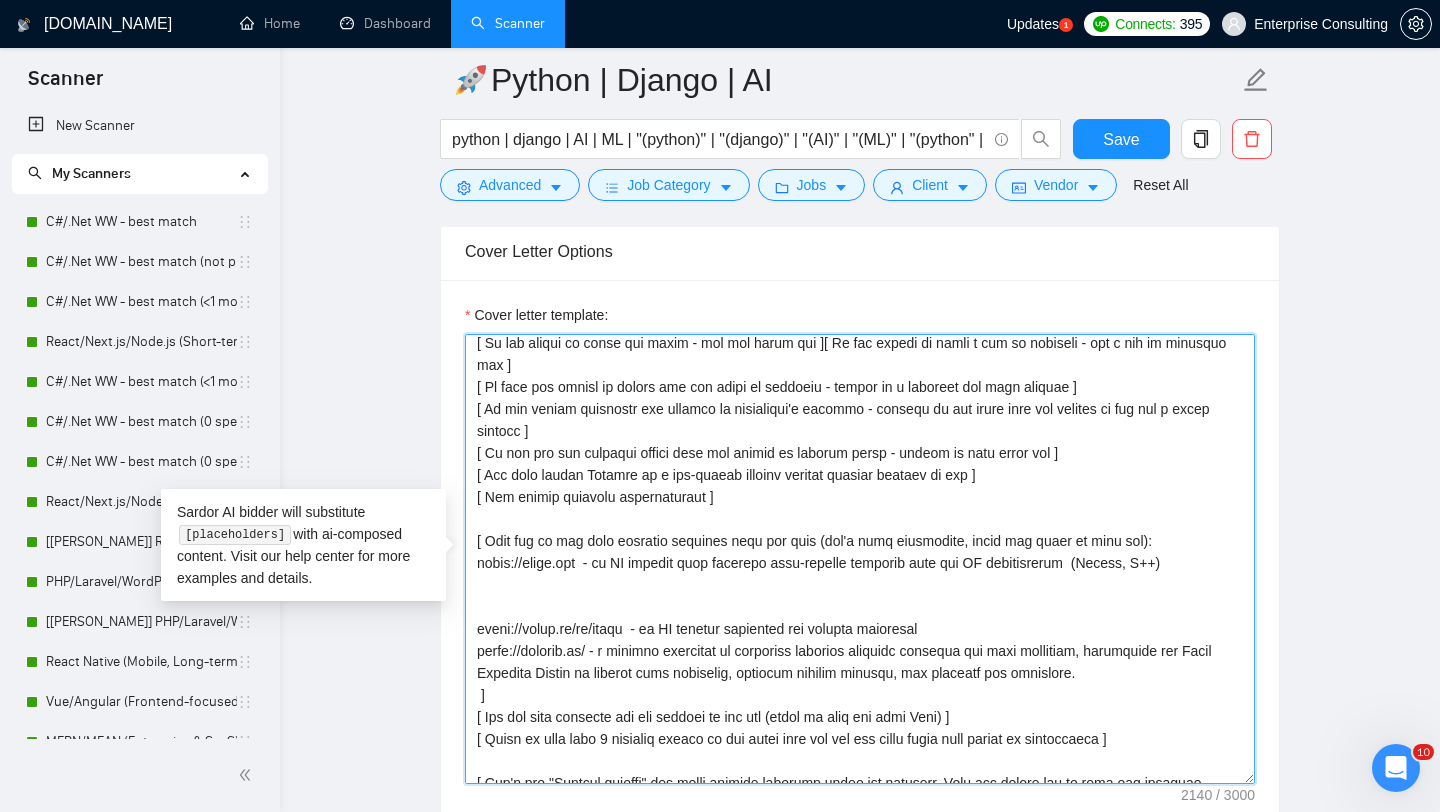 click on "Cover letter template:" at bounding box center [860, 559] 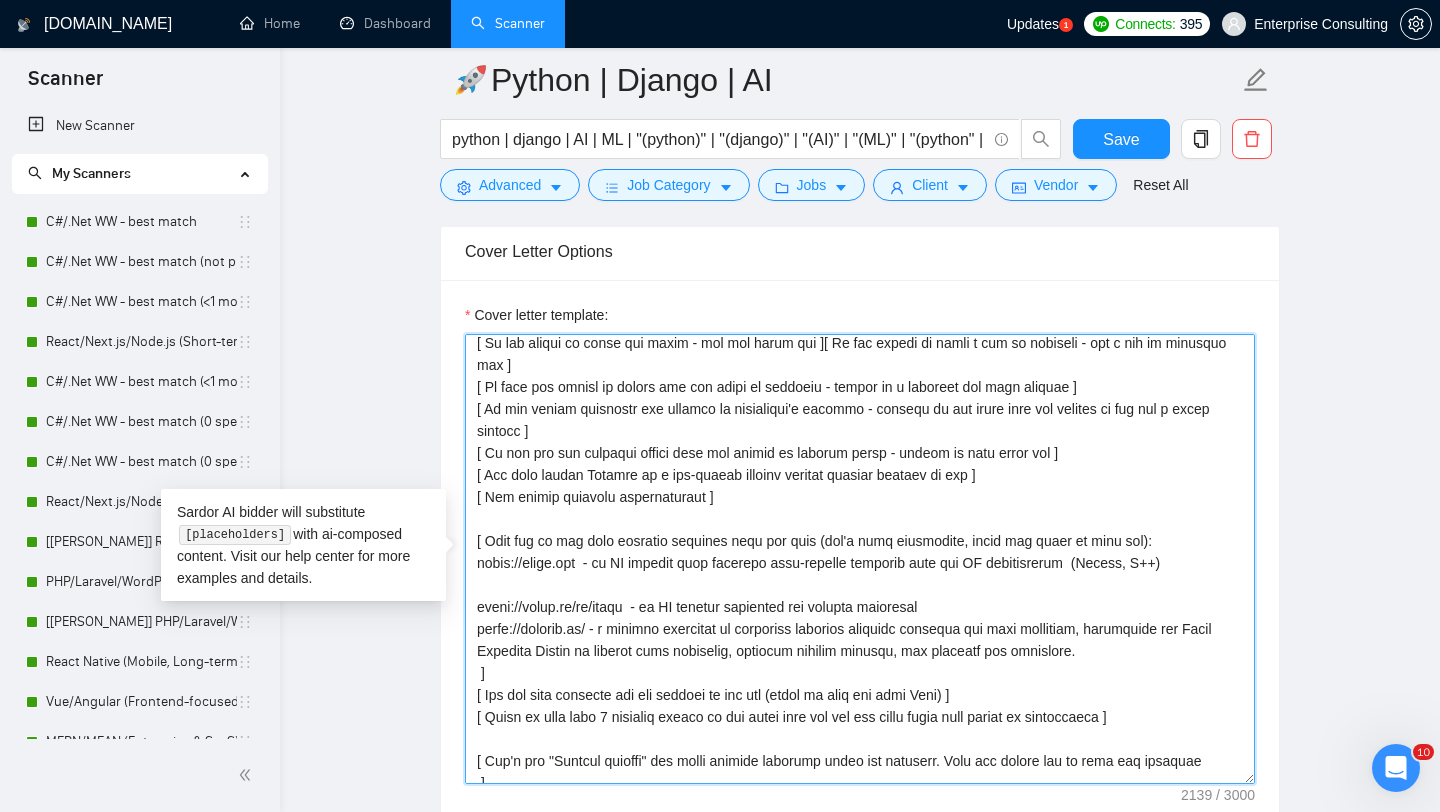click on "Cover letter template:" at bounding box center (860, 559) 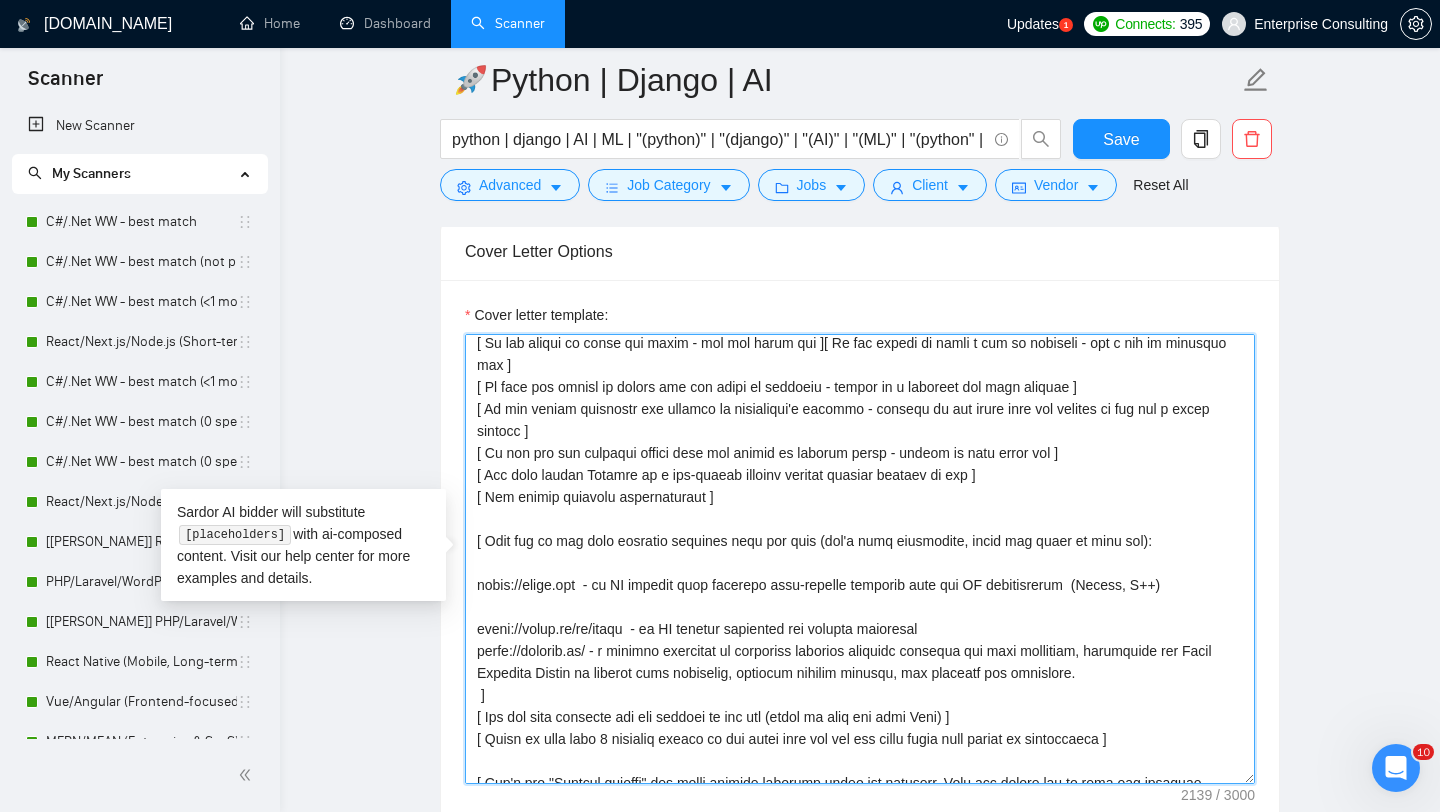 scroll, scrollTop: 308, scrollLeft: 0, axis: vertical 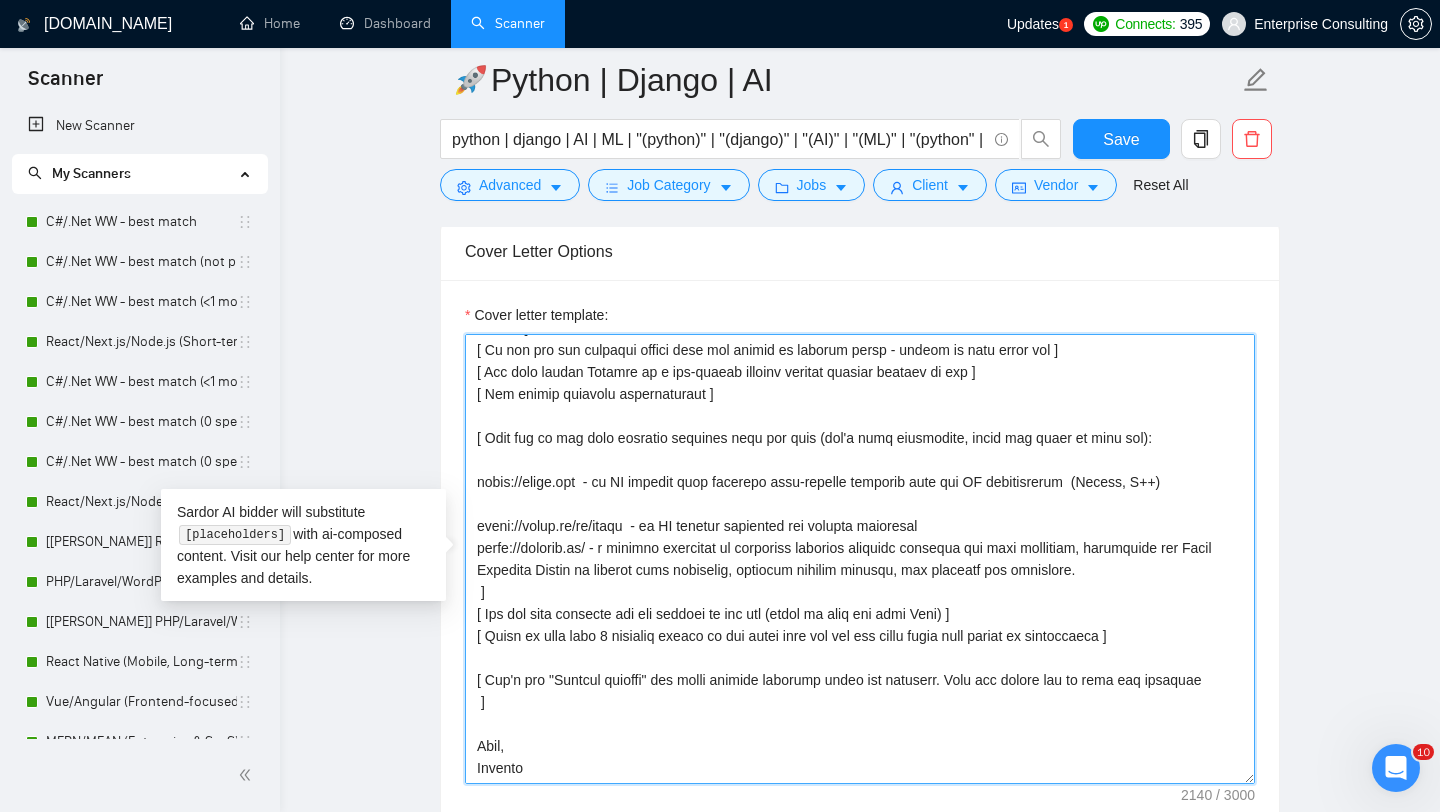 click on "Cover letter template:" at bounding box center [860, 559] 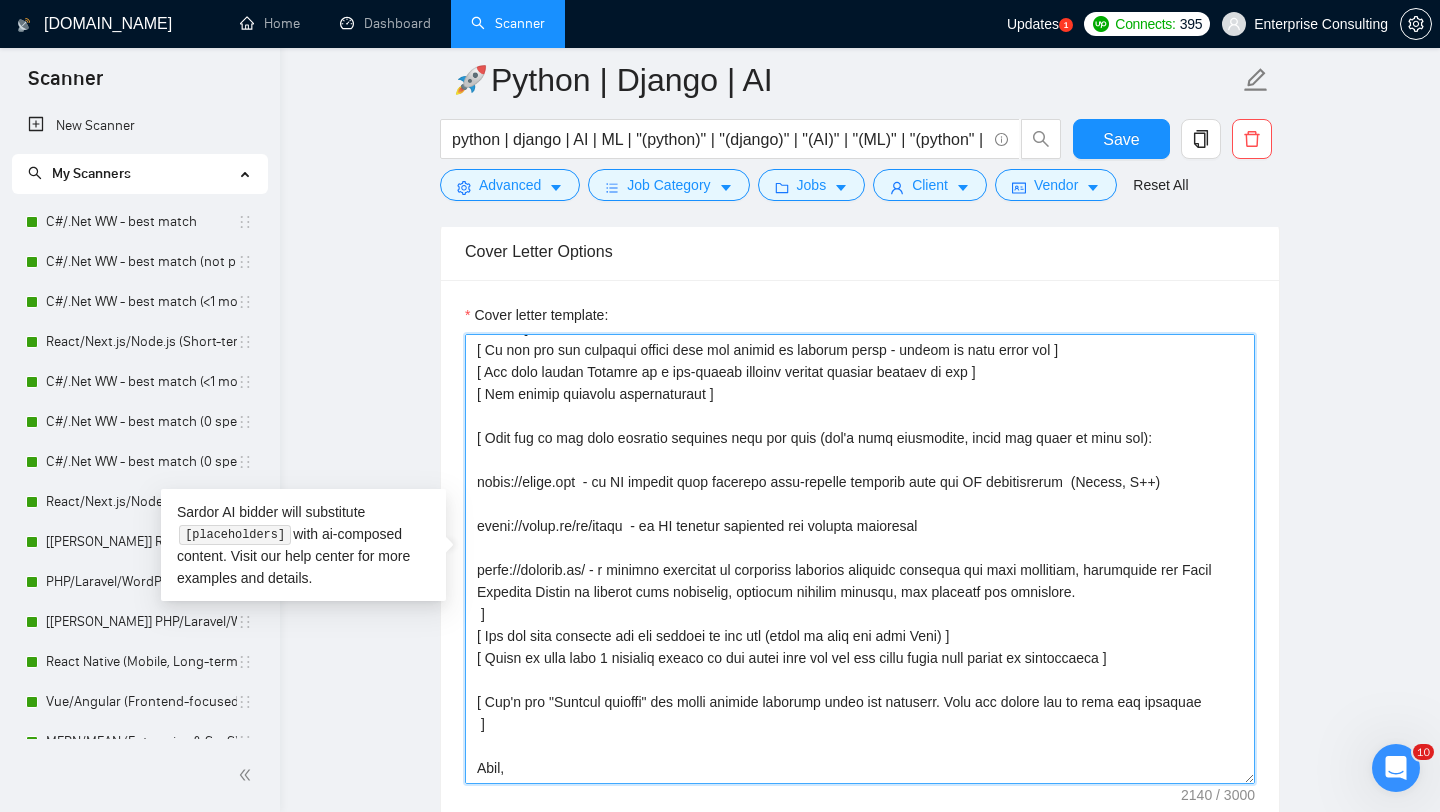 scroll, scrollTop: 330, scrollLeft: 0, axis: vertical 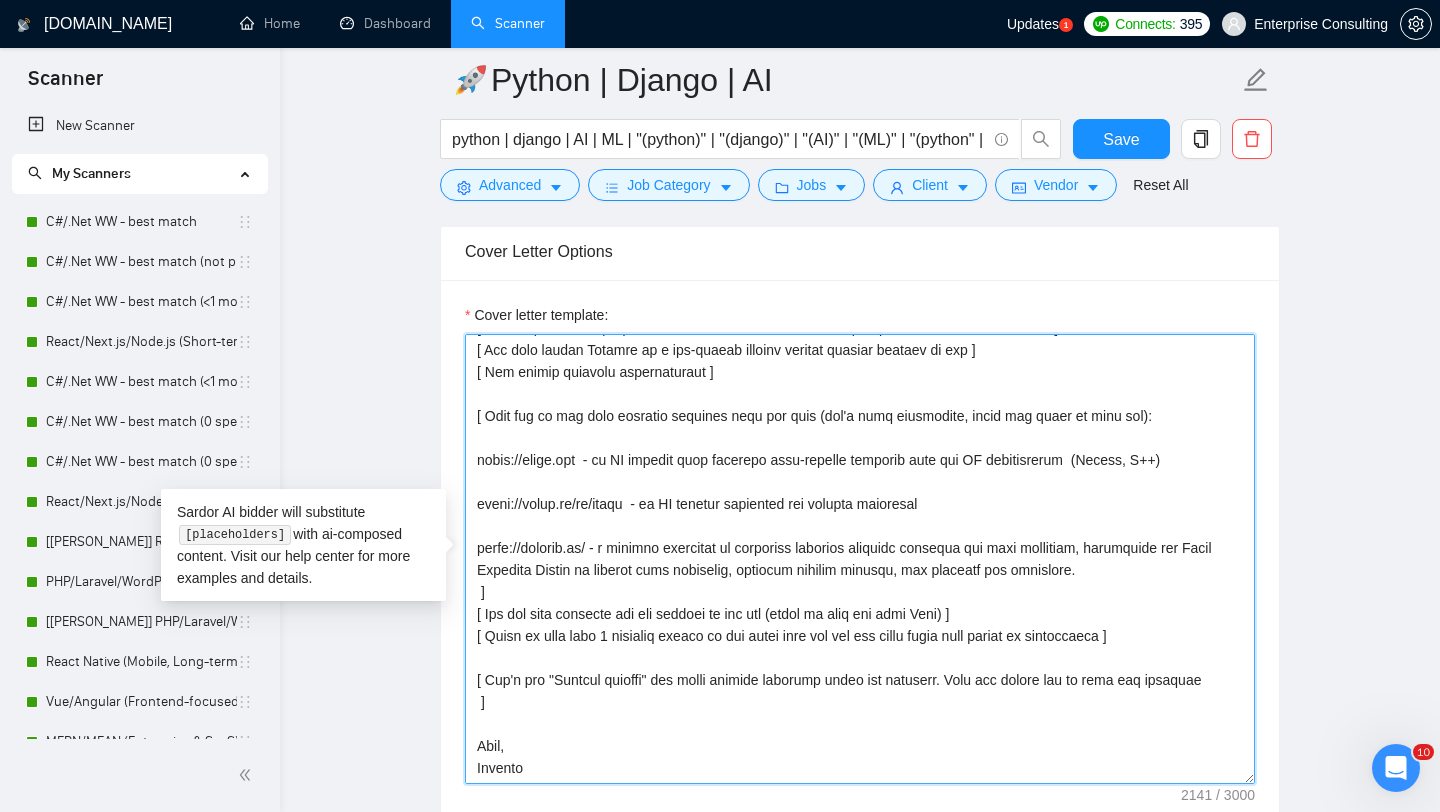 drag, startPoint x: 1175, startPoint y: 434, endPoint x: 1079, endPoint y: 437, distance: 96.04687 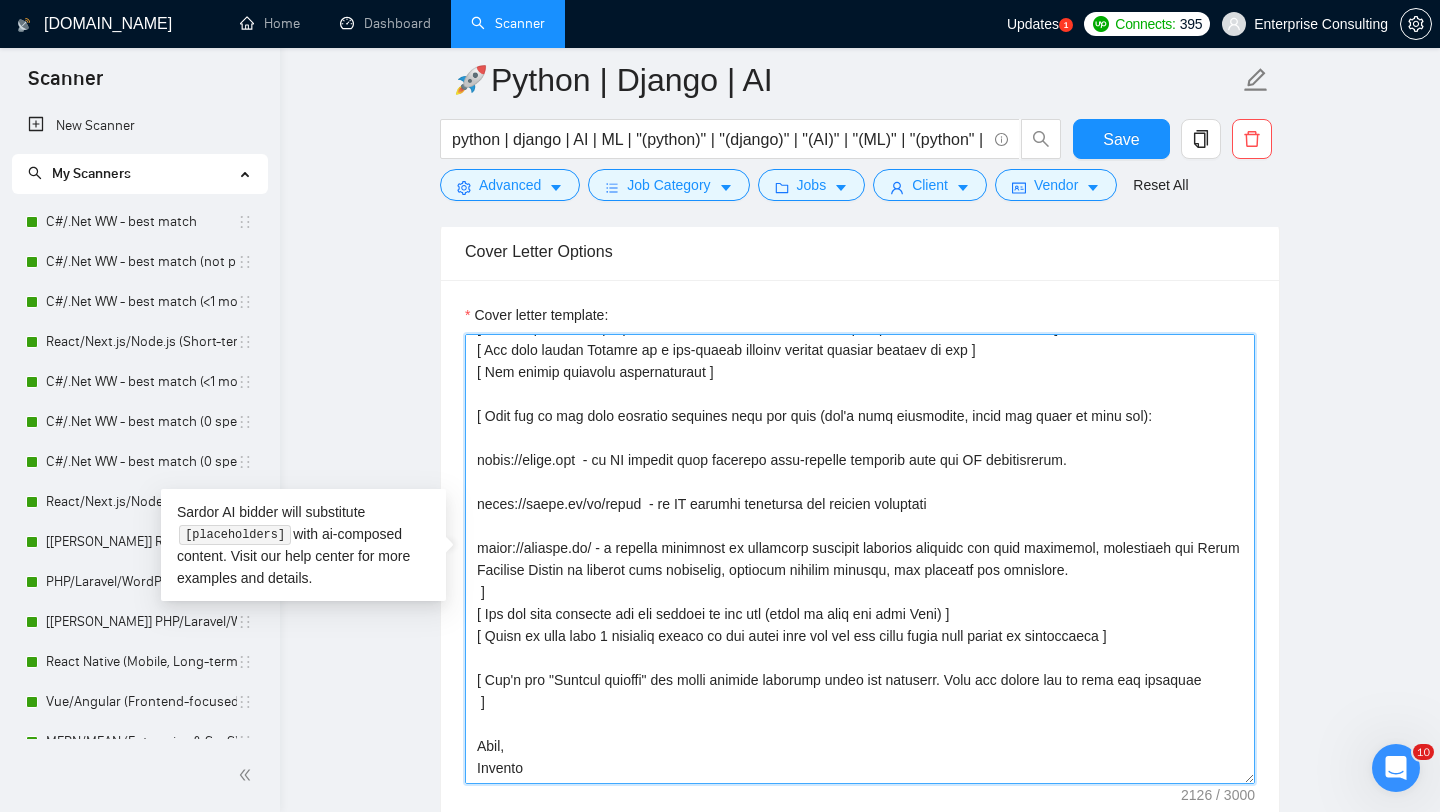 click on "Cover letter template:" at bounding box center [860, 559] 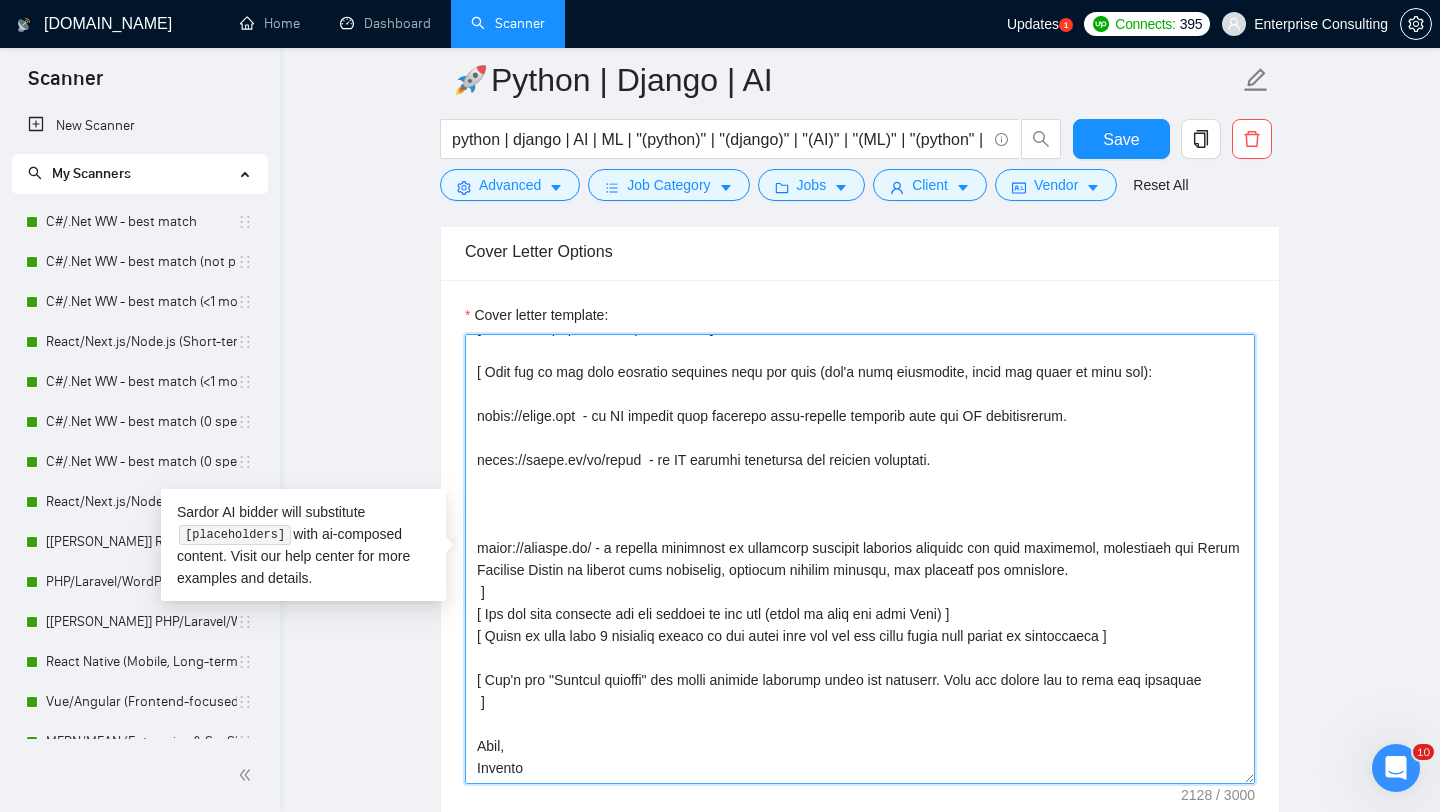 paste on "[URL][DOMAIN_NAME]  - a platform offering a suite of tools for detecting and mitigating bias, streamlining essential assessments for data scientists and engineers. This ensures machine learning models are built with high-quality data for optimal performance and reliability  (Python, Django)
[URL][DOMAIN_NAME]  - a website that offers AI robots for sales automation and aims to automate the sales funnel and deliver targeted, custom-tailored, and relevant outbound campaigns that yield results   (Node.js, TypeScript, JavaScript, SQL)
[URL][DOMAIN_NAME]  - an AI accounting software for business decision-making making helping analyze and forecast users’  finances across all the banks they use  (React, Node.js)" 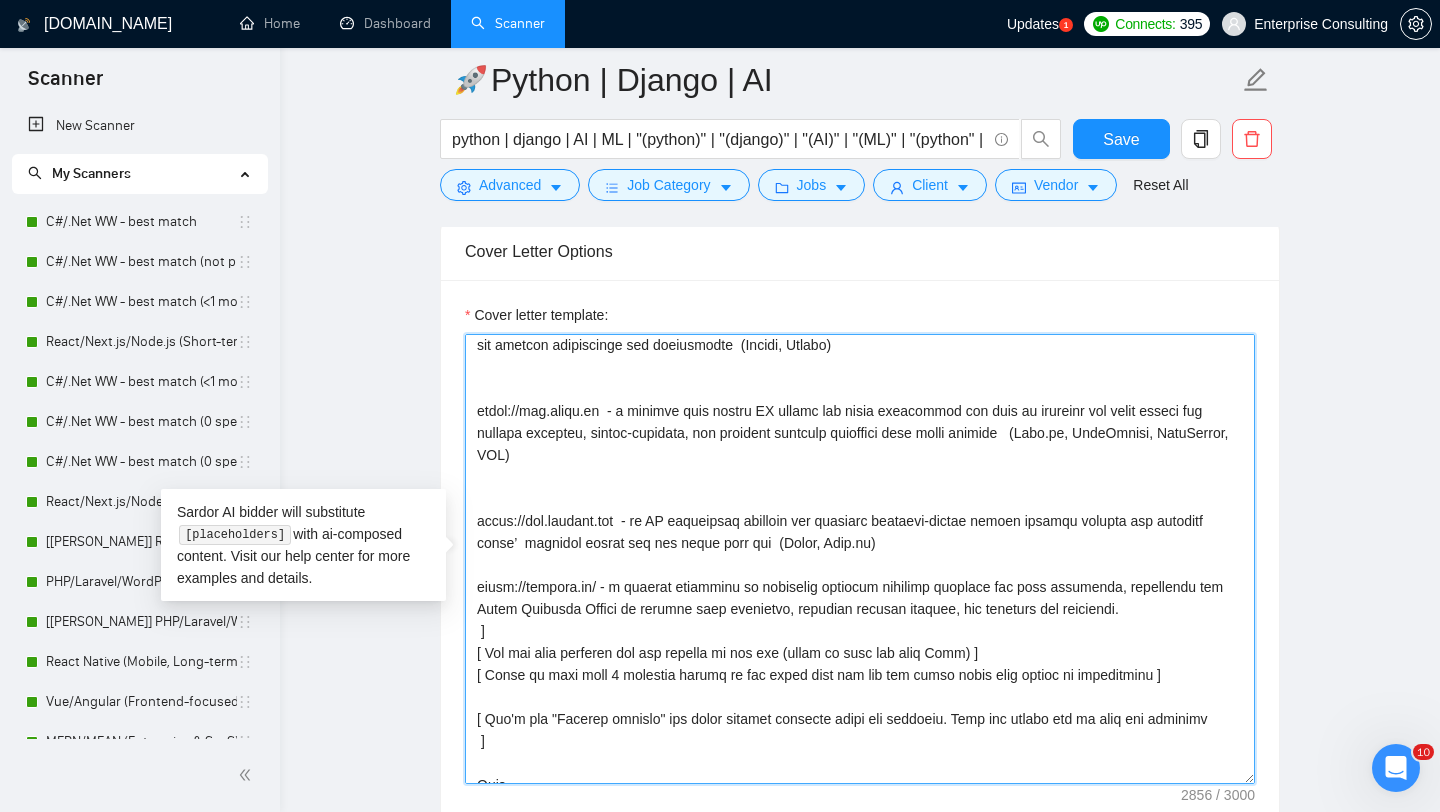 scroll, scrollTop: 555, scrollLeft: 0, axis: vertical 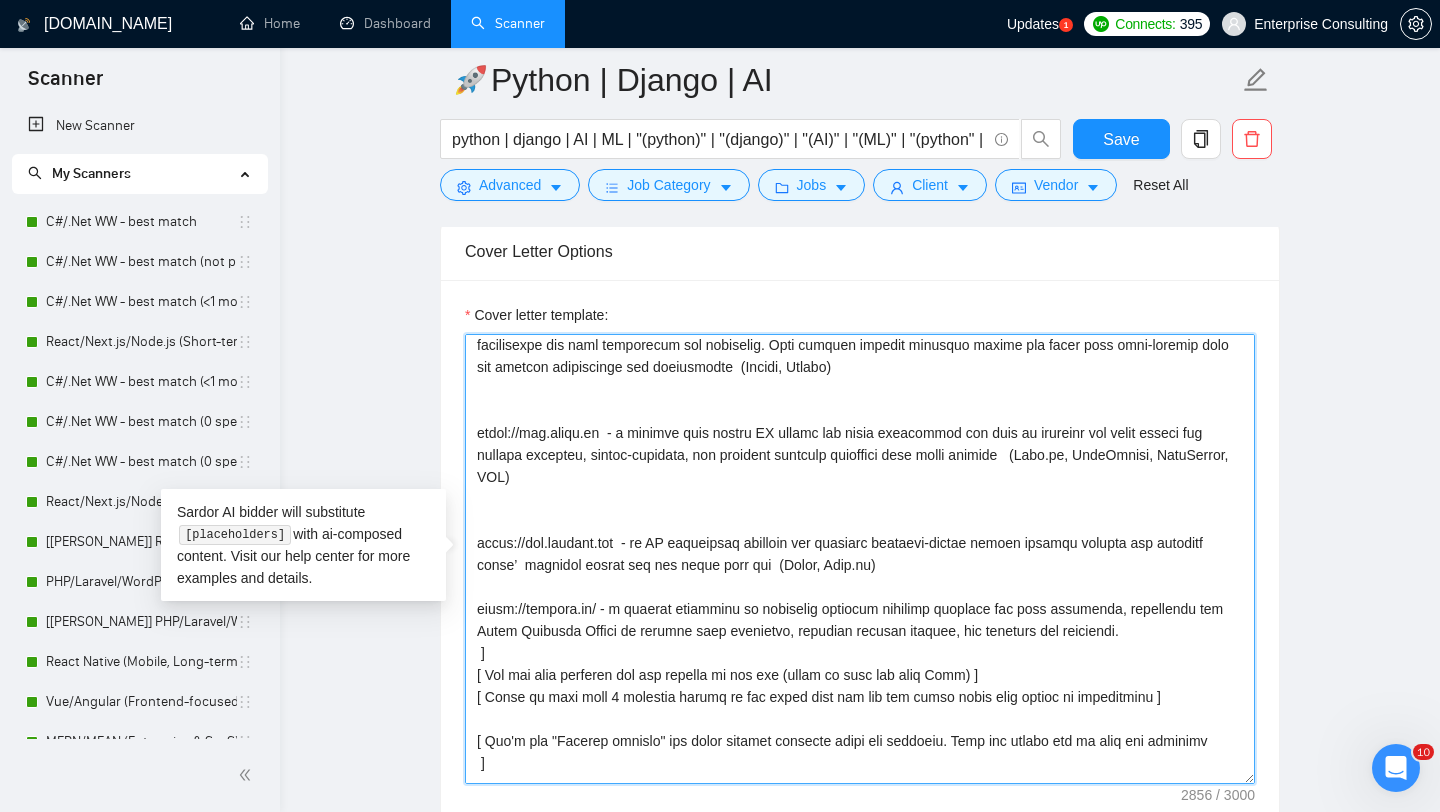click on "Cover letter template:" at bounding box center [860, 559] 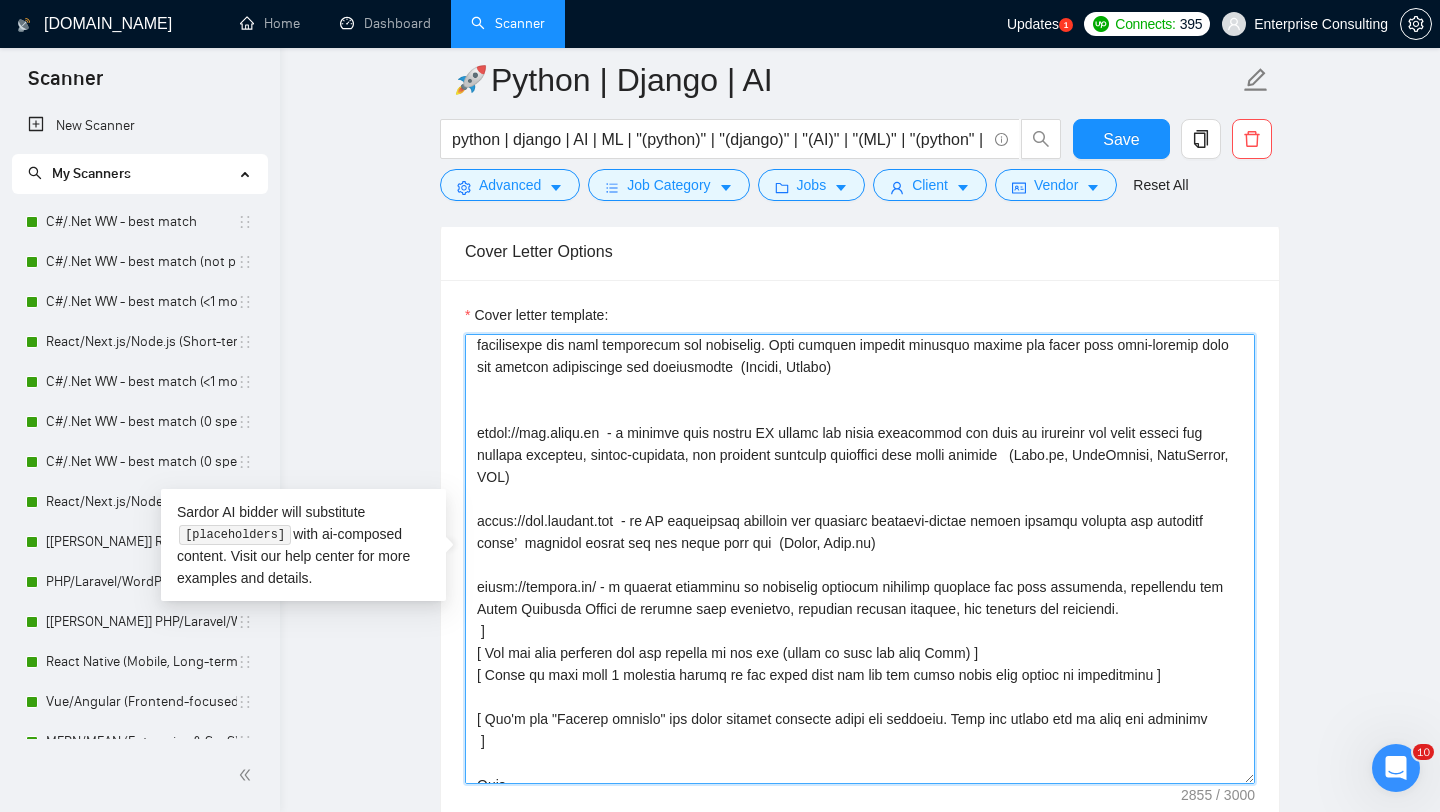 click on "Cover letter template:" at bounding box center [860, 559] 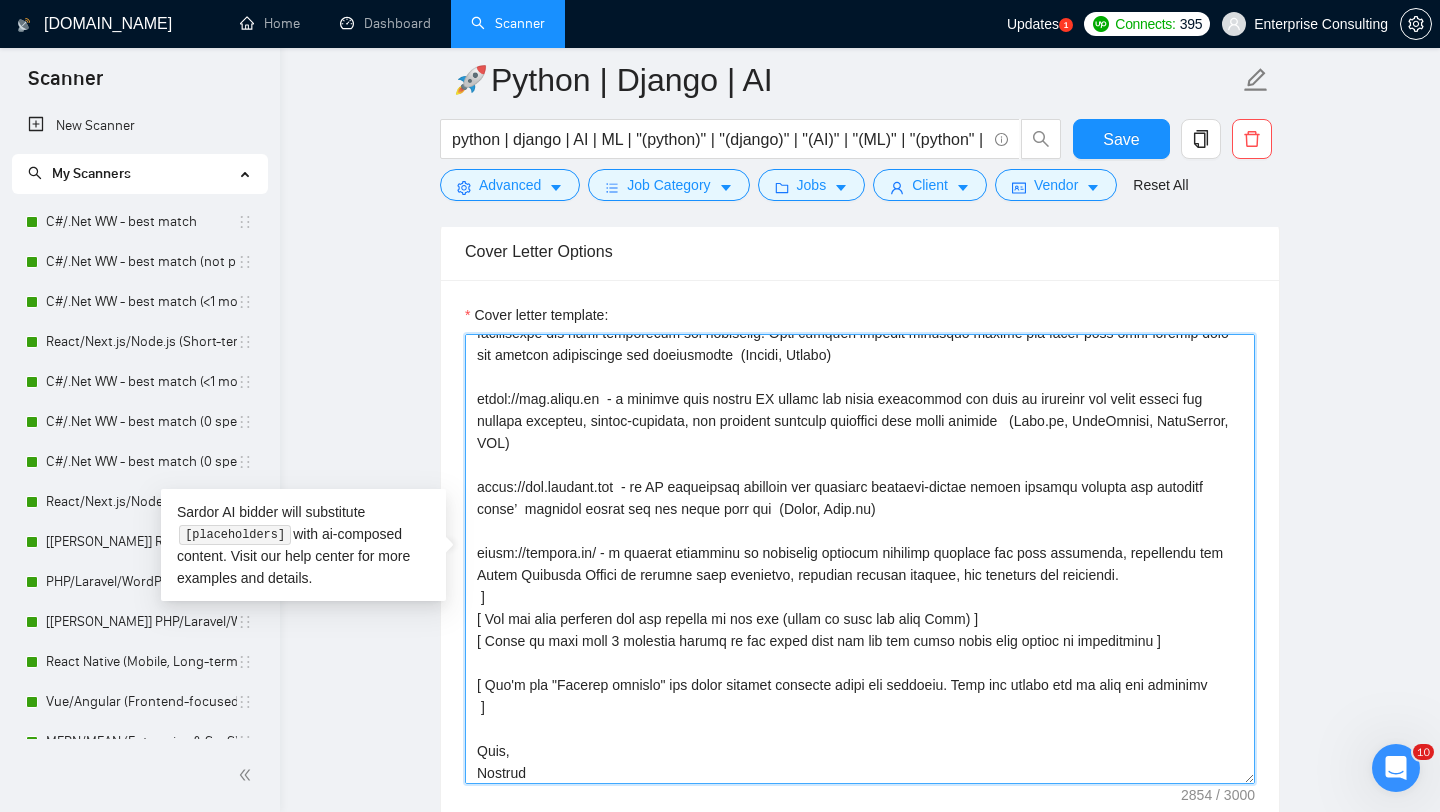 scroll, scrollTop: 572, scrollLeft: 0, axis: vertical 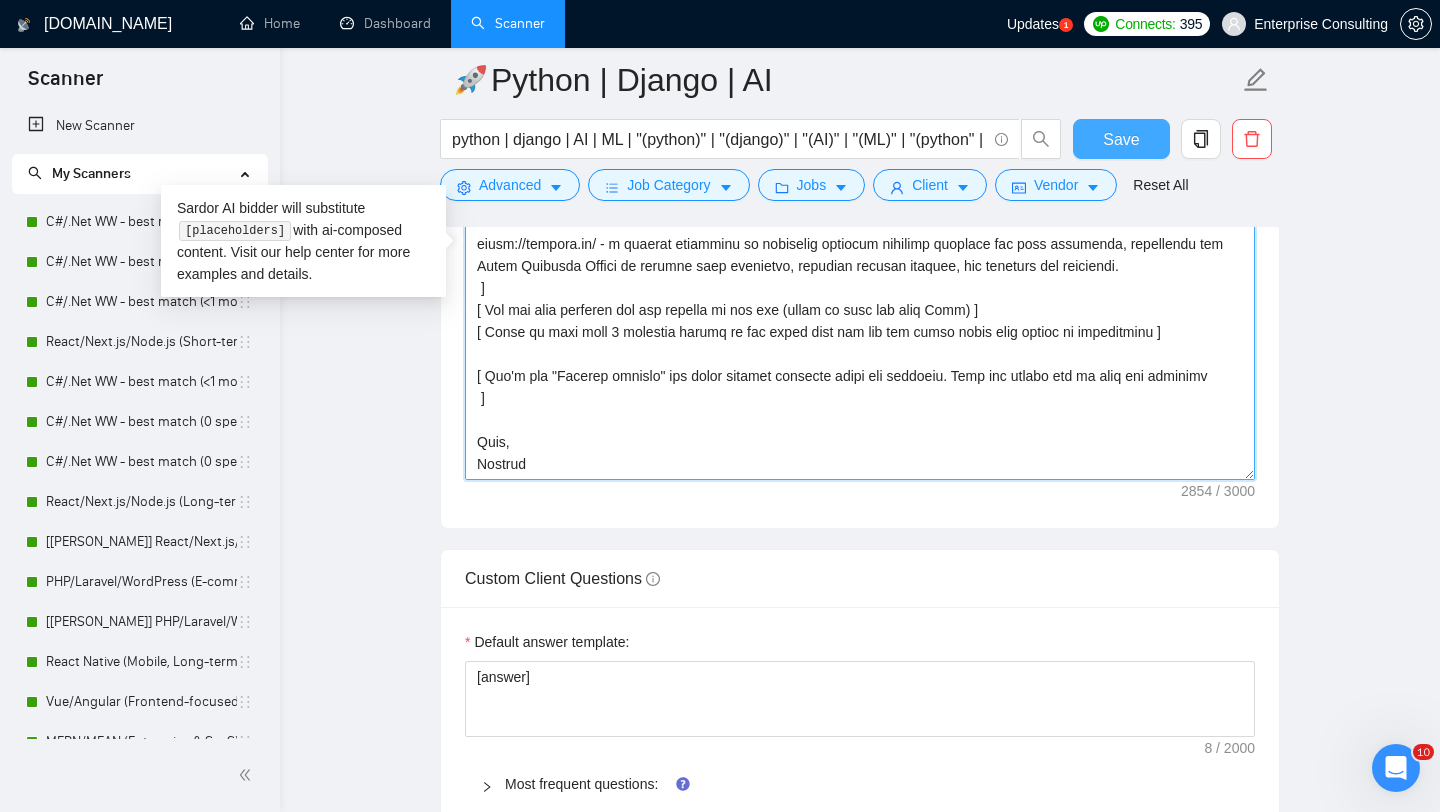 type on "[ Say hi and use the name of a person if listed in his proposal, if not - use the name of the company + team, if nothing is found don't use the name and don't make team mention ]
[ Use only simple English as a non-native speaker without complex phrases at all ]
[ The proposal shouldn't be longer than 5 sentences ]
[ Do not call them sir/madam or client at all ]
[ Your text should sound like it is written by a human, not ChatGPT or other LLMs ]
[ Check what is the main client's pain point and say that you see that the main thing to start is this point and how I  can help with it, try to make it a second sentence]
[ Use the style of the client, if it's formal - use formal language, if not - informal ]
[ If the client is using the lists - use the lists too ][ If the client is using a lot of epithets - use a lot of epithets too ]
[ In case the client is asking for the quote or estimate - answer as a question for more details ]
[ If the client mentioned his website or competitor's website - mention at the start..." 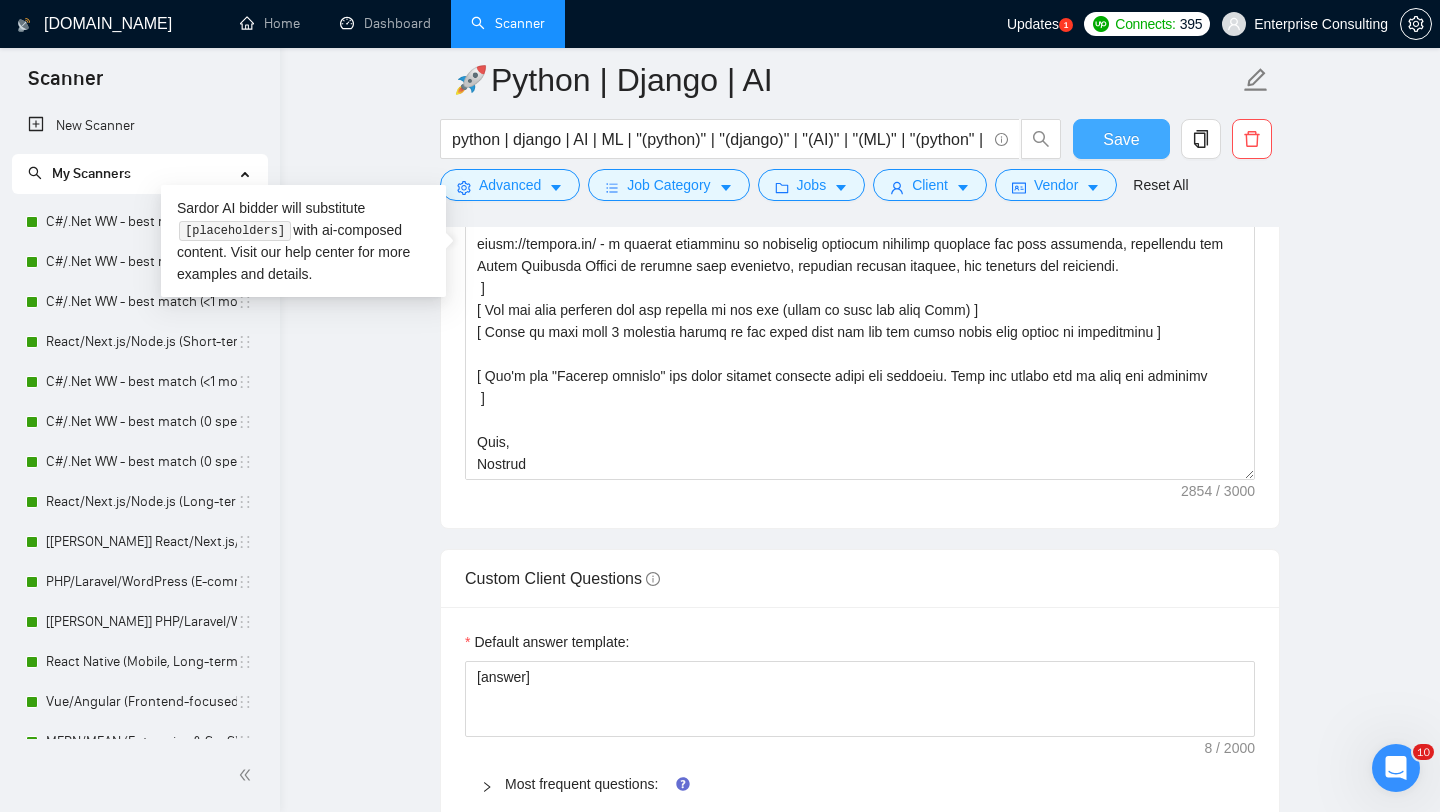 click on "Save" at bounding box center (1121, 139) 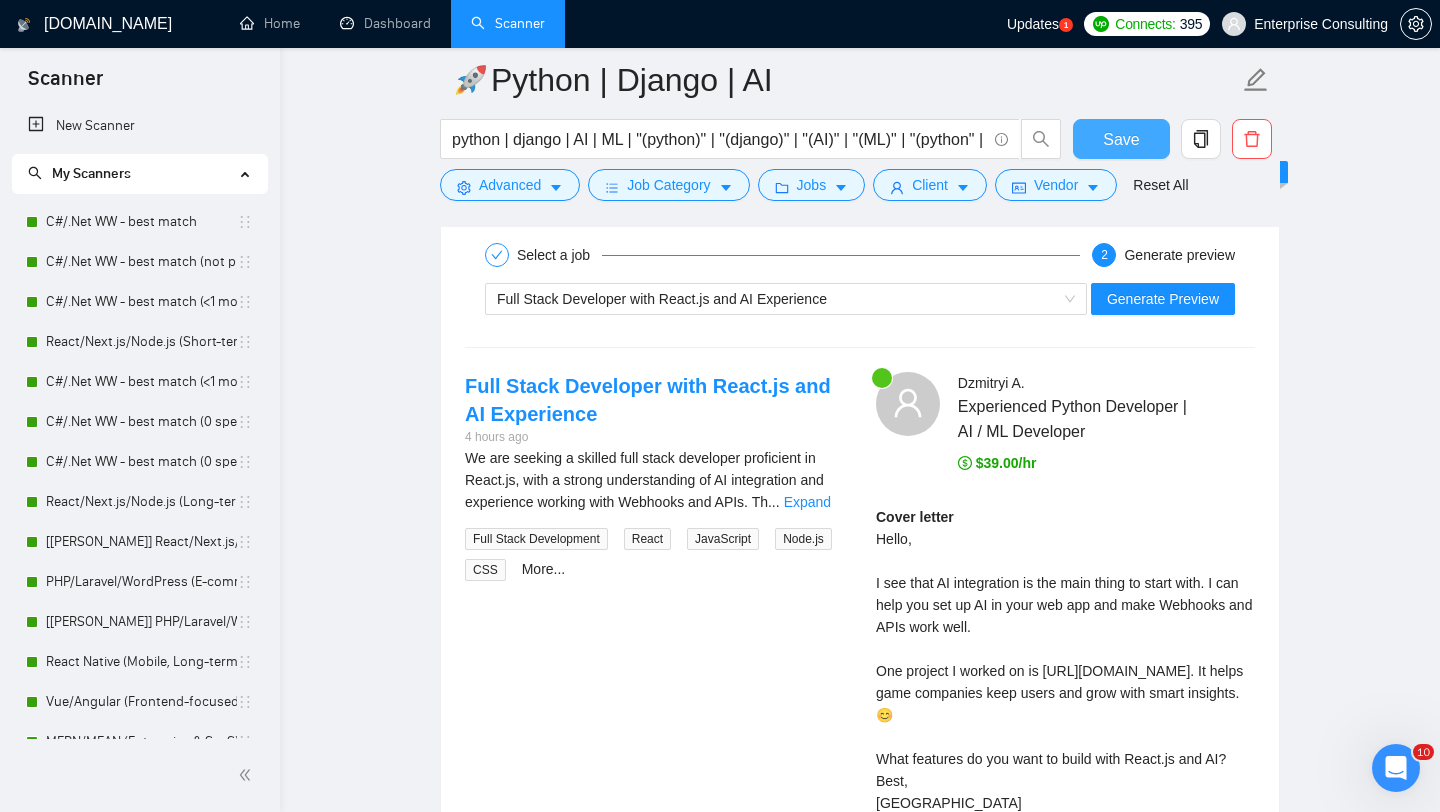 scroll, scrollTop: 2934, scrollLeft: 0, axis: vertical 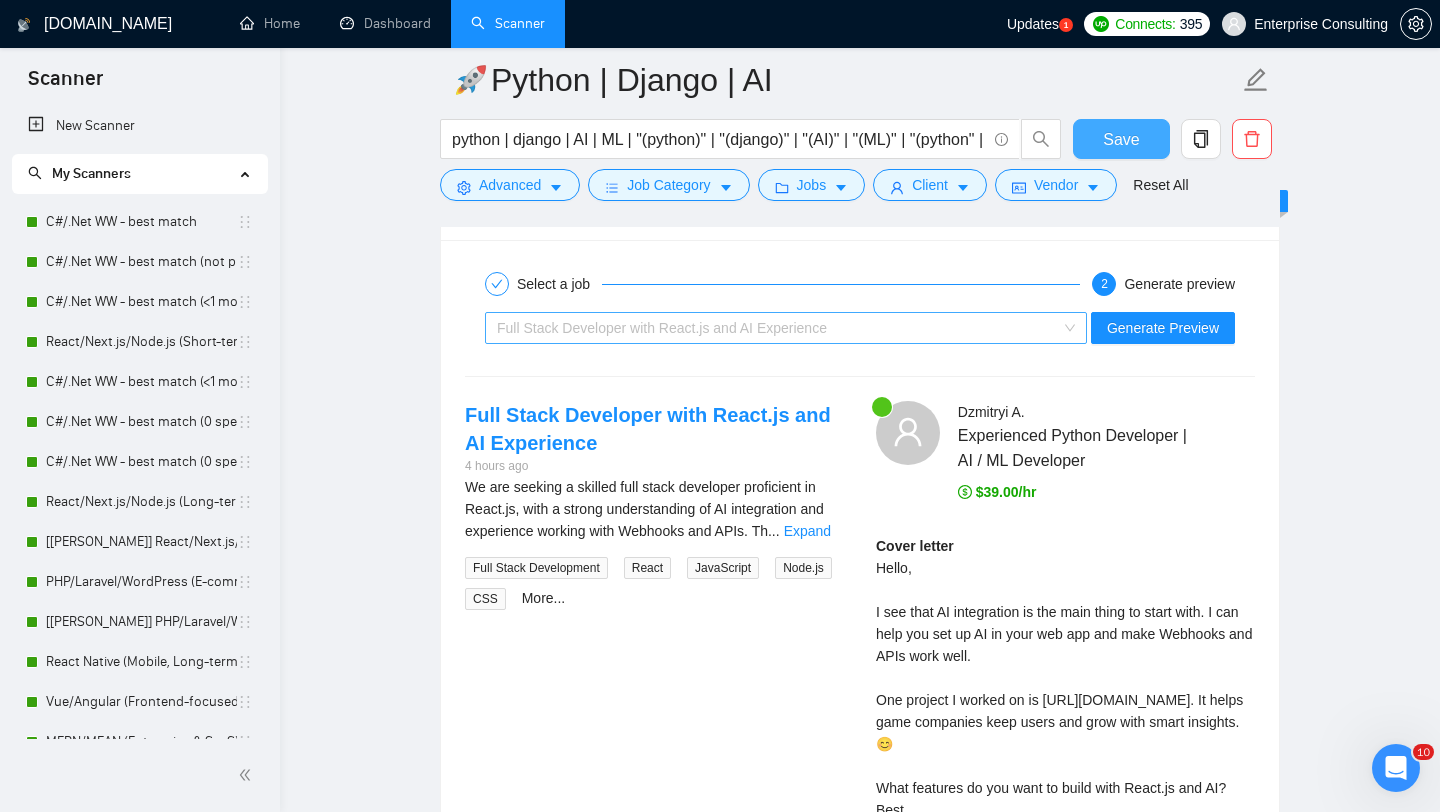 click on "Full Stack Developer with React.js and AI Experience" at bounding box center [777, 328] 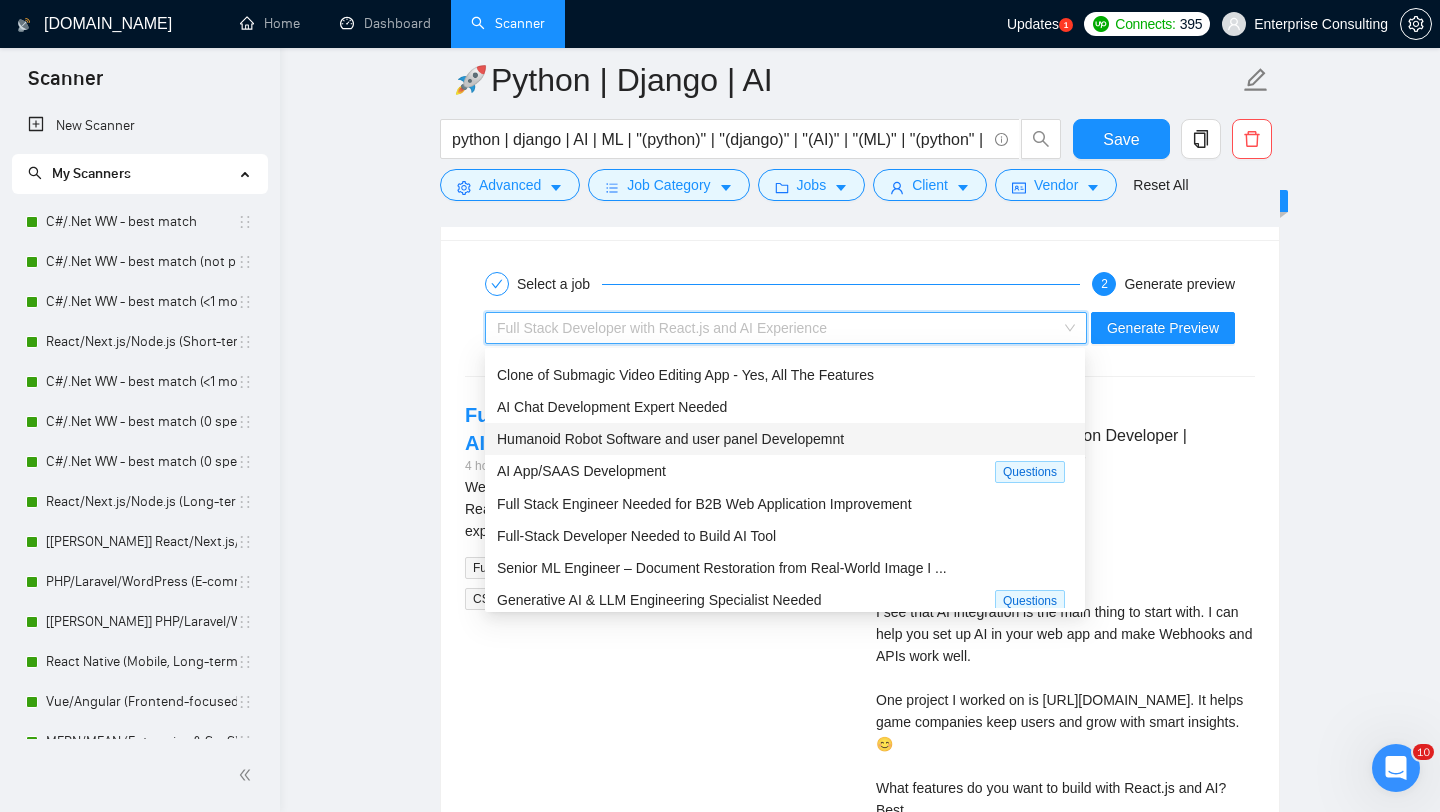 scroll, scrollTop: 65, scrollLeft: 0, axis: vertical 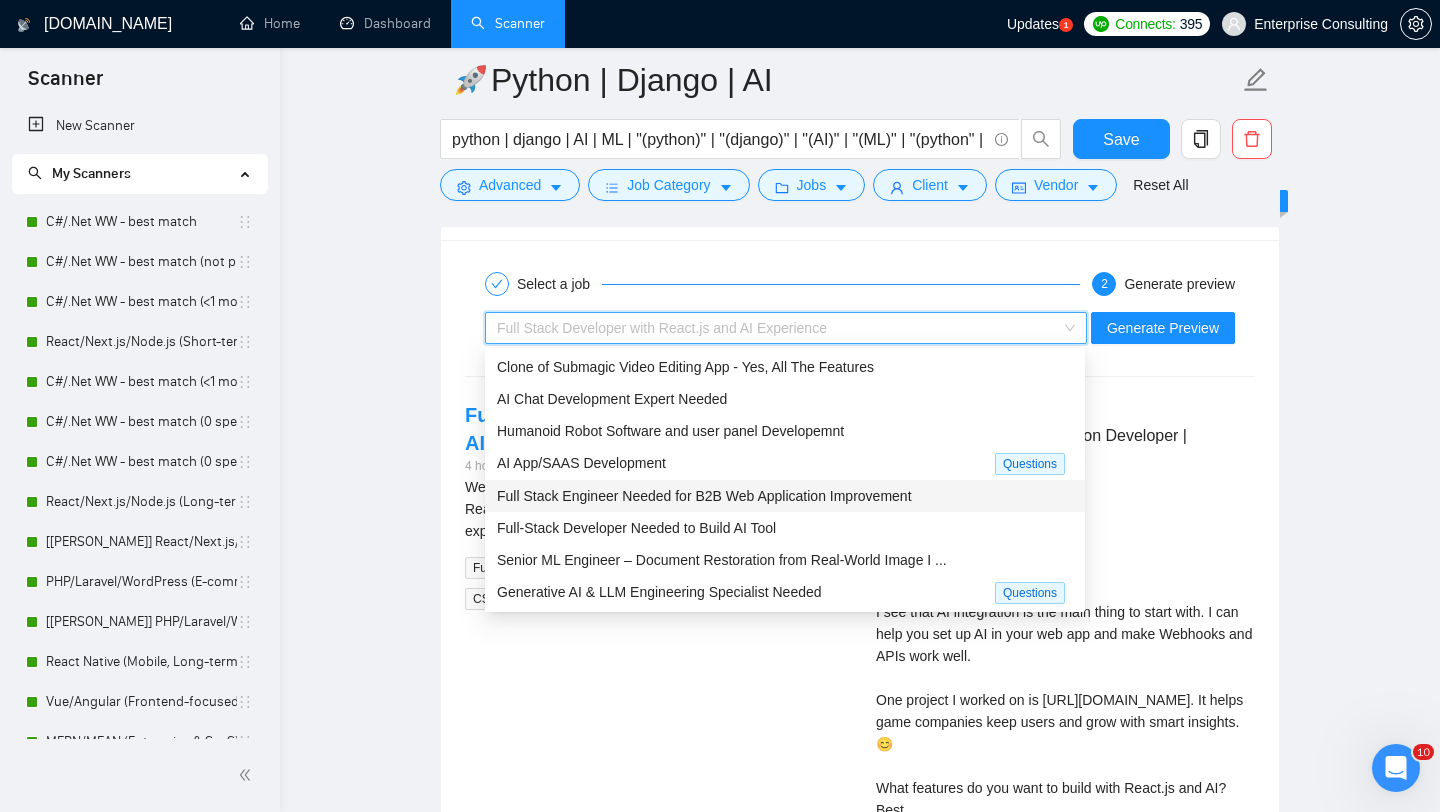 click on "Full Stack Engineer Needed for B2B Web Application Improvement" at bounding box center [704, 496] 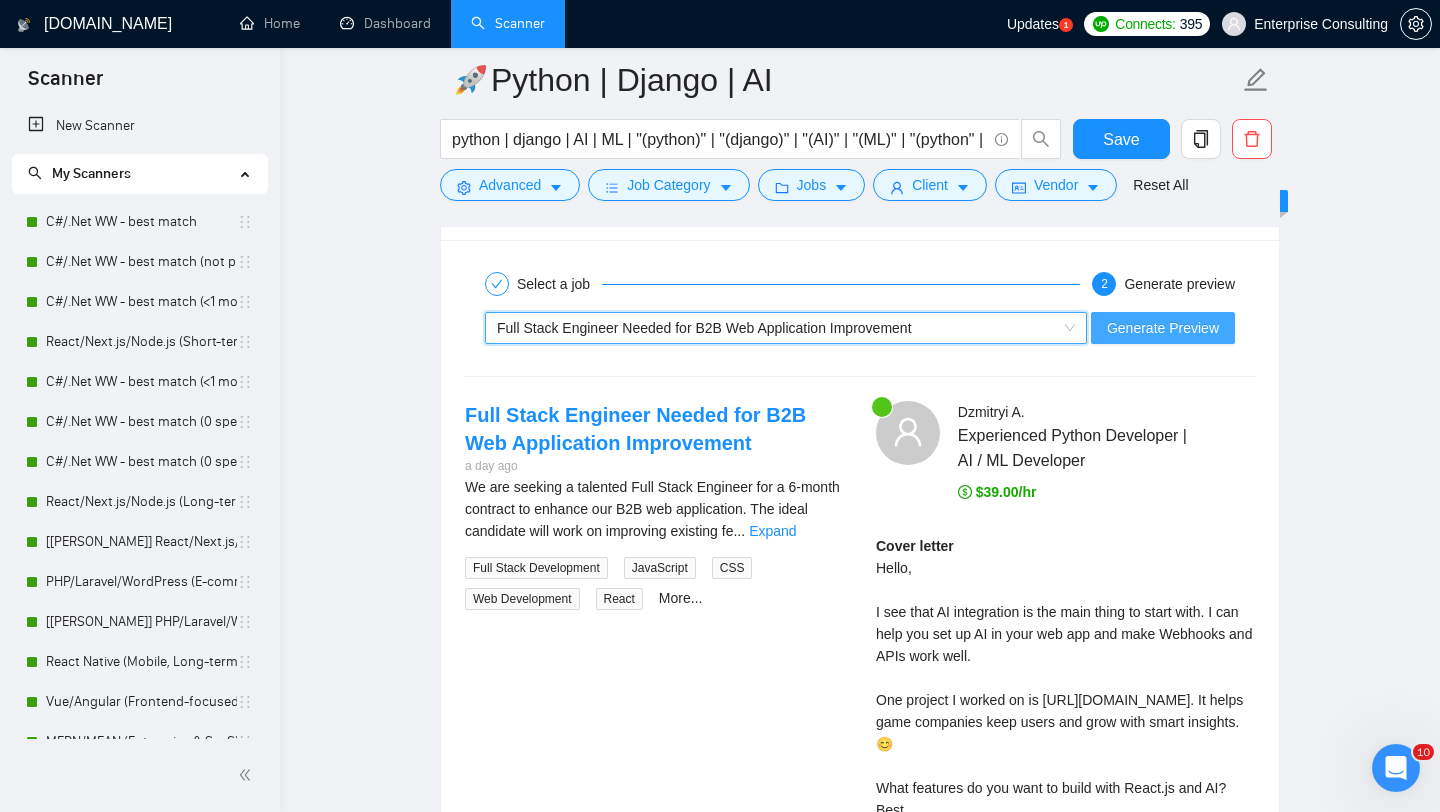 click on "Generate Preview" at bounding box center [1163, 328] 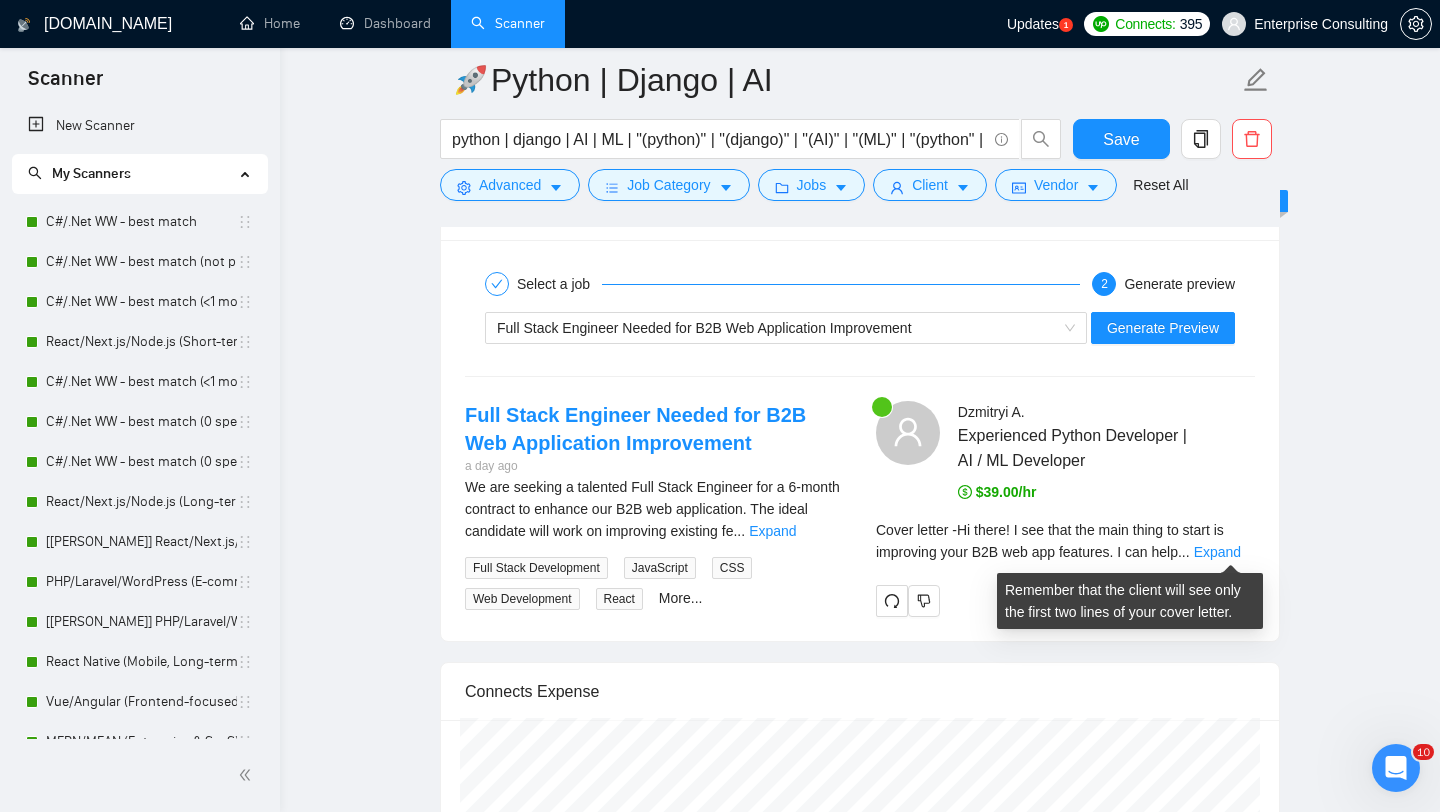 click on "Cover letter -  Hi there!
I see that the main thing to start is improving your B2B web app features. I can help ... Expand" at bounding box center (1065, 541) 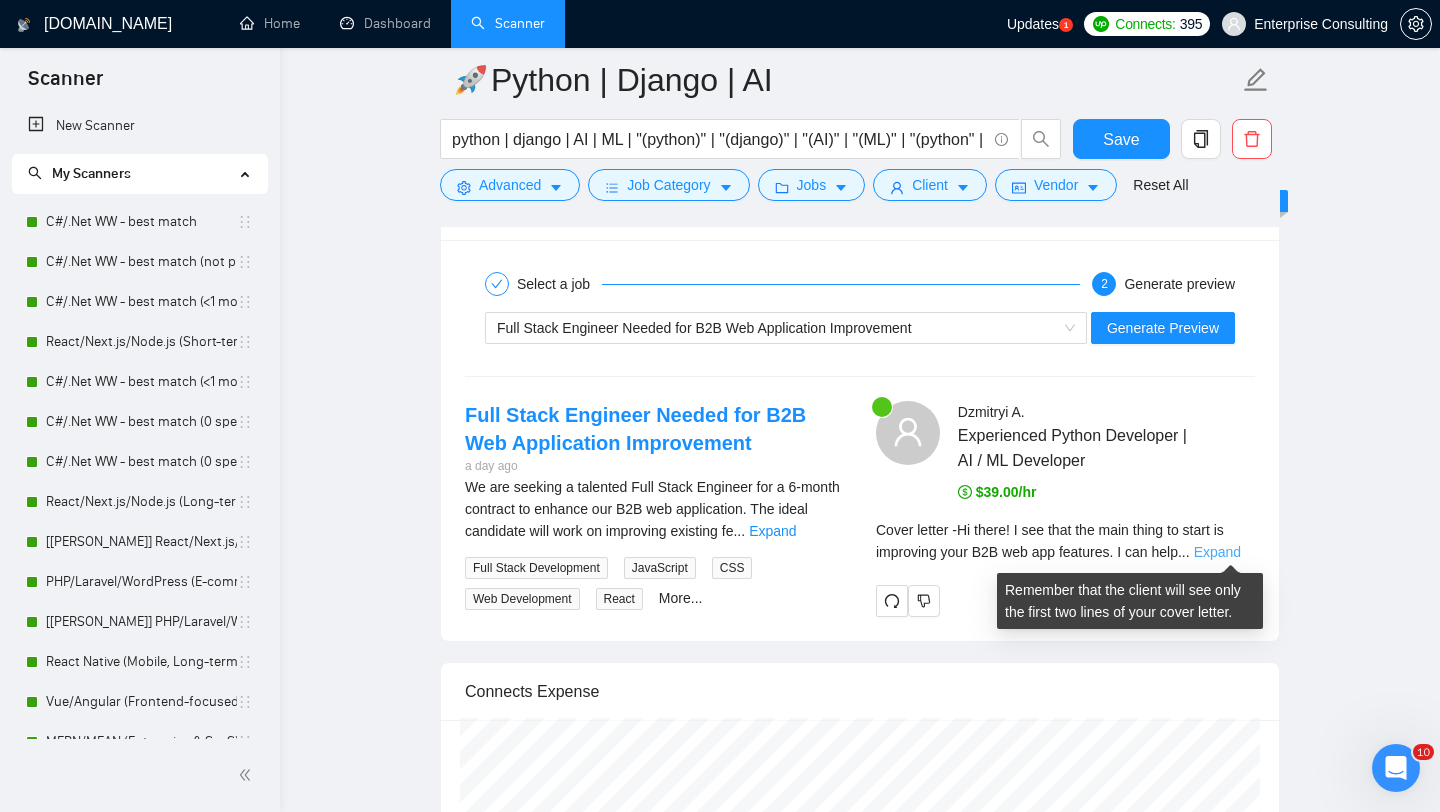 click on "Expand" at bounding box center (1217, 552) 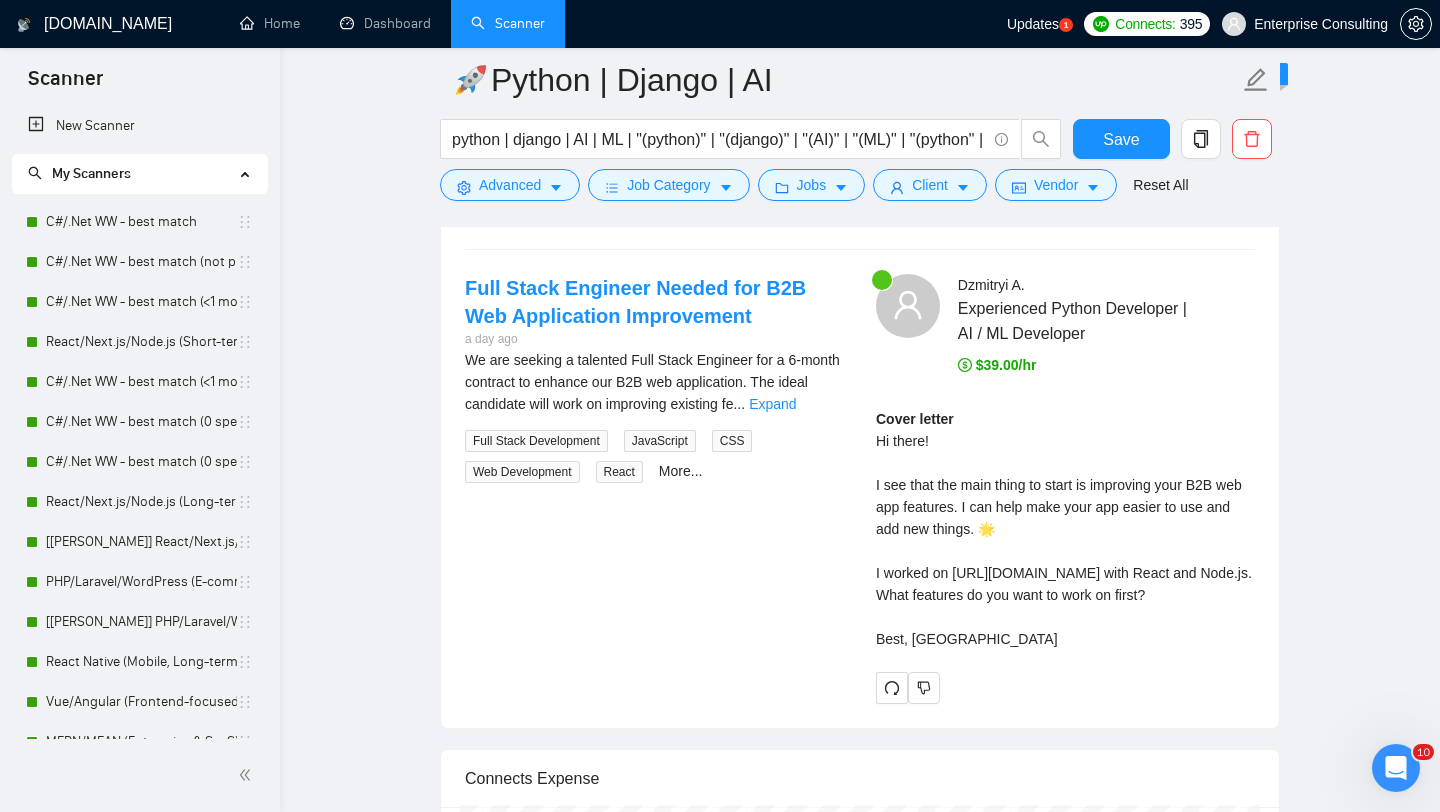 scroll, scrollTop: 3000, scrollLeft: 0, axis: vertical 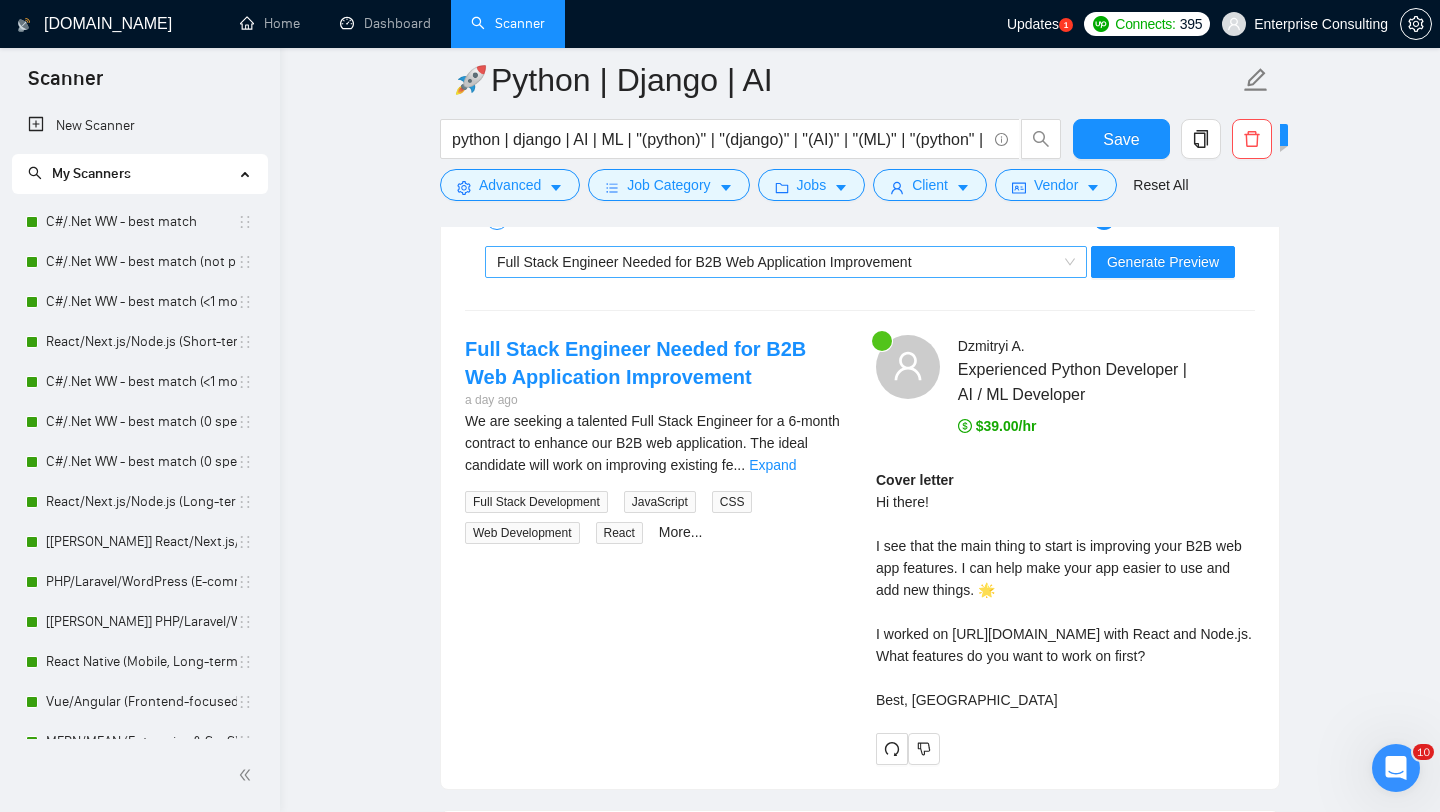 click on "Full Stack Engineer Needed for B2B Web Application Improvement" at bounding box center [704, 262] 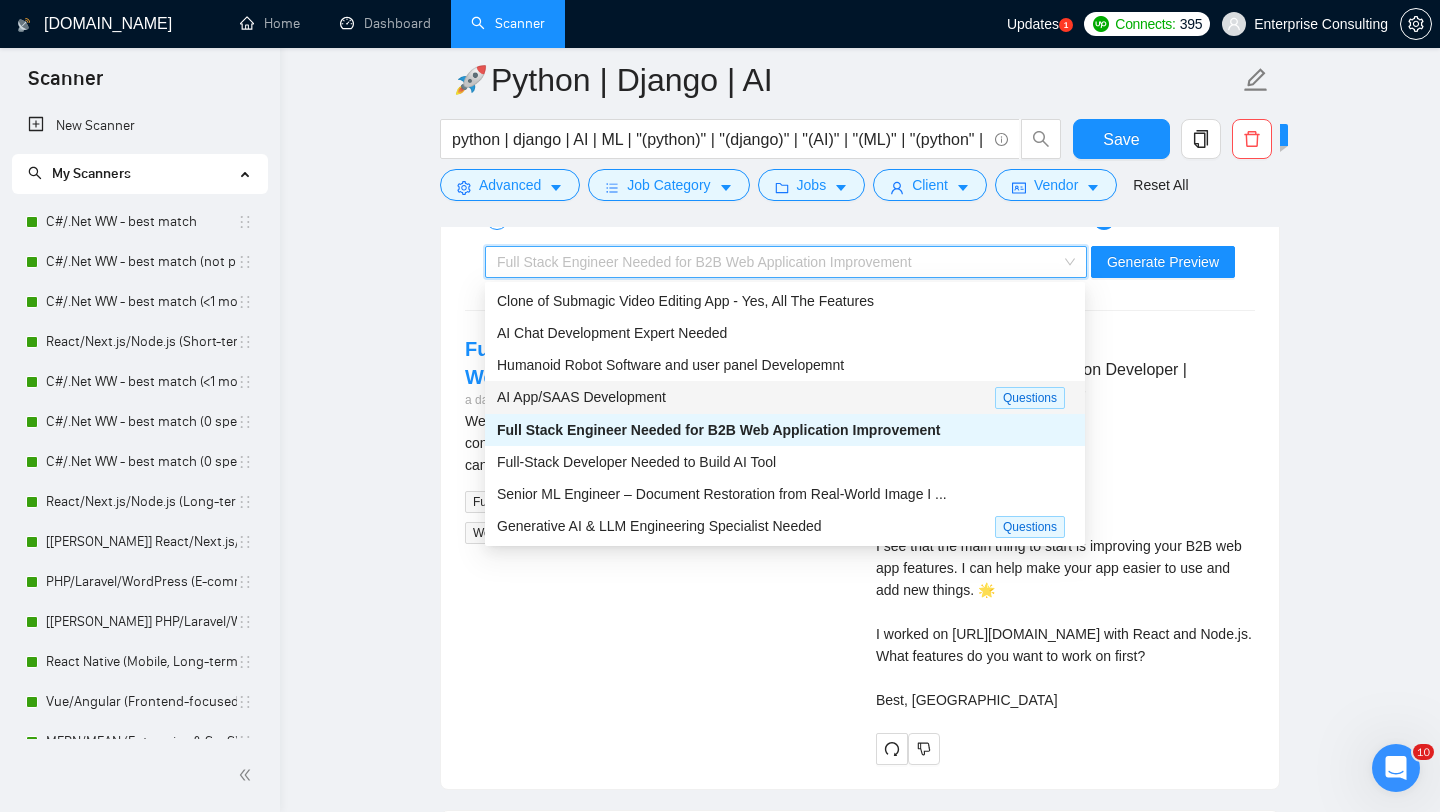 scroll, scrollTop: 0, scrollLeft: 0, axis: both 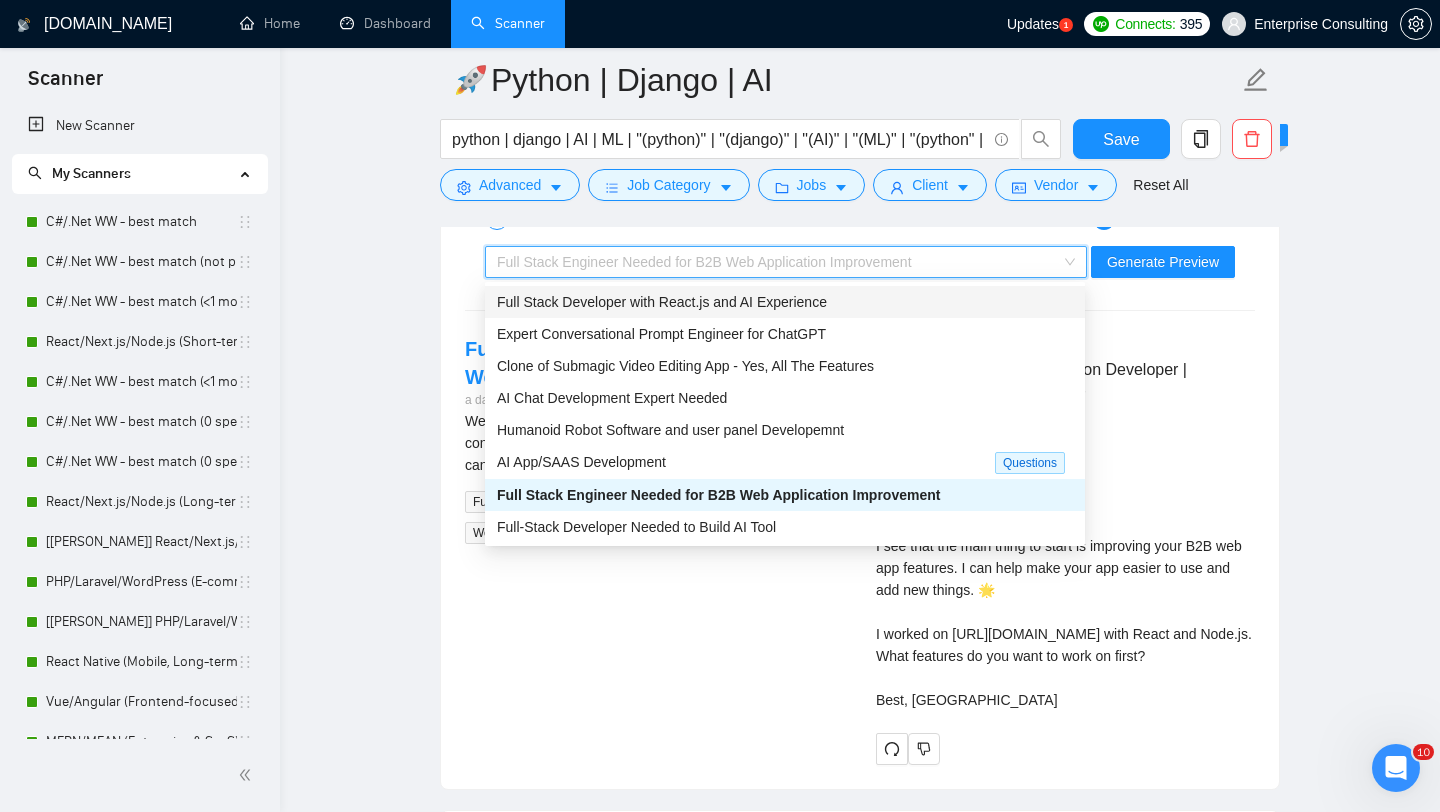 click on "Full Stack Developer with React.js and AI Experience" at bounding box center [785, 302] 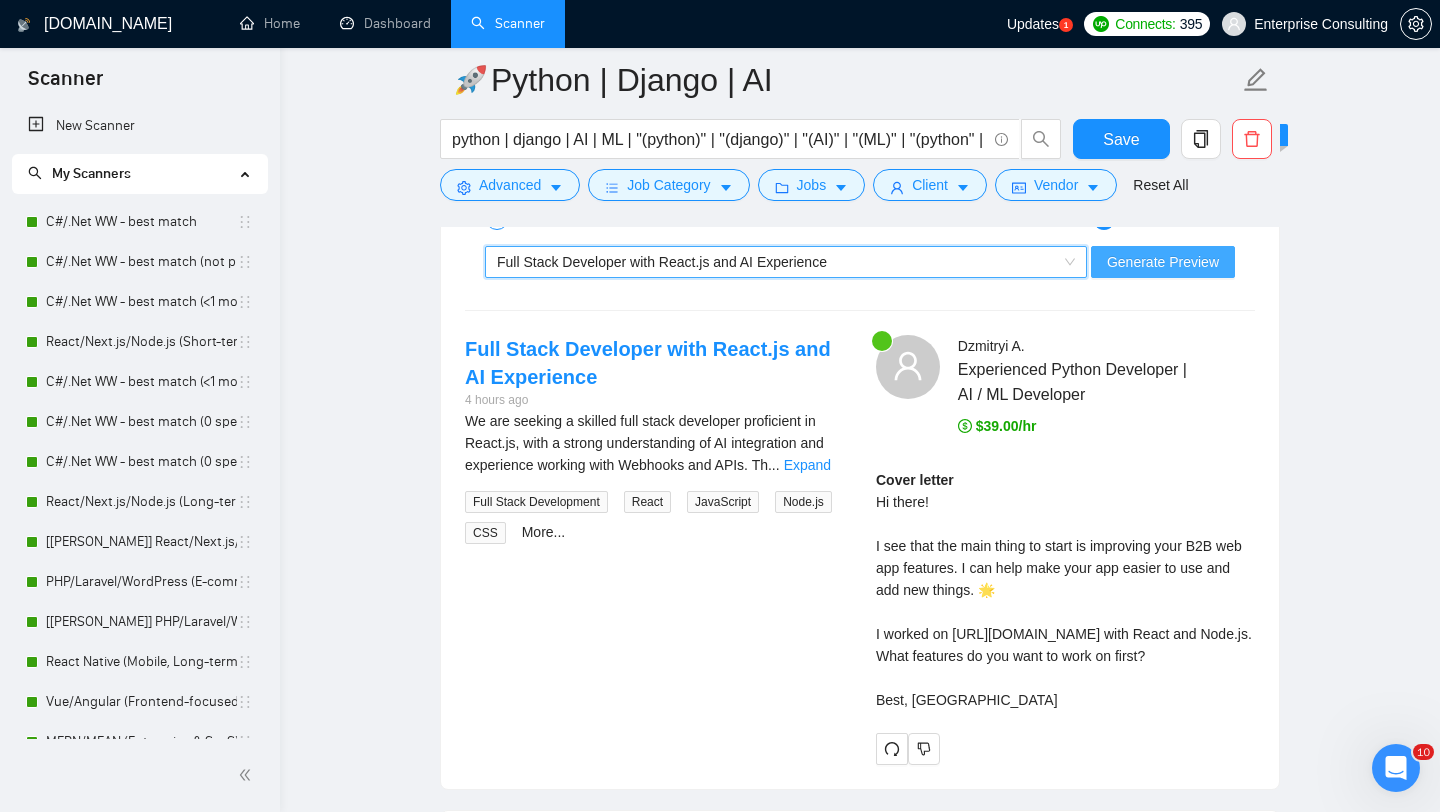 click on "Generate Preview" at bounding box center (1163, 262) 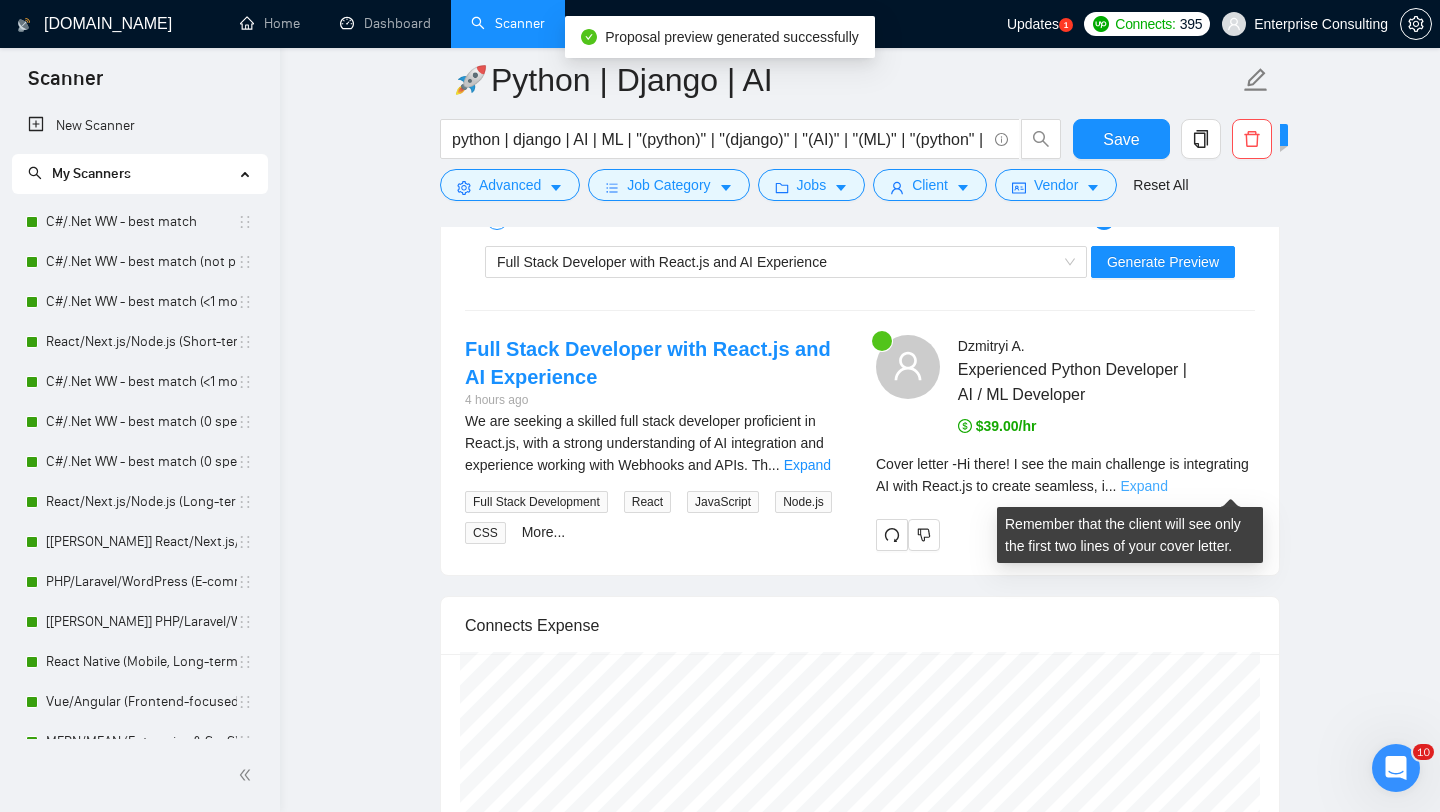 click on "Expand" at bounding box center (1143, 486) 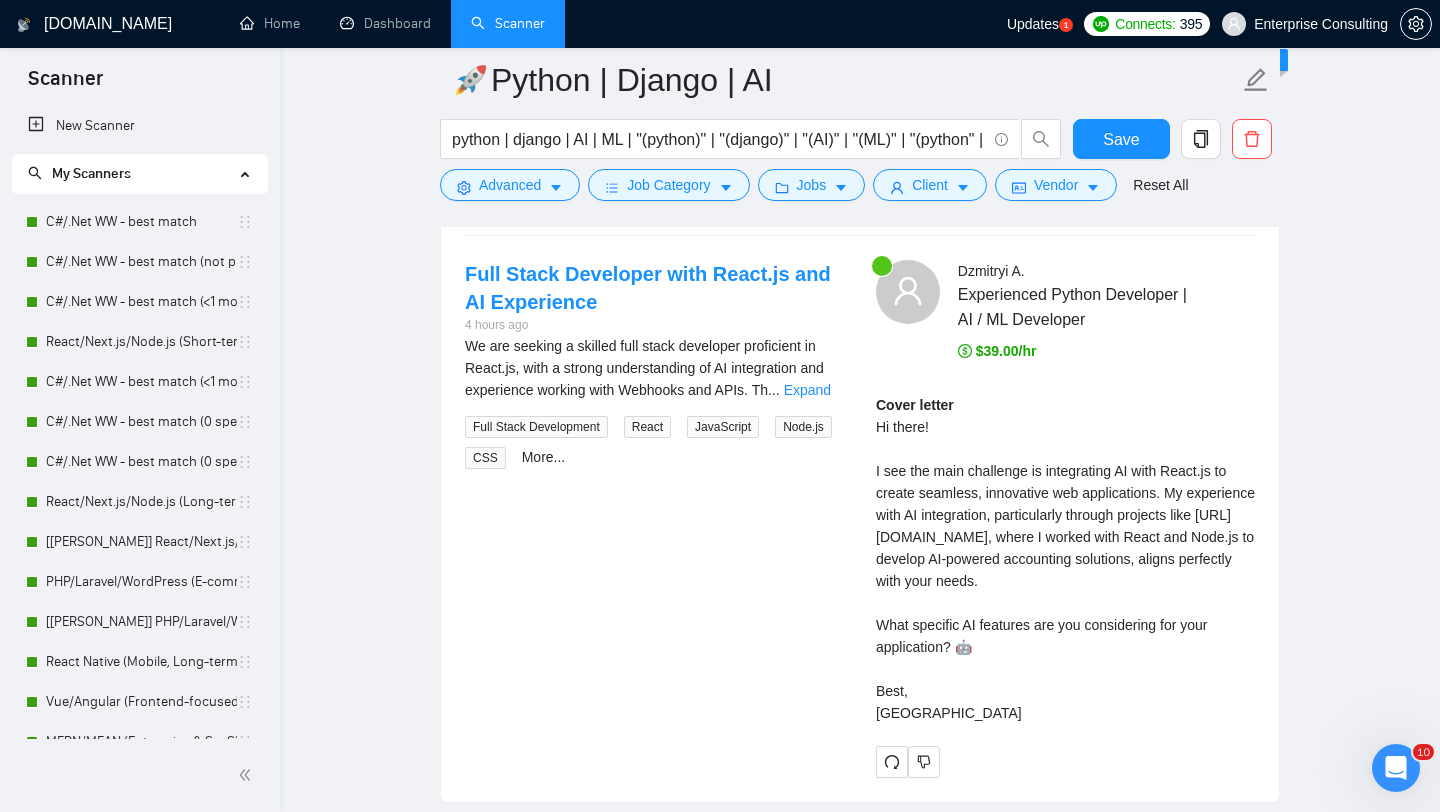 scroll, scrollTop: 3083, scrollLeft: 0, axis: vertical 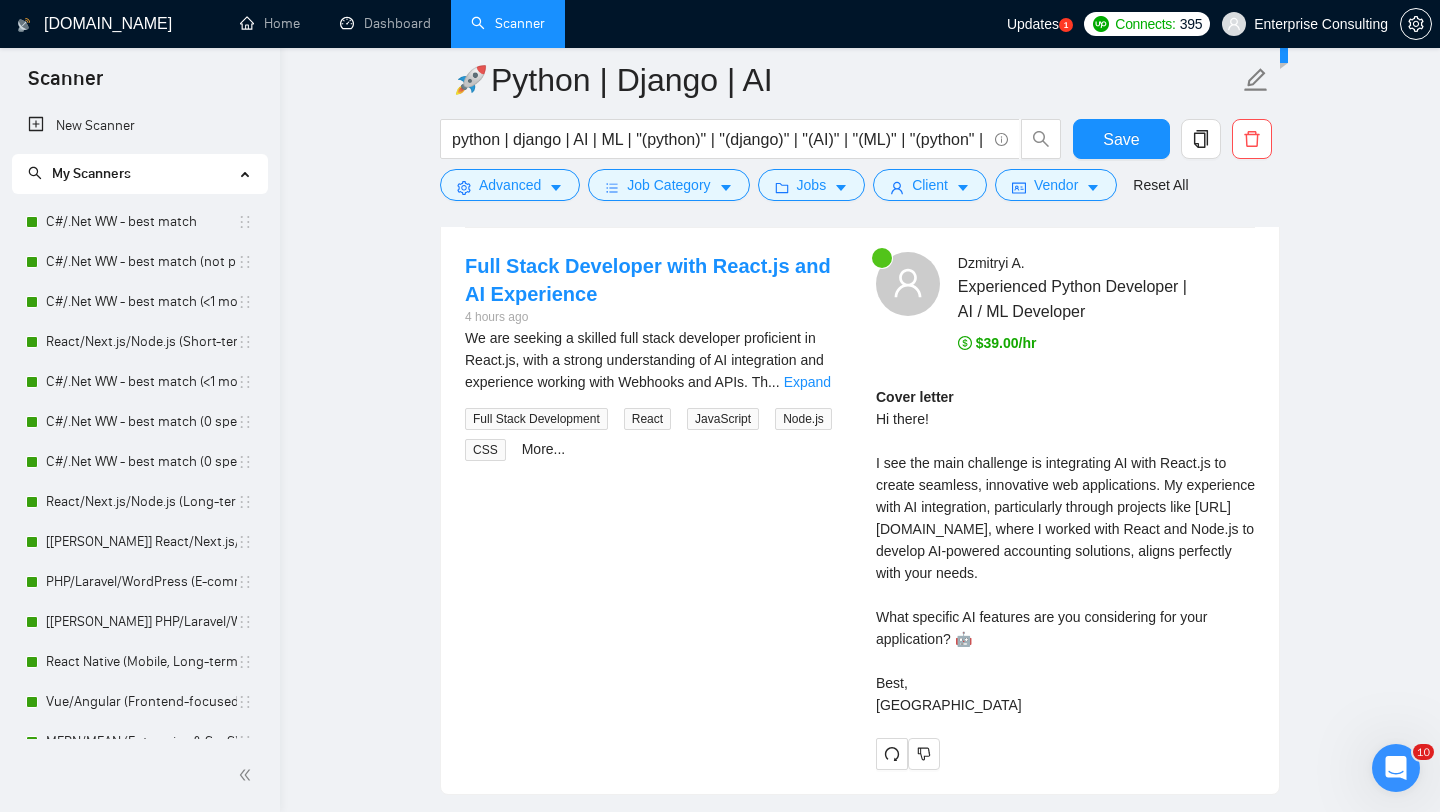 click on "Cover letter Hi there!
I see the main challenge is integrating AI with React.js to create seamless, innovative web applications. My experience with AI integration, particularly through projects like [URL][DOMAIN_NAME], where I worked with React and Node.js to develop AI-powered accounting solutions, aligns perfectly with your needs.
What specific AI features are you considering for your application? 🤖
Best,
[GEOGRAPHIC_DATA]" at bounding box center [1065, 551] 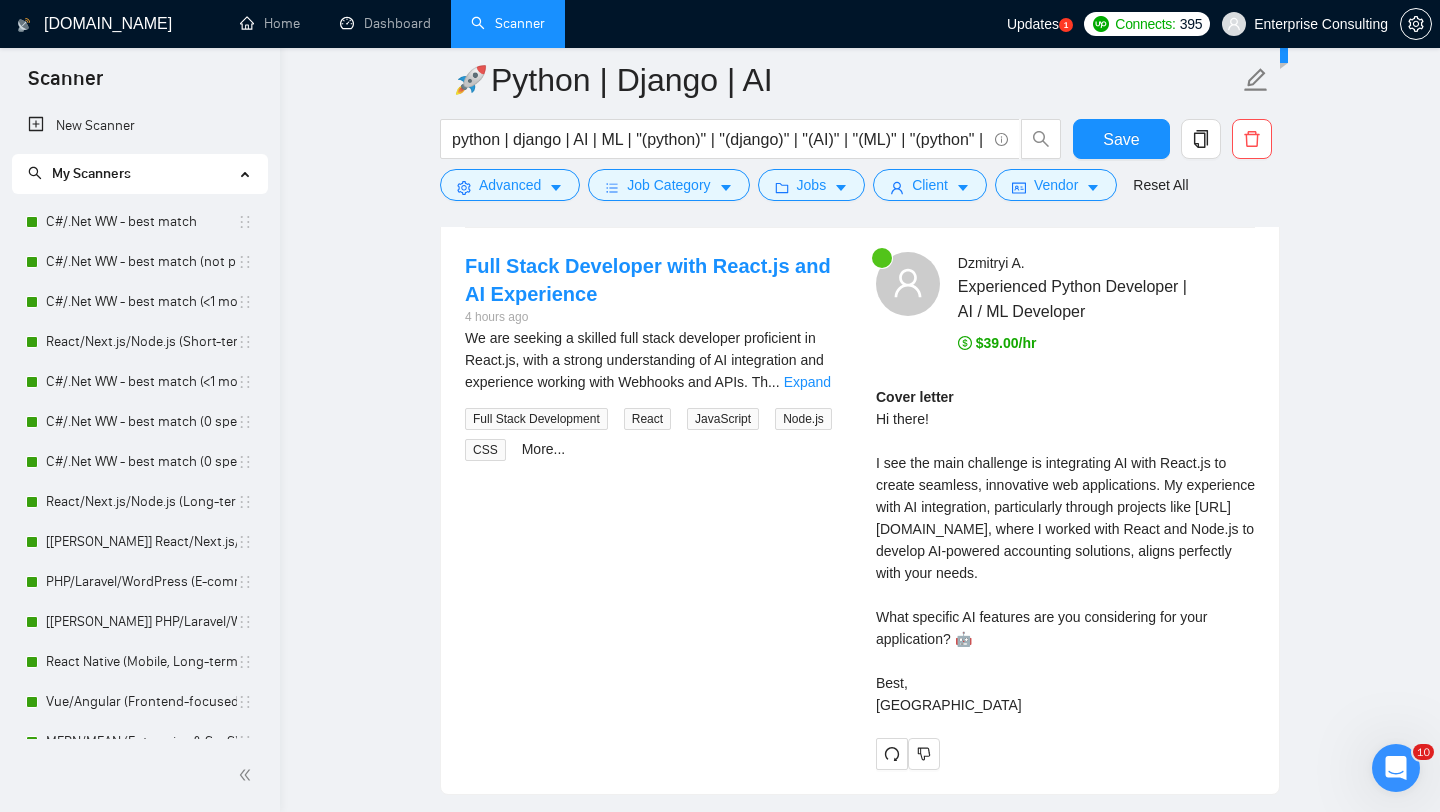 click on "We are seeking a skilled full stack developer proficient in React.js, with a strong understanding of AI integration and experience working with Webhooks and APIs. Th ... Expand" at bounding box center (654, 360) 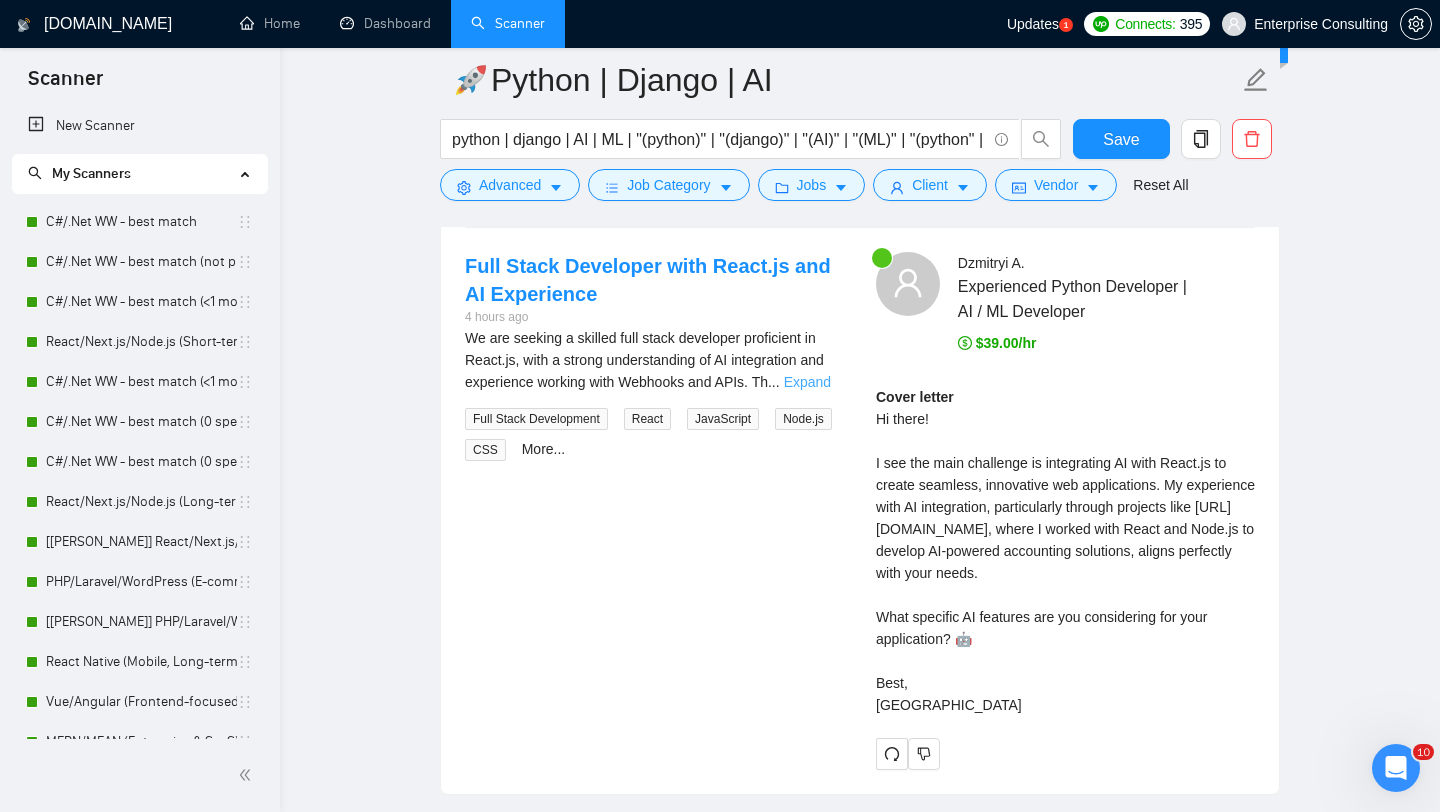 click on "Expand" at bounding box center (807, 382) 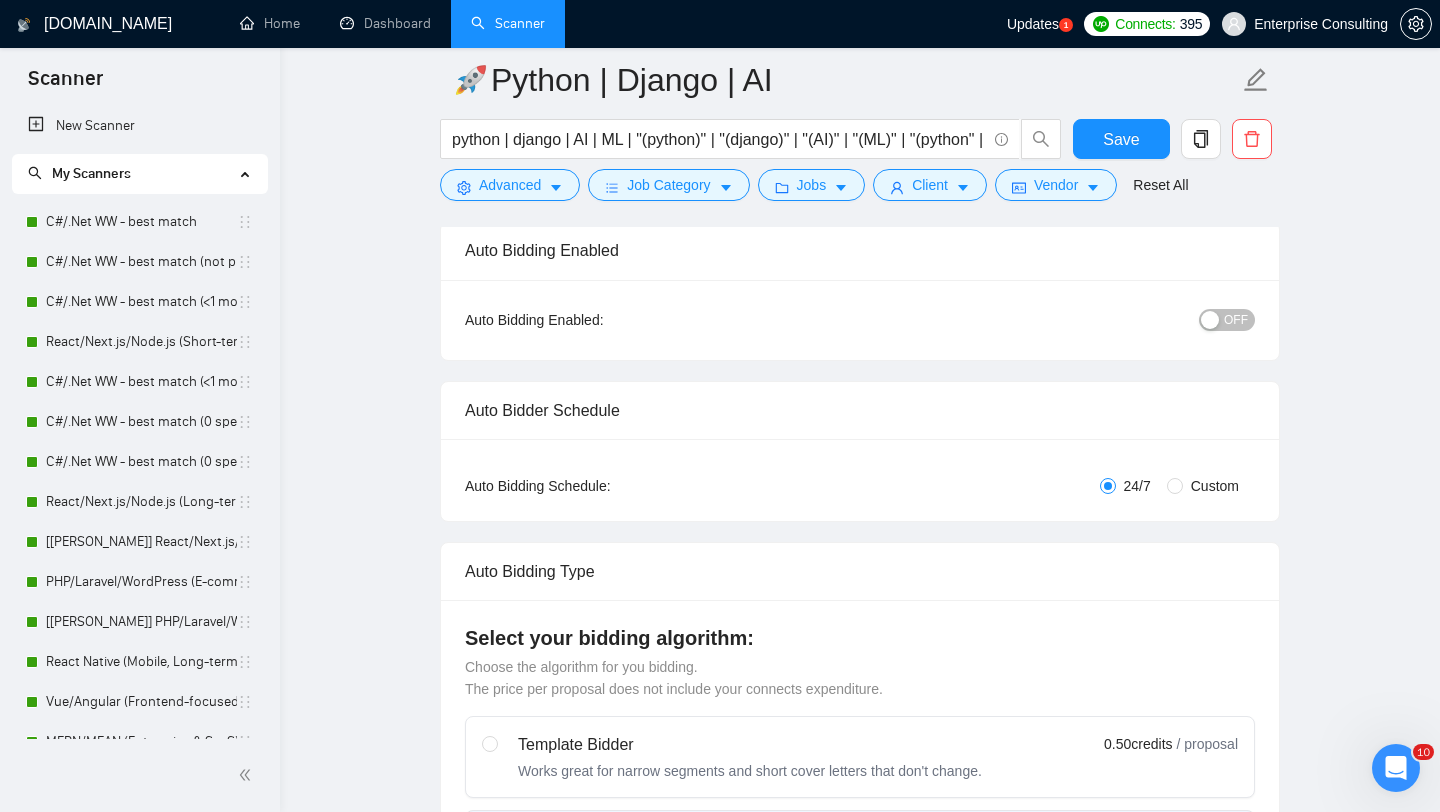 scroll, scrollTop: 0, scrollLeft: 0, axis: both 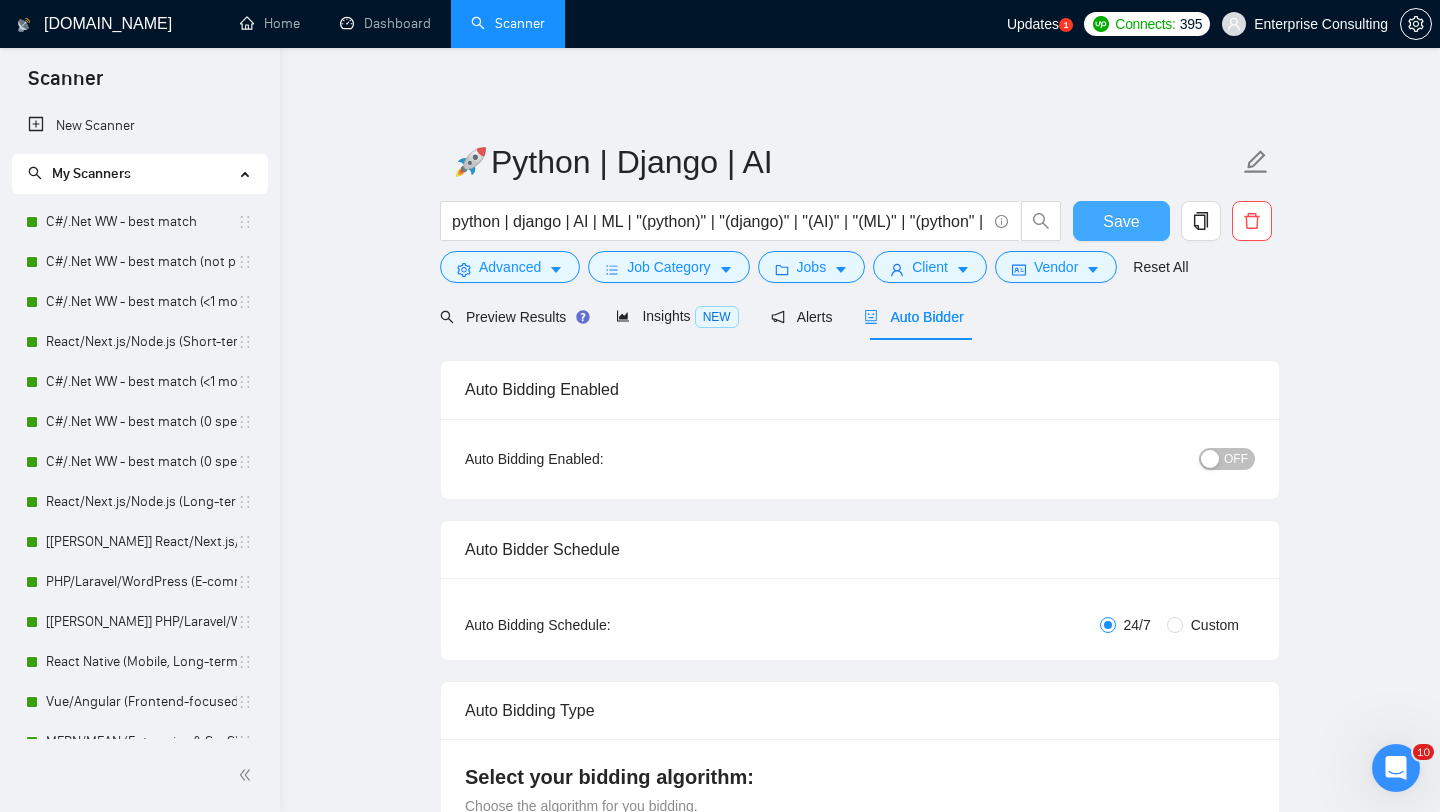click on "Save" at bounding box center [1121, 221] 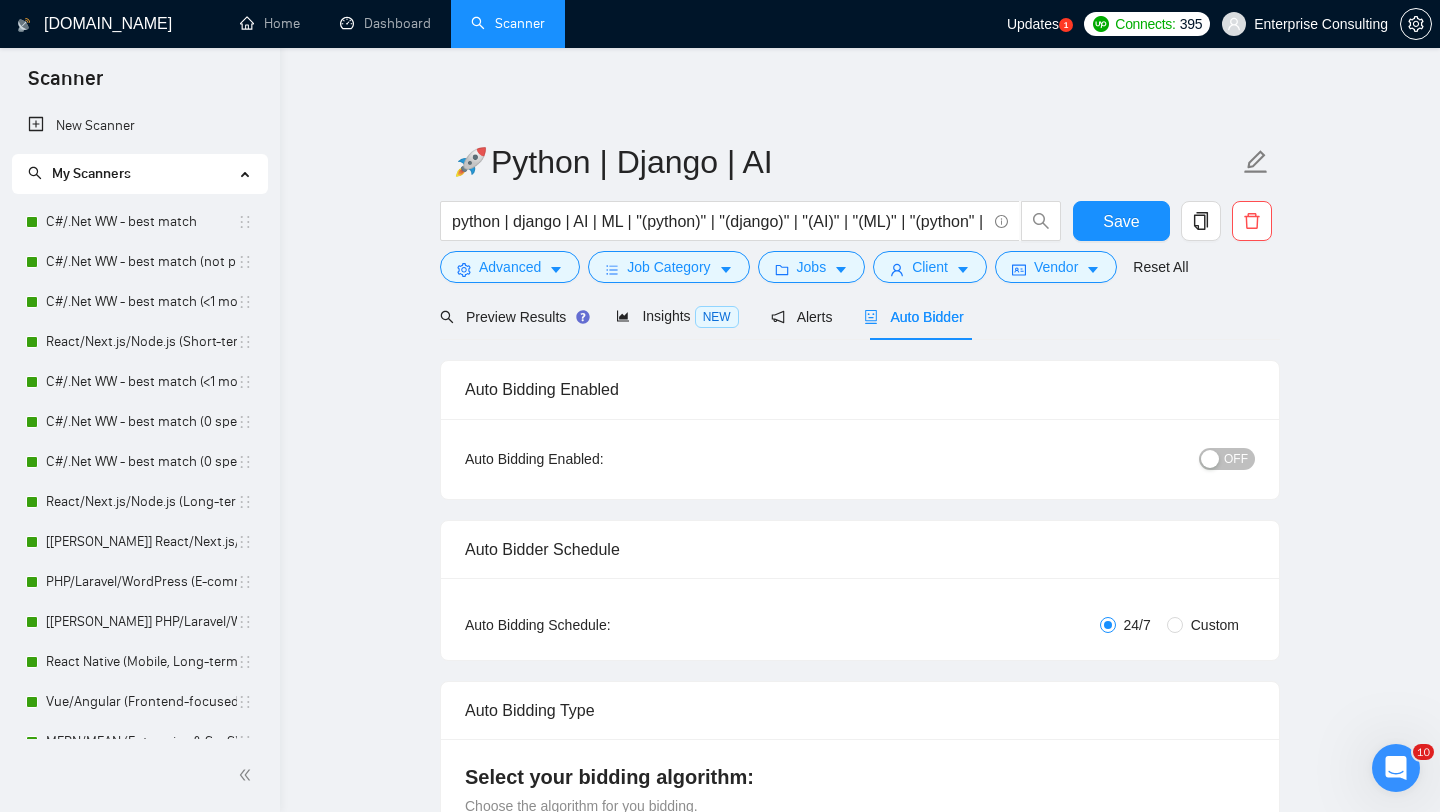 click at bounding box center (1210, 459) 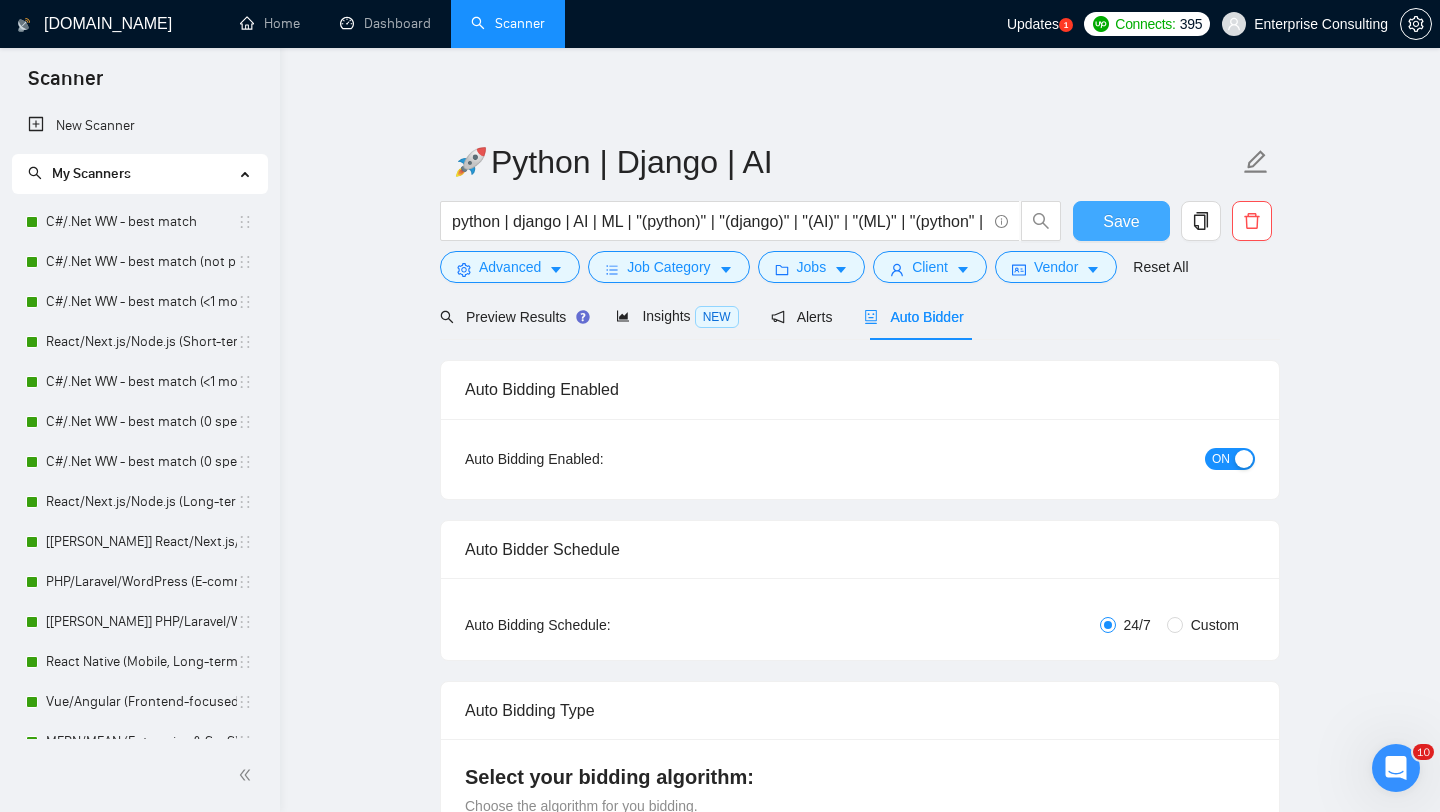 click on "Save" at bounding box center (1121, 221) 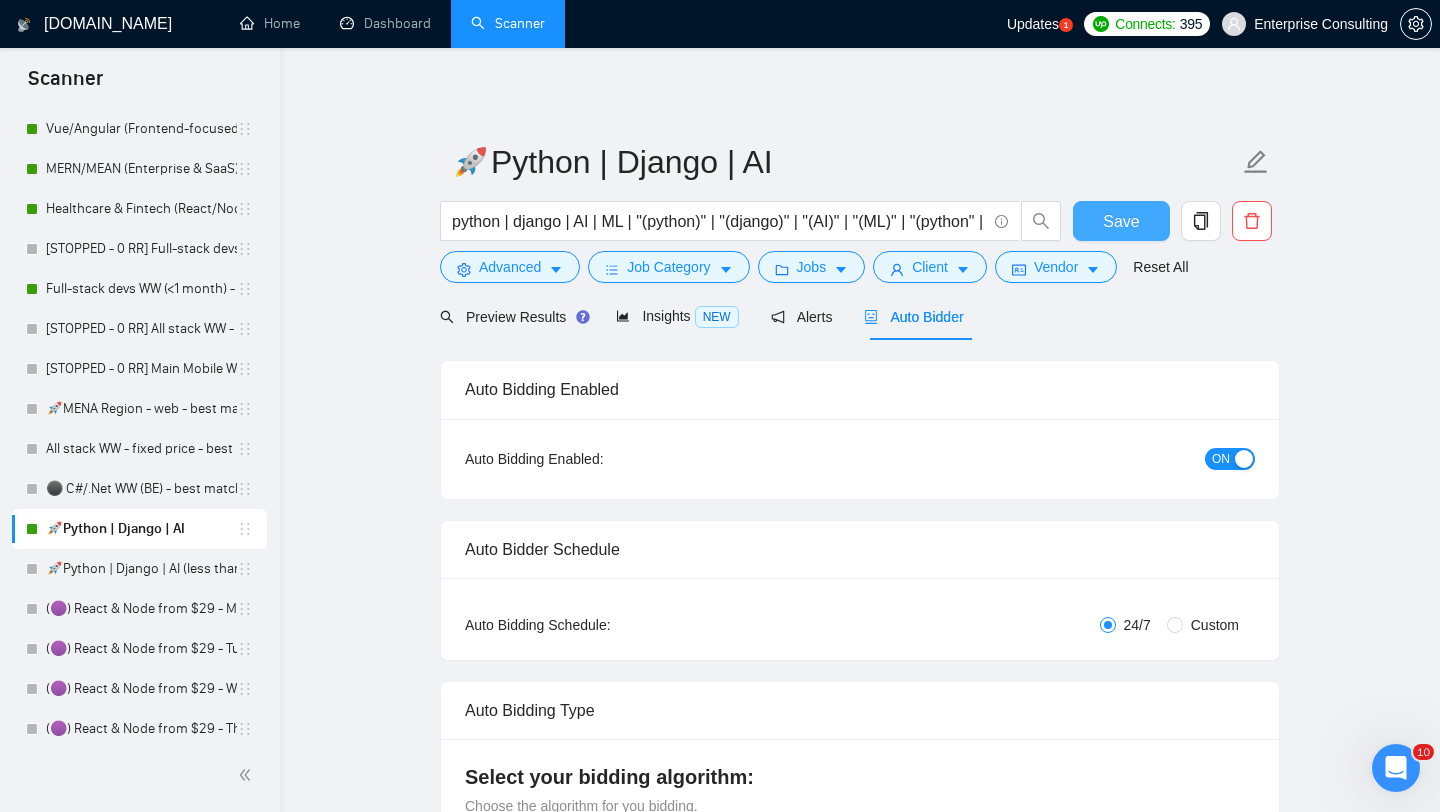 scroll, scrollTop: 573, scrollLeft: 0, axis: vertical 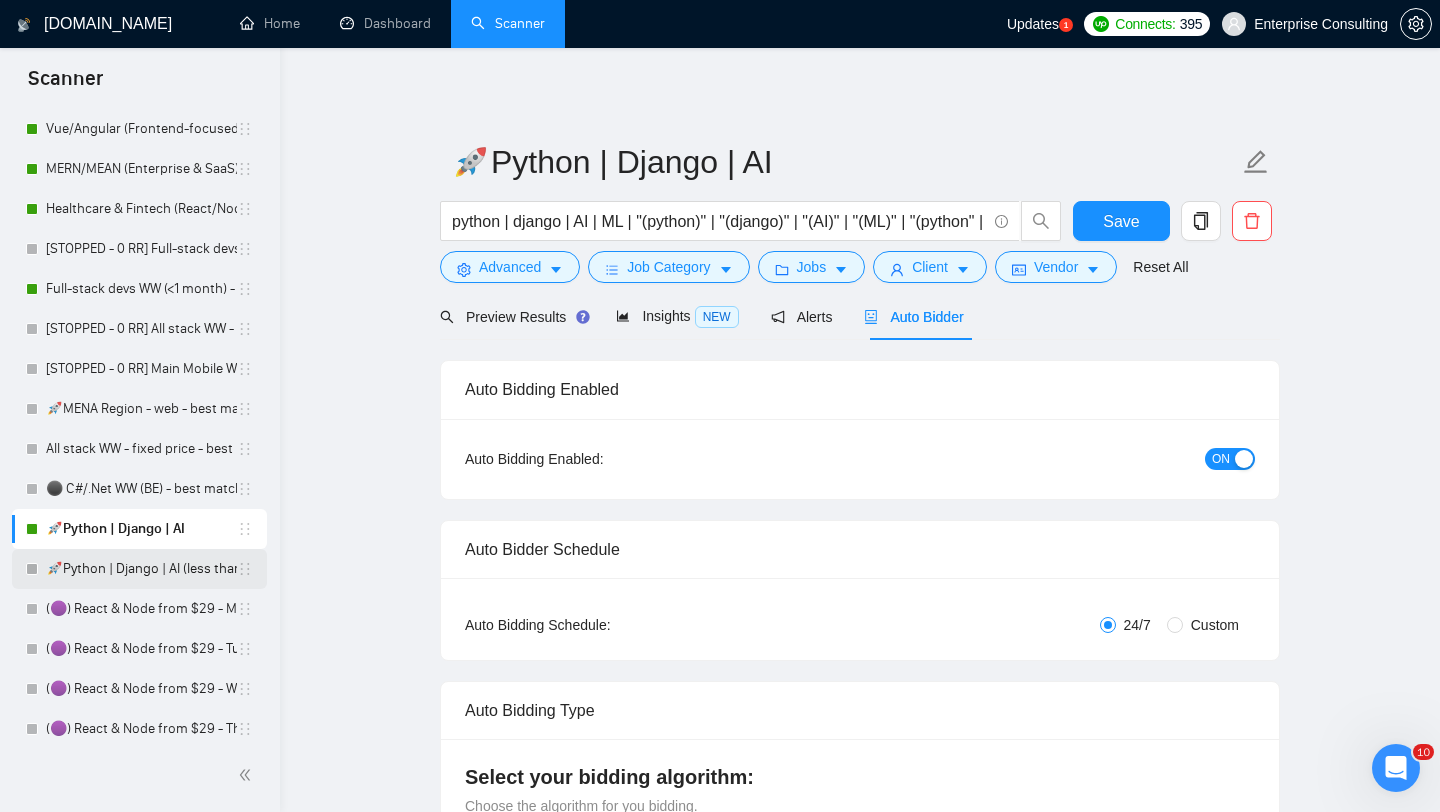 click on "🚀Python | Django | AI (less than 30h)" at bounding box center (141, 569) 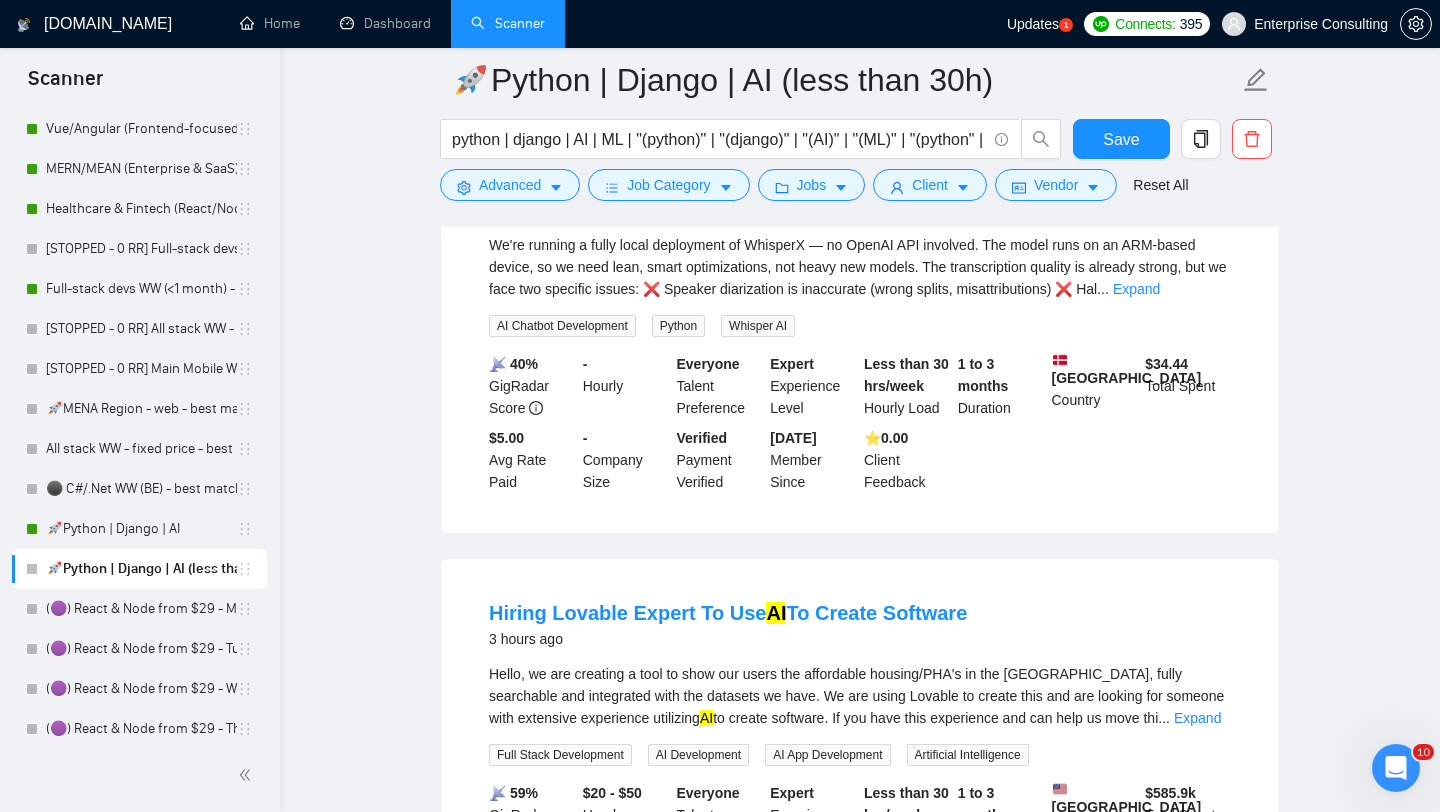 scroll, scrollTop: 233, scrollLeft: 0, axis: vertical 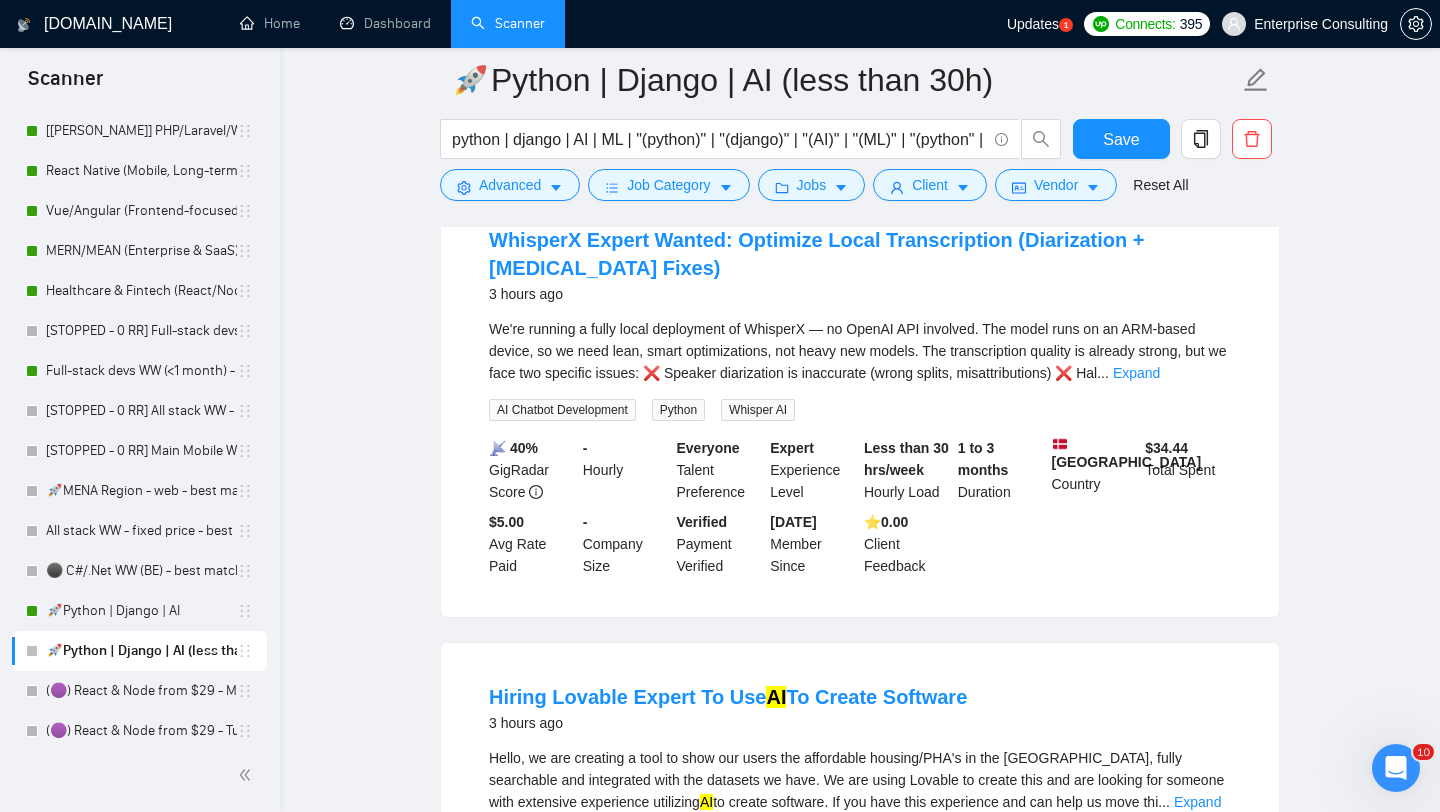 click on "🚀Python | Django | AI (less than 30h)" at bounding box center (141, 651) 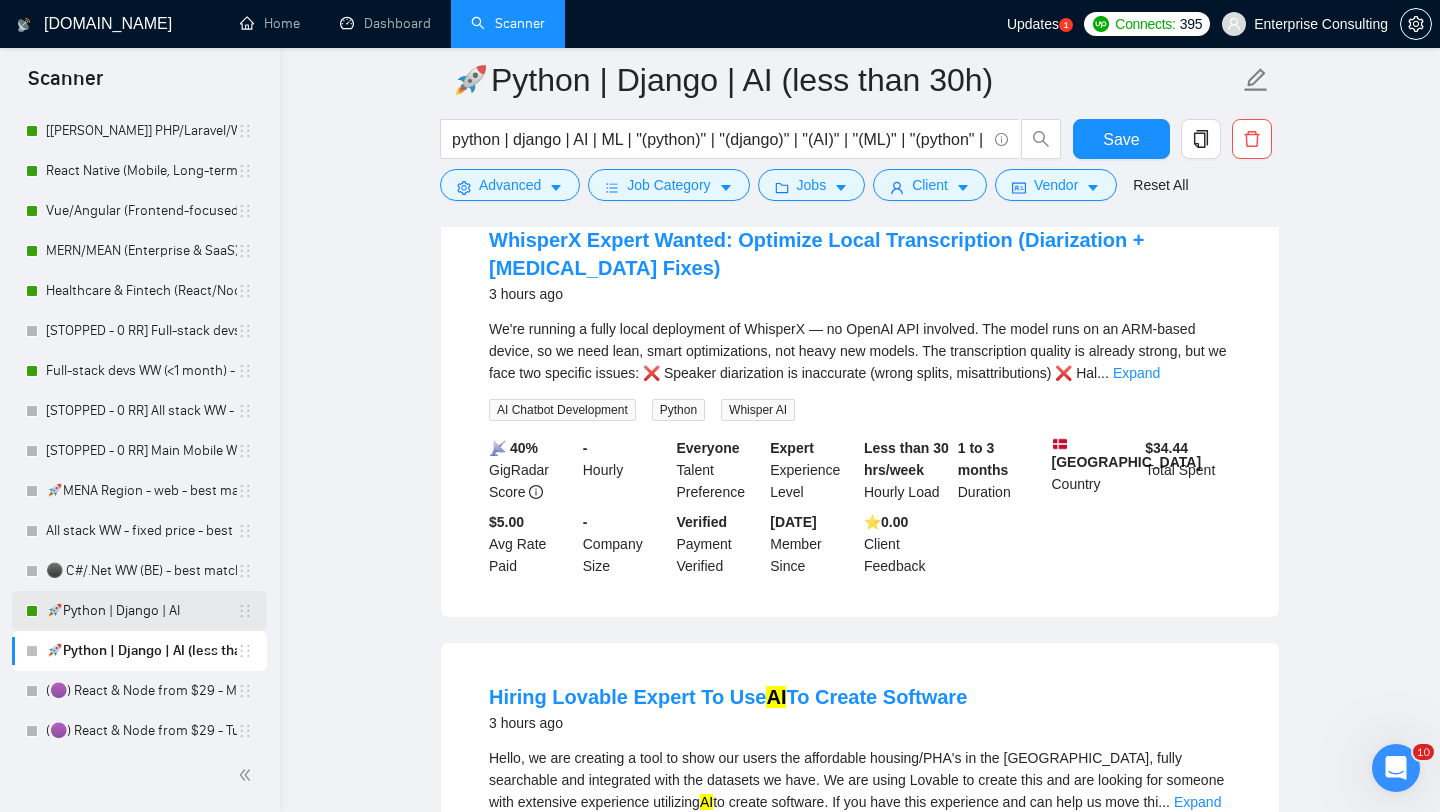 click on "🚀Python | Django | AI" at bounding box center (141, 611) 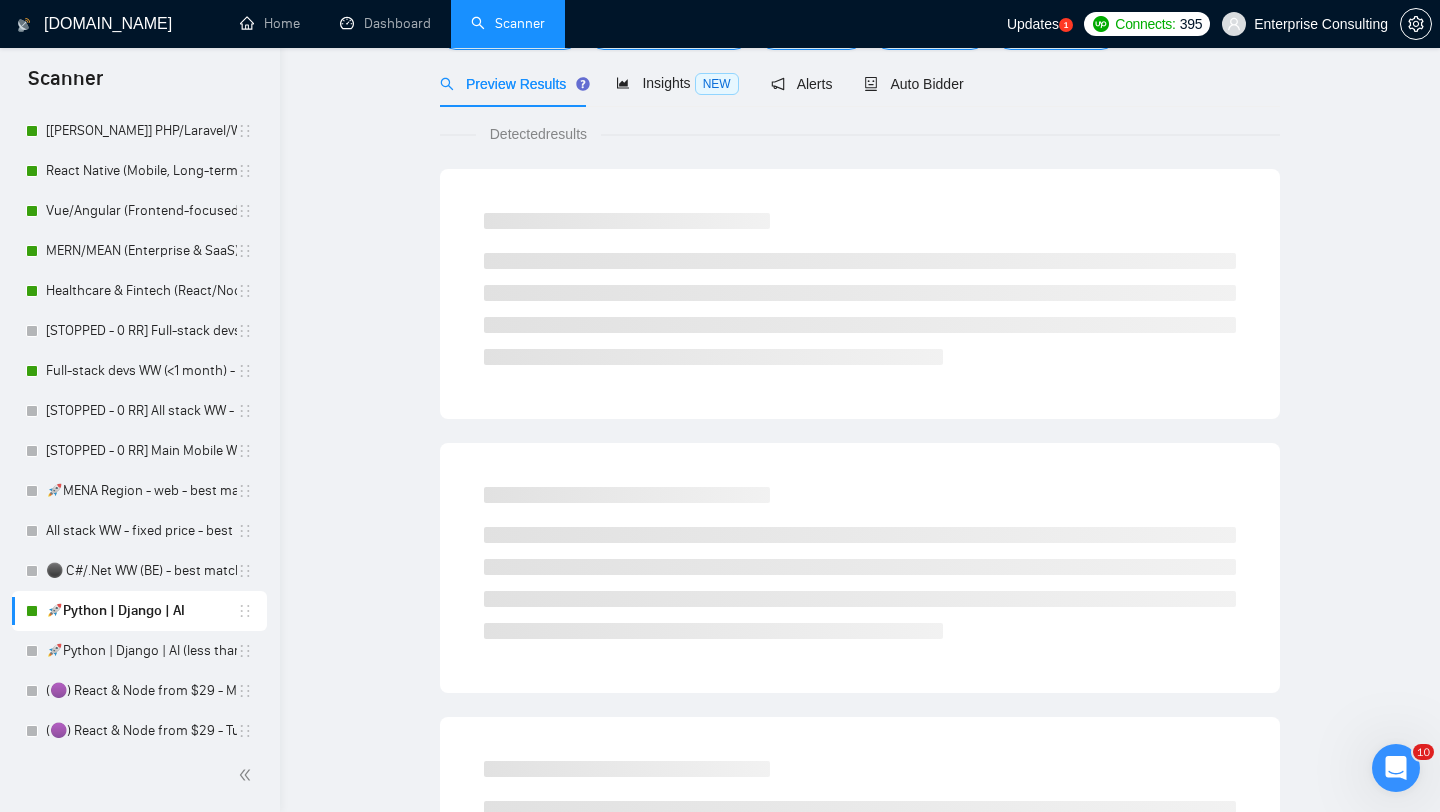 scroll, scrollTop: 0, scrollLeft: 0, axis: both 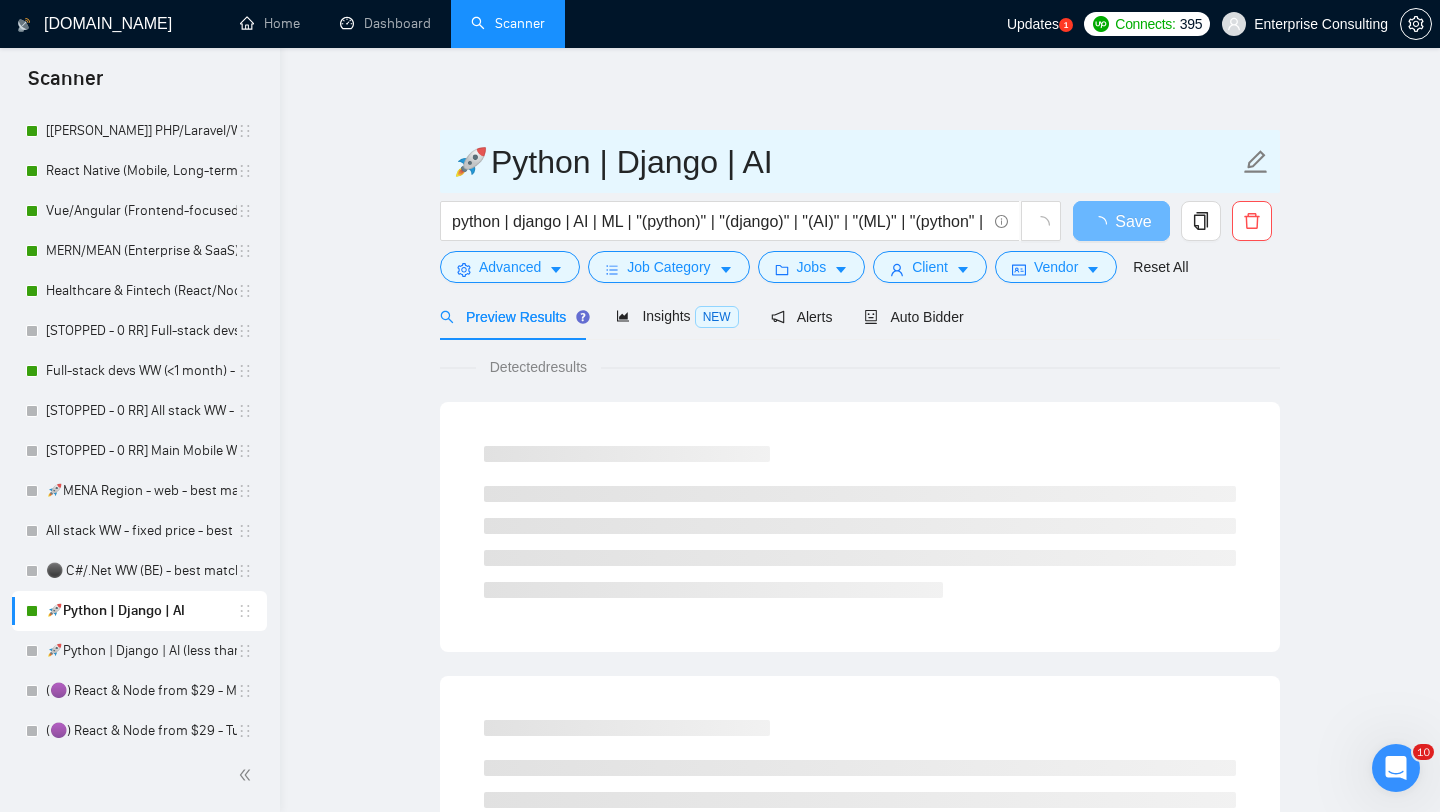 click on "🚀Python | Django | AI" at bounding box center (845, 162) 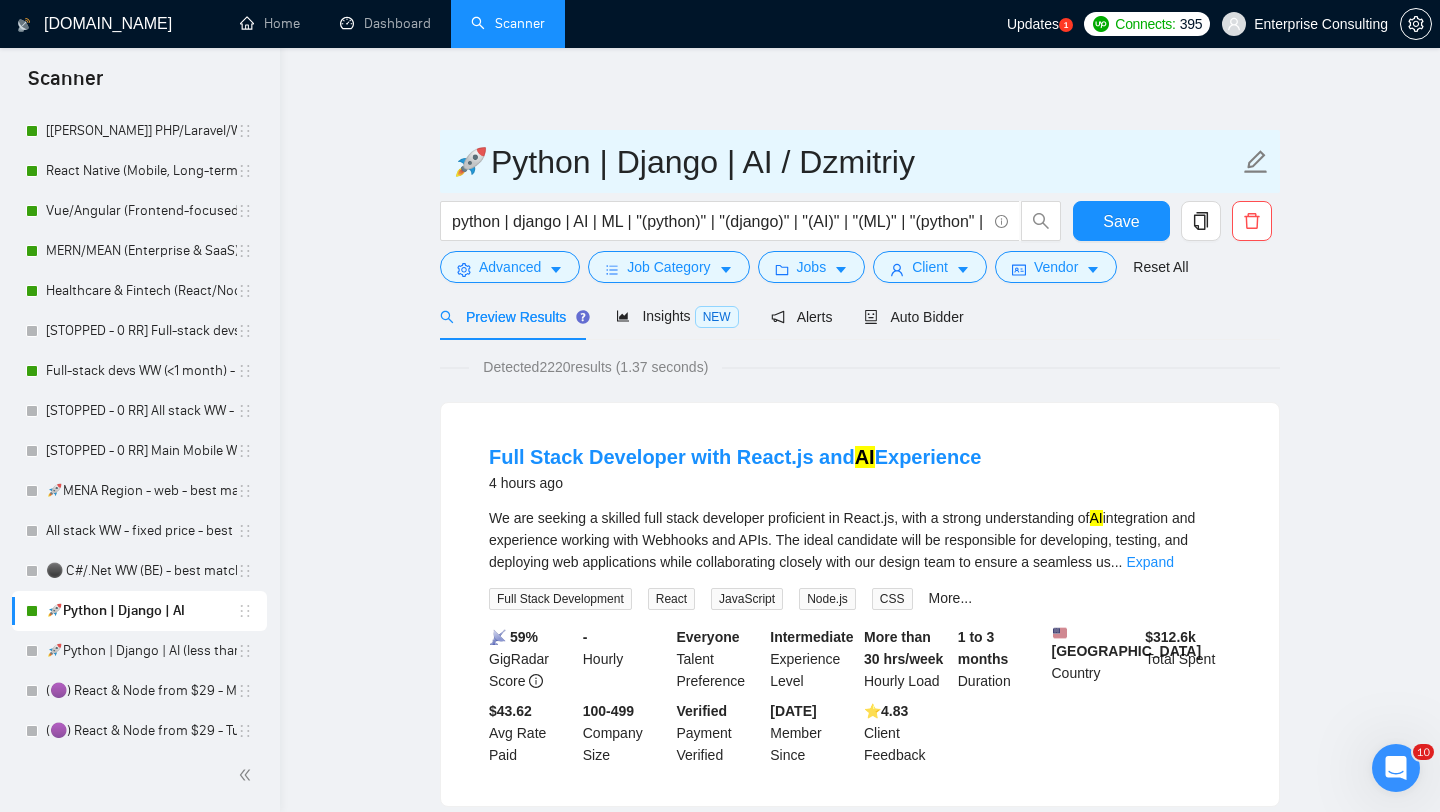type on "🚀Python | Django | AI / Dzmitriy" 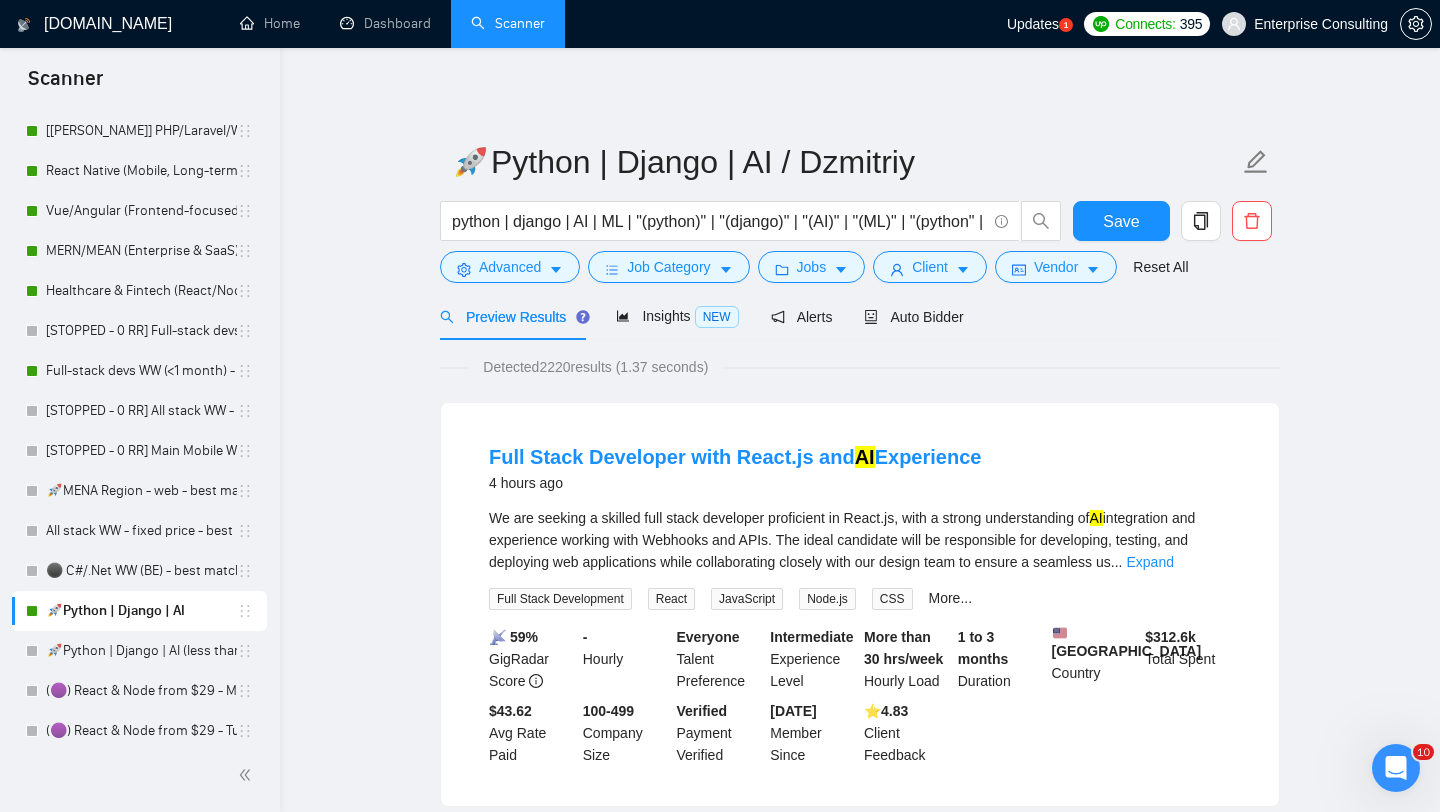 click on "🚀Python | Django | AI / Dzmitriy python | django | AI | ML | "(python)" | "(django)" | "(AI)" | "(ML)" | "(python" | "(django" | "(AI" | "(ML" | "python)" | "django)" | "AI)" | "ML)" | "/python" | "/django" | "/AI" | "/ML" | "python/" | "django/" | "AI/" | "ML/" | "artificial intelligence" | "machine learning" Save Advanced   Job Category   Jobs   Client   Vendor   Reset All Preview Results Insights NEW Alerts Auto Bidder Detected   2220  results   (1.37 seconds) Full Stack Developer with React.js and  AI  Experience 4 hours ago We are seeking a skilled full stack developer proficient in React.js, with a strong understanding of  AI  integration and experience working with Webhooks and APIs. The ideal candidate will be responsible for developing, testing, and deploying web applications while collaborating closely with our design team to ensure a seamless us ... Expand Full Stack Development React JavaScript Node.js CSS More... 📡   59% GigRadar Score   - Hourly Everyone Talent Preference Intermediate   $" at bounding box center (860, 2413) 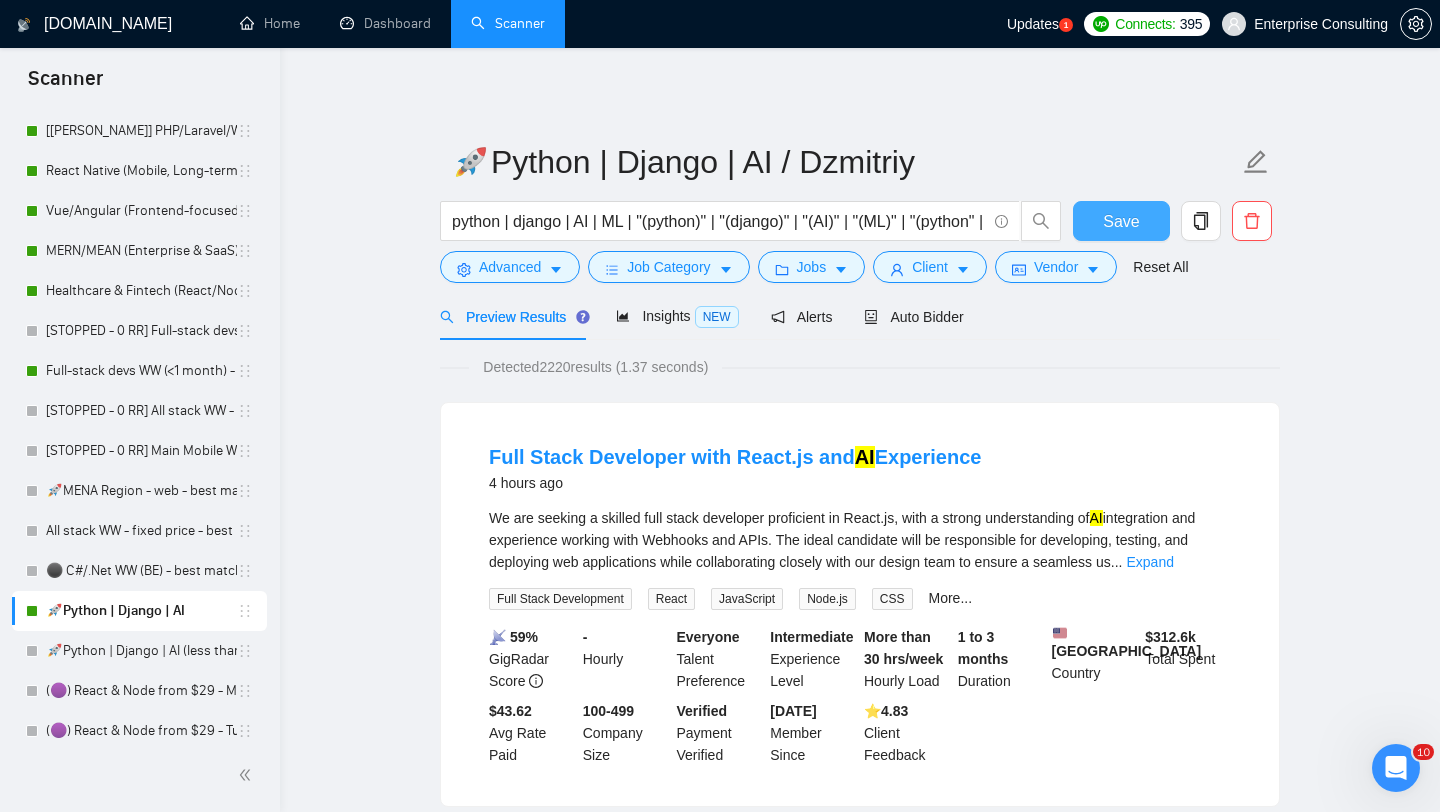 click on "Save" at bounding box center [1121, 221] 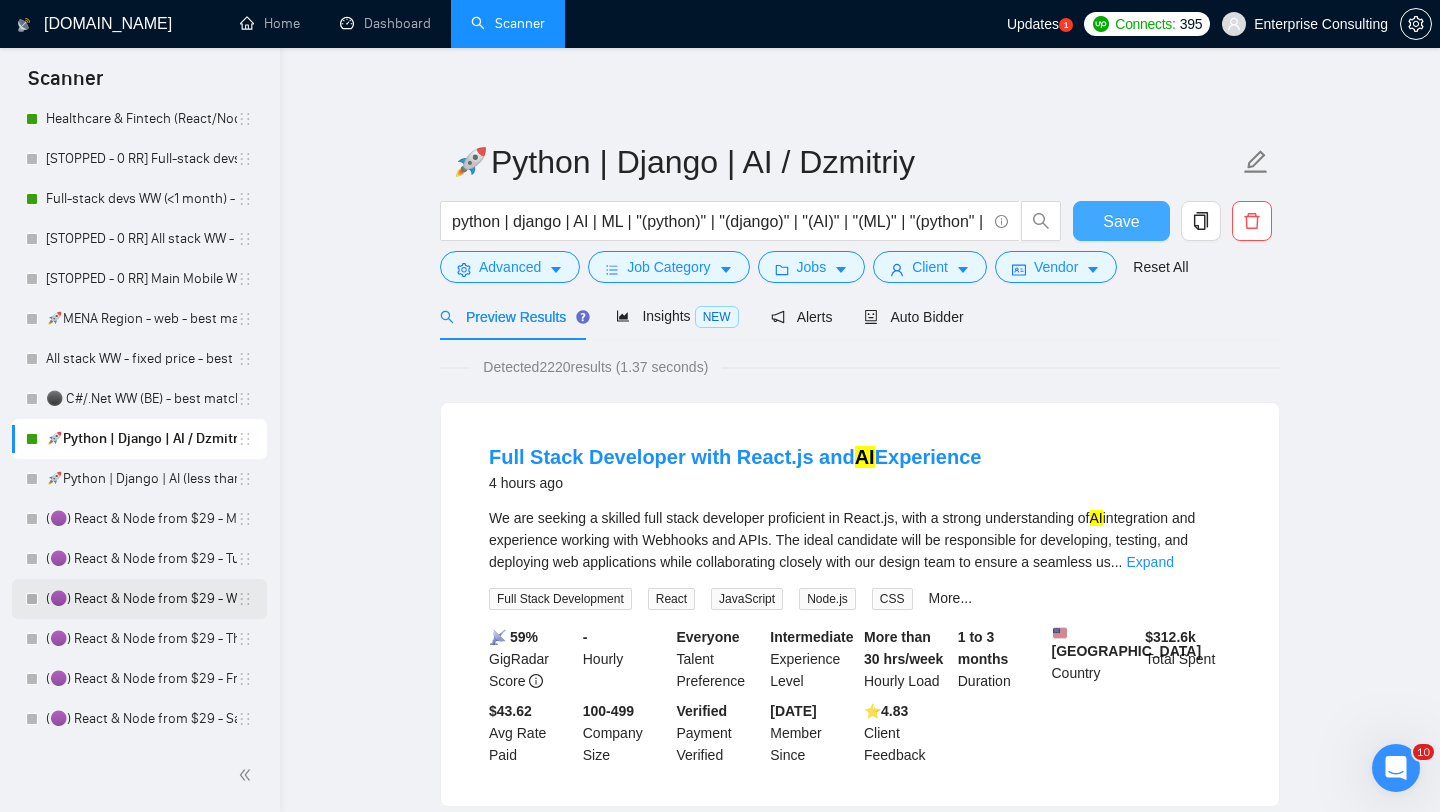scroll, scrollTop: 664, scrollLeft: 0, axis: vertical 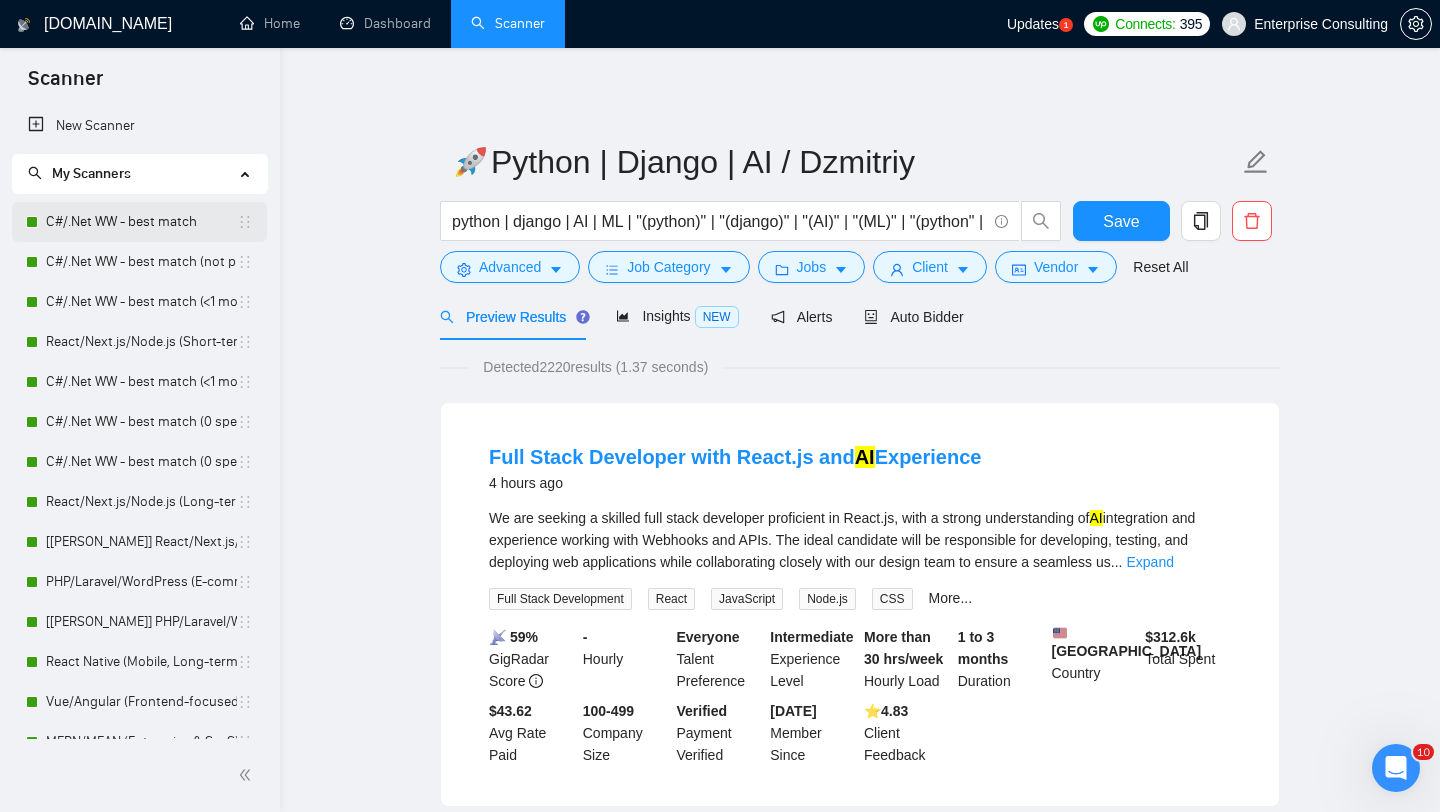 click on "C#/.Net WW - best match" at bounding box center [141, 222] 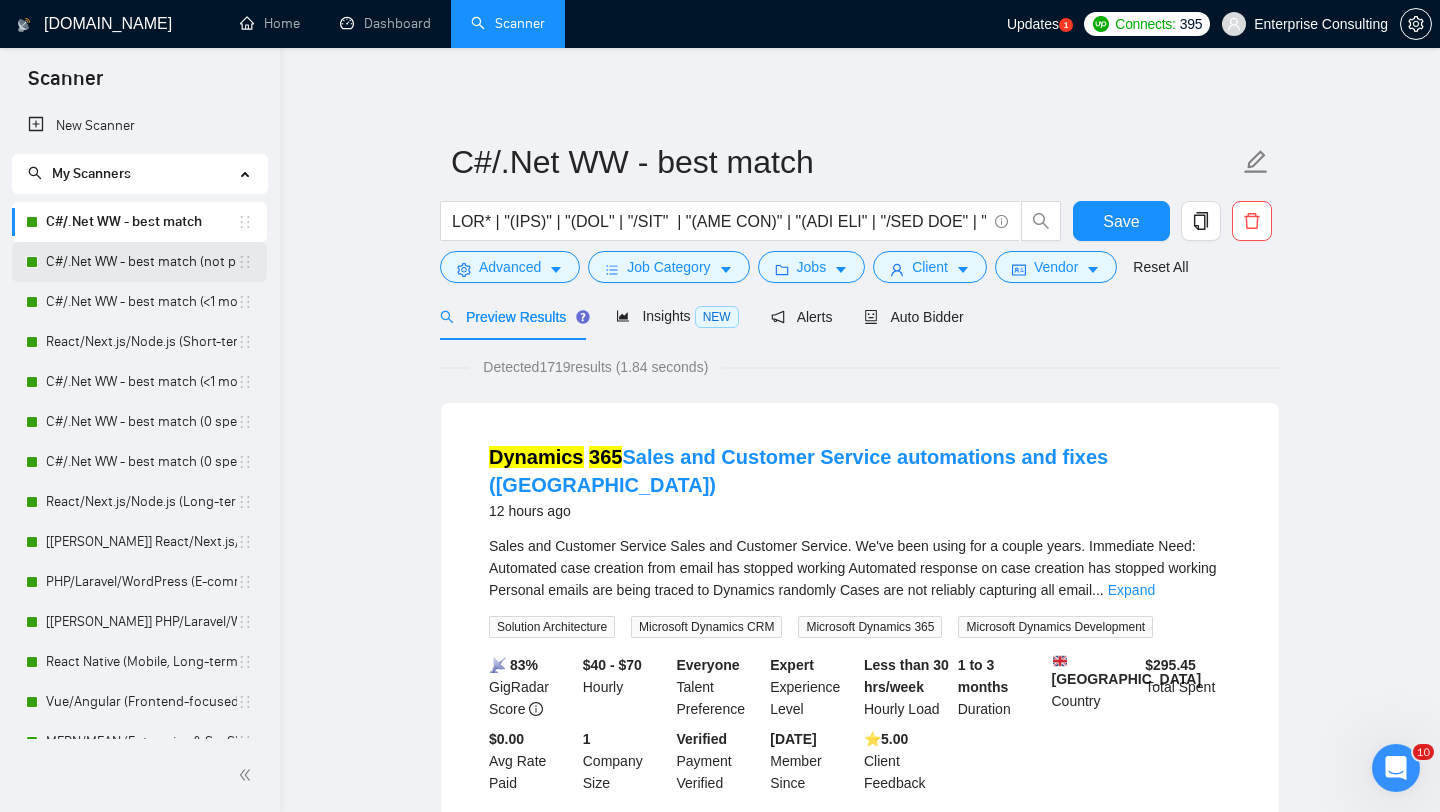 click on "C#/.Net WW - best match (not preferred location)" at bounding box center [141, 262] 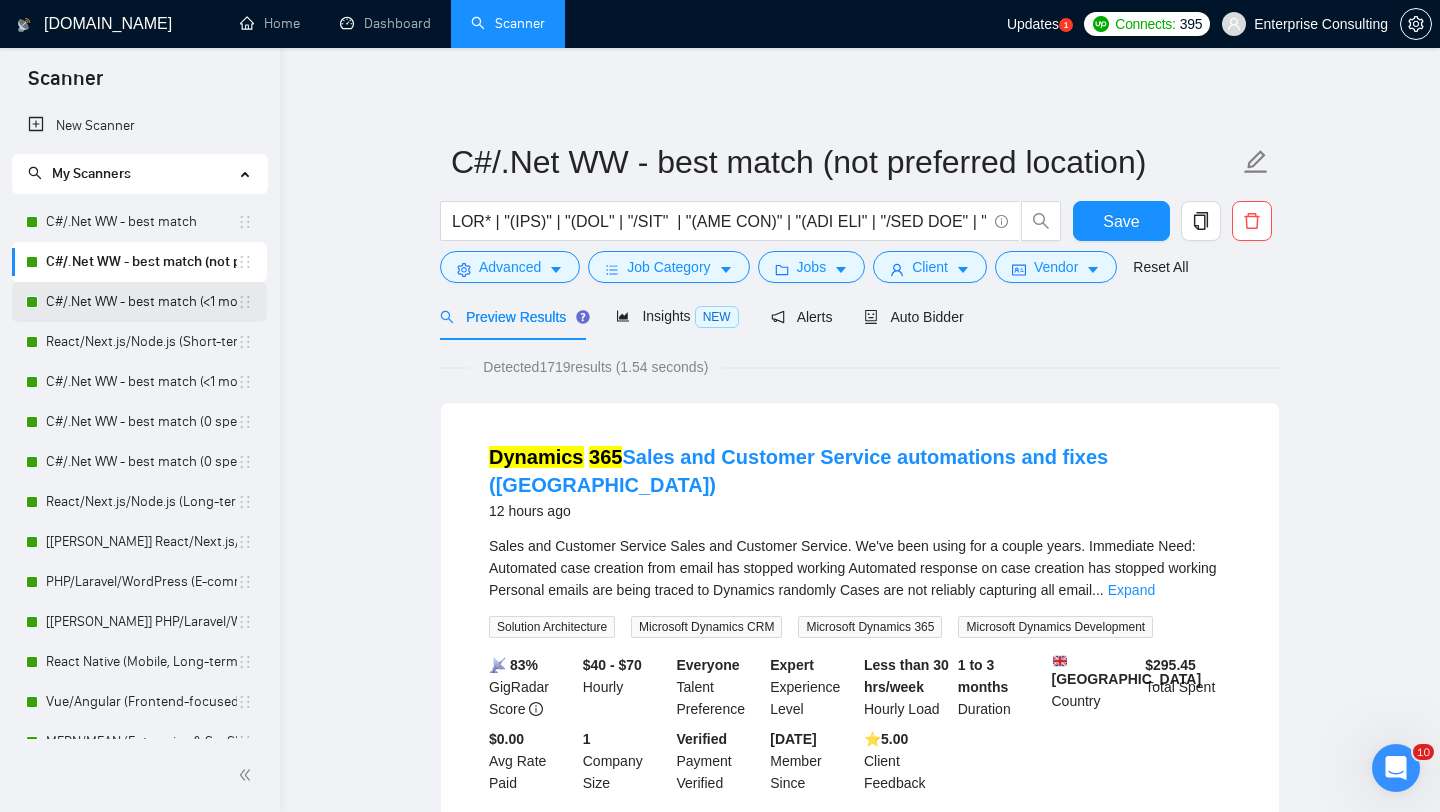 click on "C#/.Net WW - best match (<1 month)" at bounding box center (141, 302) 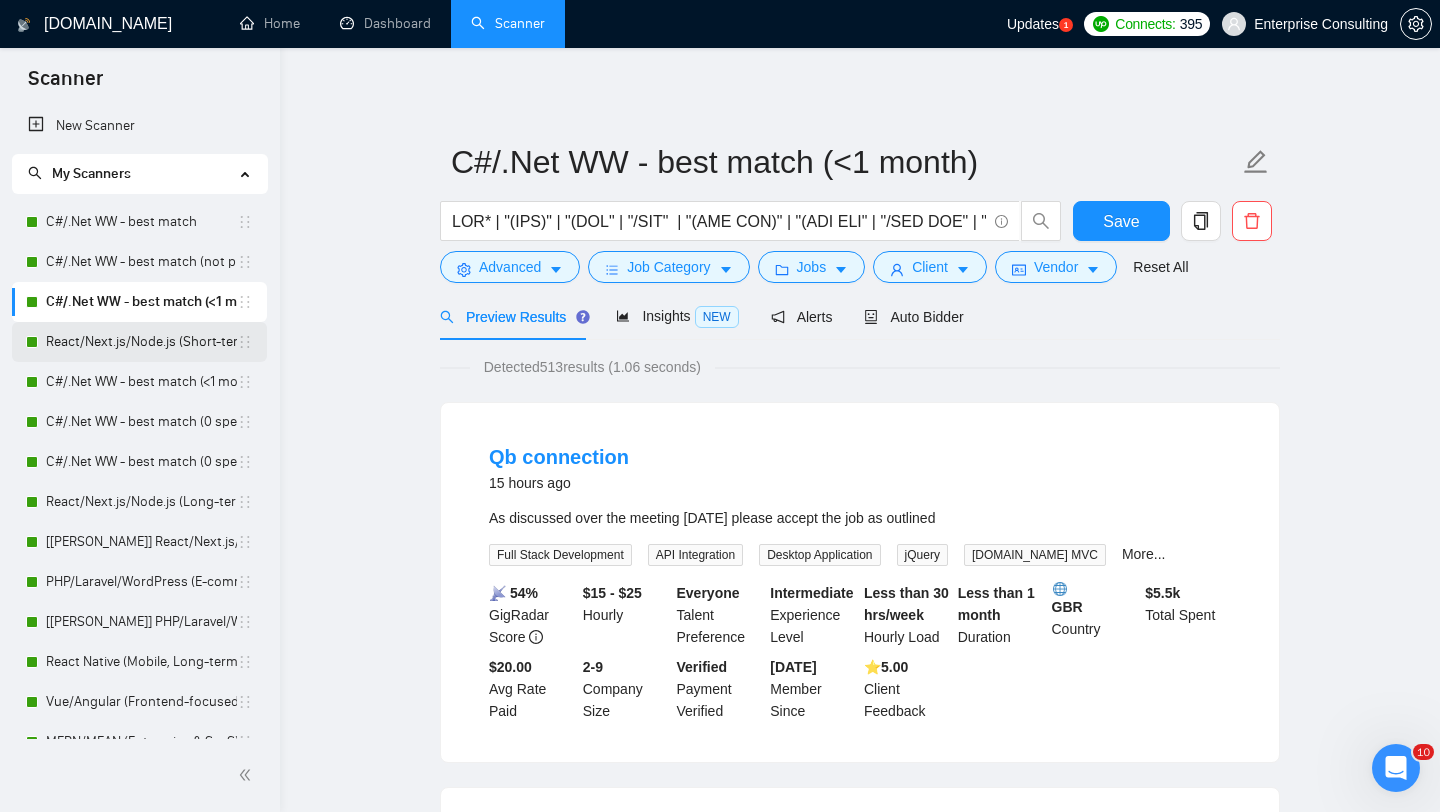 click on "React/Next.js/Node.js (Short-term, MVP/Startups)" at bounding box center [141, 342] 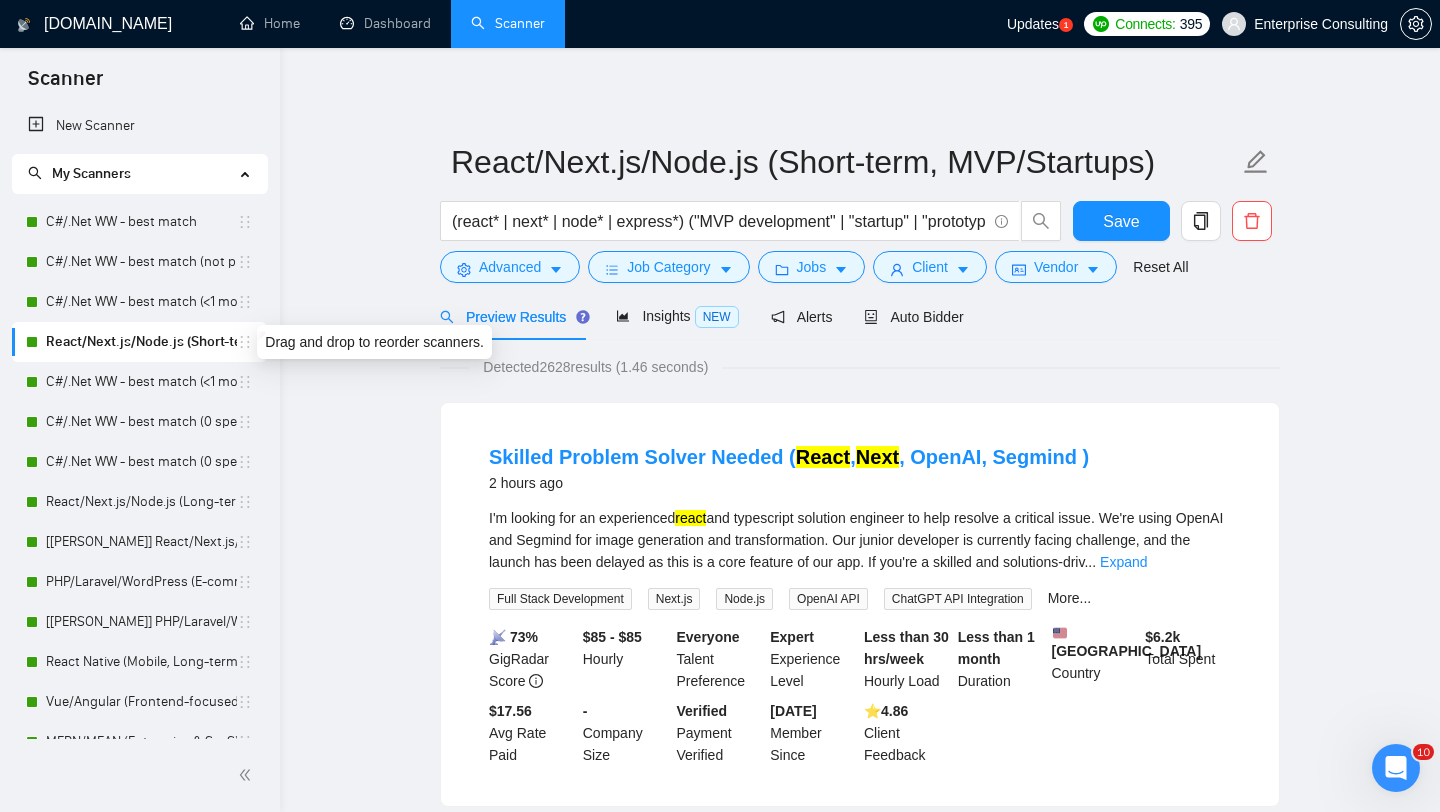 click 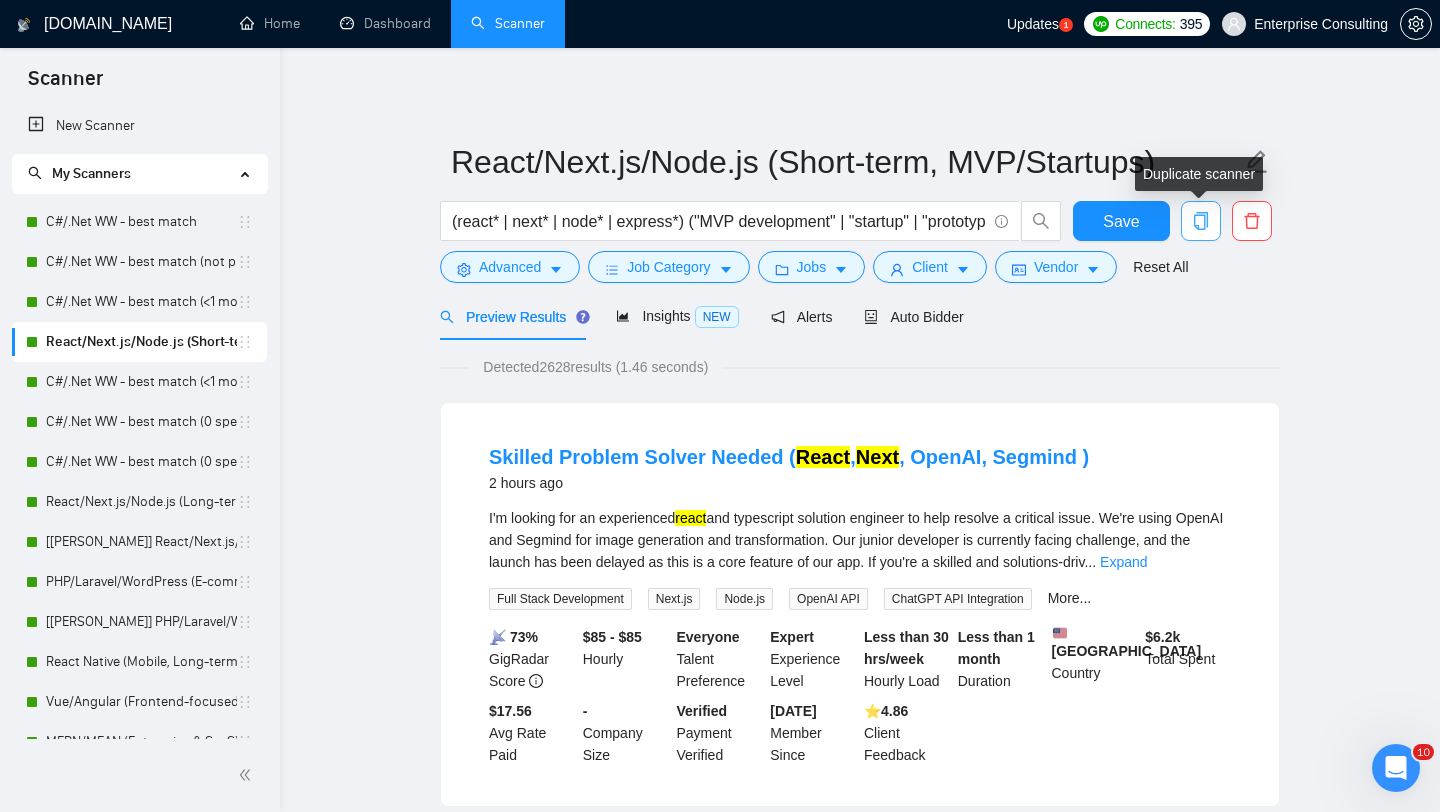 click 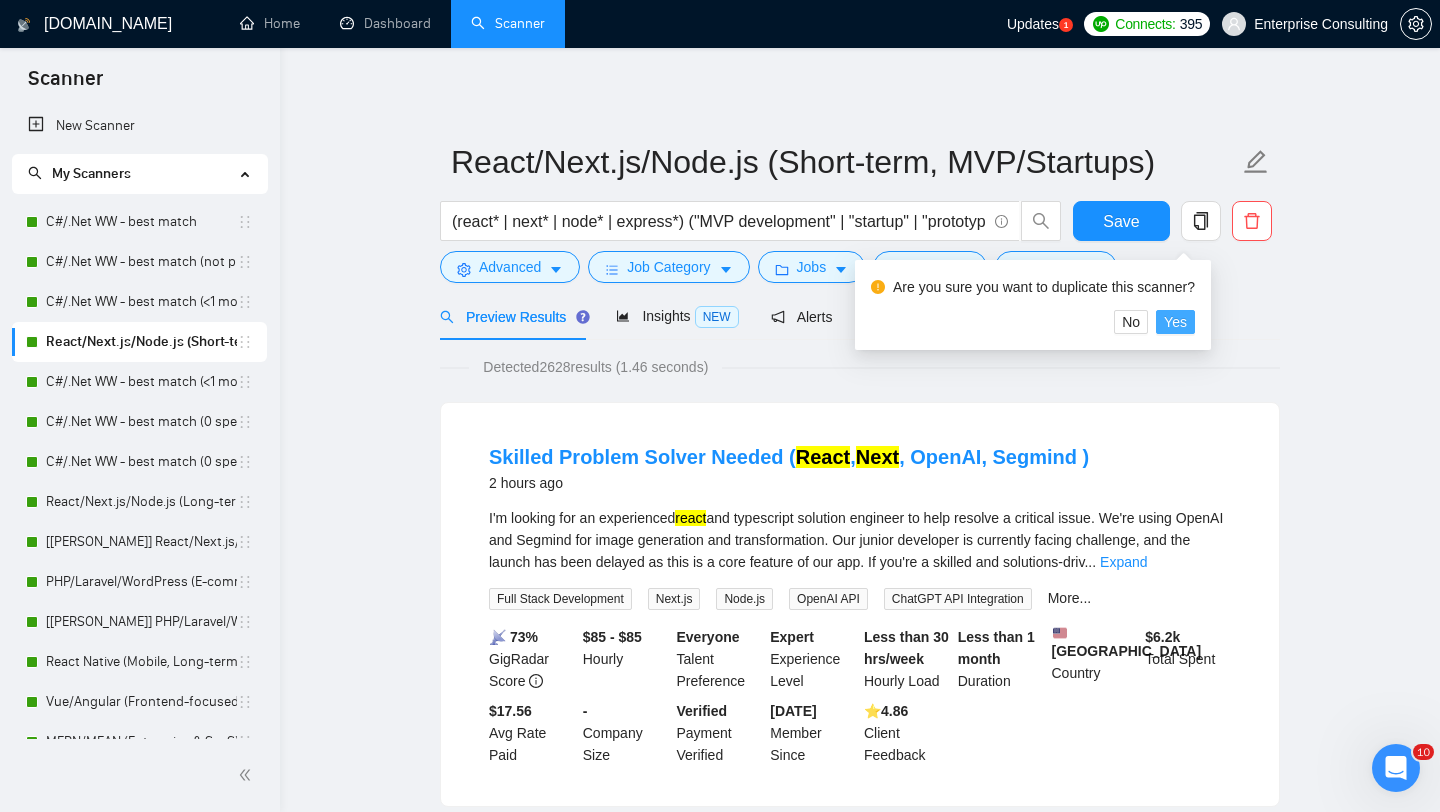 click on "Yes" at bounding box center [1175, 322] 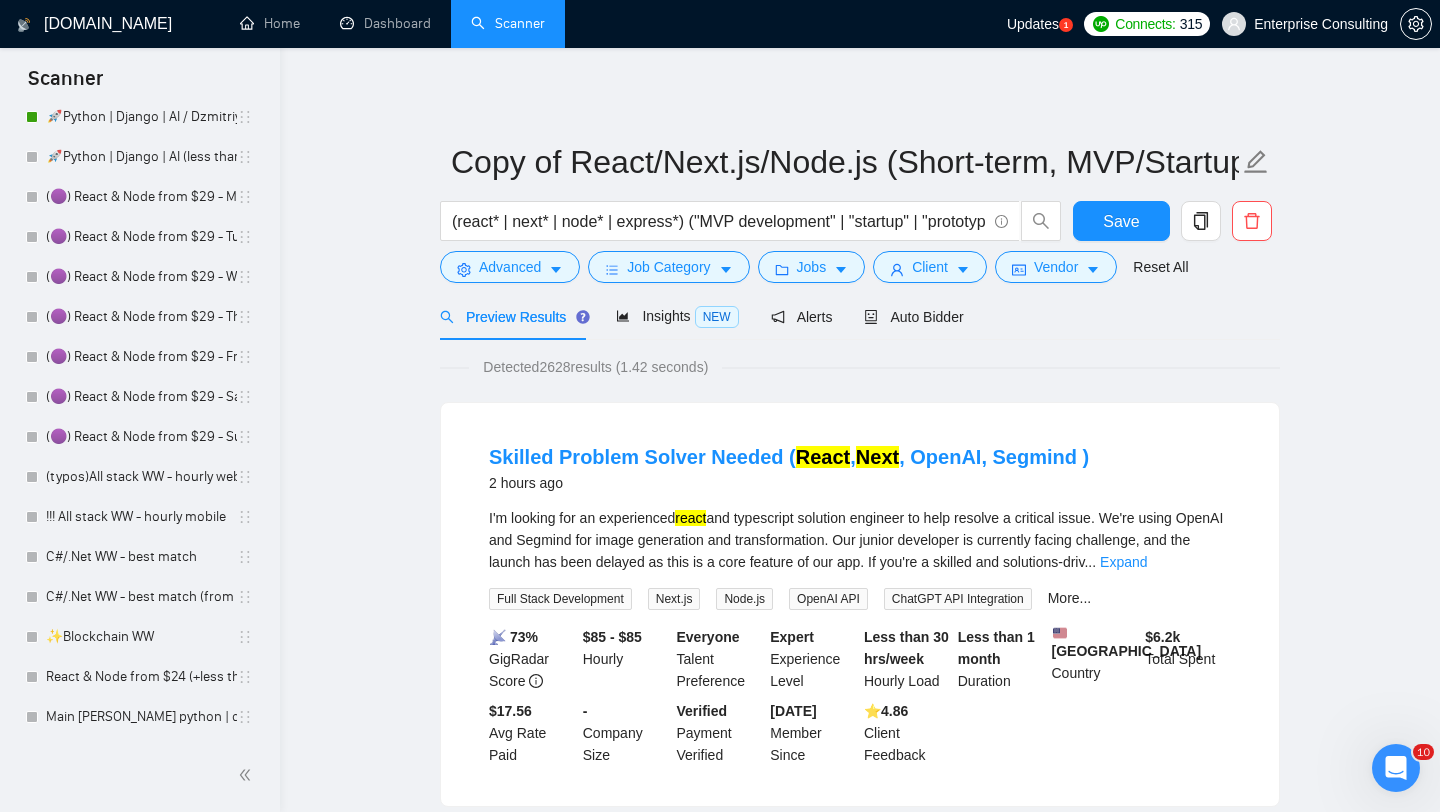scroll, scrollTop: 1143, scrollLeft: 0, axis: vertical 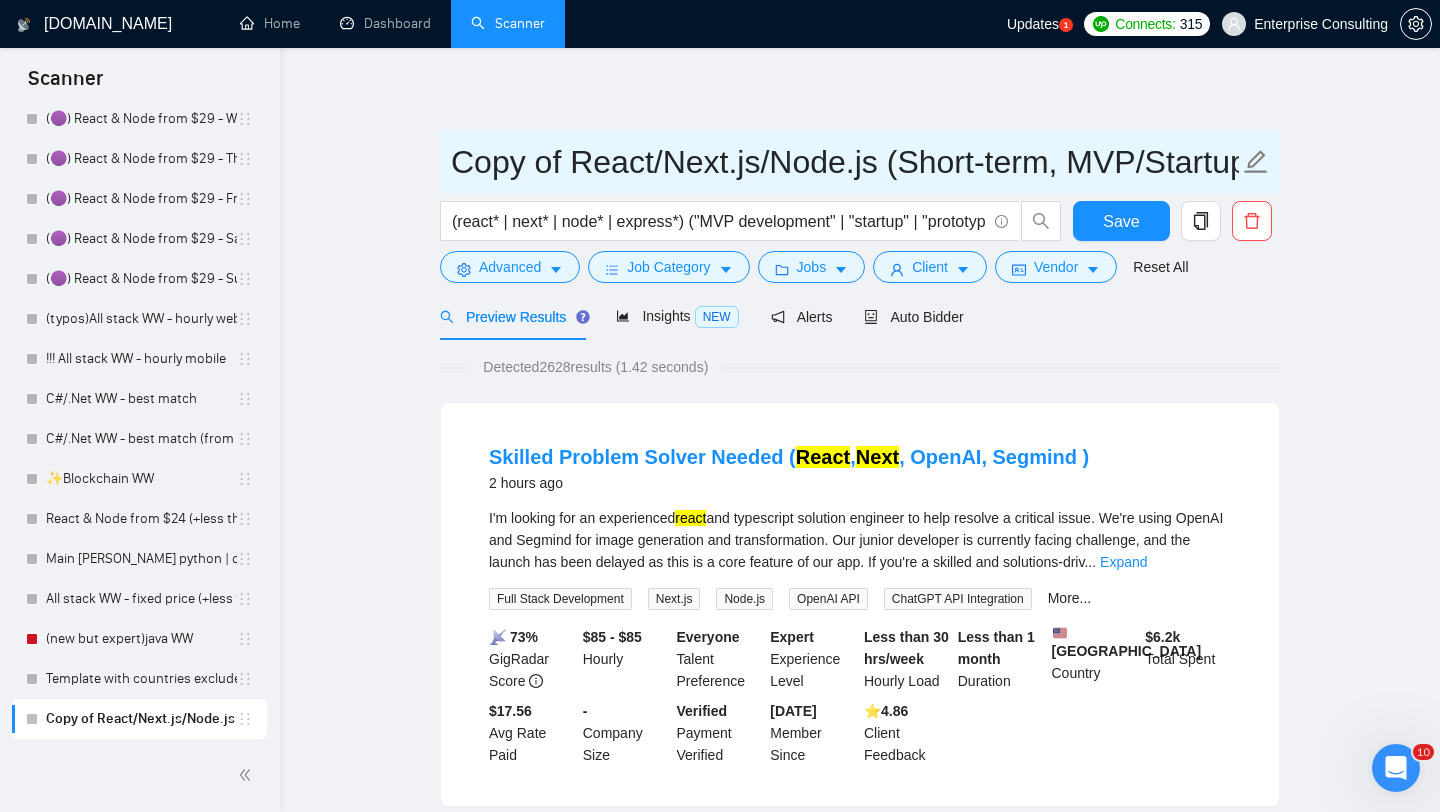 click on "Copy of React/Next.js/Node.js (Short-term, MVP/Startups)" at bounding box center [845, 162] 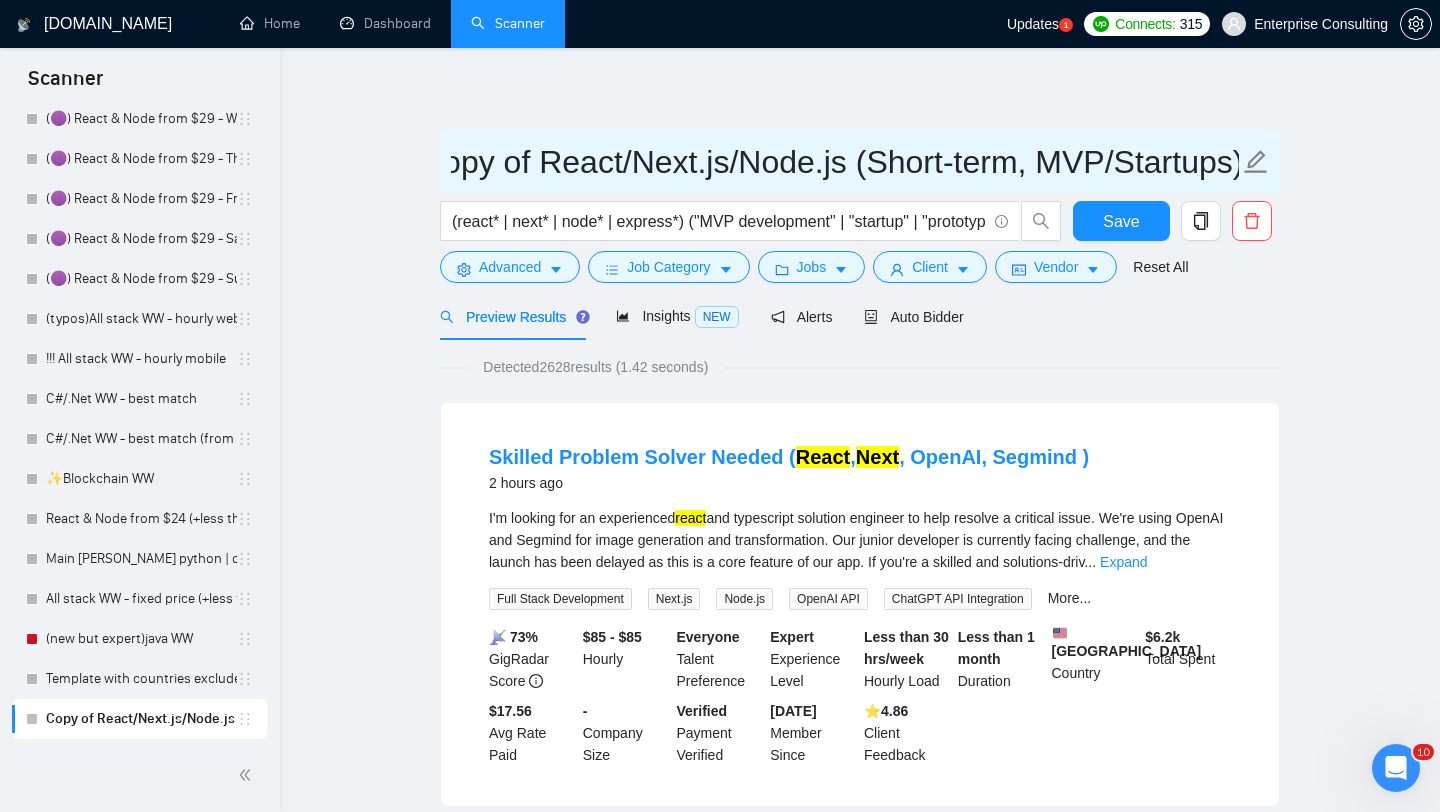click on "Copy of React/Next.js/Node.js (Short-term, MVP/Startups)" at bounding box center (845, 162) 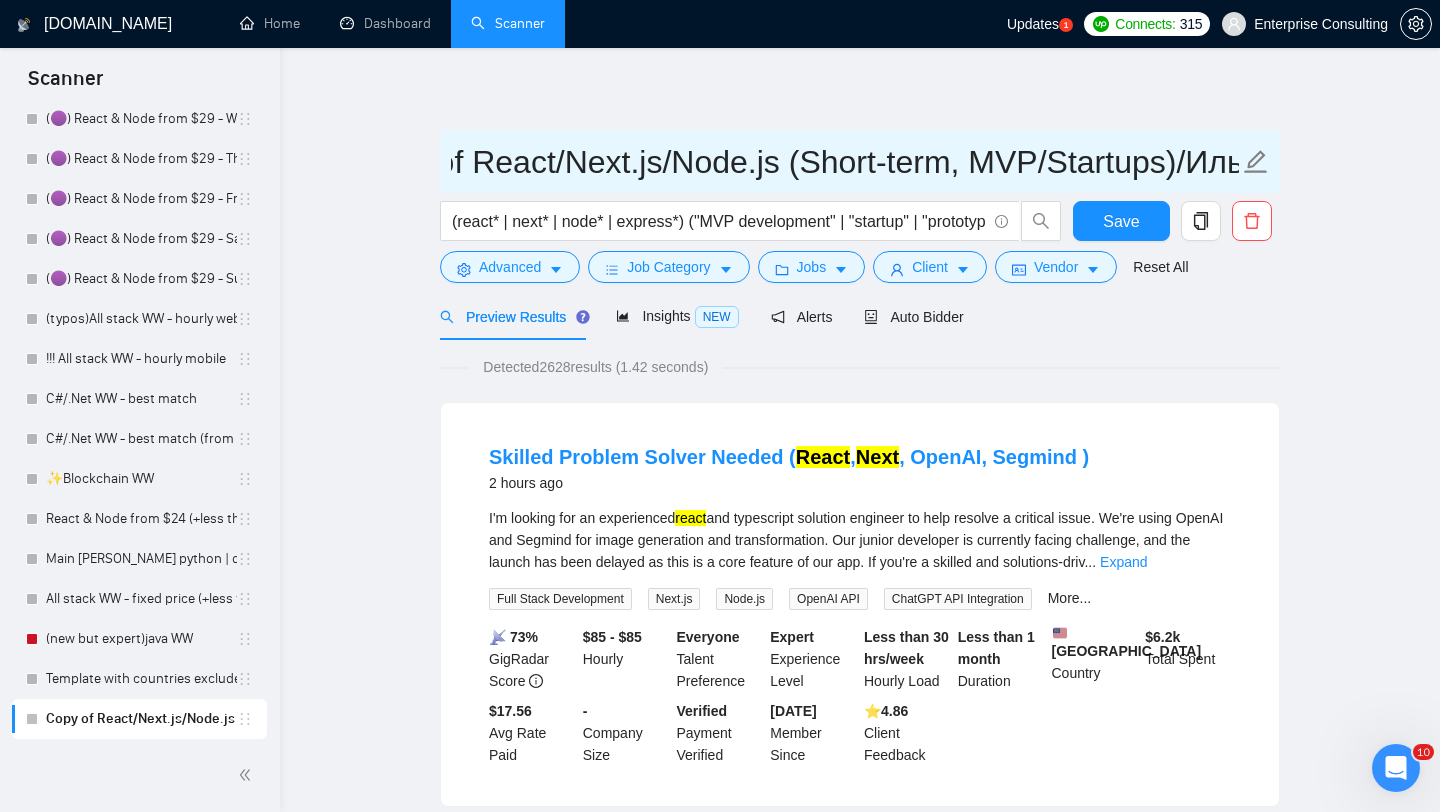 scroll, scrollTop: 0, scrollLeft: 114, axis: horizontal 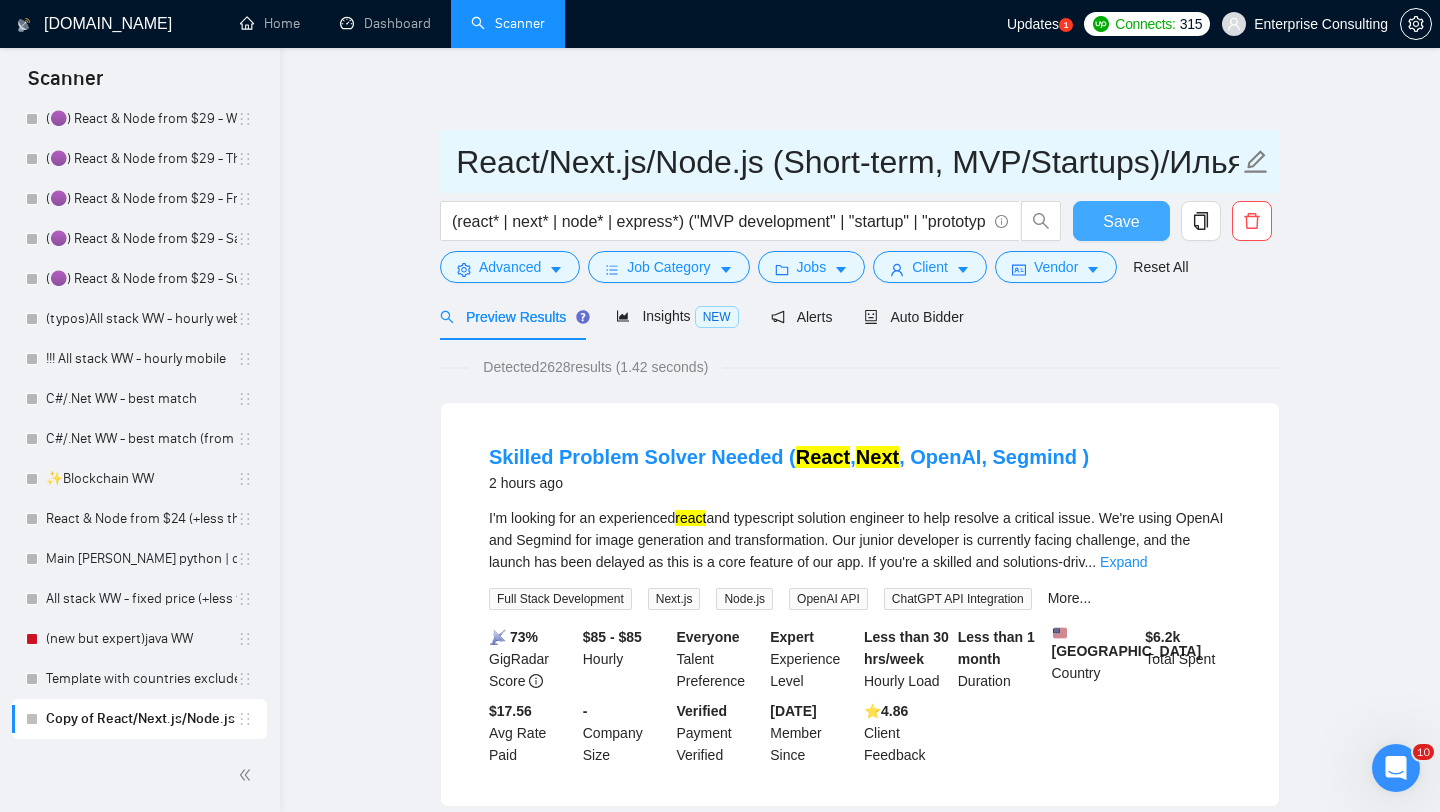 type on "Copy of React/Next.js/Node.js (Short-term, MVP/Startups)/Илья" 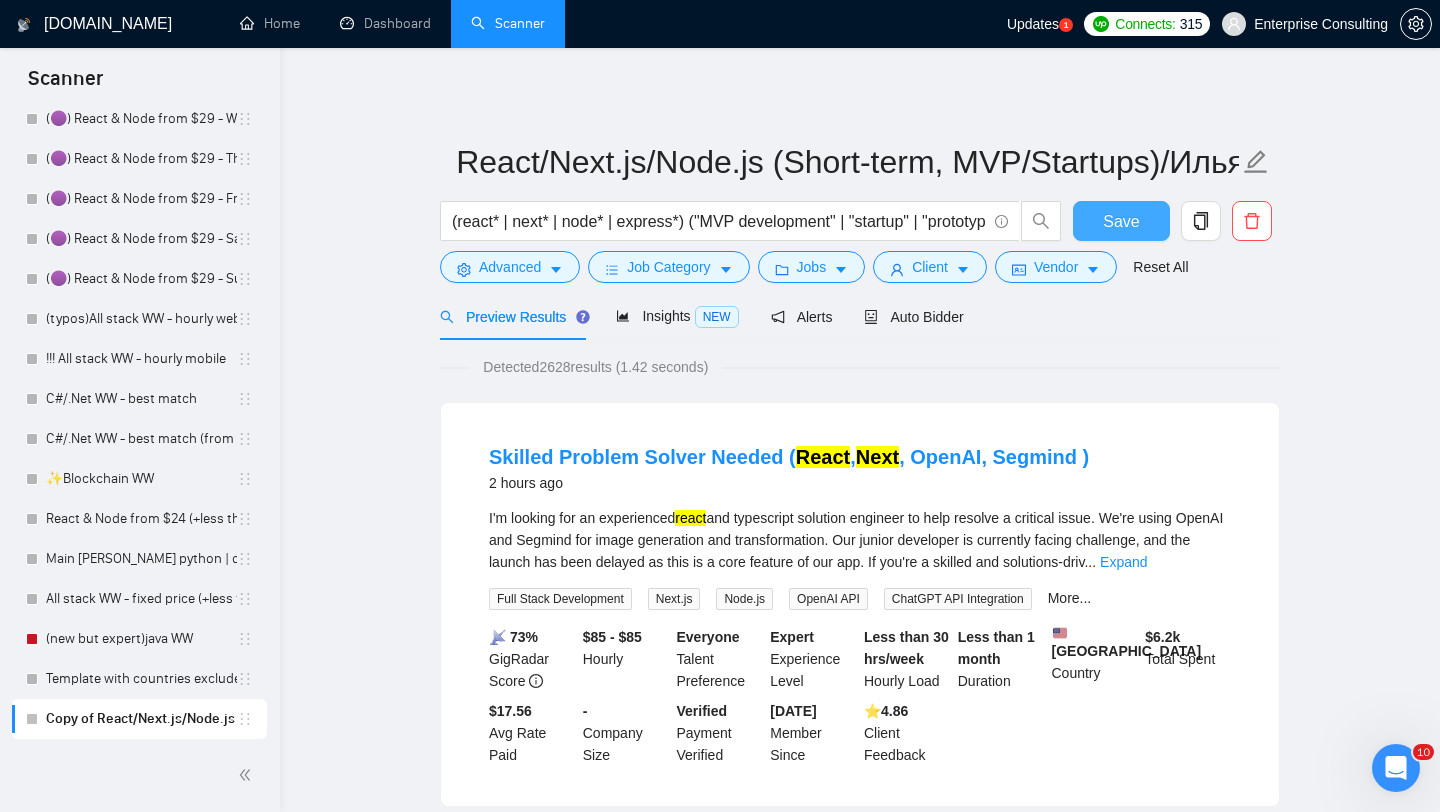 scroll, scrollTop: 0, scrollLeft: 0, axis: both 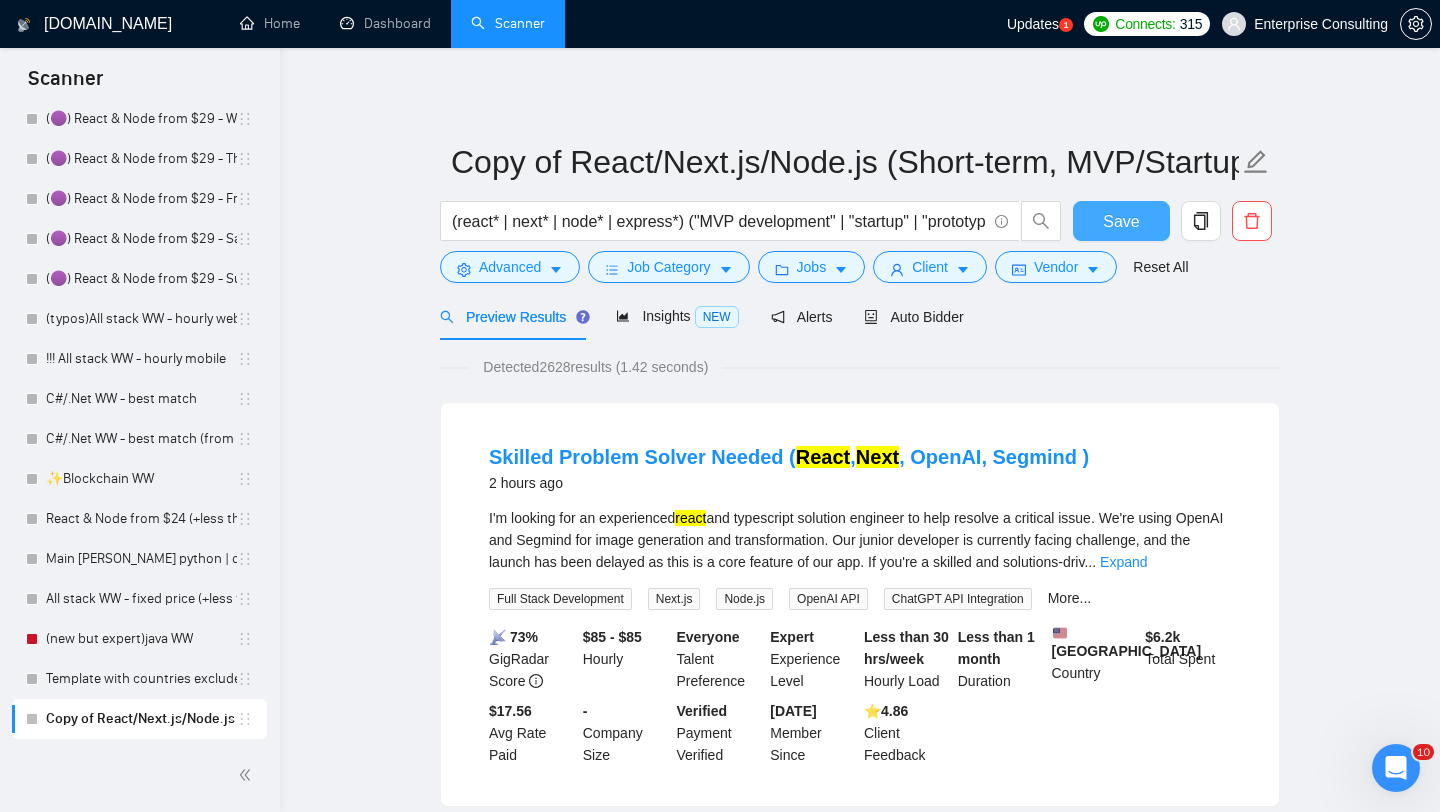 click on "Save" at bounding box center (1121, 221) 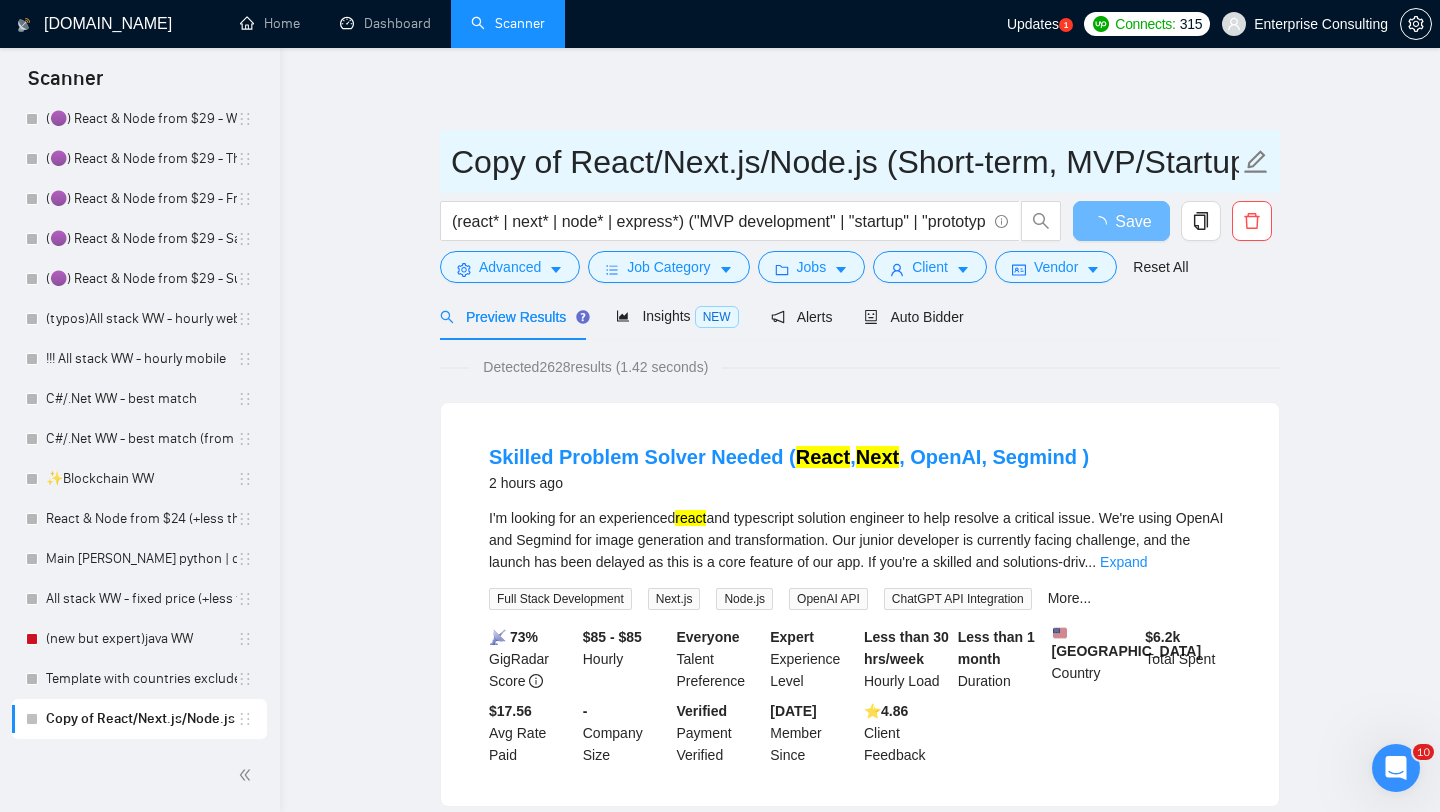 click 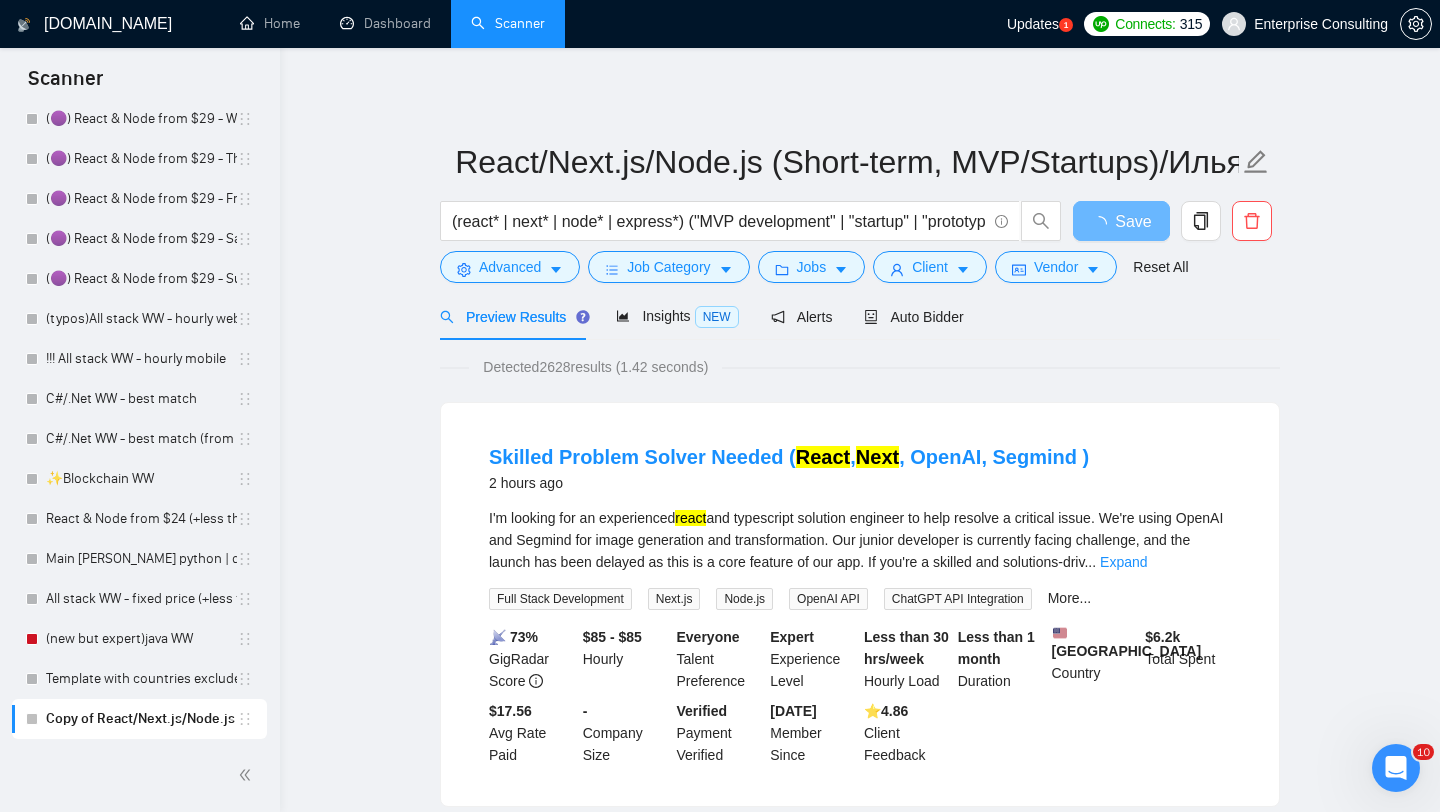 click on "Copy of React/Next.js/Node.js (Short-term, MVP/Startups)/Илья (react* | next* | node* | express*) ("MVP development" | "startup" | "prototype" | "web development" | "full stack" | "full-stack" | "fullstack" | "outsource" | "outstaff") Save Advanced   Job Category   Jobs   Client   Vendor   Reset All Preview Results Insights NEW Alerts Auto Bidder Detected   2628  results   (1.42 seconds) Skilled Problem Solver Needed (  React ,  Next , OpenAI, Segmind ) 2 hours ago I'm looking for an experienced  react  and typescript solution engineer to help resolve a critical issue.
We're using OpenAI and Segmind for image generation and transformation. Our junior developer is currently facing challenge, and the launch has been delayed as this is a core feature of our app.
If you're a skilled and solutions-driv ... Expand Full Stack Development Next.js Node.js OpenAI API ChatGPT API Integration More... 📡   73% GigRadar Score   $85 - $85 Hourly Everyone Talent Preference Expert Experience Level Hourly Load   $ -" at bounding box center [860, 2393] 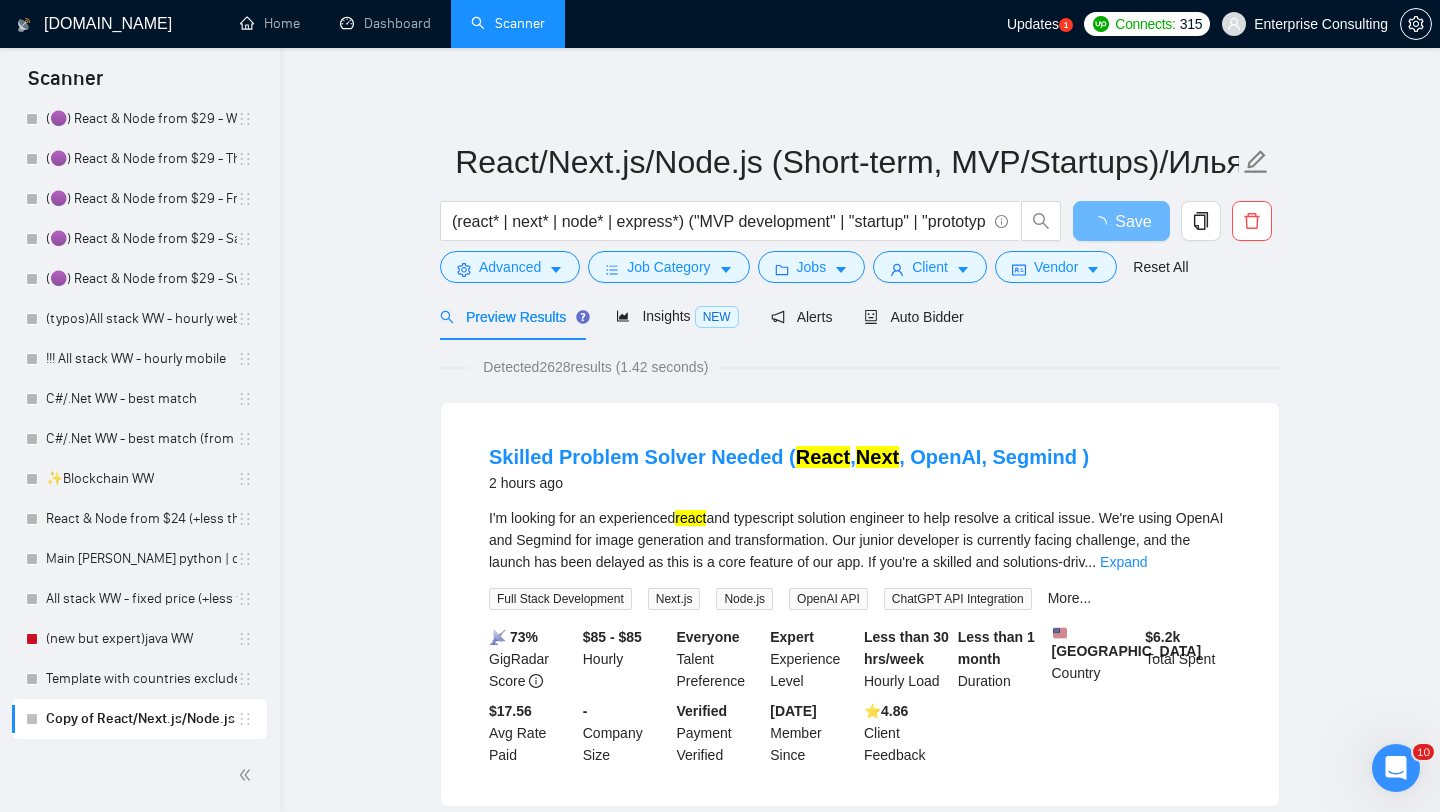 scroll, scrollTop: 0, scrollLeft: 0, axis: both 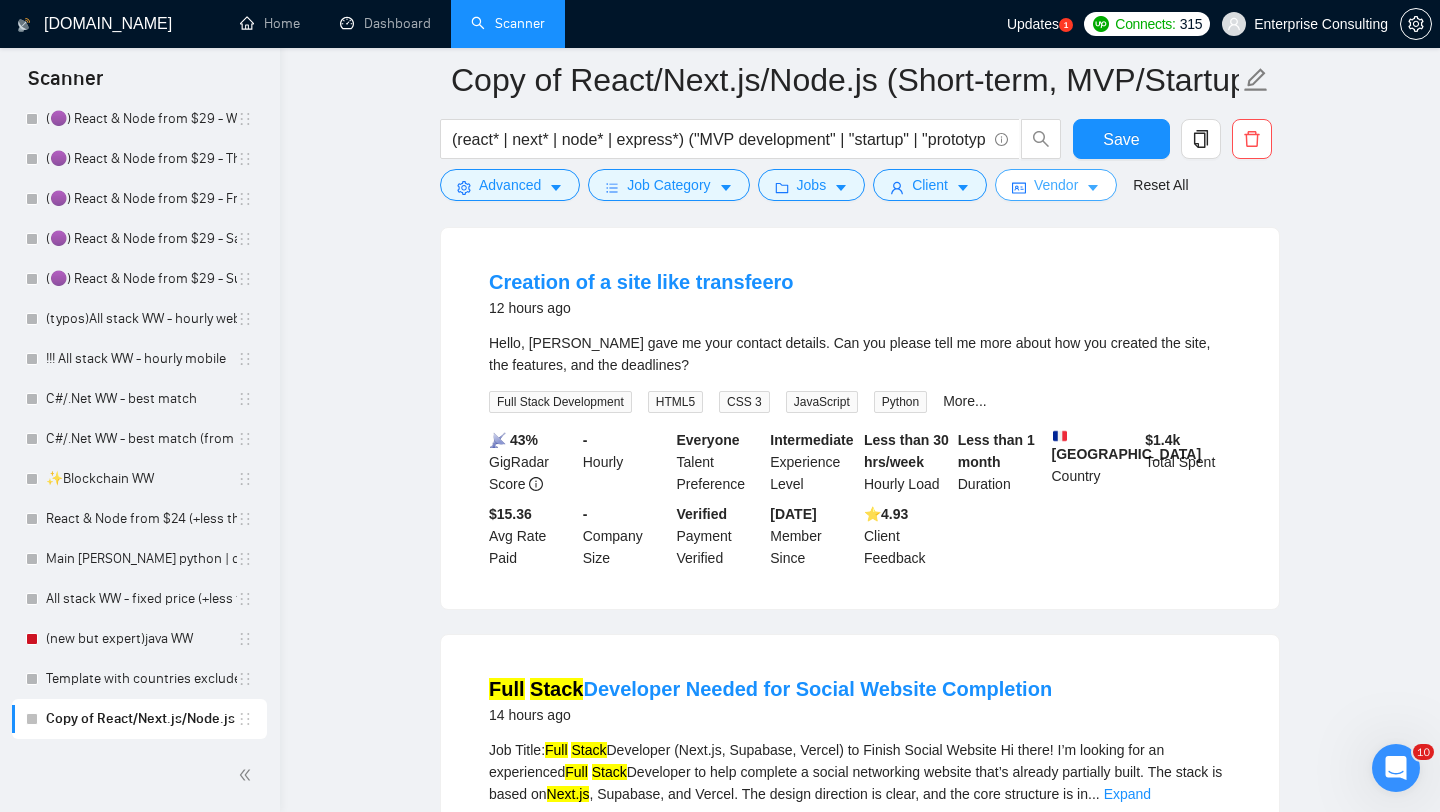 click on "Vendor" at bounding box center [1056, 185] 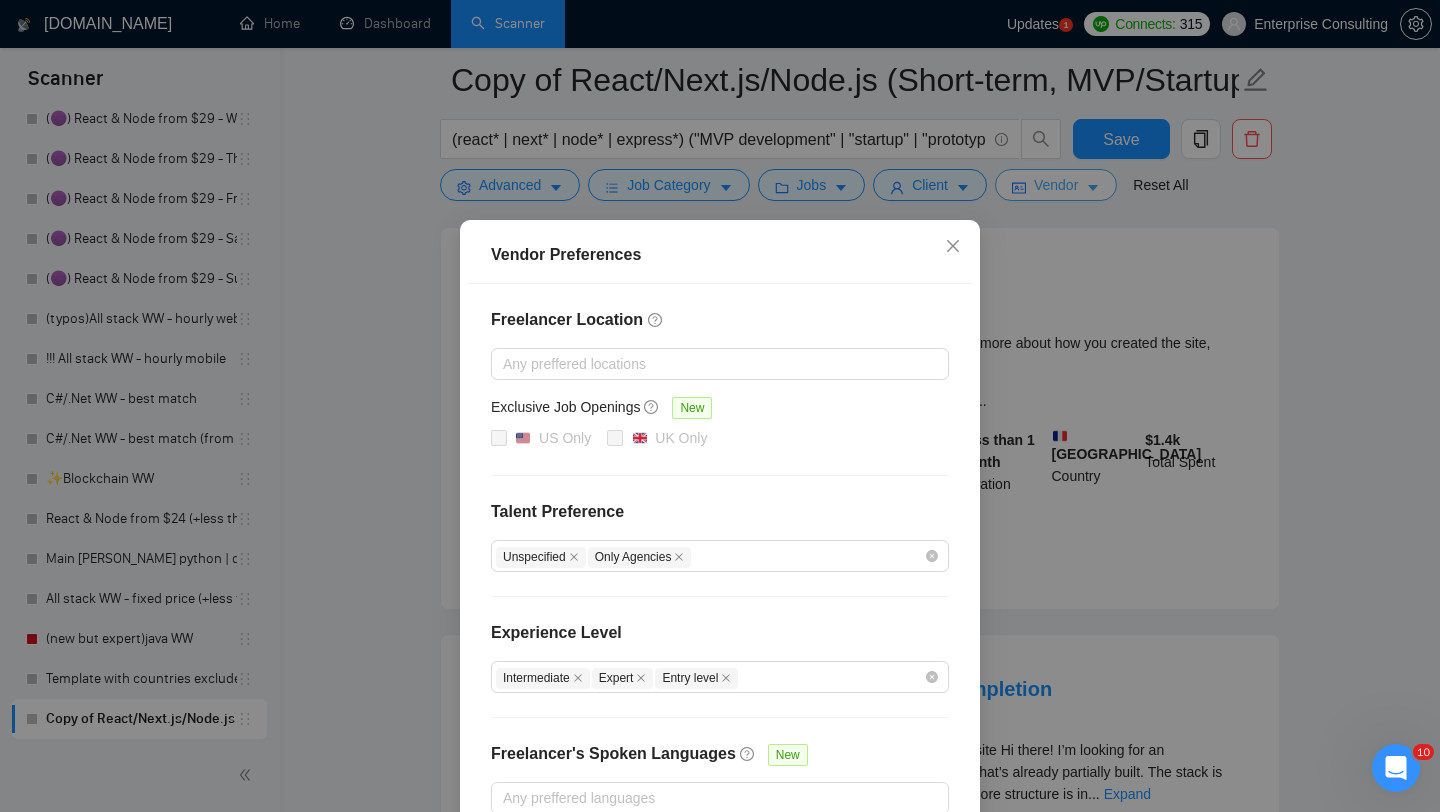 click on "Vendor Preferences Freelancer Location     Any preffered locations Exclusive Job Openings [GEOGRAPHIC_DATA] Only UK Only Talent Preference Unspecified Only Agencies   Experience Level Intermediate Expert Entry level   Freelancer's Spoken Languages New   Any preffered languages Reset OK" at bounding box center (720, 406) 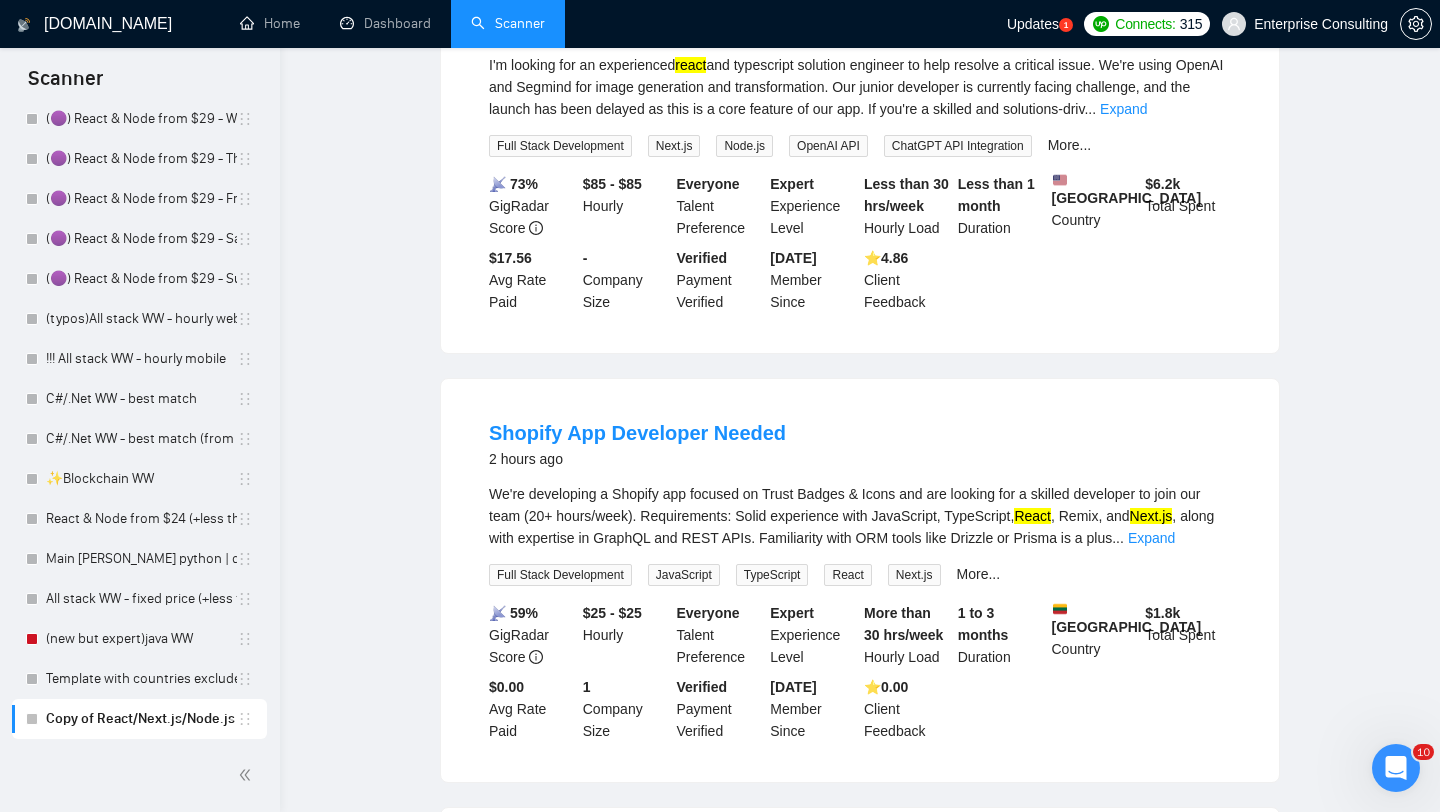 scroll, scrollTop: 0, scrollLeft: 0, axis: both 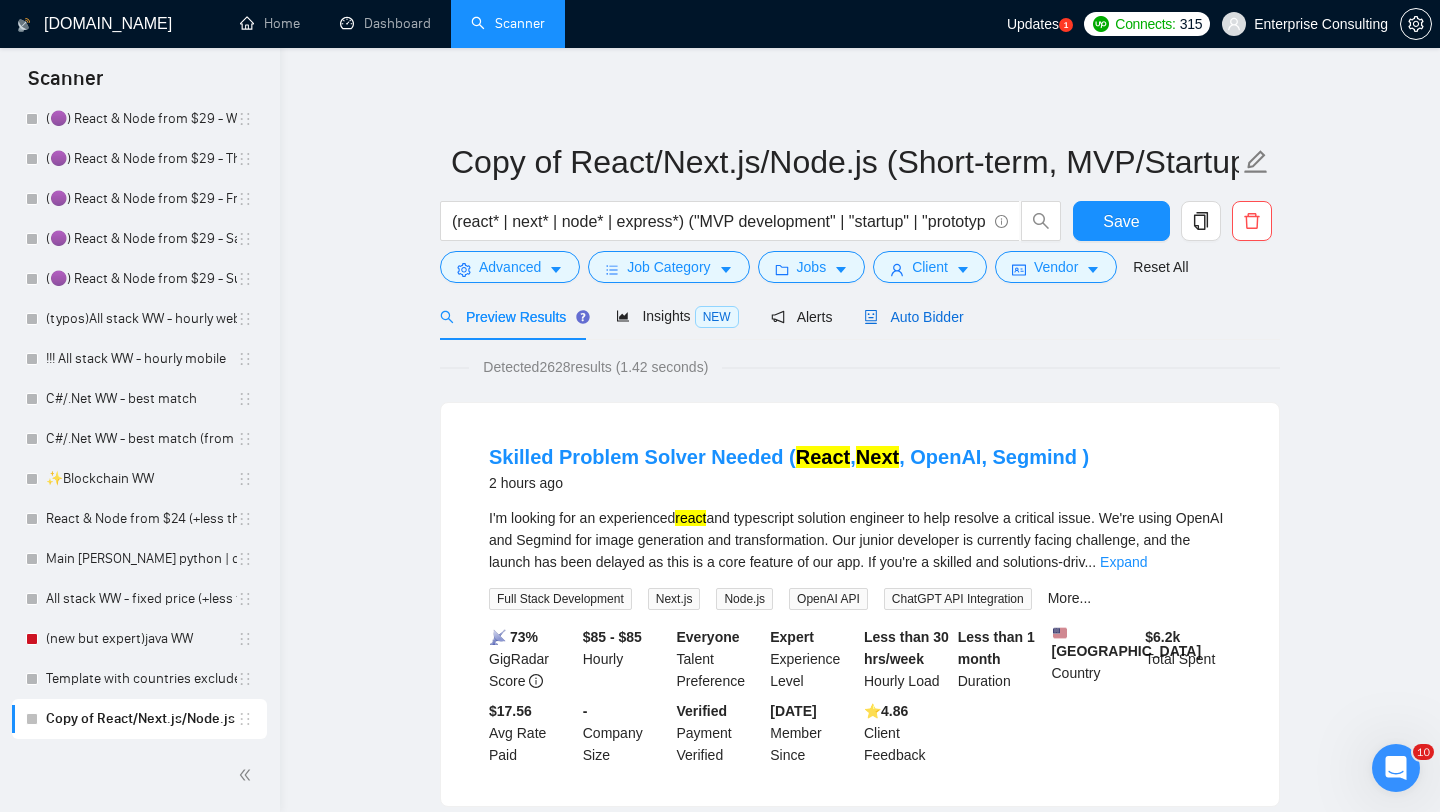 click on "Auto Bidder" at bounding box center [913, 317] 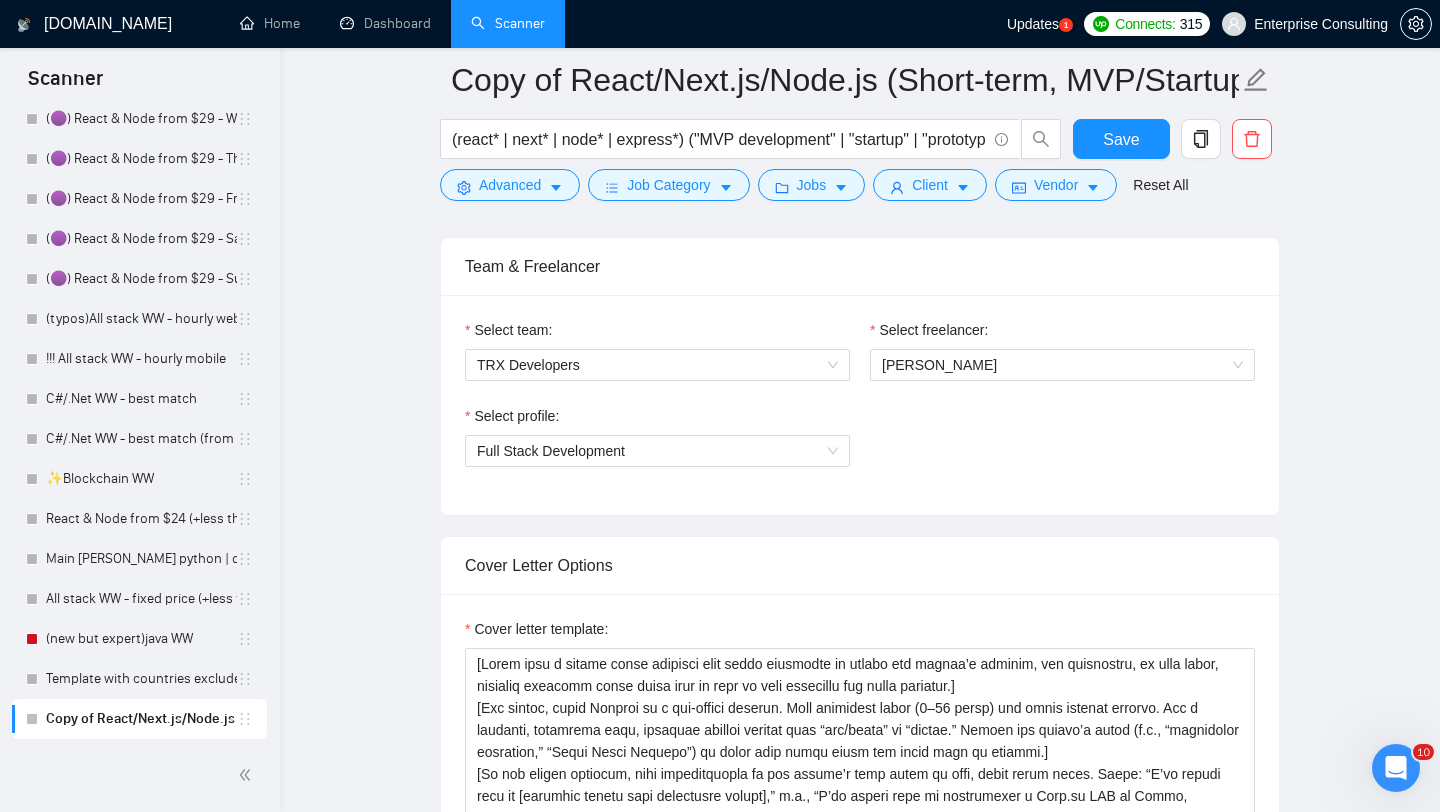 scroll, scrollTop: 998, scrollLeft: 0, axis: vertical 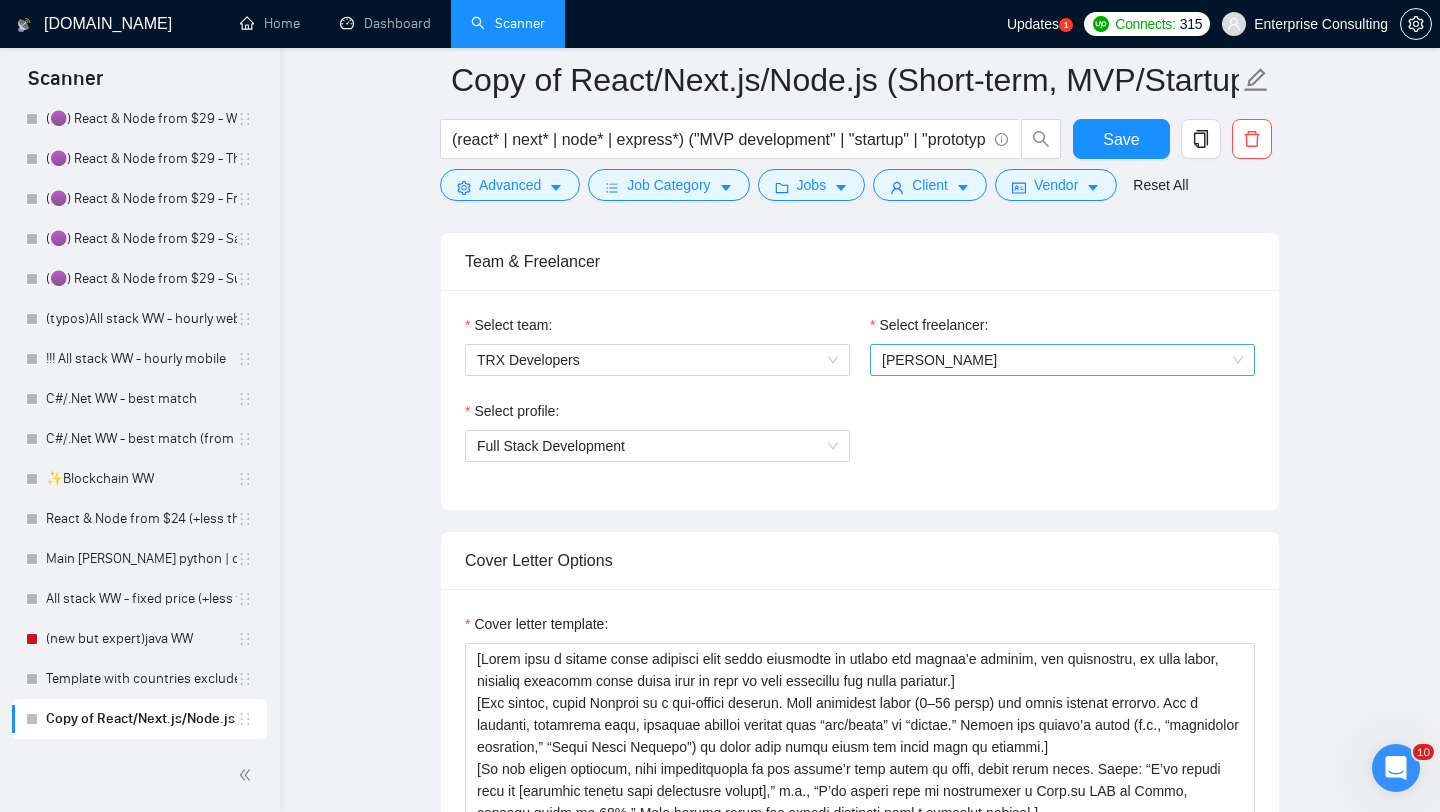 click on "[PERSON_NAME]" at bounding box center [1062, 360] 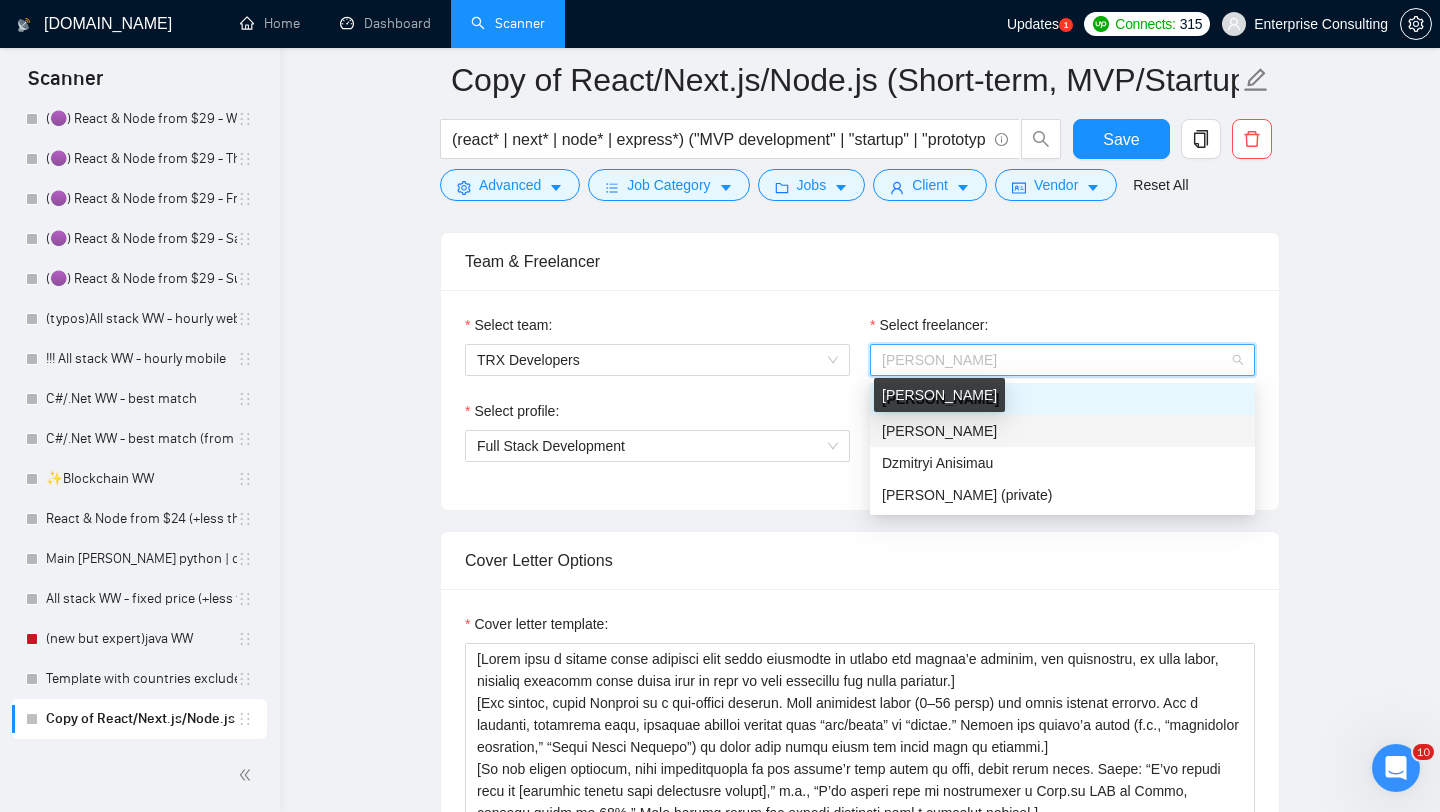 click on "[PERSON_NAME]" at bounding box center [939, 431] 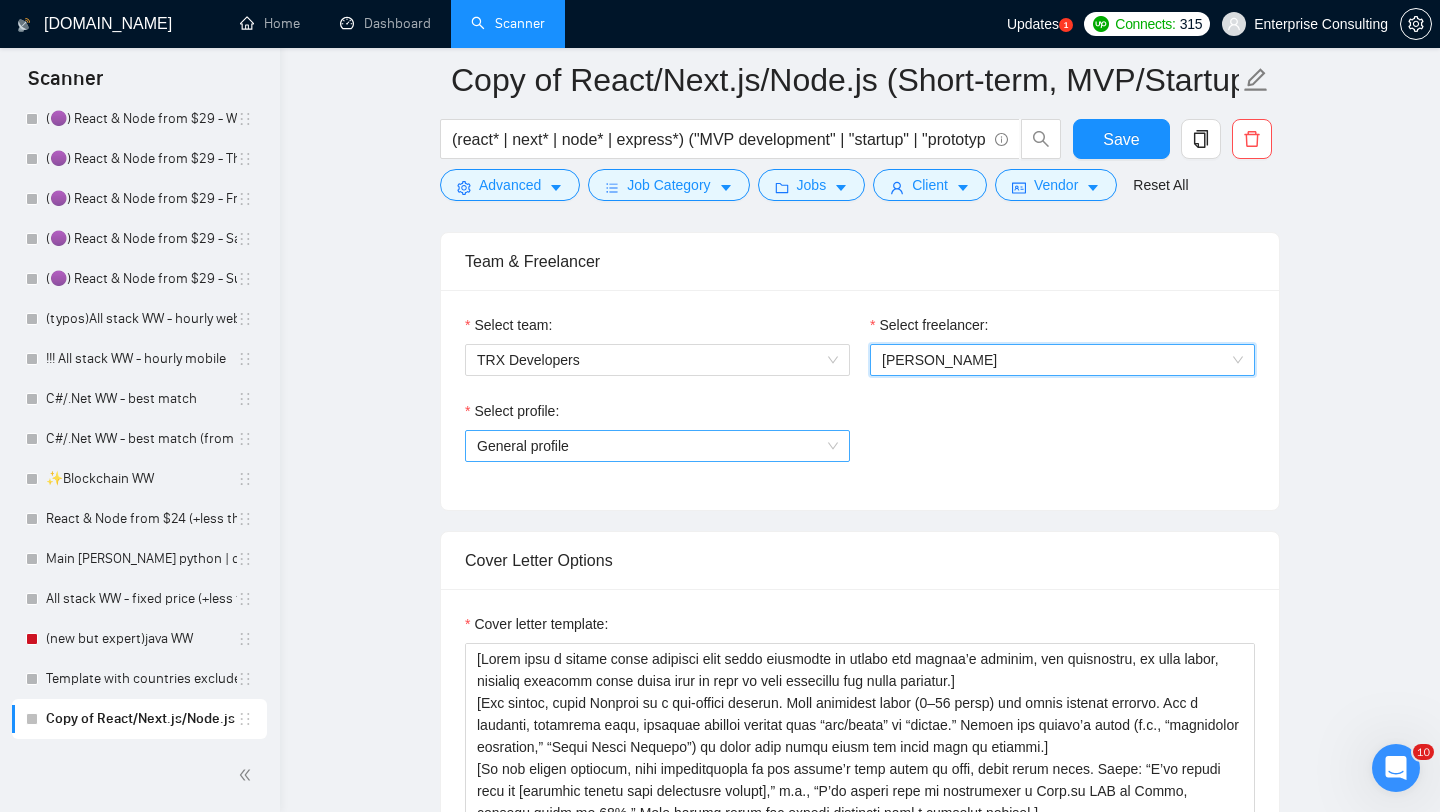 click on "General profile" at bounding box center [657, 446] 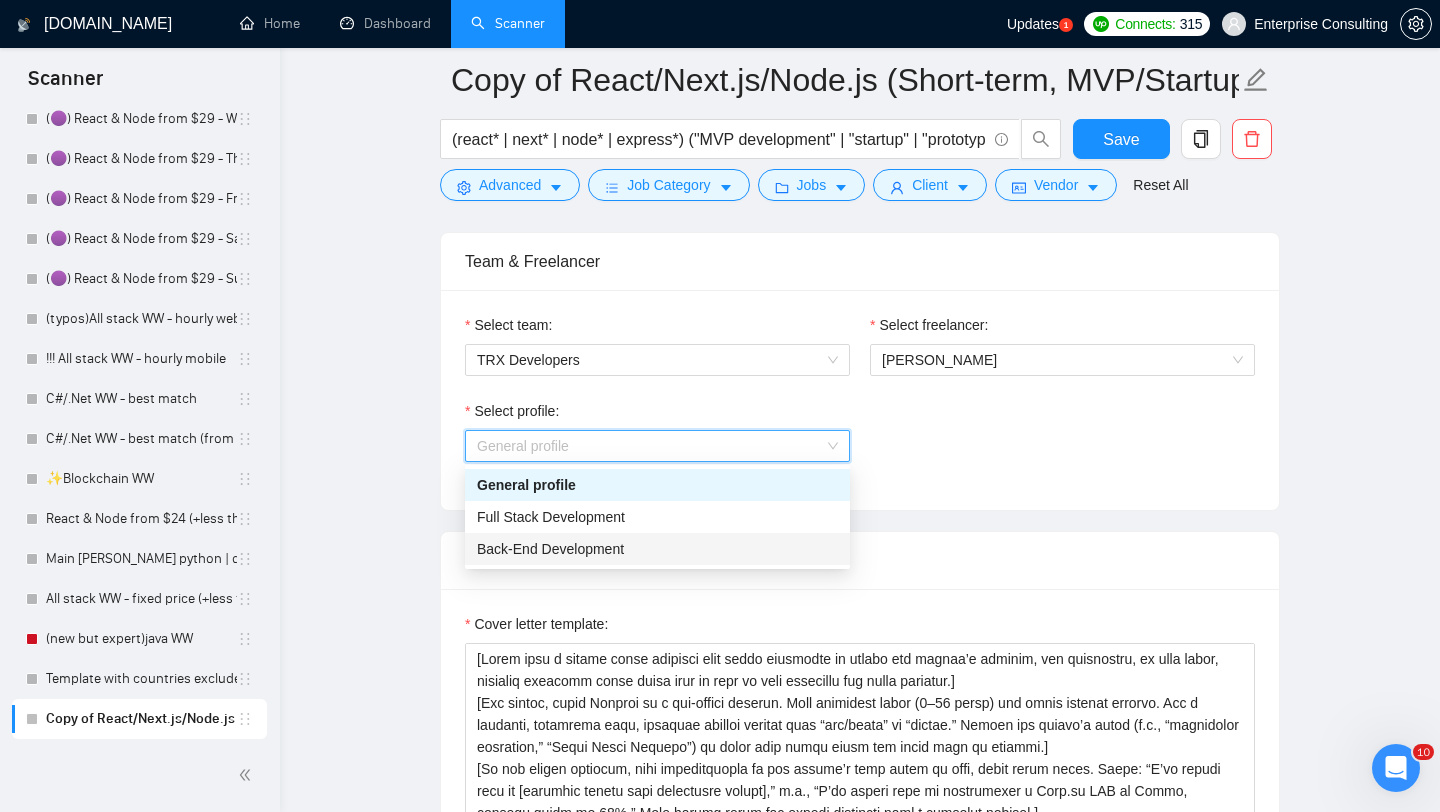 click on "Back-End Development" at bounding box center [550, 549] 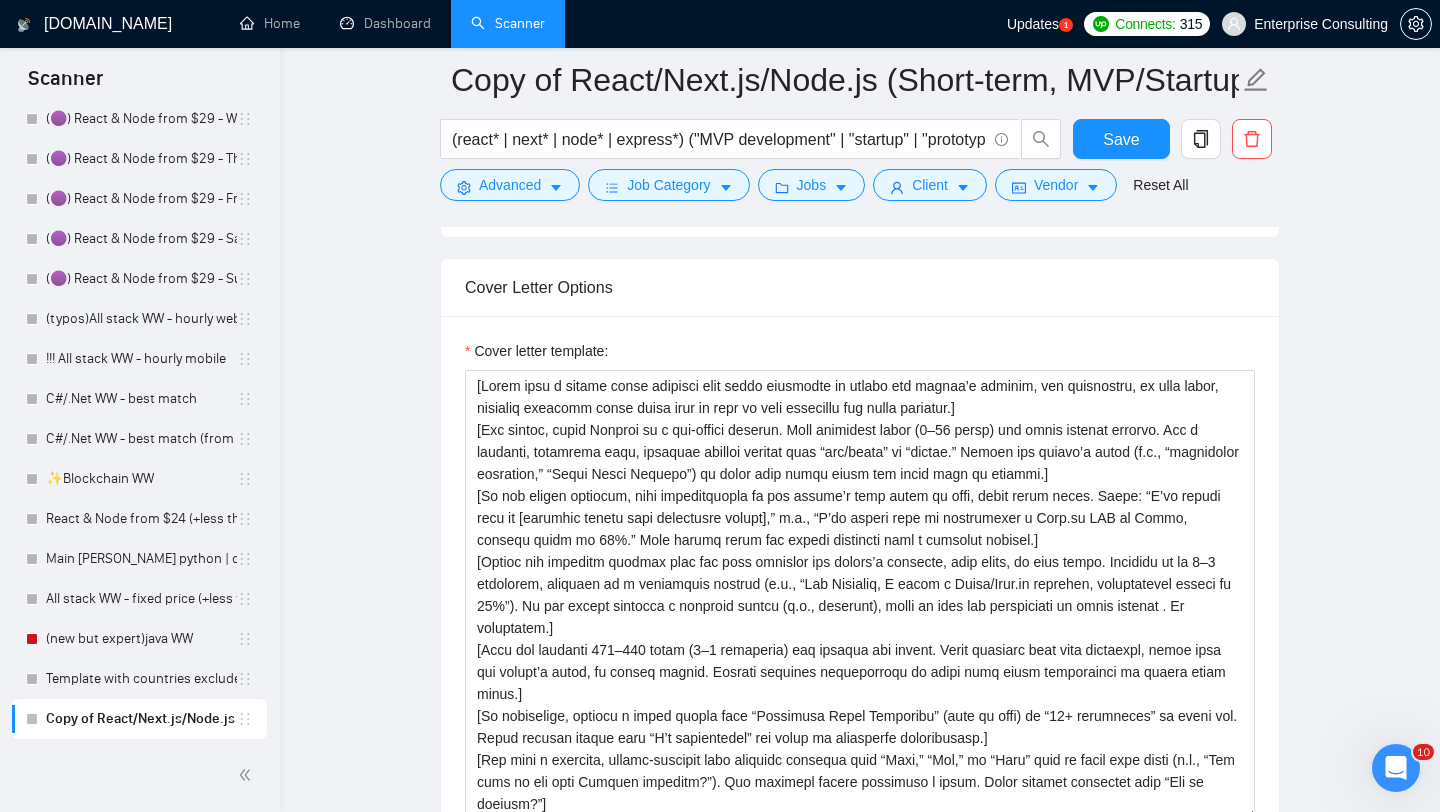 scroll, scrollTop: 1372, scrollLeft: 0, axis: vertical 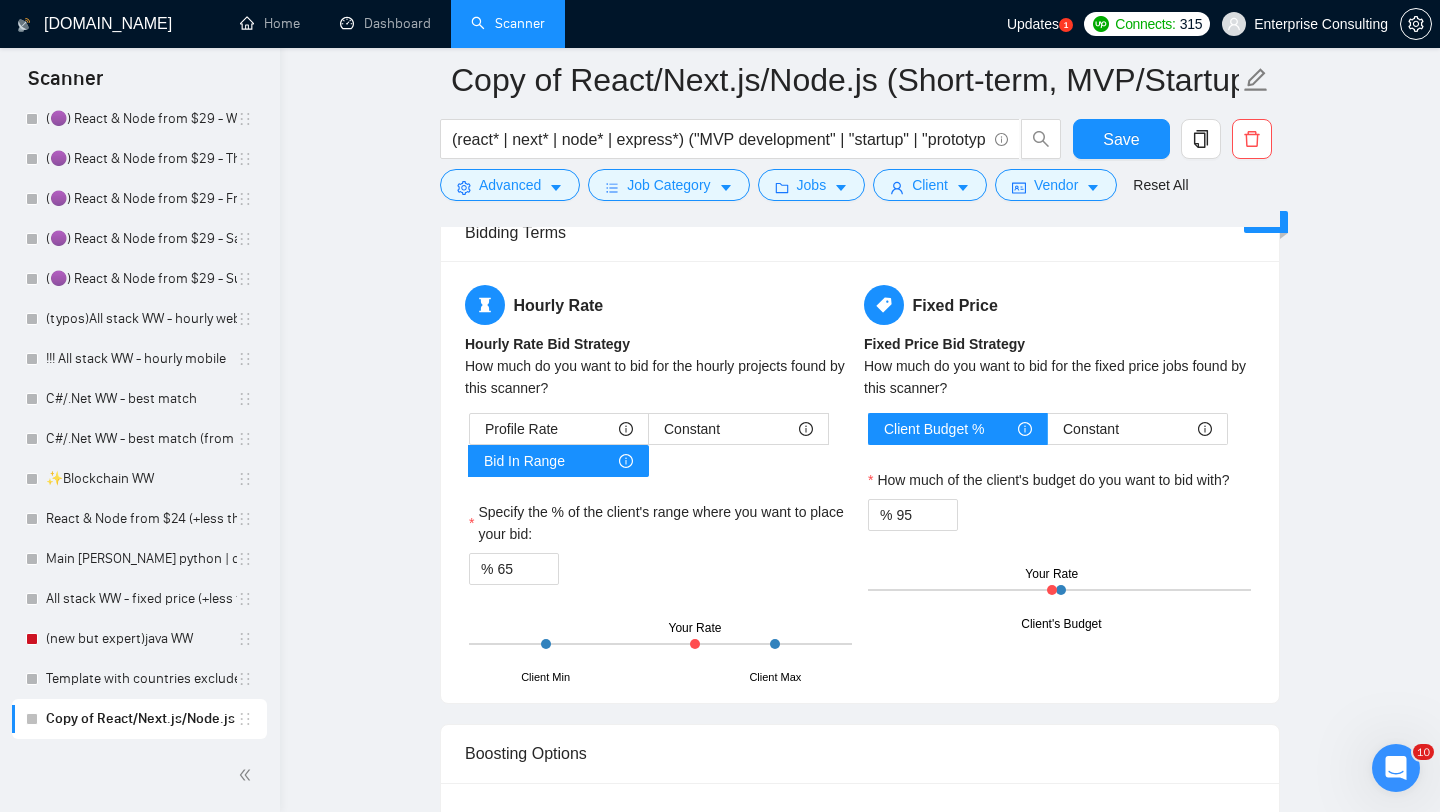 drag, startPoint x: 1054, startPoint y: 592, endPoint x: 1036, endPoint y: 592, distance: 18 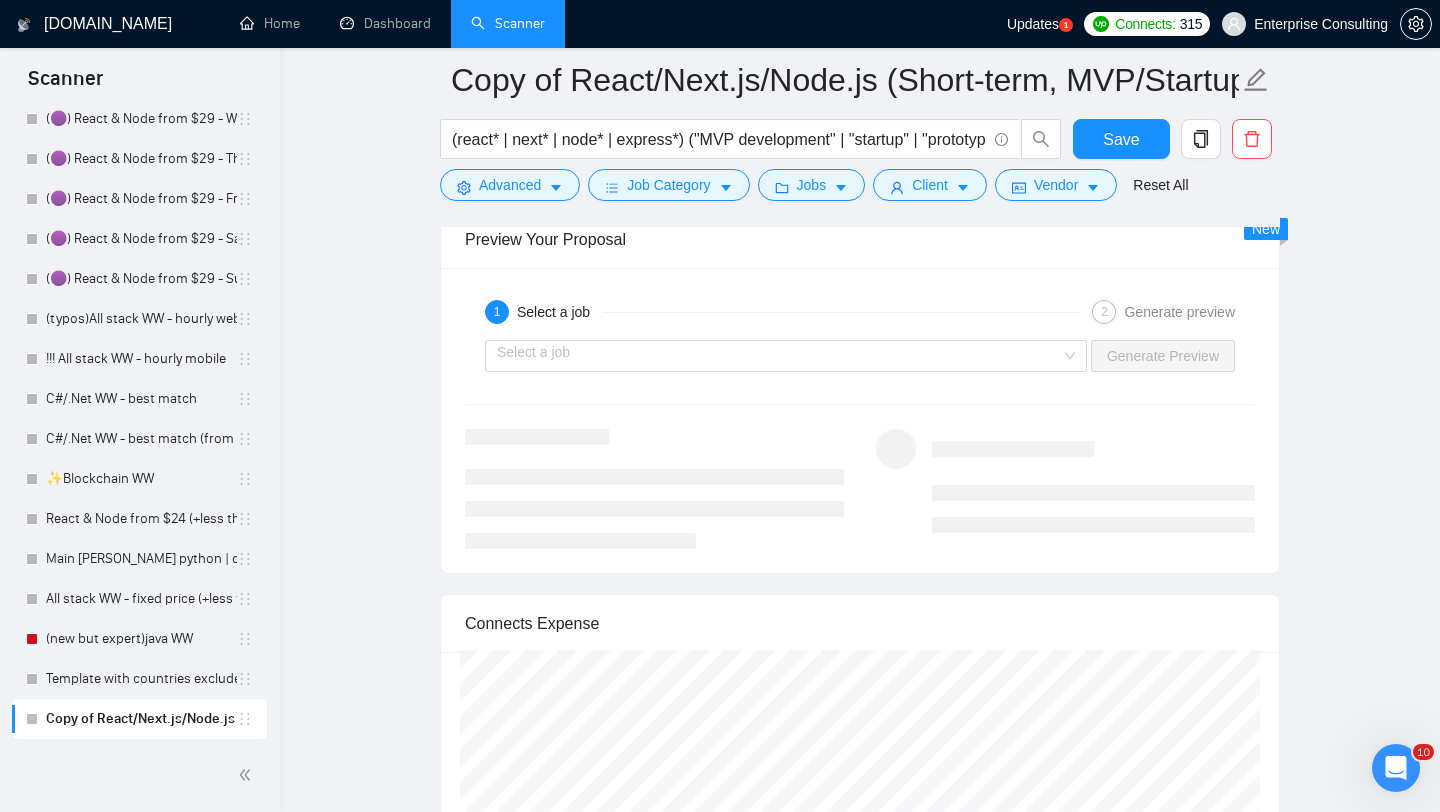scroll, scrollTop: 2972, scrollLeft: 0, axis: vertical 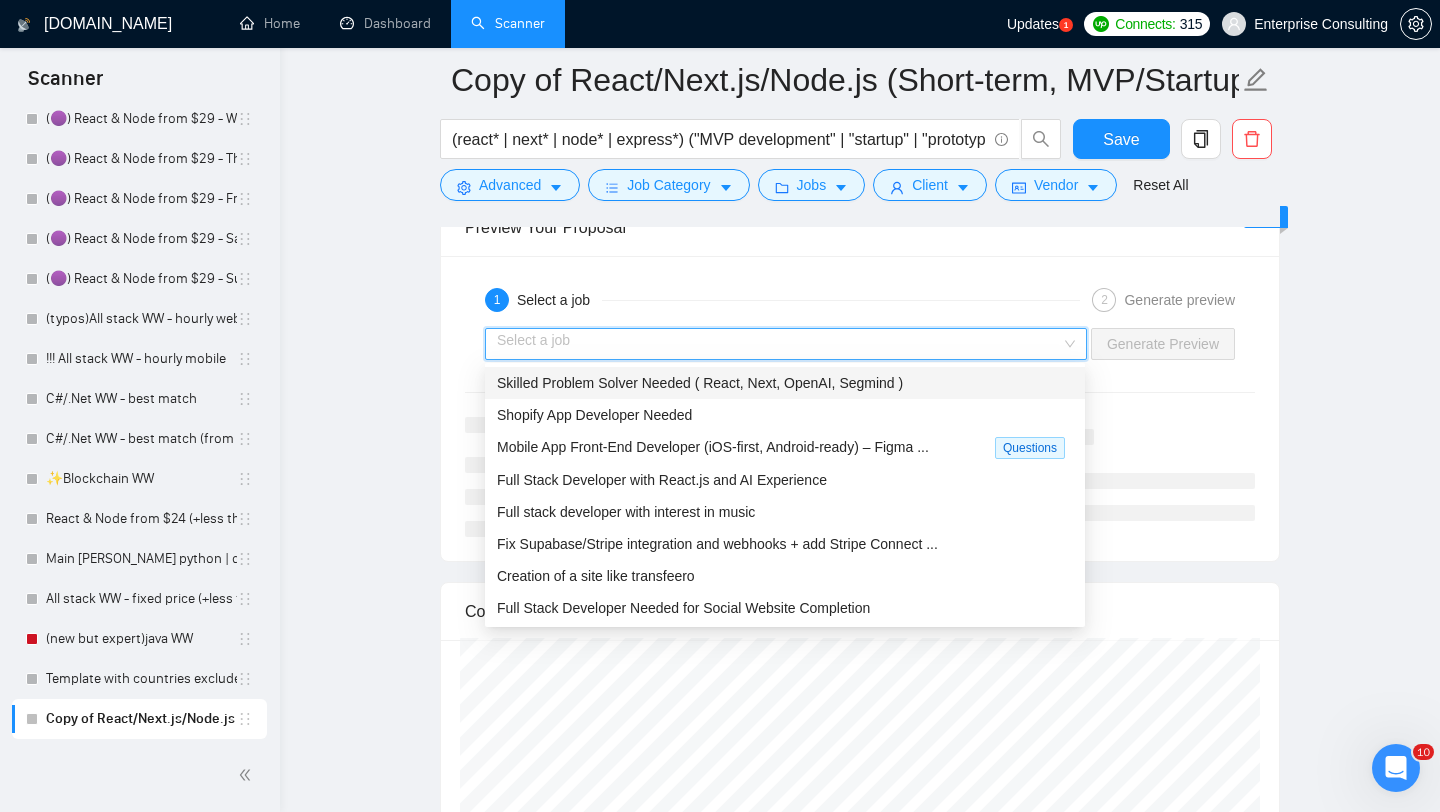 click at bounding box center [779, 344] 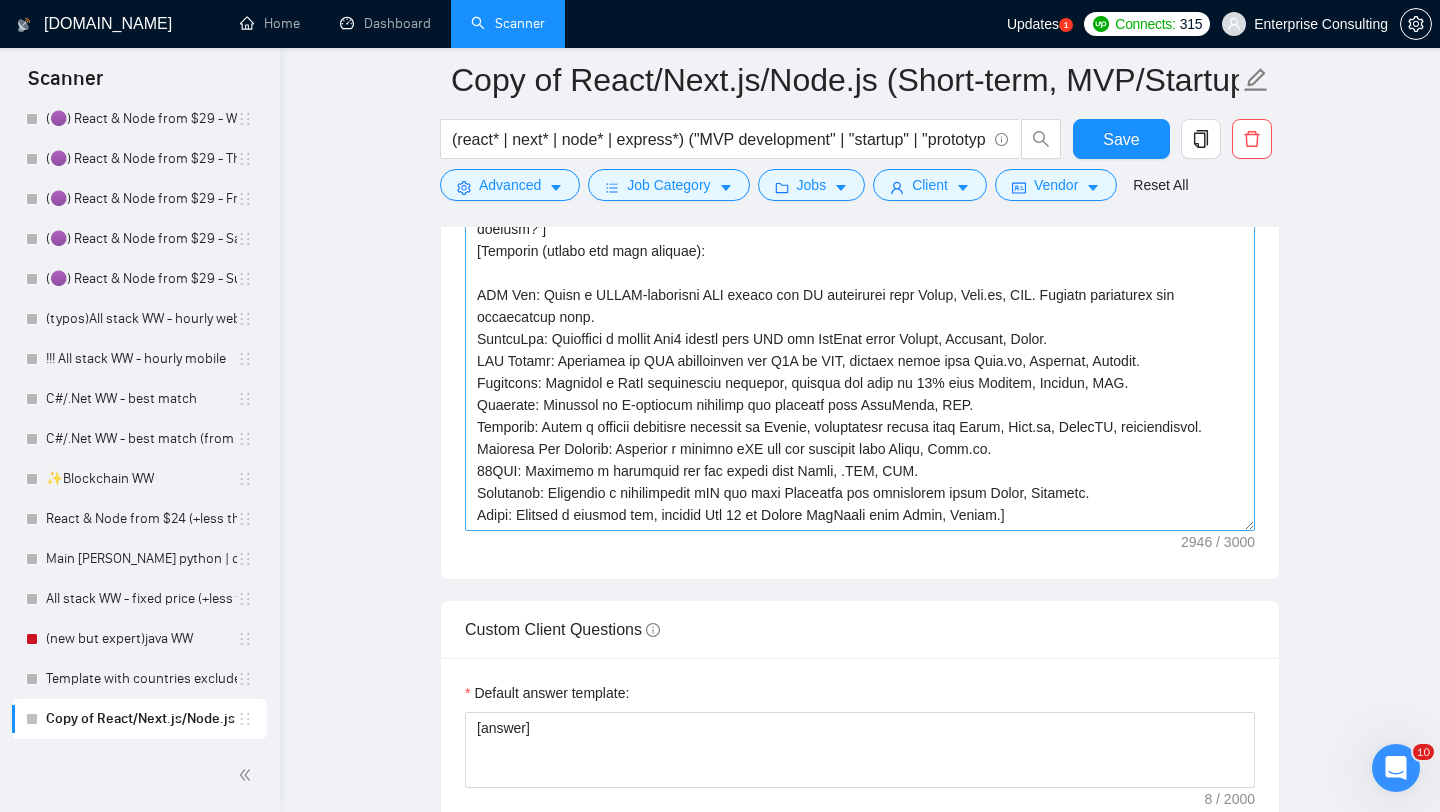 scroll, scrollTop: 1428, scrollLeft: 0, axis: vertical 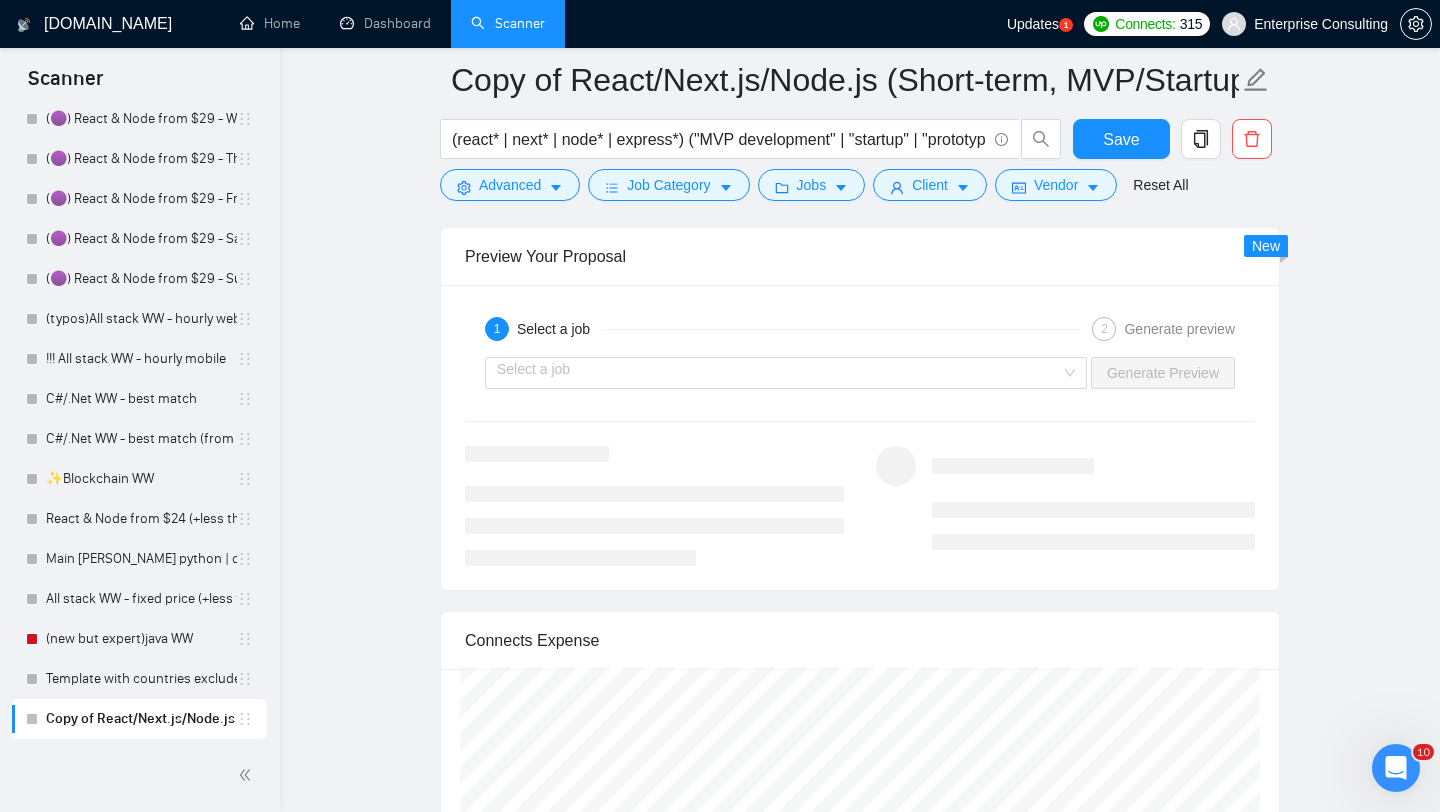 click on "Select a job Generate Preview" at bounding box center (860, 373) 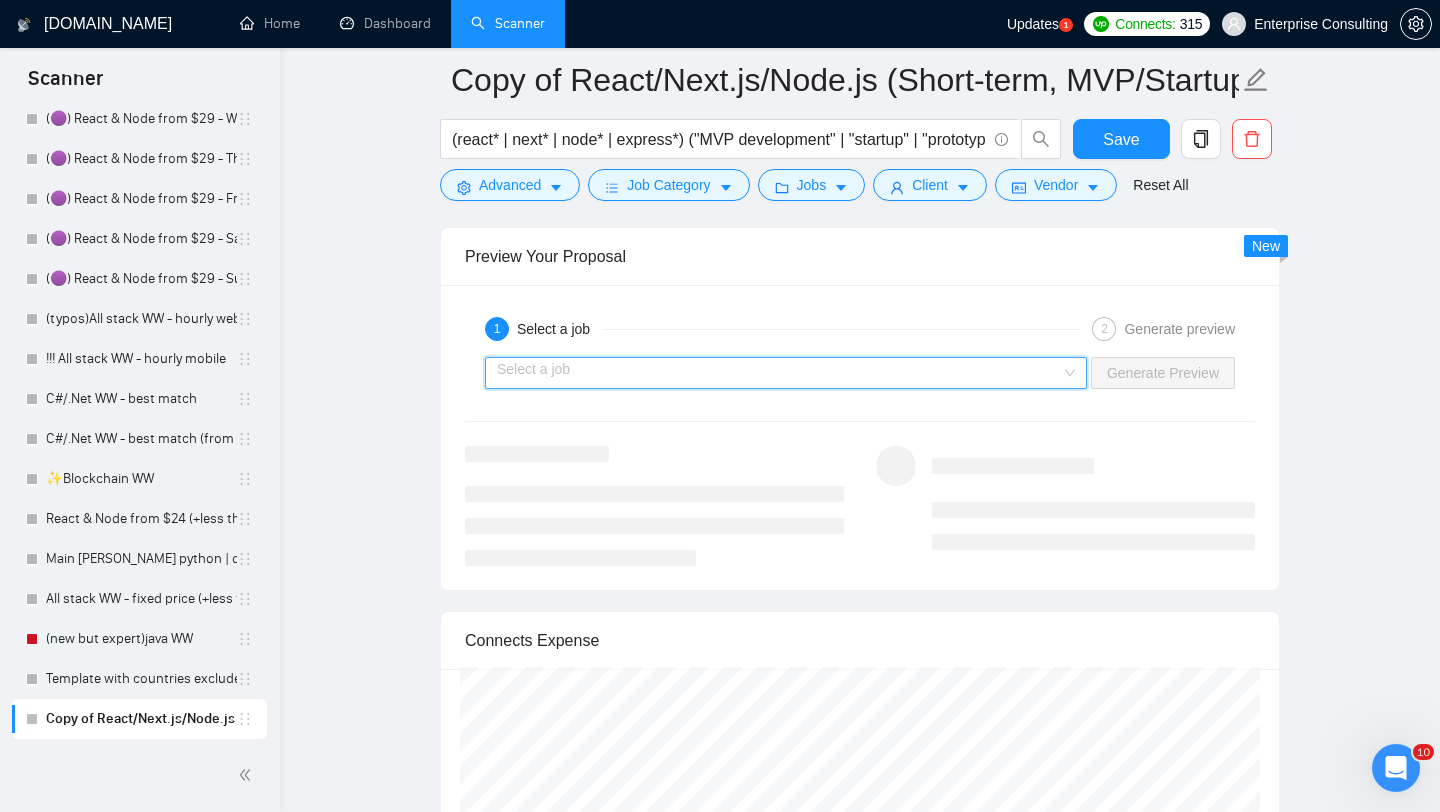click at bounding box center [779, 373] 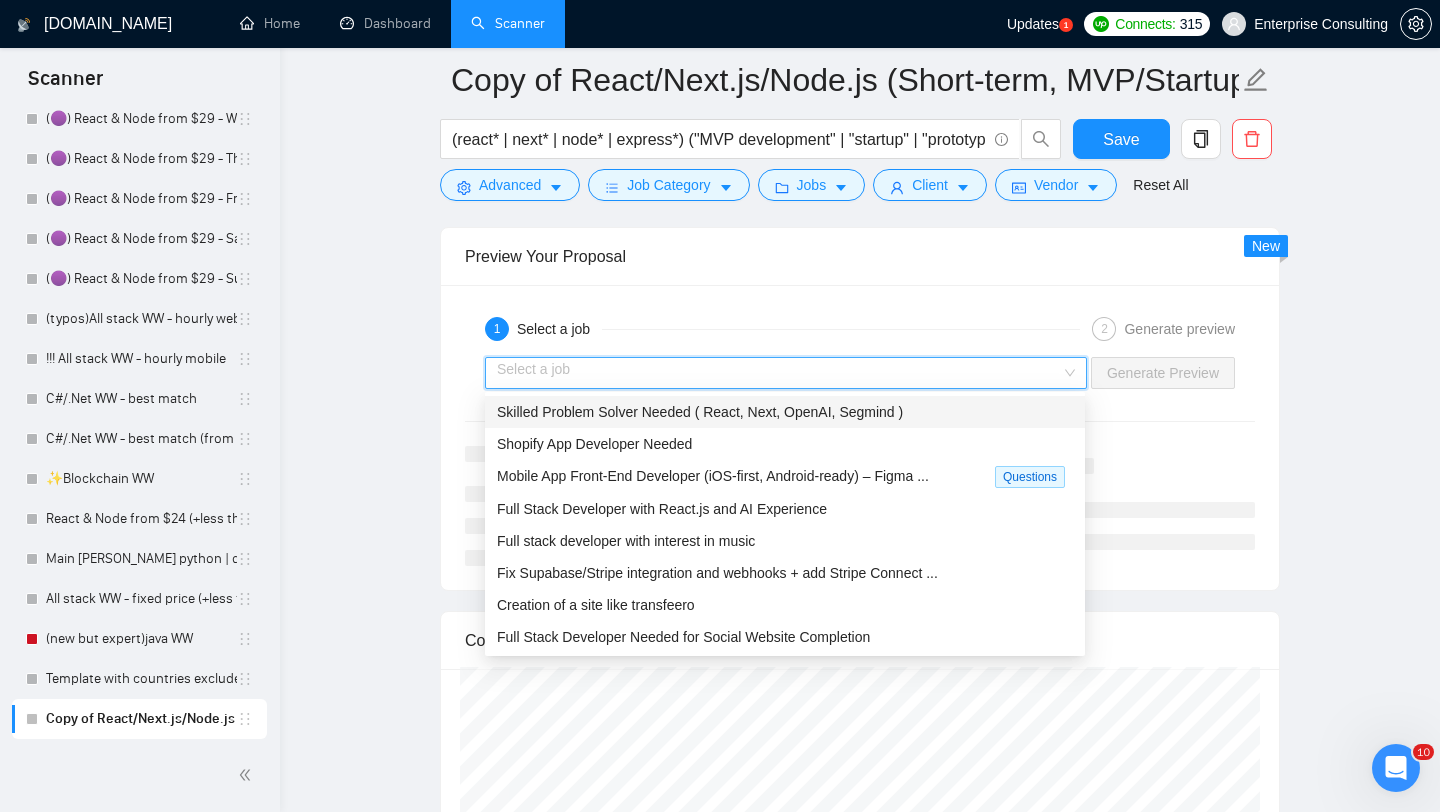 click on "Skilled Problem Solver Needed ( React, Next, OpenAI, Segmind )" at bounding box center (785, 412) 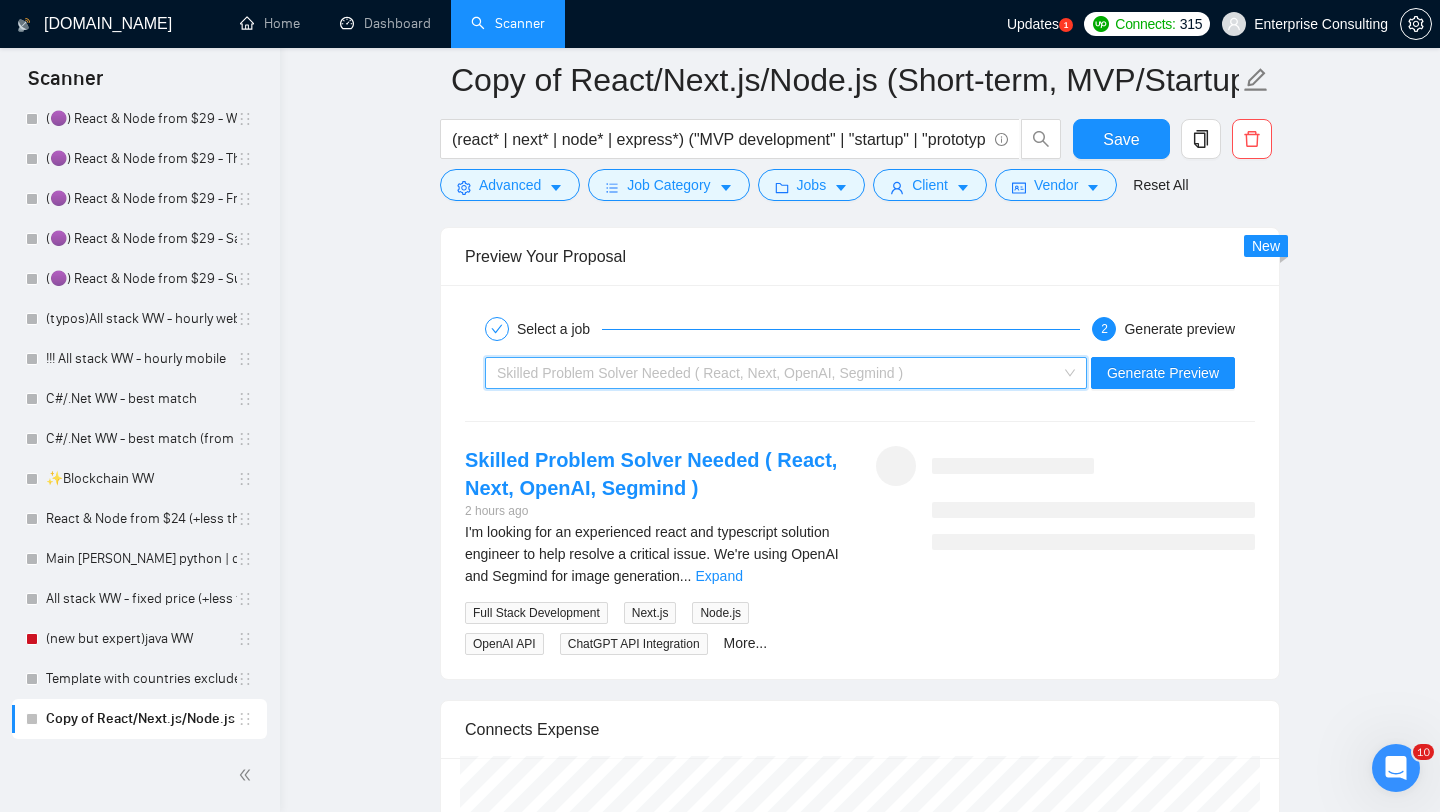 click on "Skilled Problem Solver Needed ( React, Next, OpenAI, Segmind )" at bounding box center (777, 373) 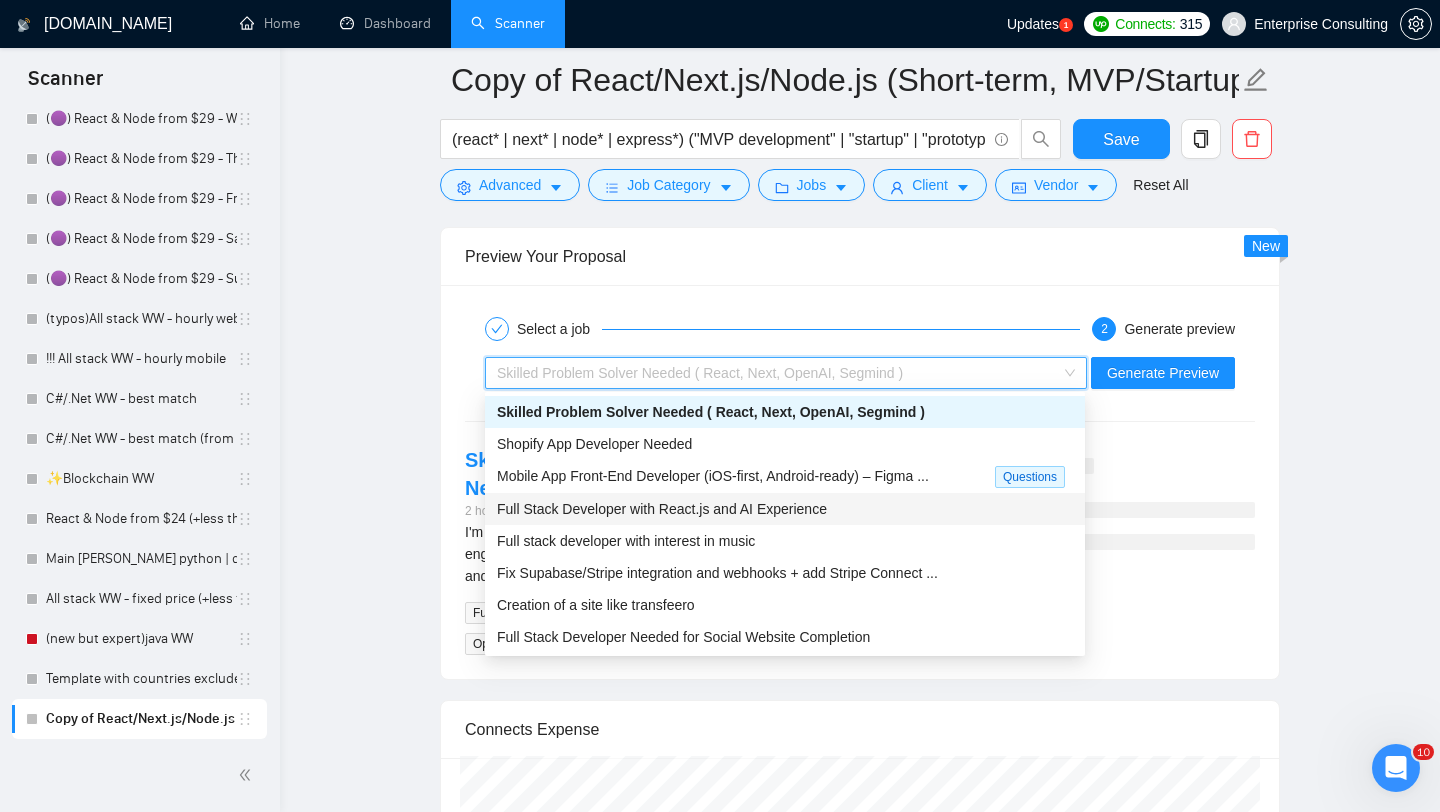 click on "Full Stack Developer with React.js and AI Experience" at bounding box center (785, 509) 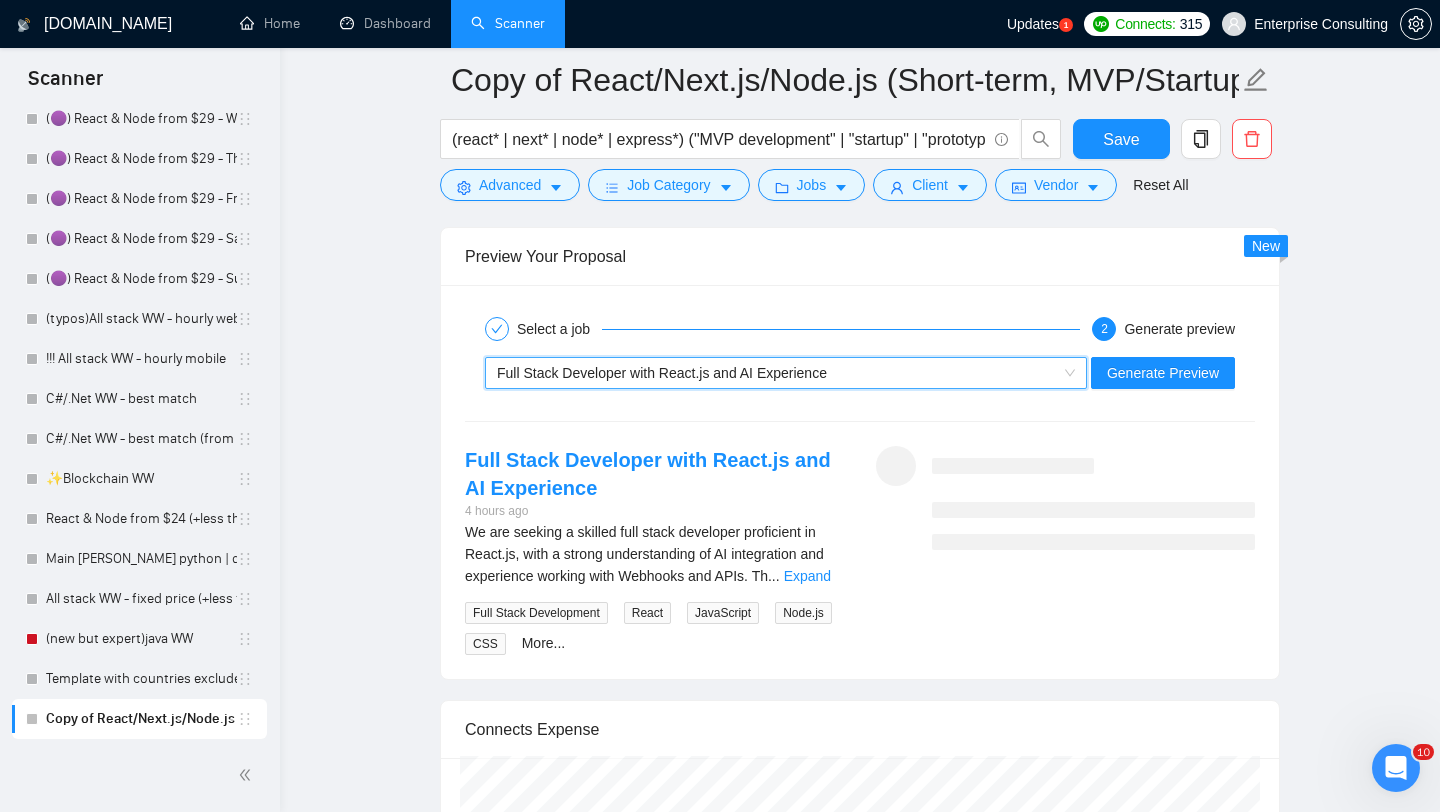 click on "~021940293758598615383 Full Stack Developer with React.js and AI Experience Generate Preview" at bounding box center (860, 373) 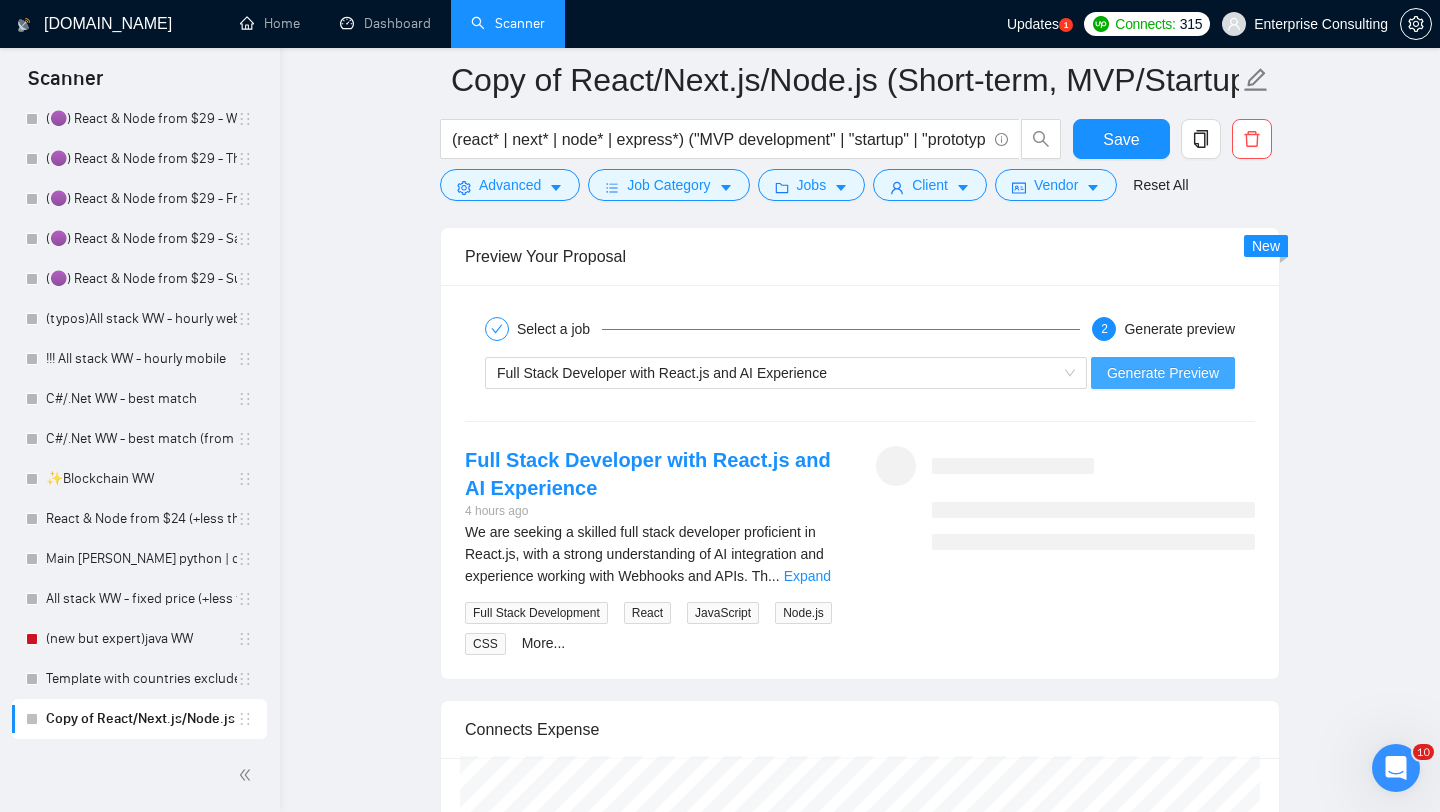 click on "Generate Preview" at bounding box center (1163, 373) 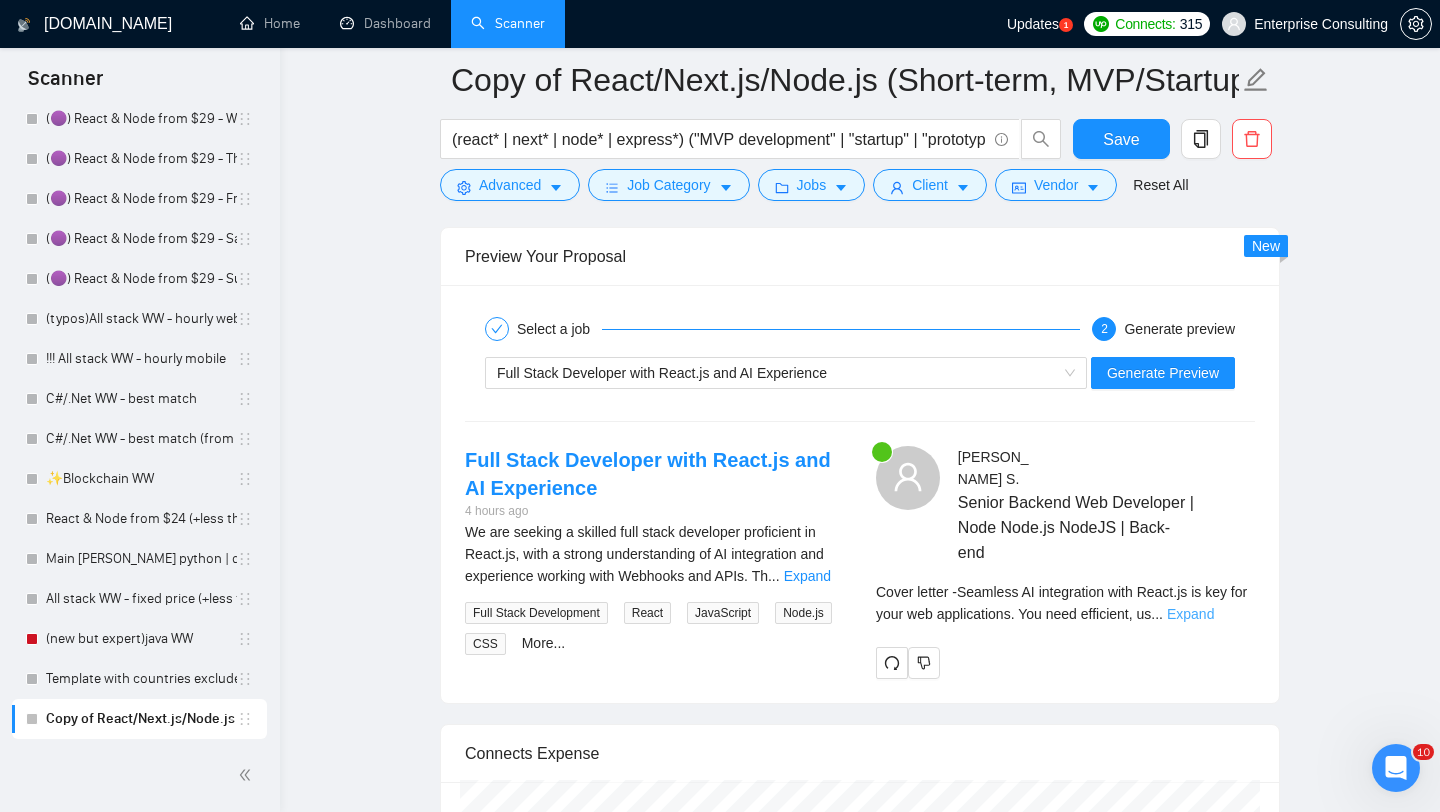 click on "Expand" at bounding box center [1190, 614] 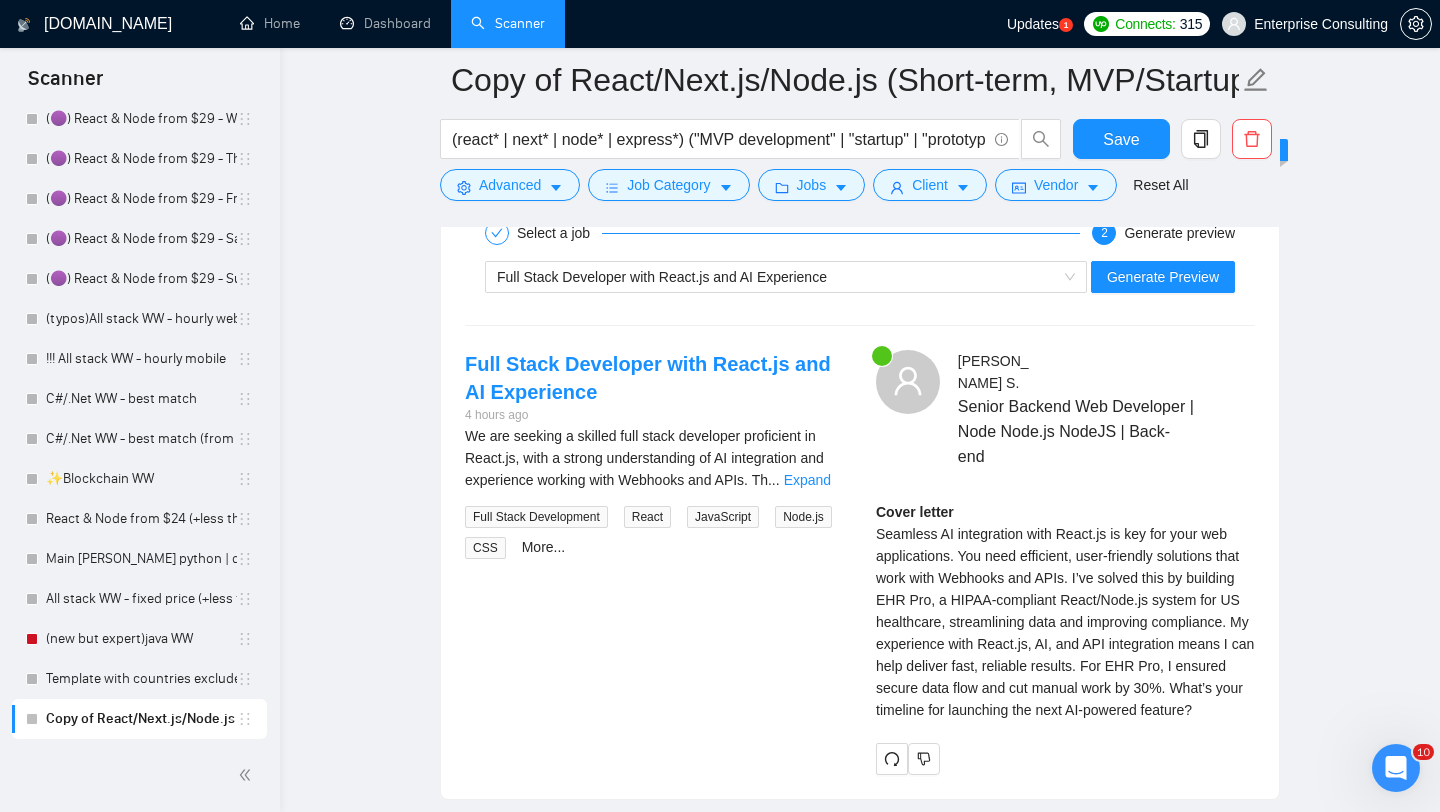 scroll, scrollTop: 3130, scrollLeft: 0, axis: vertical 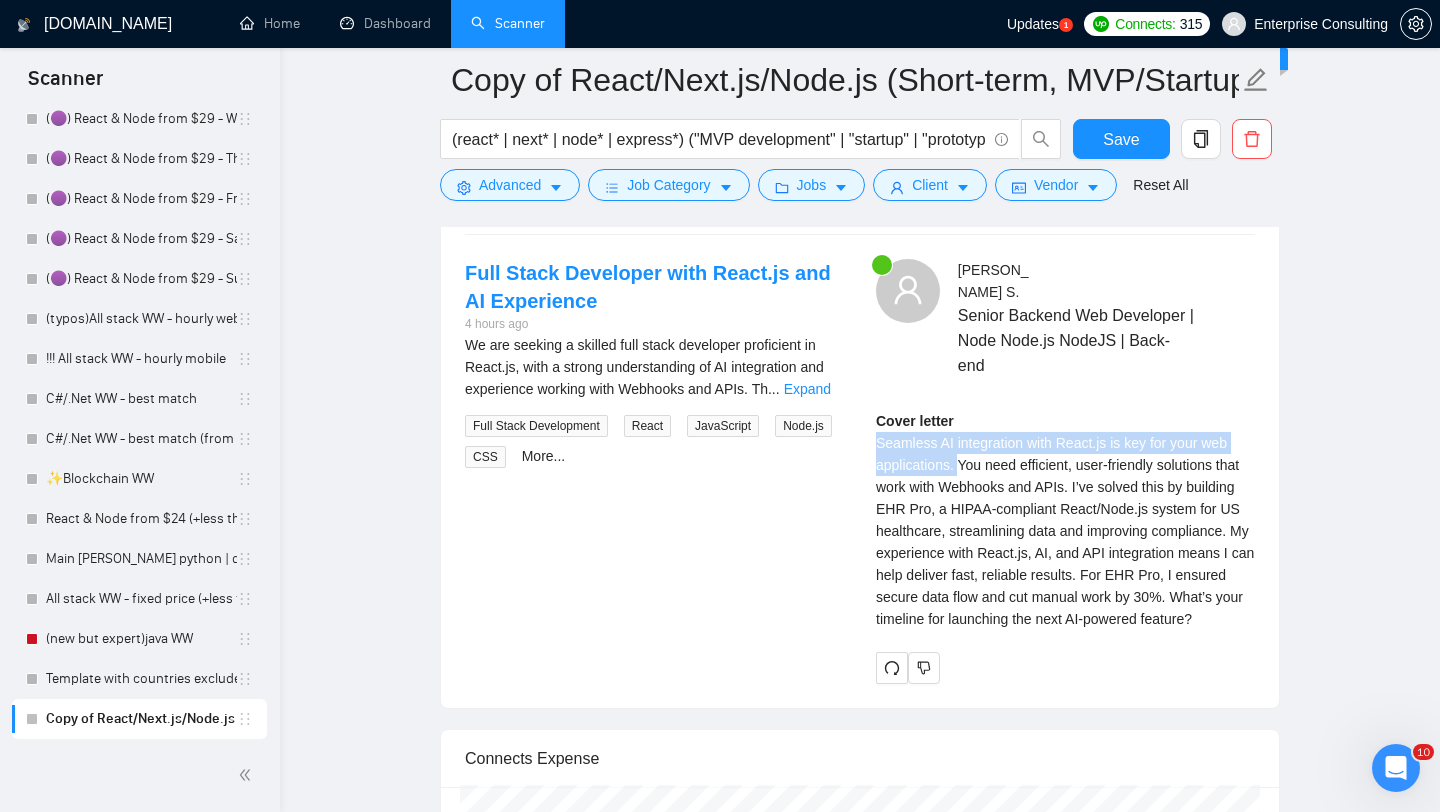 drag, startPoint x: 962, startPoint y: 448, endPoint x: 866, endPoint y: 410, distance: 103.24728 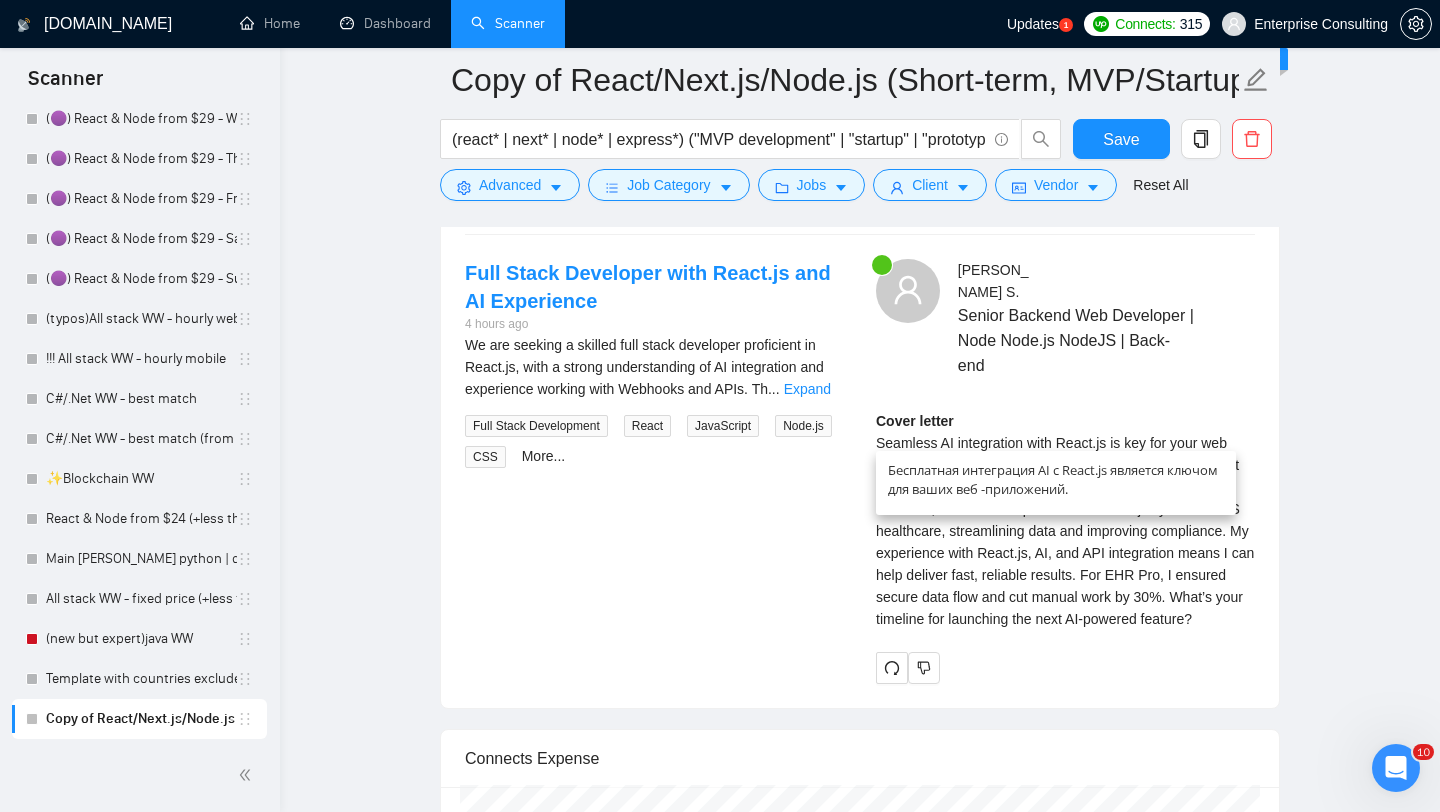 click on "Cover letter Seamless AI integration with React.js is key for your web applications. You need efficient, user-friendly solutions that work with Webhooks and APIs. I’ve solved this by building EHR Pro, a HIPAA-compliant React/Node.js system for US healthcare, streamlining data and improving compliance. My experience with React.js, AI, and API integration means I can help deliver fast, reliable results. For EHR Pro, I ensured secure data flow and cut manual work by 30%. What’s your timeline for launching the next AI-powered feature?" at bounding box center (1065, 520) 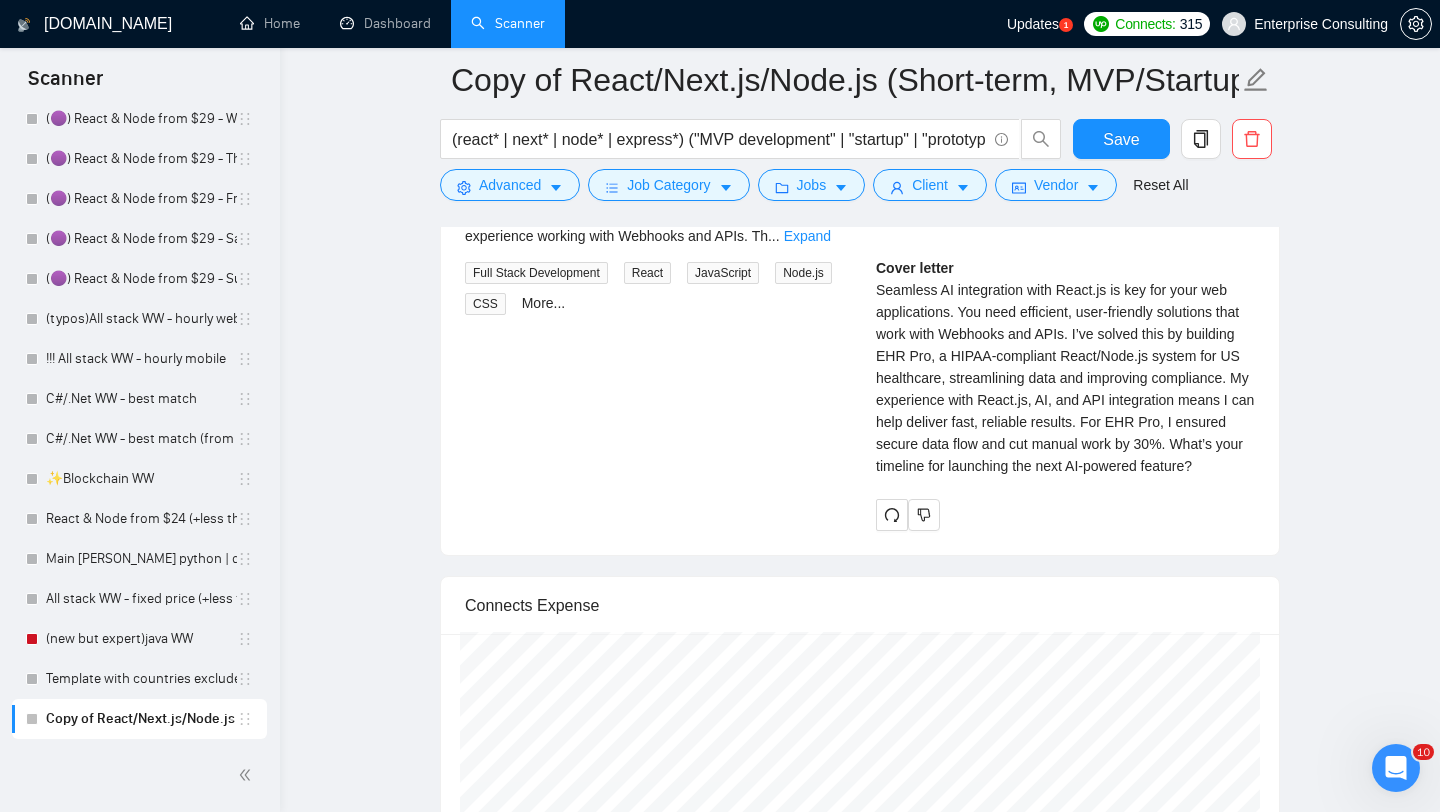 scroll, scrollTop: 3287, scrollLeft: 0, axis: vertical 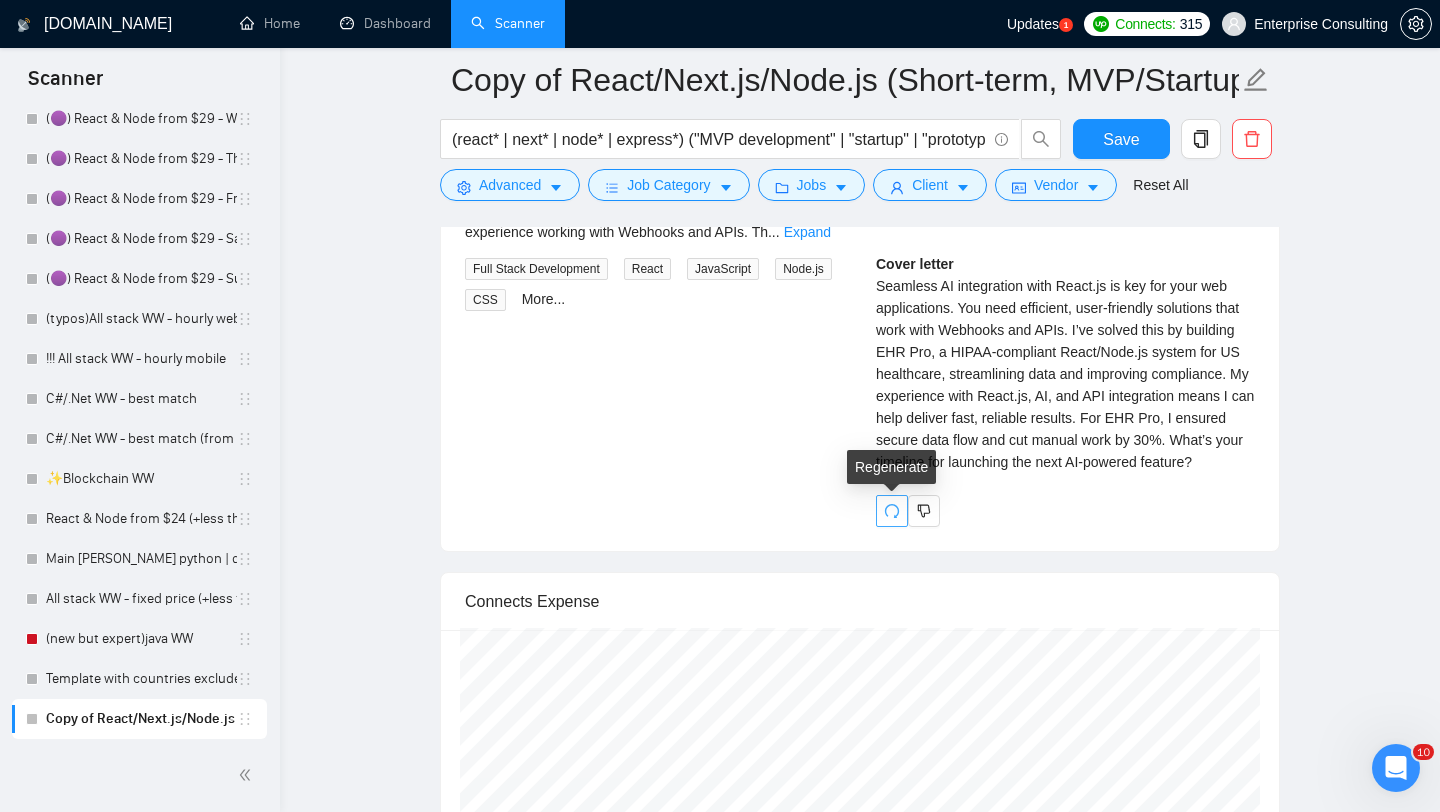 click 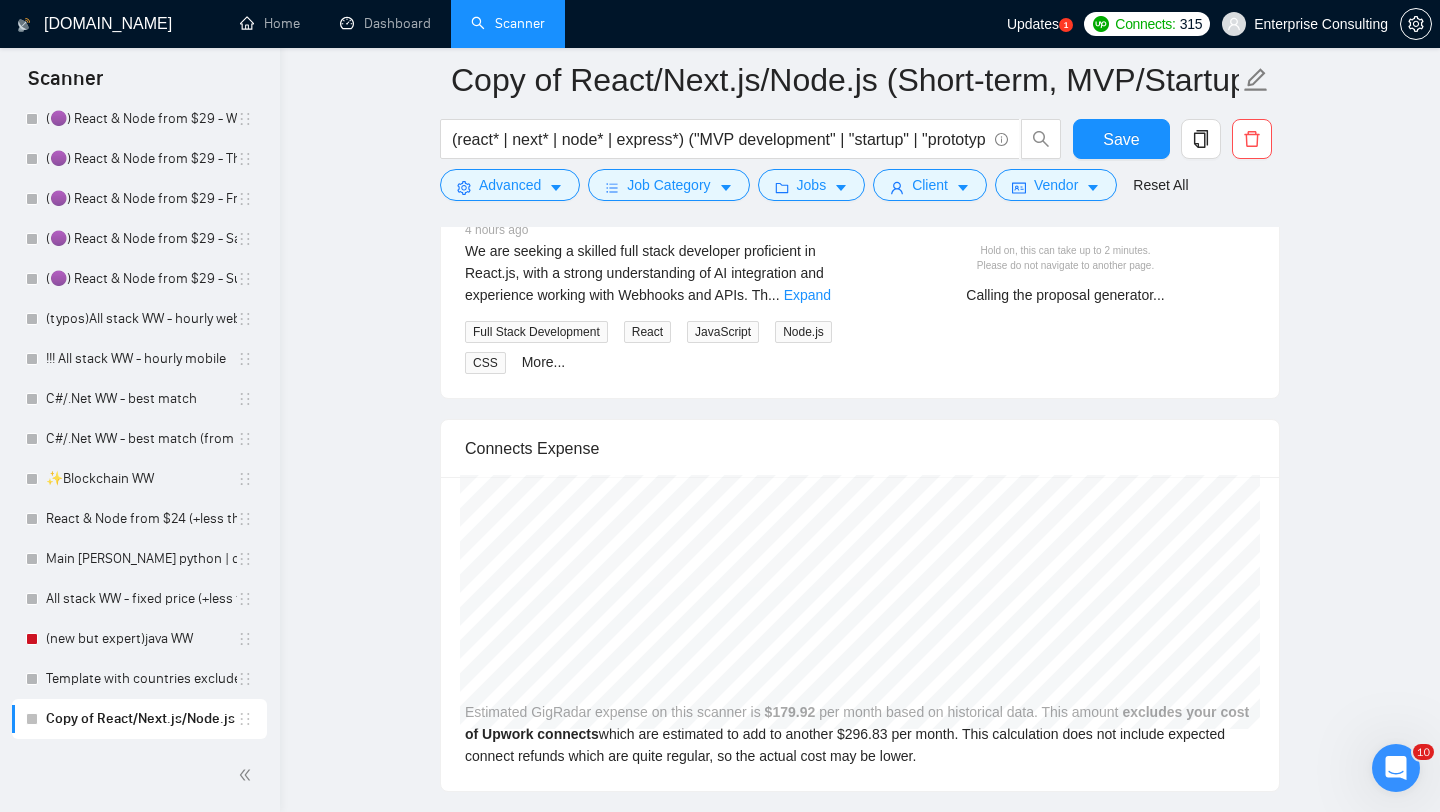 scroll, scrollTop: 3057, scrollLeft: 0, axis: vertical 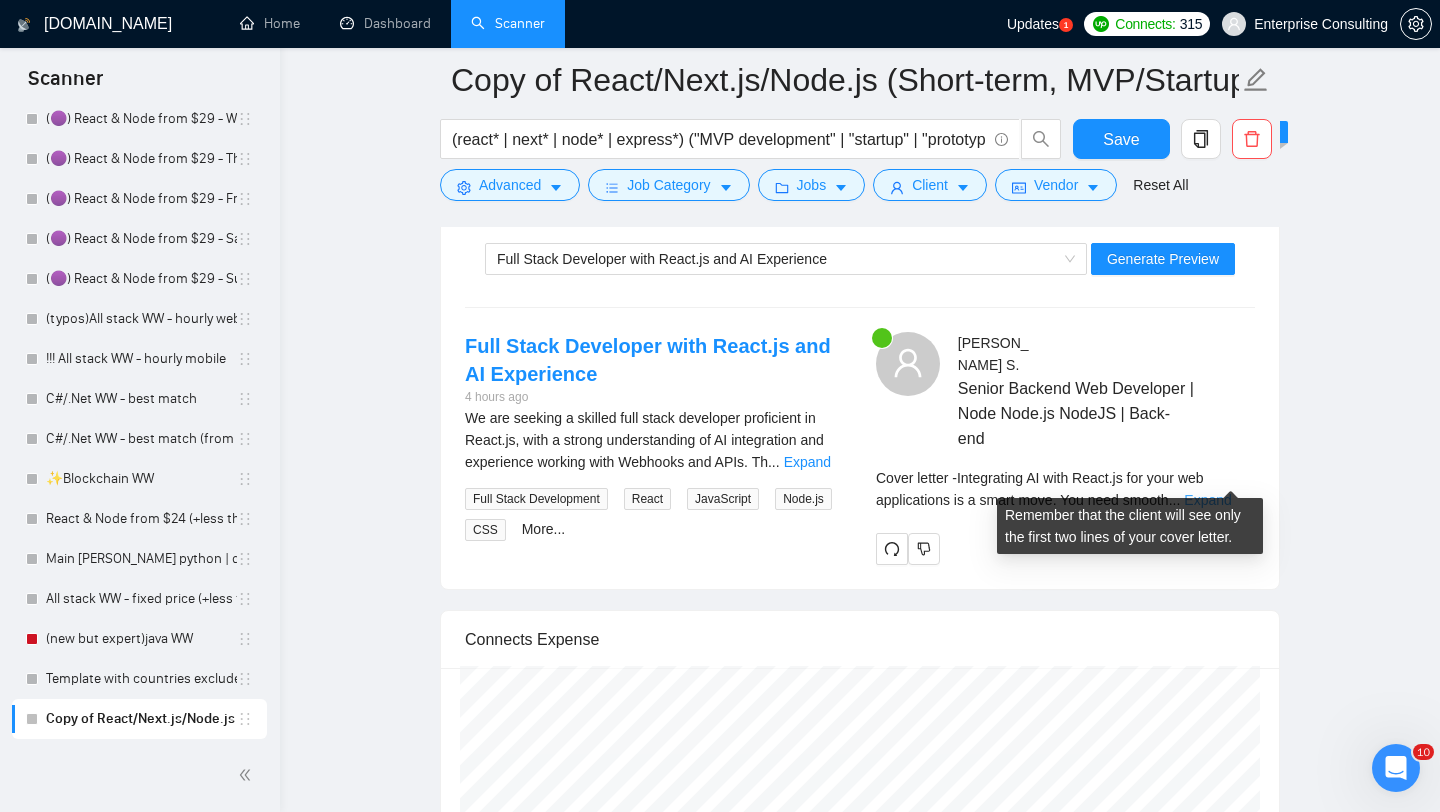 click on "Expand" at bounding box center (1207, 500) 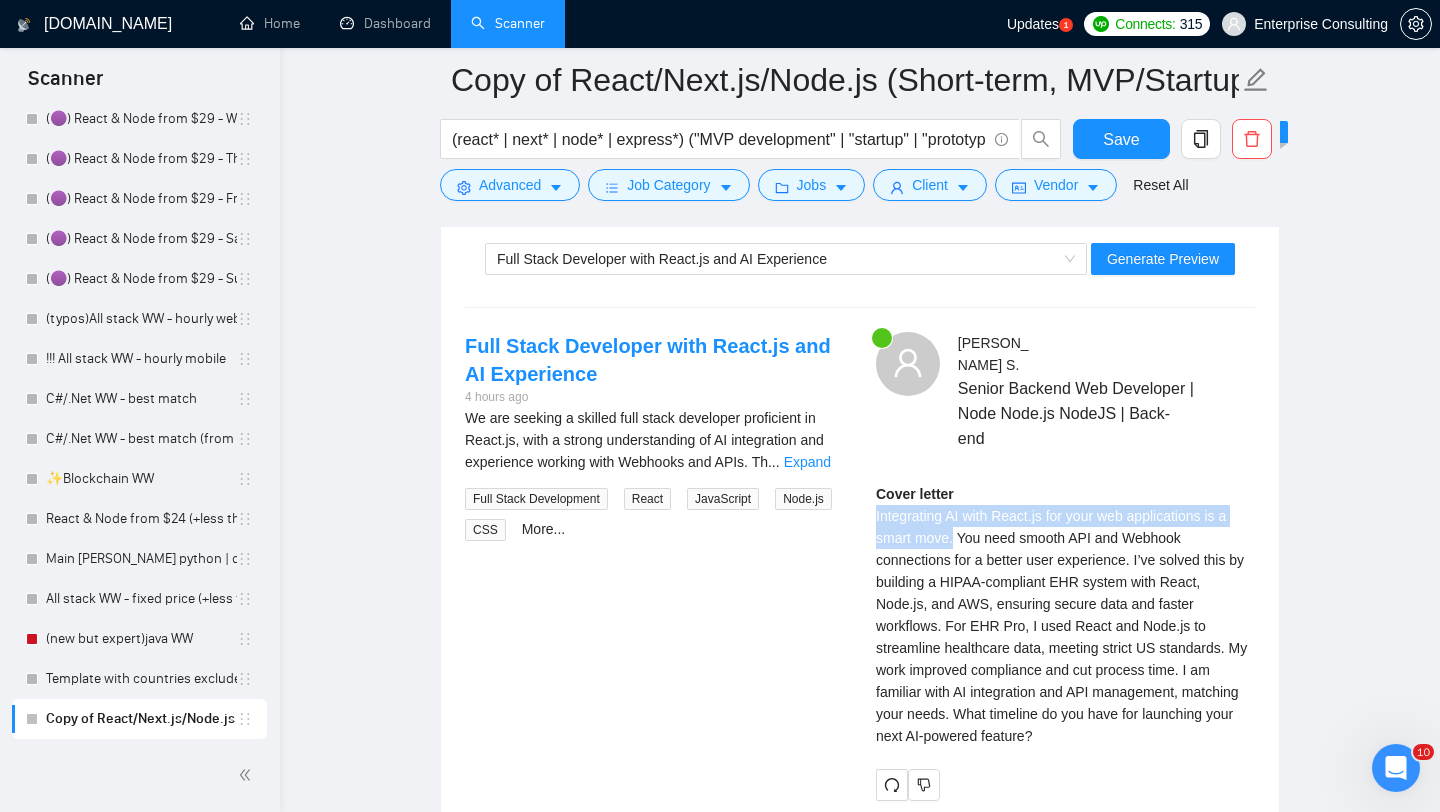 drag, startPoint x: 956, startPoint y: 518, endPoint x: 876, endPoint y: 492, distance: 84.118965 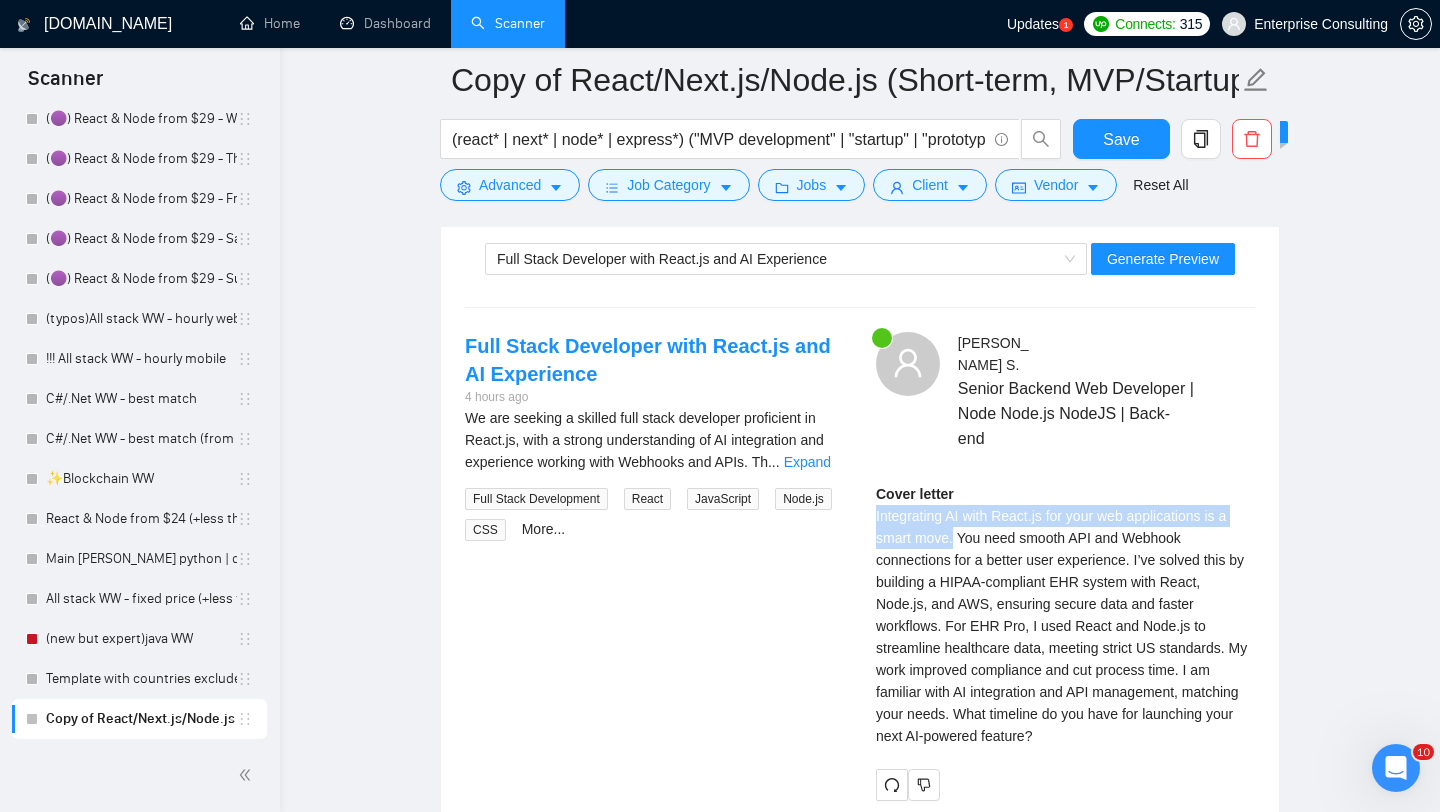 click on "Cover letter Integrating AI with React.js for your web applications is a smart move. You need smooth API and Webhook connections for a better user experience. I’ve solved this by building a HIPAA-compliant EHR system with React, Node.js, and AWS, ensuring secure data and faster workflows. For EHR Pro, I used React and Node.js to streamline healthcare data, meeting strict US standards. My work improved compliance and cut process time. I am familiar with AI integration and API management, matching your needs. What timeline do you have for launching your next AI-powered feature?" at bounding box center (1065, 615) 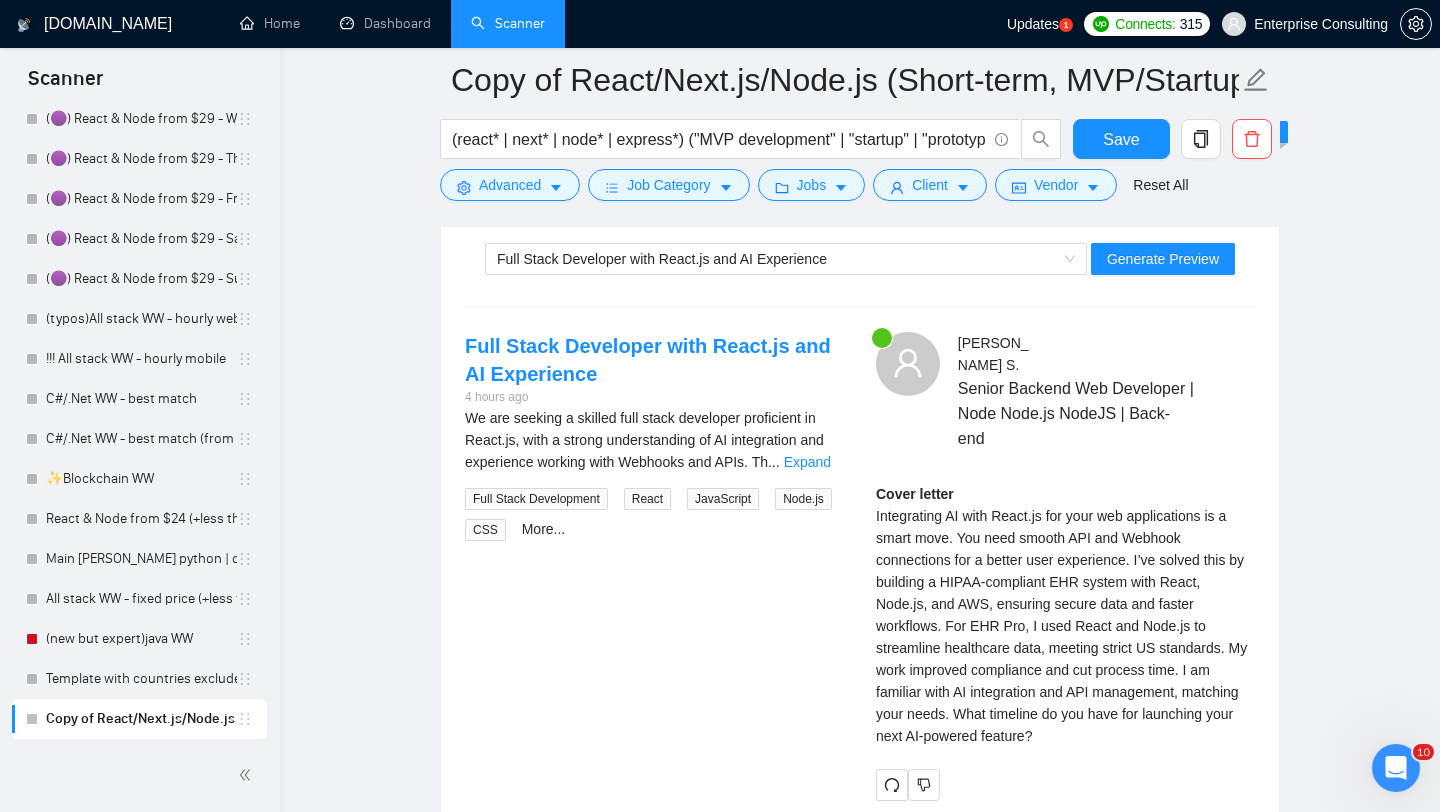 click on "Full Stack Developer with React.js and AI Experience 4 hours ago We are seeking a skilled full stack developer proficient in React.js, with a strong understanding of AI integration and experience working with Webhooks and APIs. Th ... Expand Full Stack Development React JavaScript Node.js CSS More...     [PERSON_NAME]      Senior Backend Web Developer | Node Node.js NodeJS | Back-end Cover letter Integrating AI with React.js for your web applications is a smart move. You need smooth API and Webhook connections for a better user experience. I’ve solved this by building a HIPAA-compliant EHR system with React, Node.js, and AWS, ensuring secure data and faster workflows. For EHR Pro, I used React and Node.js to streamline healthcare data, meeting strict US standards. My work improved compliance and cut process time. I am familiar with AI integration and API management, matching your needs. What timeline do you have for launching your next AI-powered feature?" at bounding box center [860, 566] 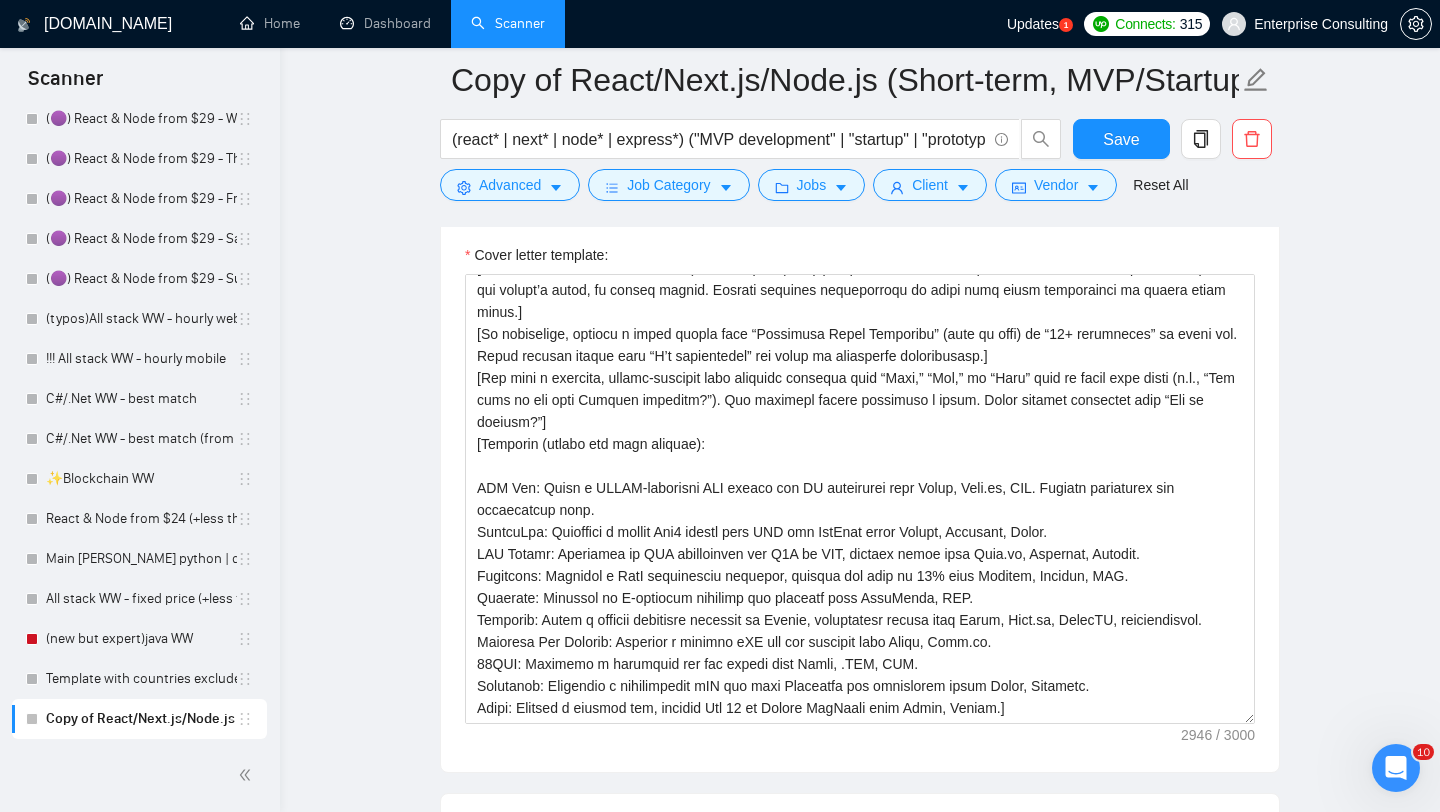 scroll, scrollTop: 1361, scrollLeft: 0, axis: vertical 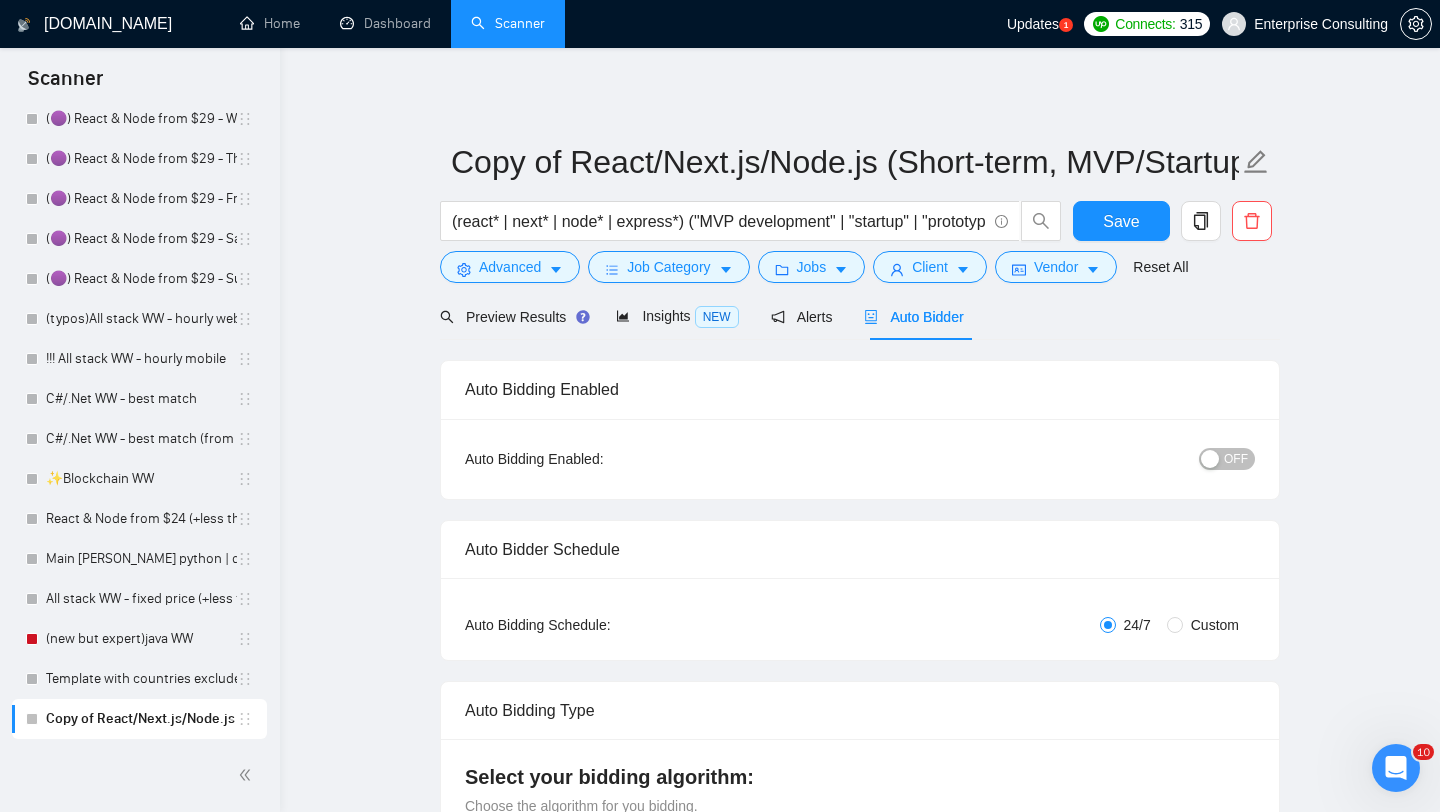 click on "OFF" at bounding box center [1236, 459] 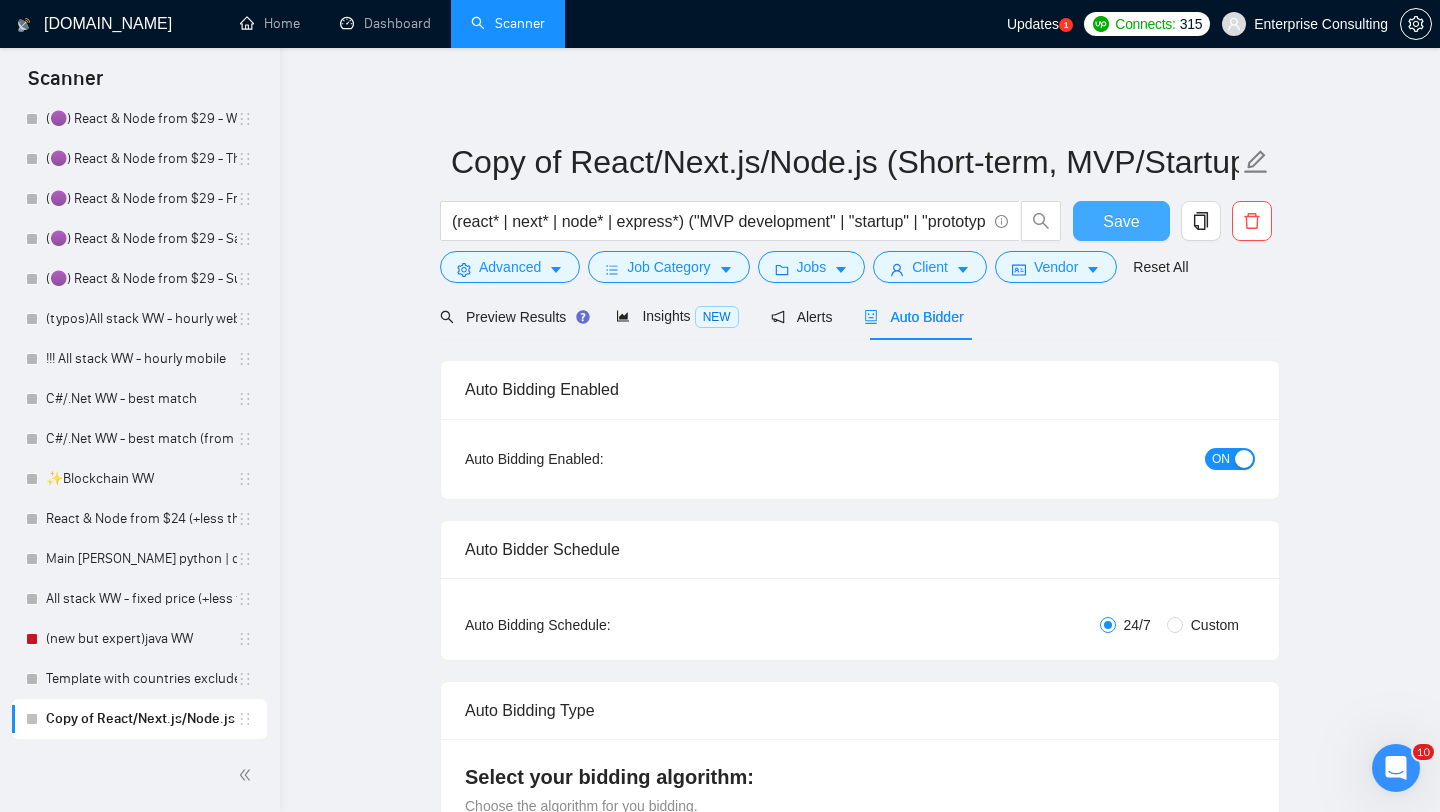 click on "Save" at bounding box center [1121, 221] 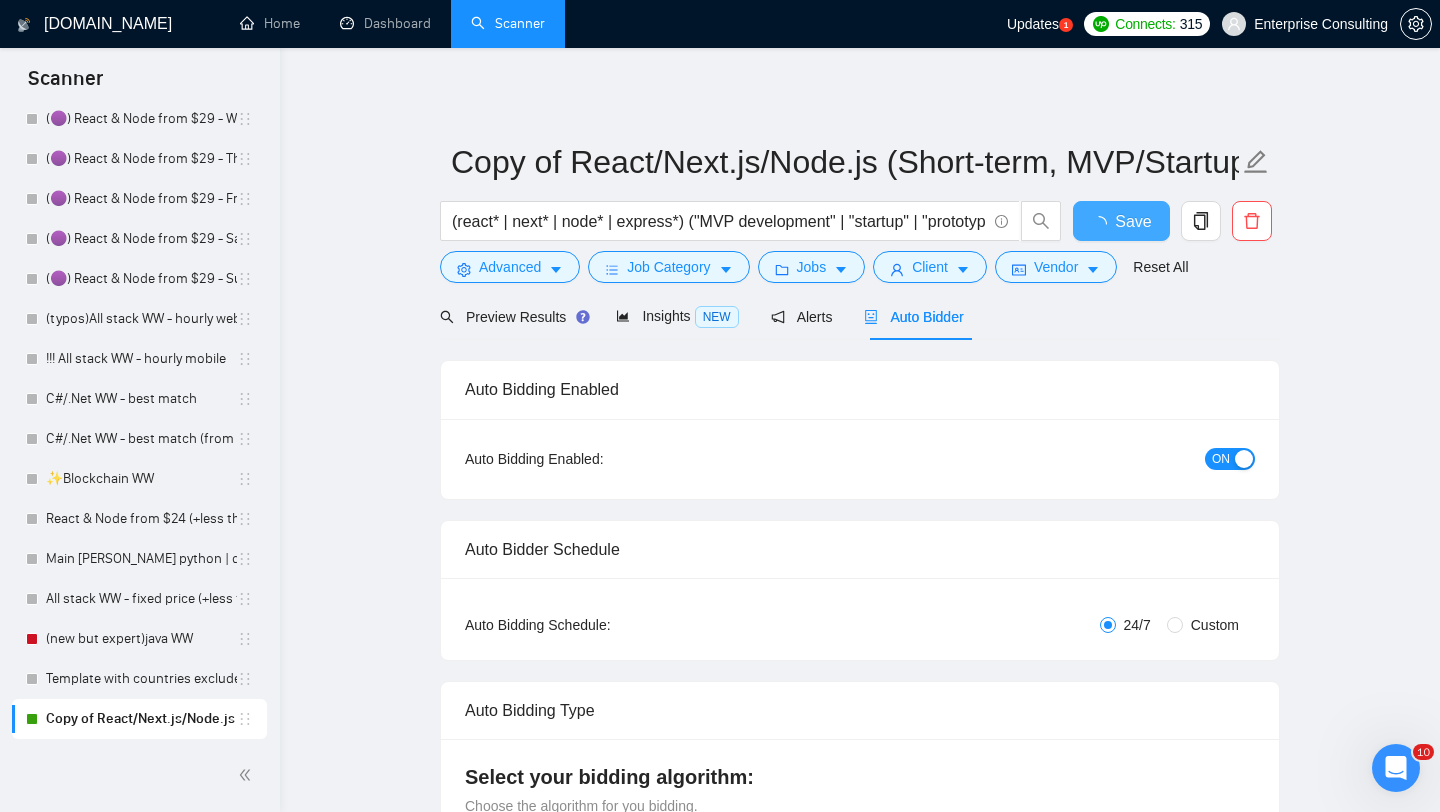type 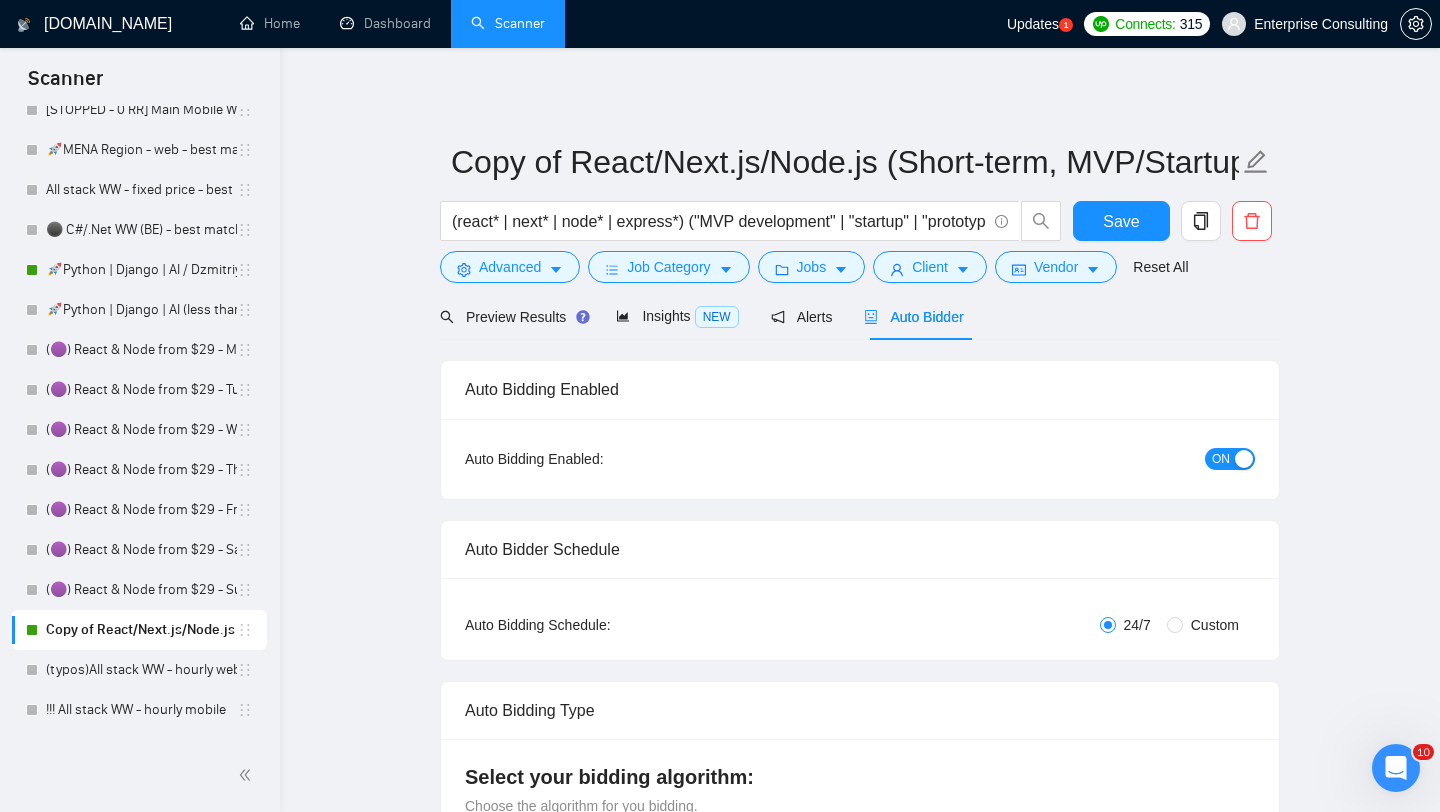 scroll, scrollTop: 873, scrollLeft: 0, axis: vertical 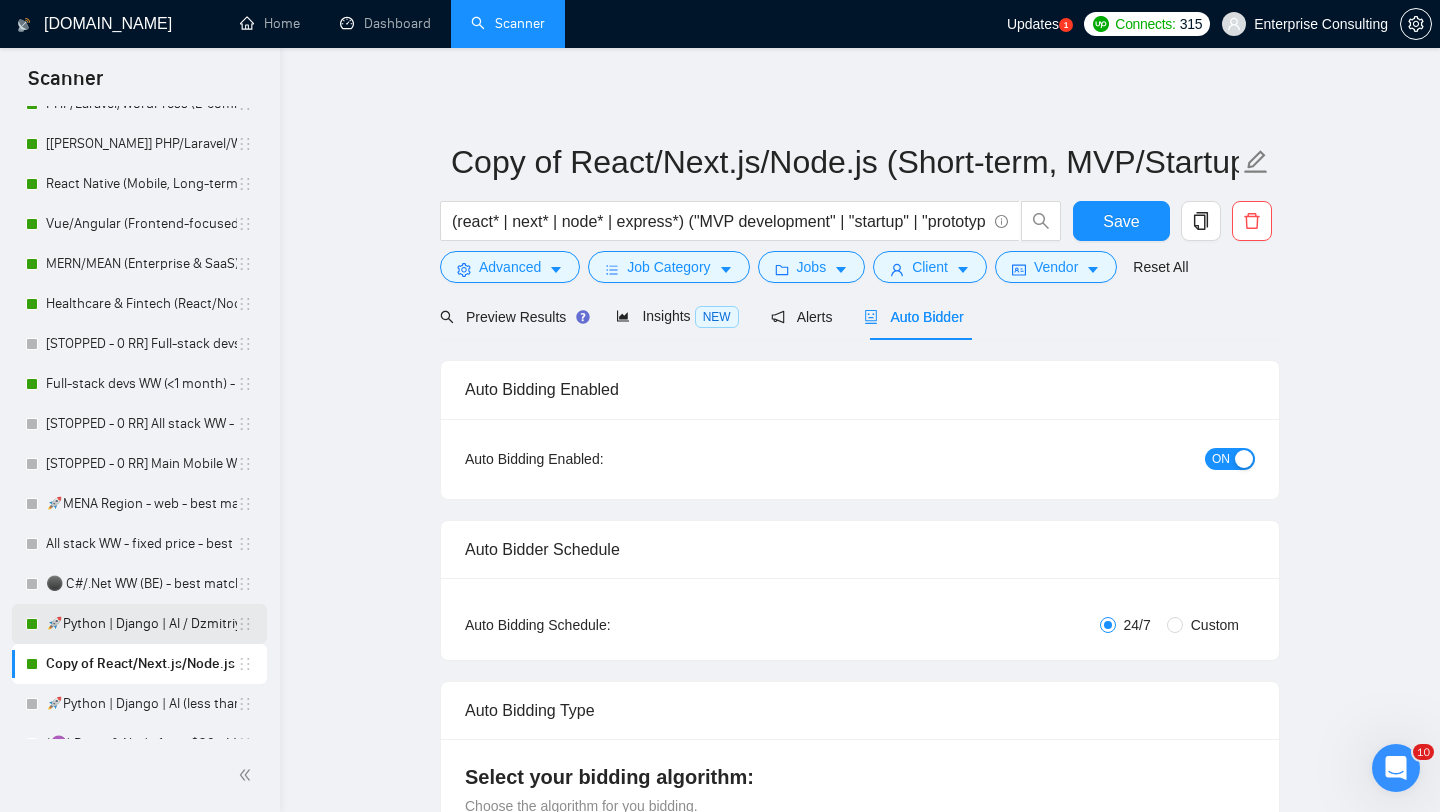 click on "🚀Python | Django | AI / Dzmitriy" at bounding box center (141, 624) 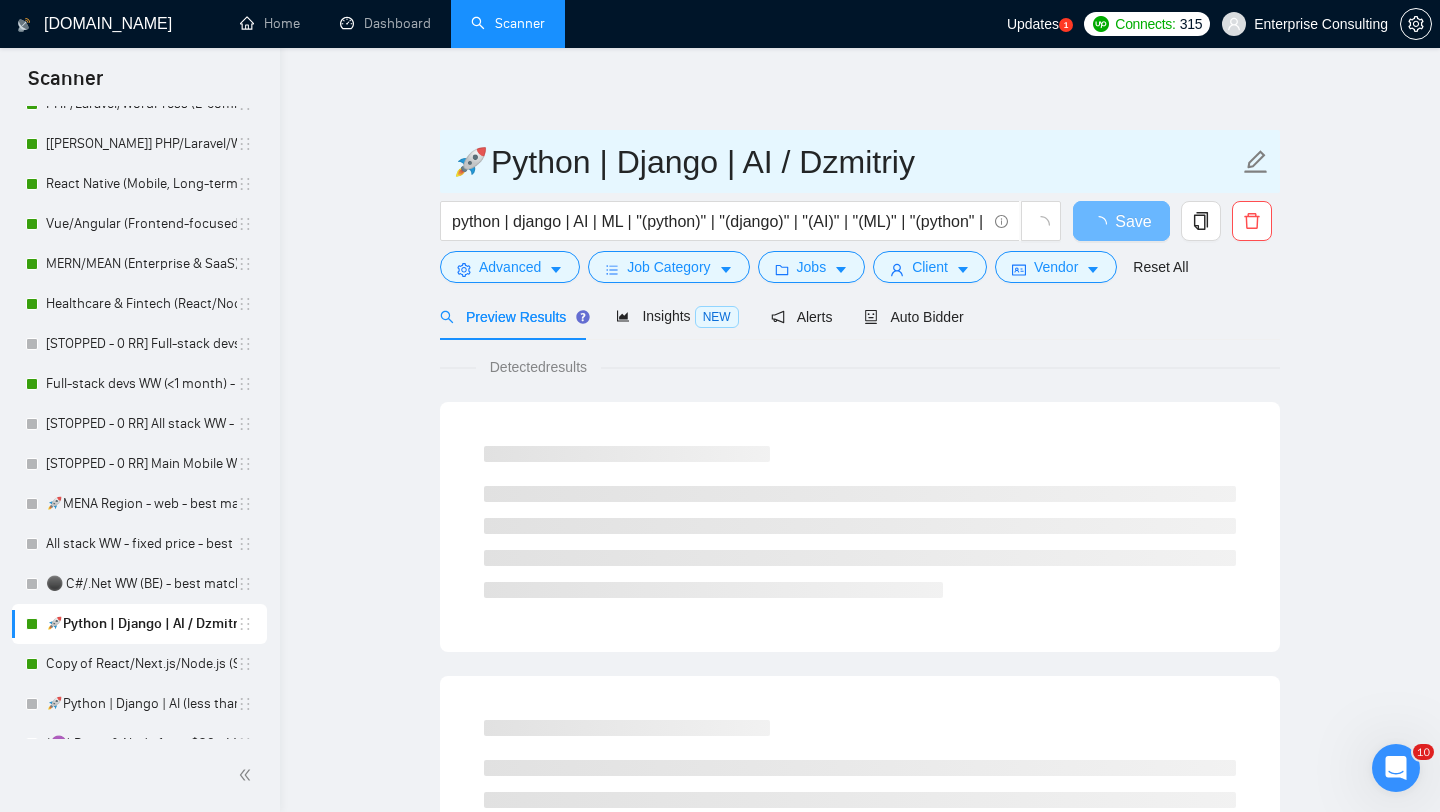 click on "🚀Python | Django | AI / Dzmitriy" at bounding box center (845, 162) 